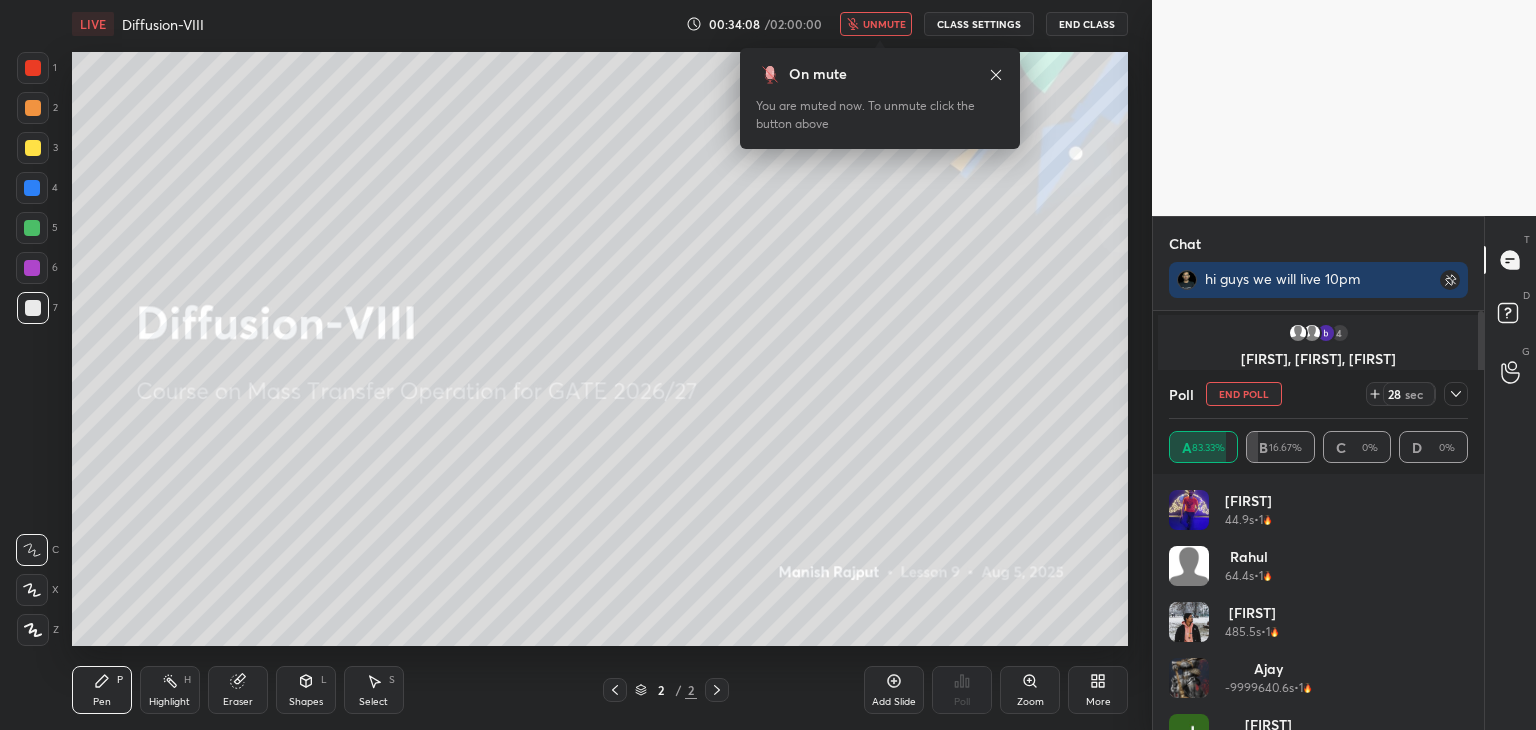 scroll, scrollTop: 0, scrollLeft: 0, axis: both 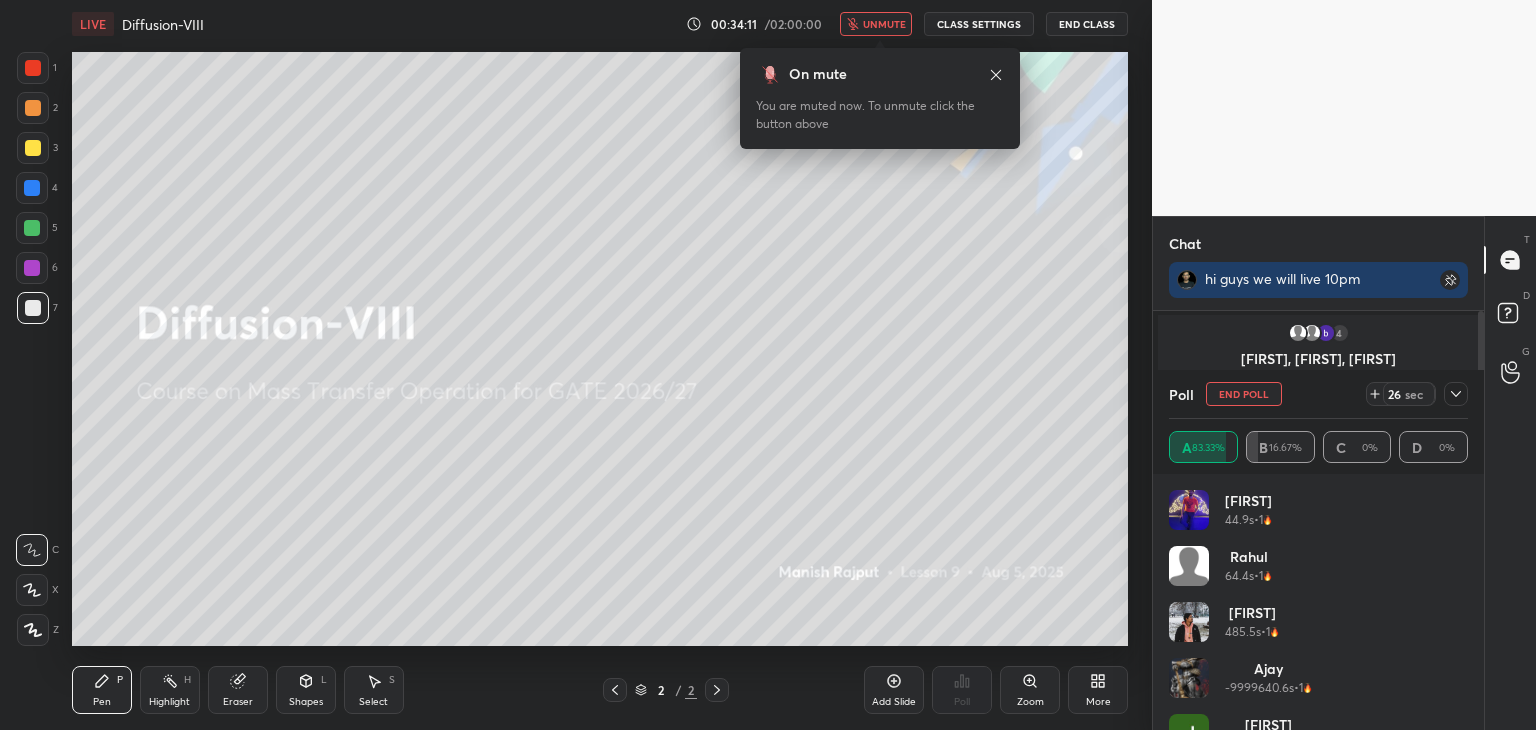 click on "End Poll" at bounding box center (1244, 394) 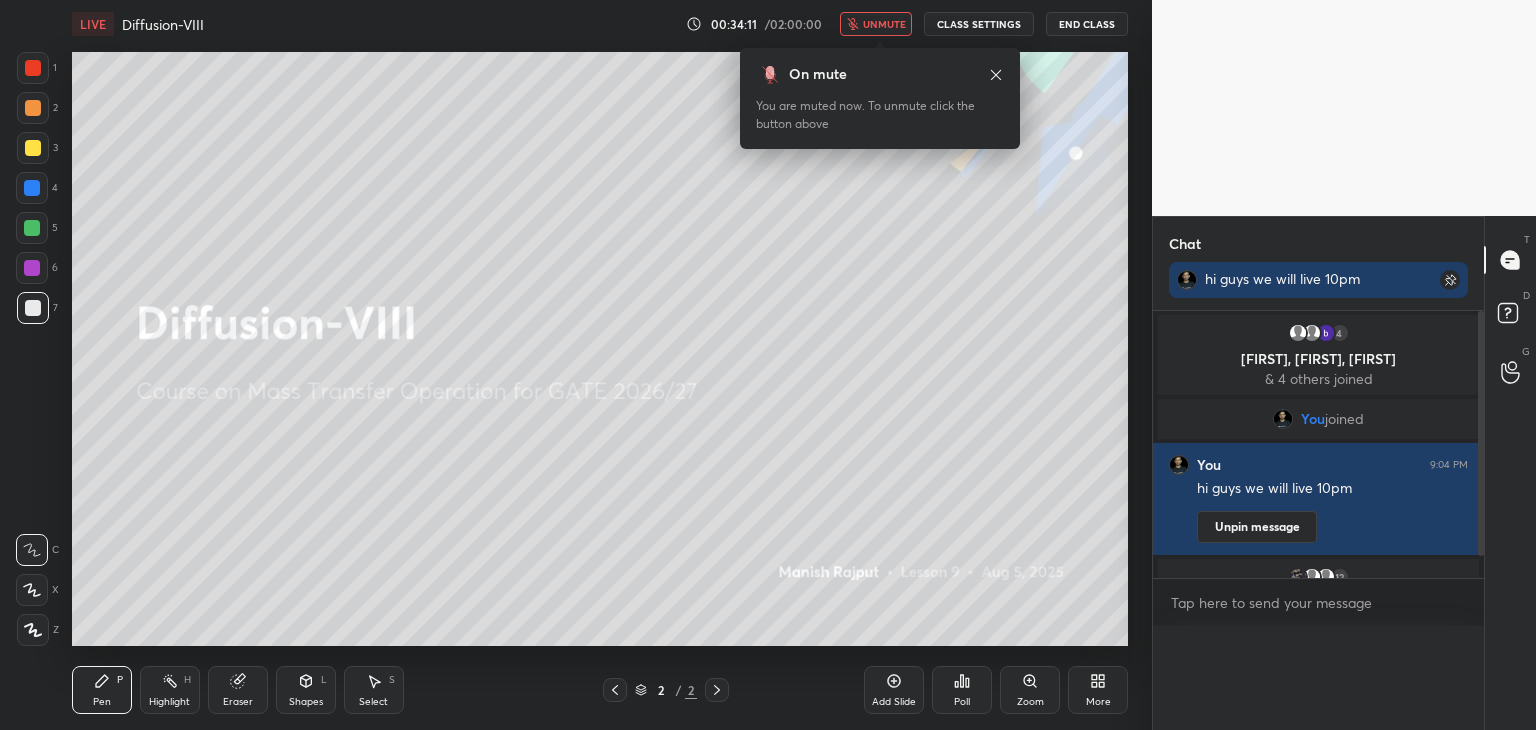 scroll, scrollTop: 0, scrollLeft: 0, axis: both 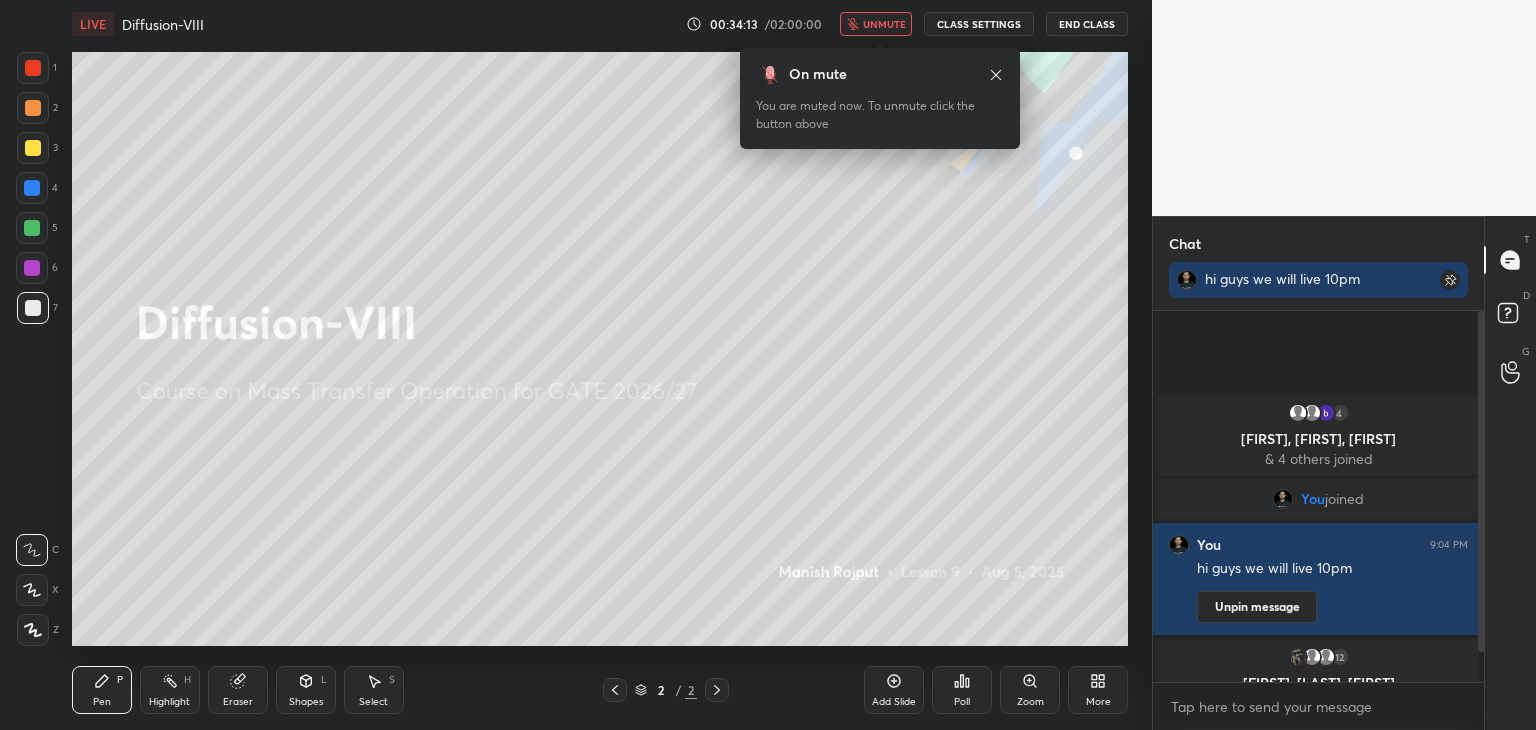 click 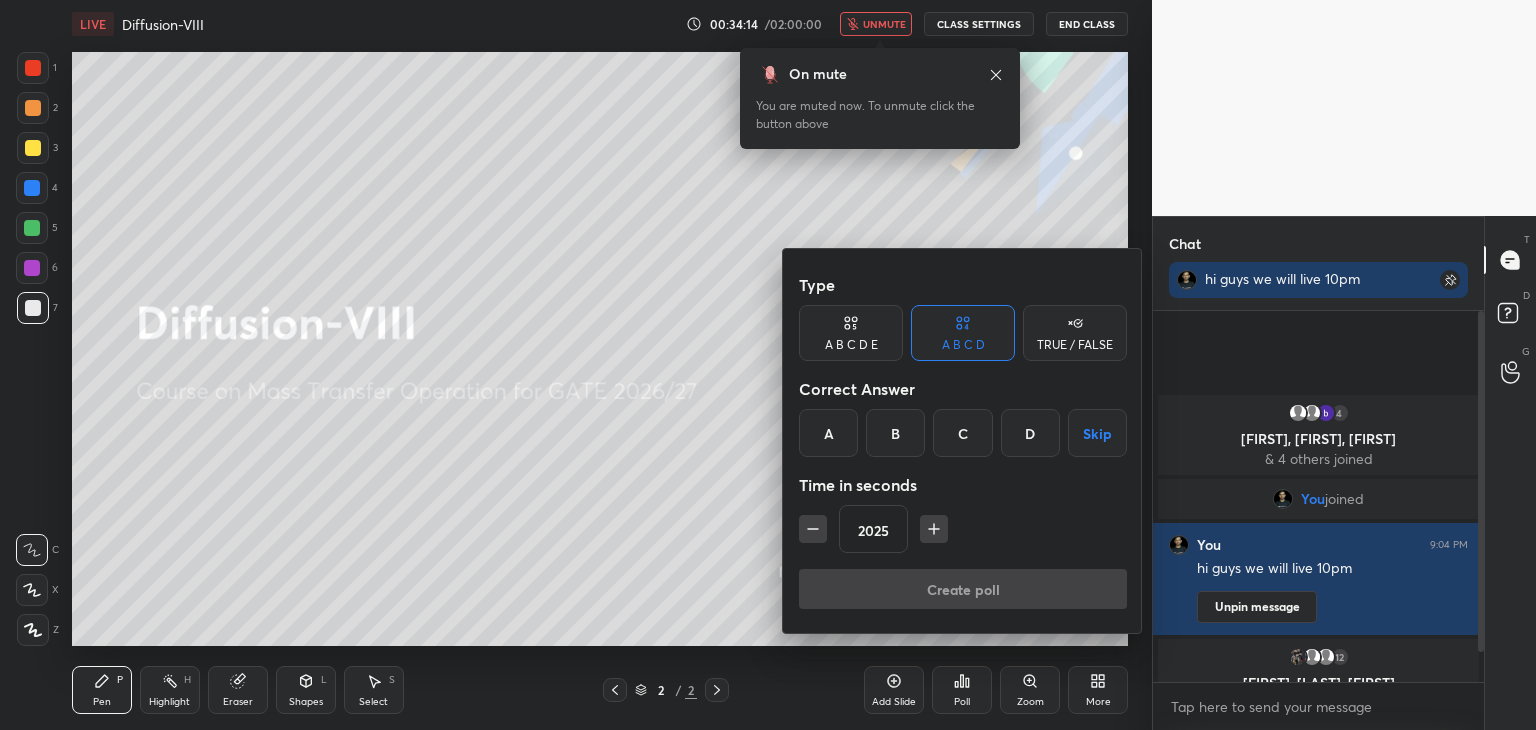 click on "A" at bounding box center (828, 433) 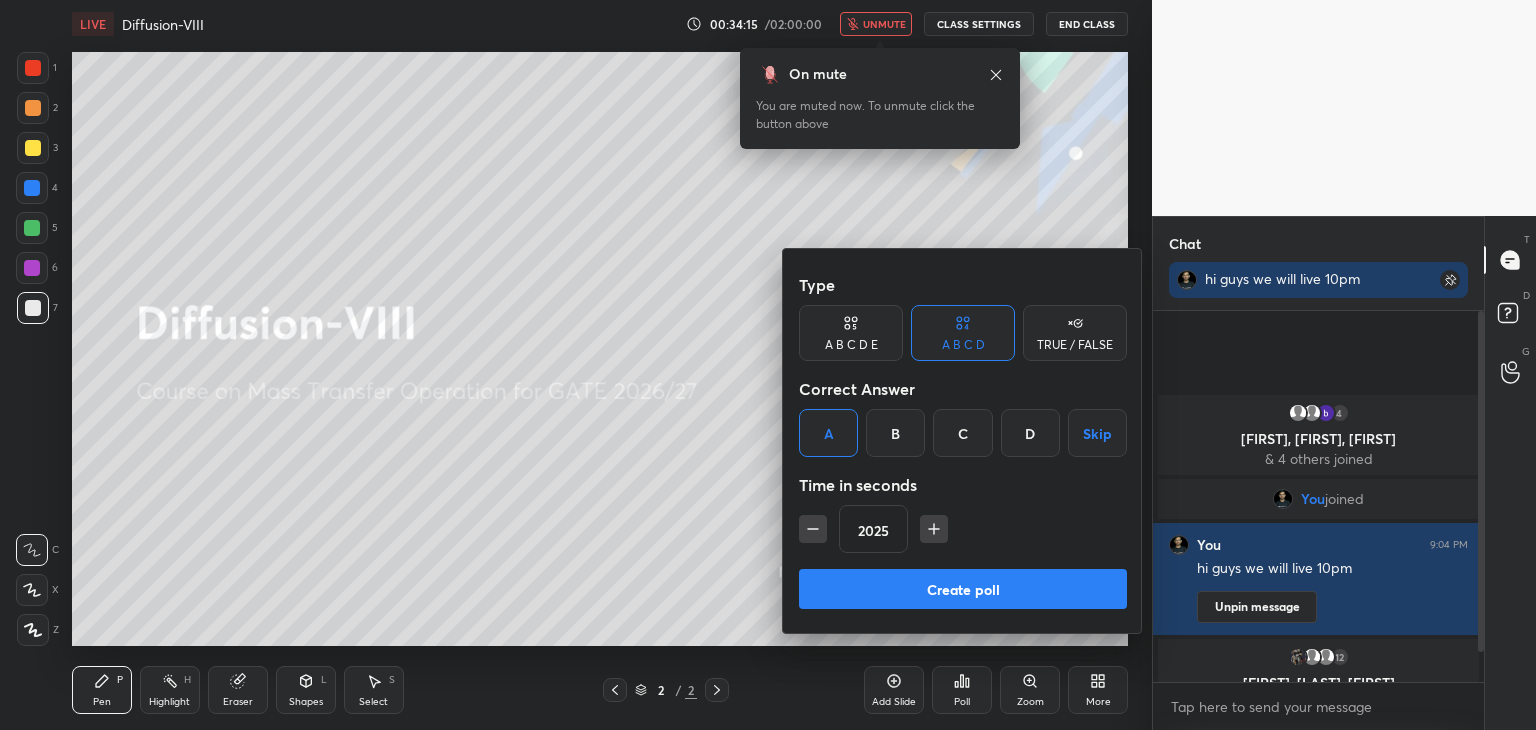click on "Create poll" at bounding box center [963, 589] 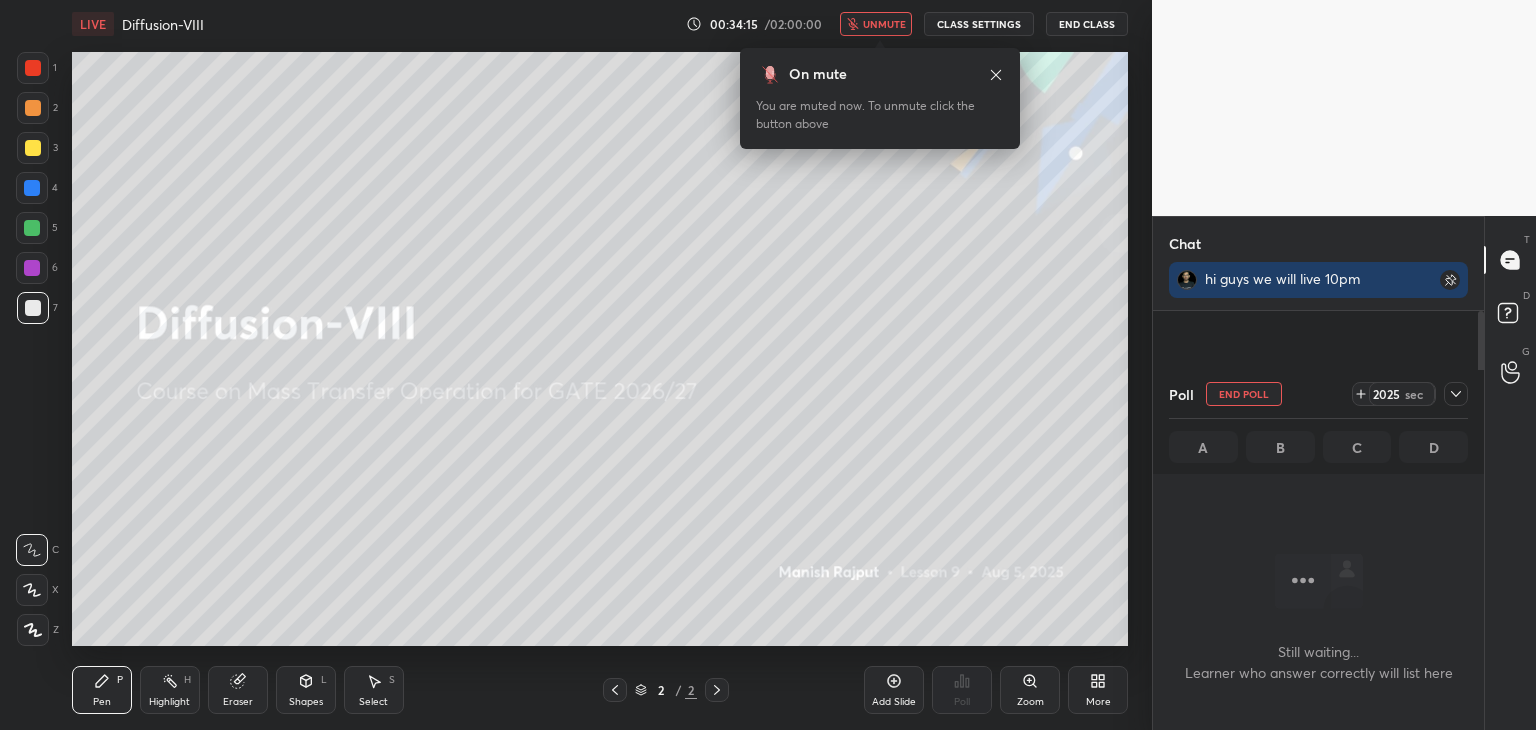 scroll, scrollTop: 132, scrollLeft: 325, axis: both 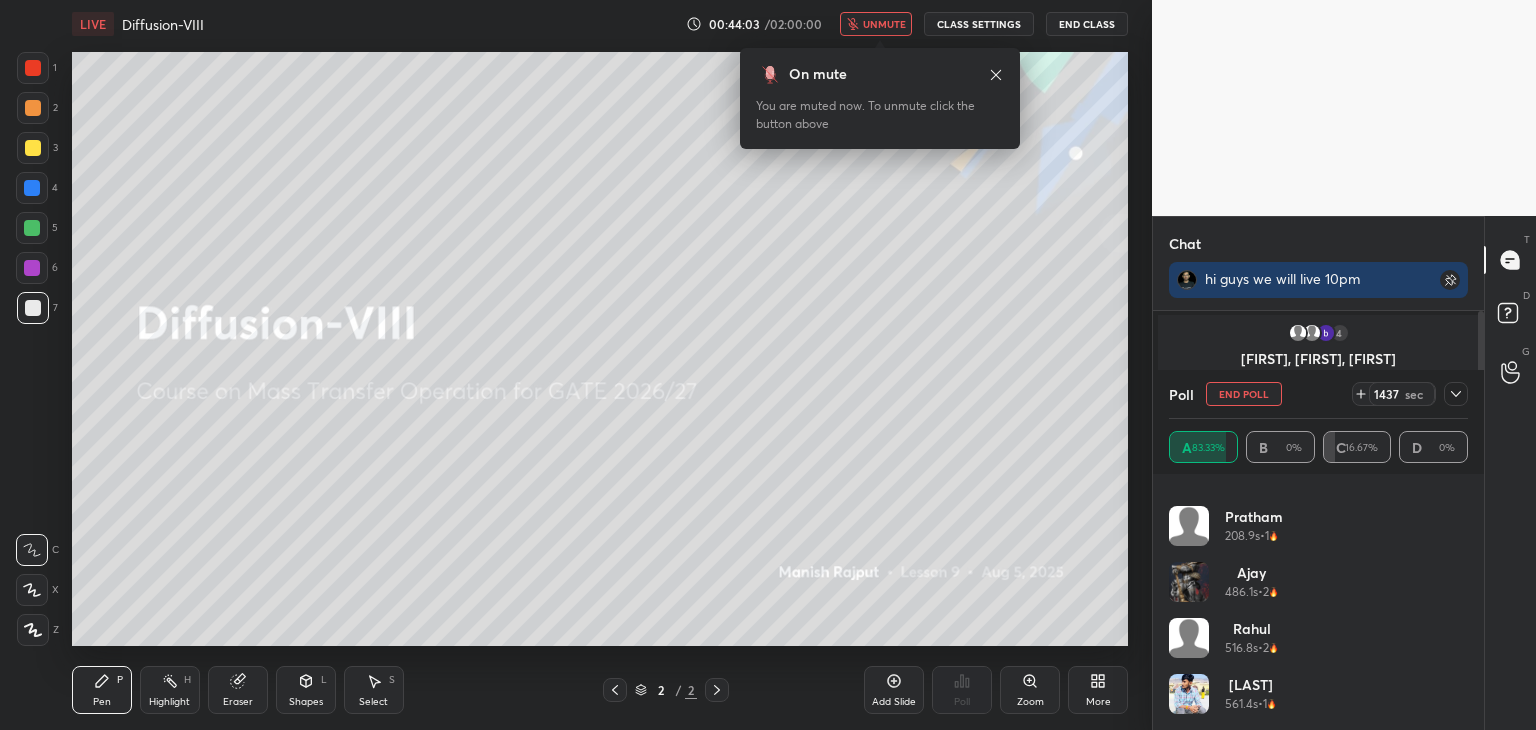 click 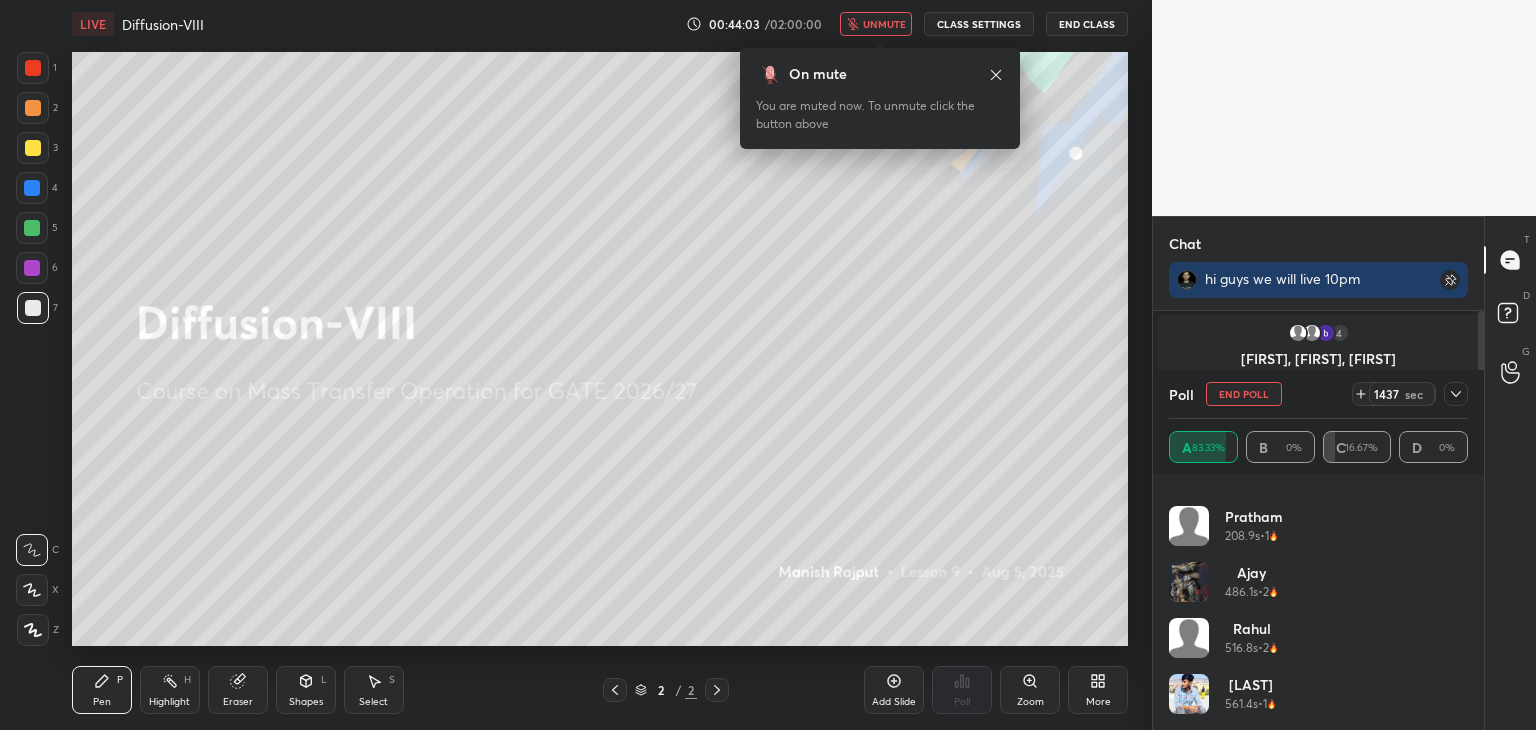 scroll, scrollTop: 70, scrollLeft: 293, axis: both 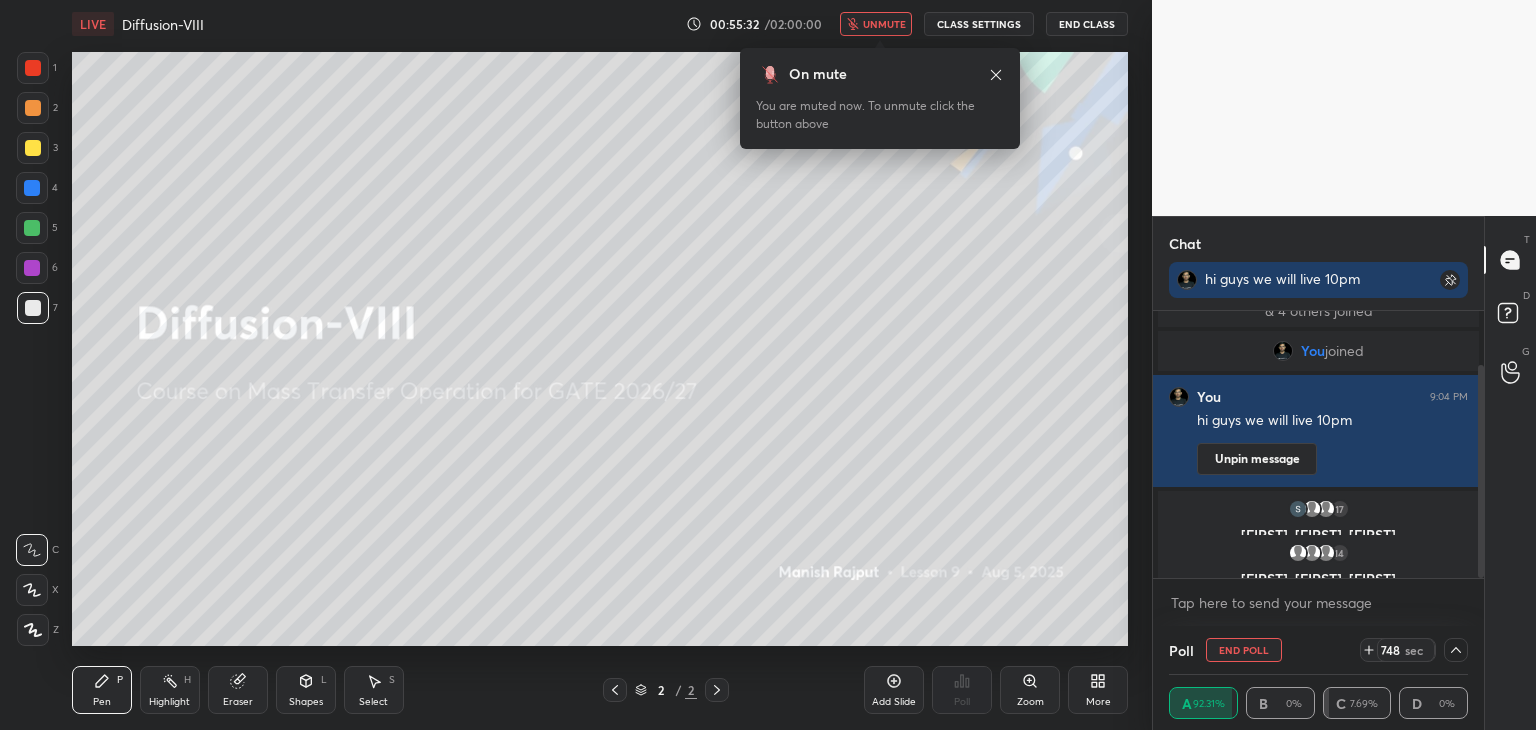 click on "End Poll" at bounding box center (1244, 650) 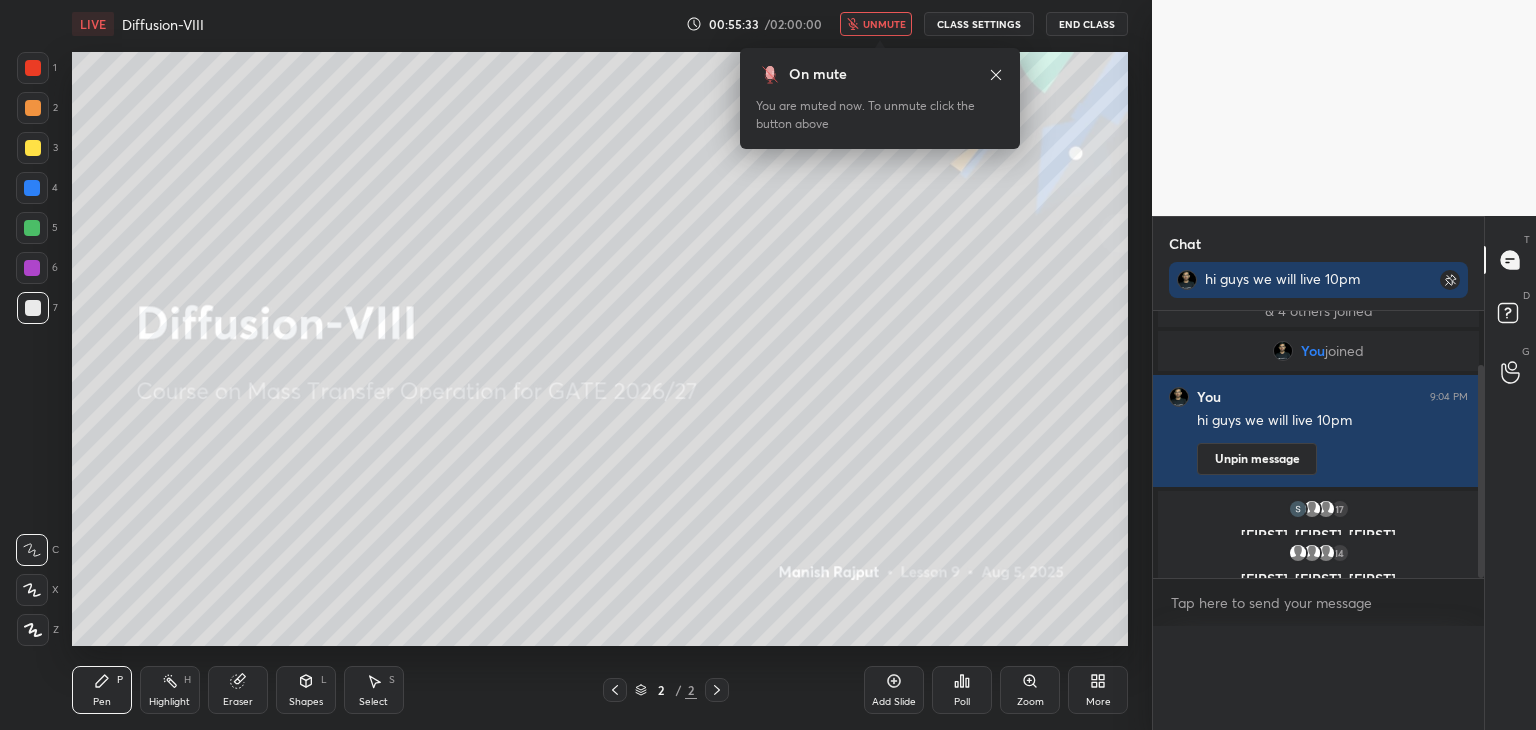 scroll, scrollTop: 7, scrollLeft: 6, axis: both 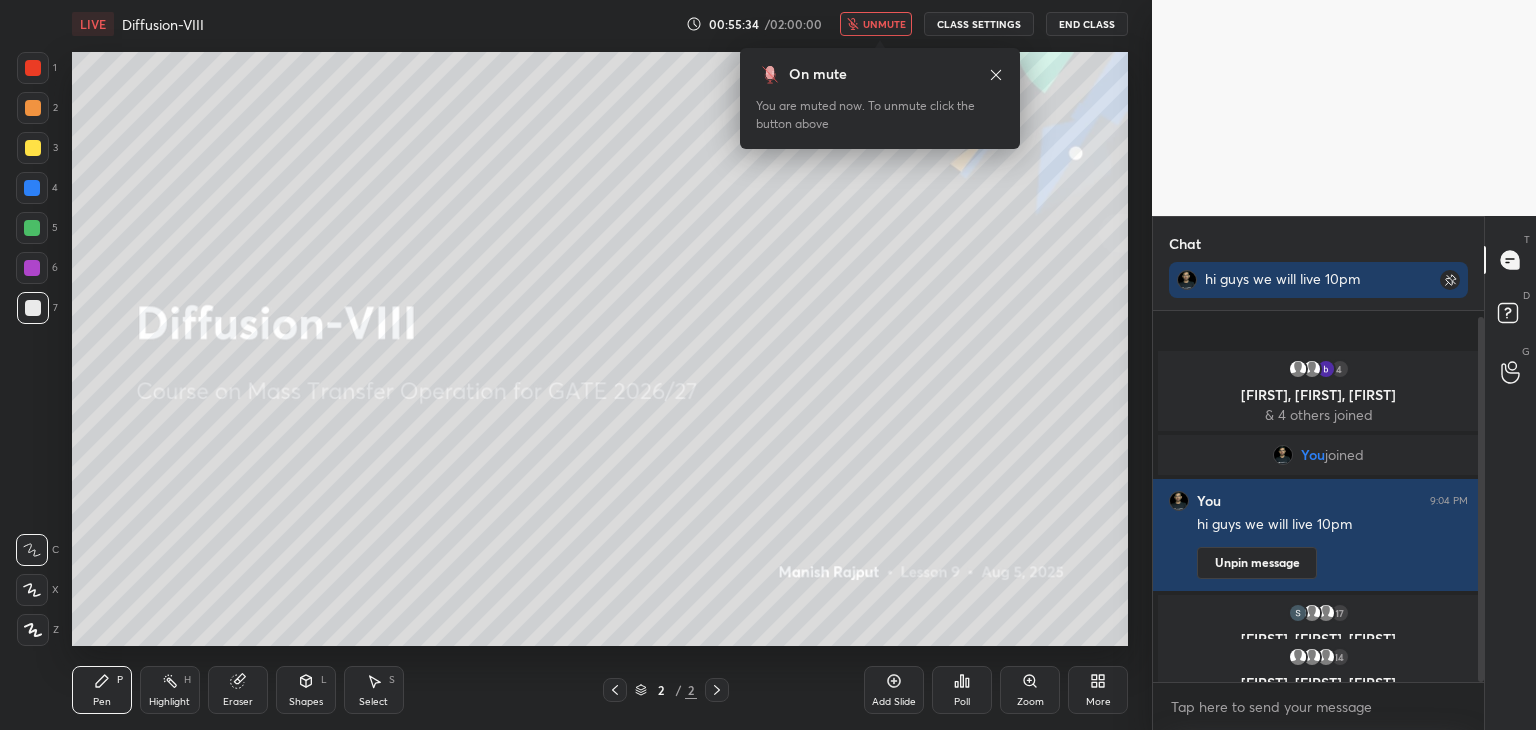 click 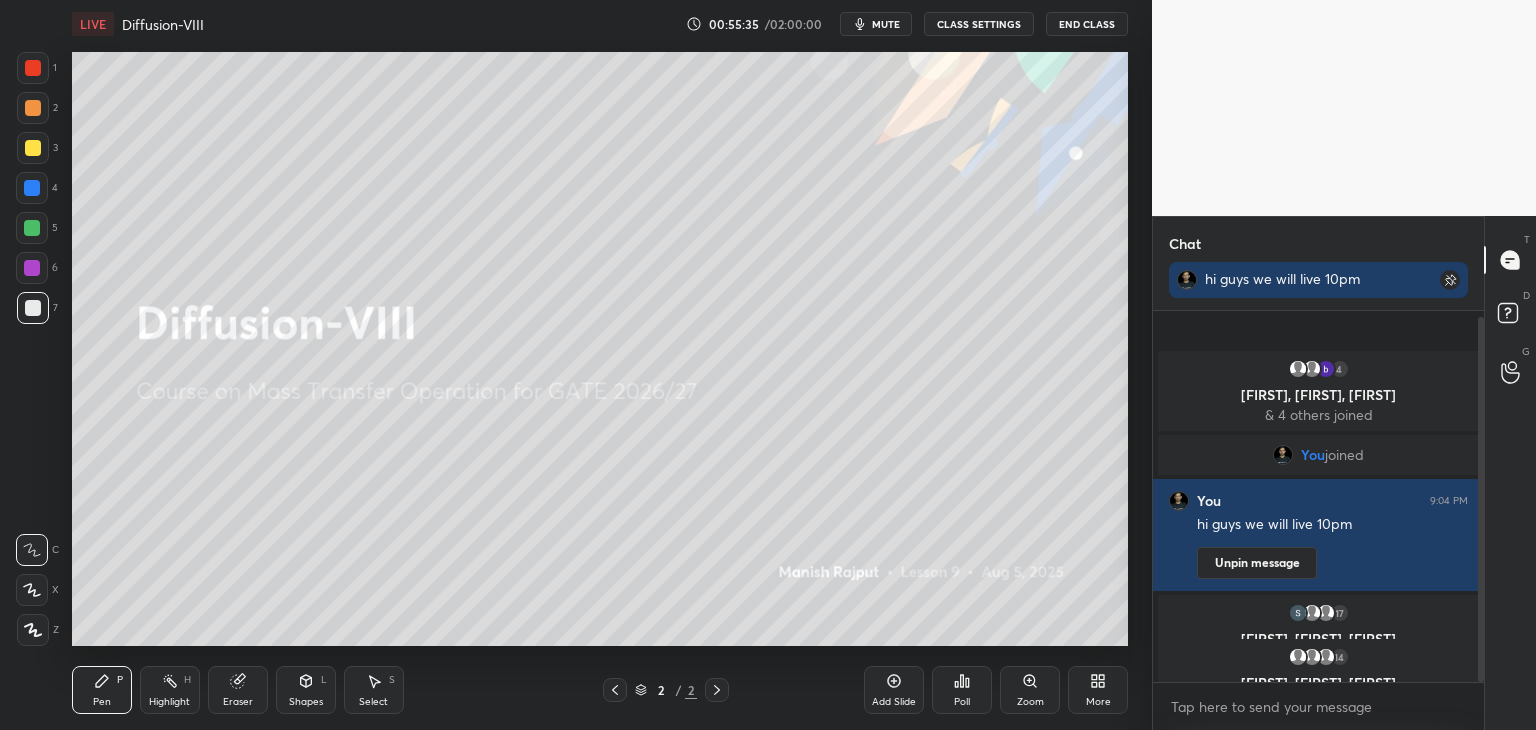 click on "CLASS SETTINGS" at bounding box center [979, 24] 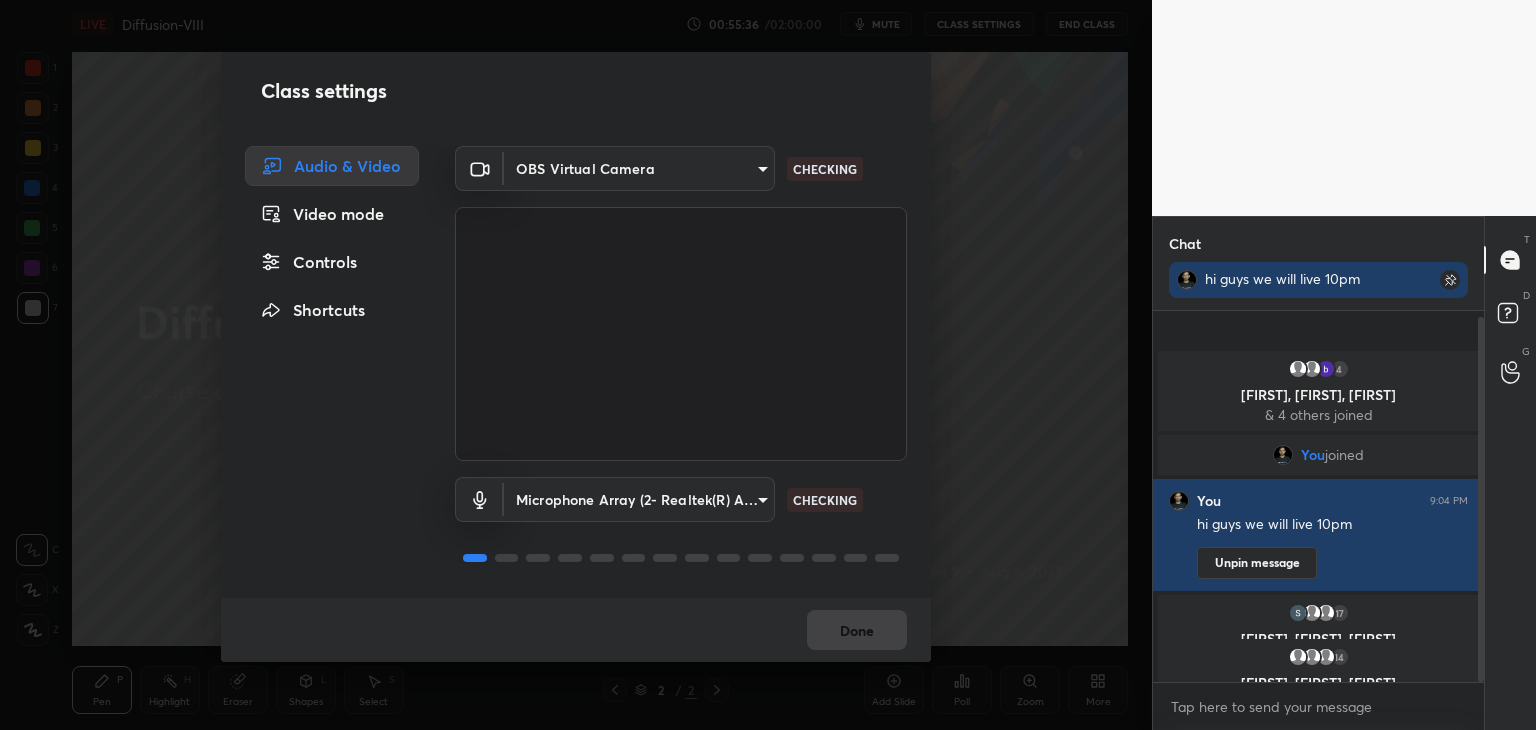 click on "1 2 3 4 5 6 7 C X Z C X Z E E Erase all   H H LIVE Diffusion-VIII 00:55:36 /  02:00:00 mute CLASS SETTINGS End Class Setting up your live class Poll for   secs No correct answer Start poll Back Diffusion-VIII • L9 of Course on Mass Transfer Operation for GATE 2026/27 [PERSON] Pen P Highlight H Eraser Shapes L Select S 2 / 2 Add Slide Poll Zoom More Chat hi guys we will live 10pm 4 [PERSON], [PERSON], [PERSON] &  4 others  joined You  joined You 9:04 PM hi guys we will live 10pm Unpin message 17 [PERSON], [PERSON], [PERSON] &  17 others  joined 14 [PERSON], [PERSON], [PERSON] &  14 others  joined JUMP TO LATEST Enable hand raising Enable raise hand to speak to learners. Once enabled, chat will be turned off temporarily. Enable x   introducing Raise a hand with a doubt Now learners can raise their hand along with a doubt  How it works? Doubts asked by learners will show up here NEW DOUBTS ASKED No one has raised a hand yet Can't raise hand Got it T Messages (T) D Doubts (D) G Raise Hand (G) Report an issue Buffering" at bounding box center [768, 365] 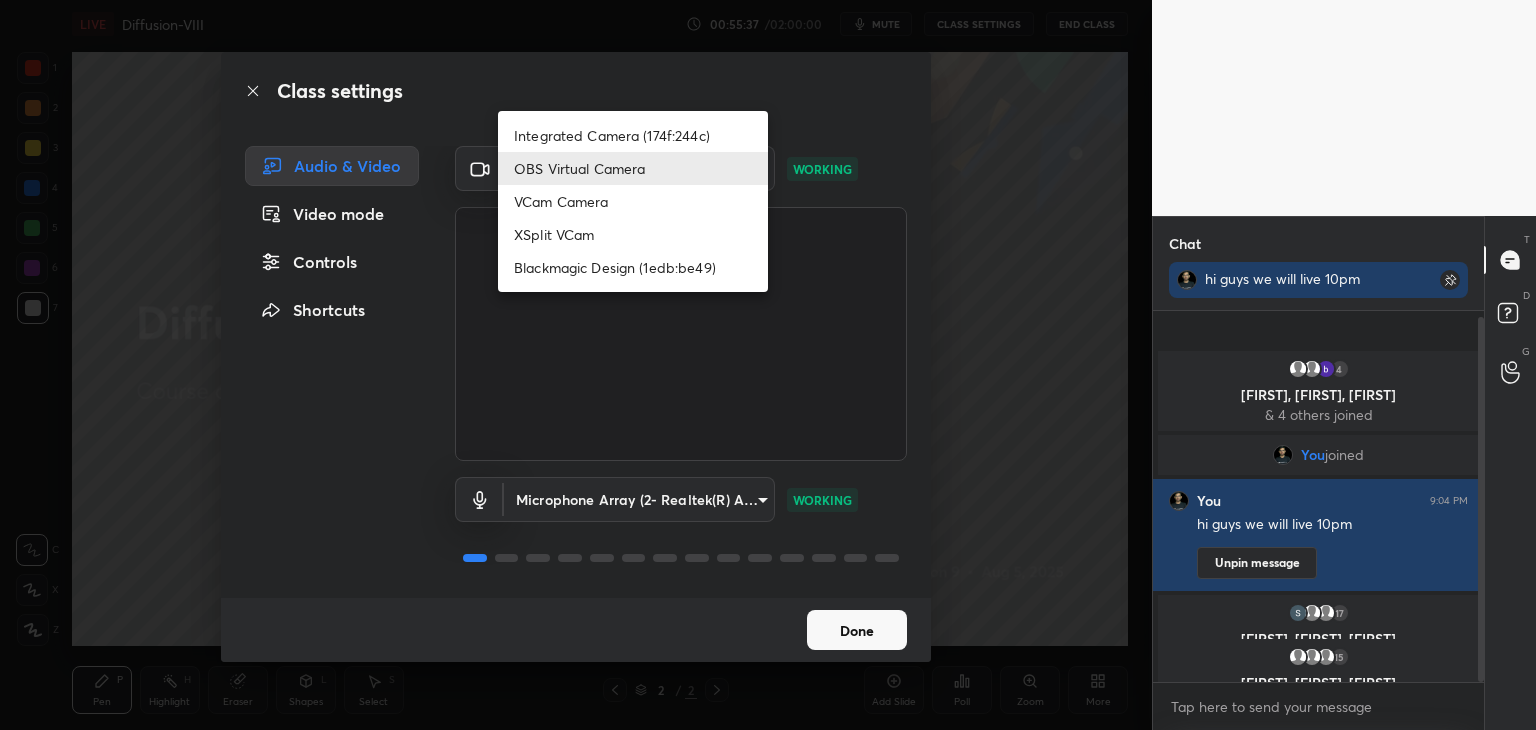 click at bounding box center (768, 365) 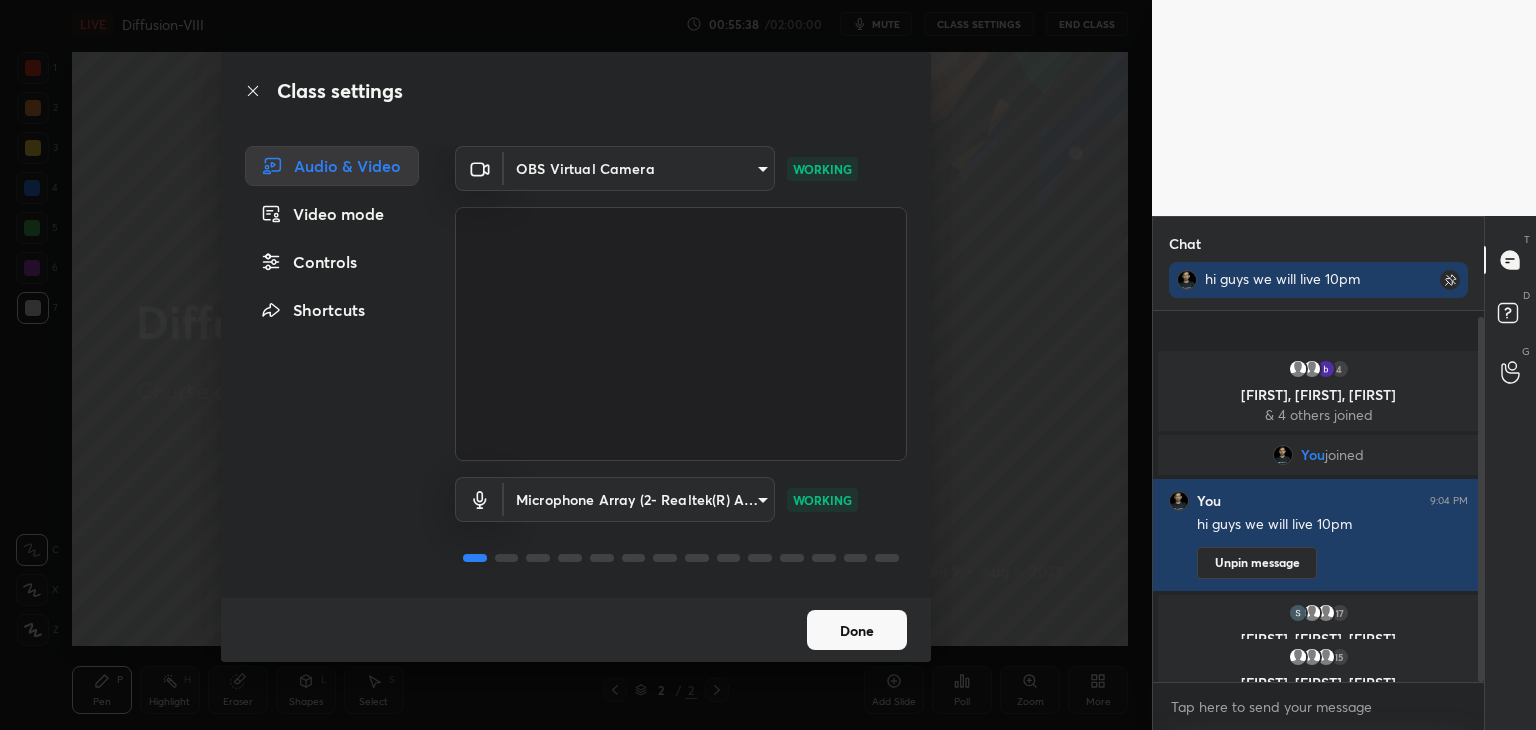 click on "Done" at bounding box center (857, 630) 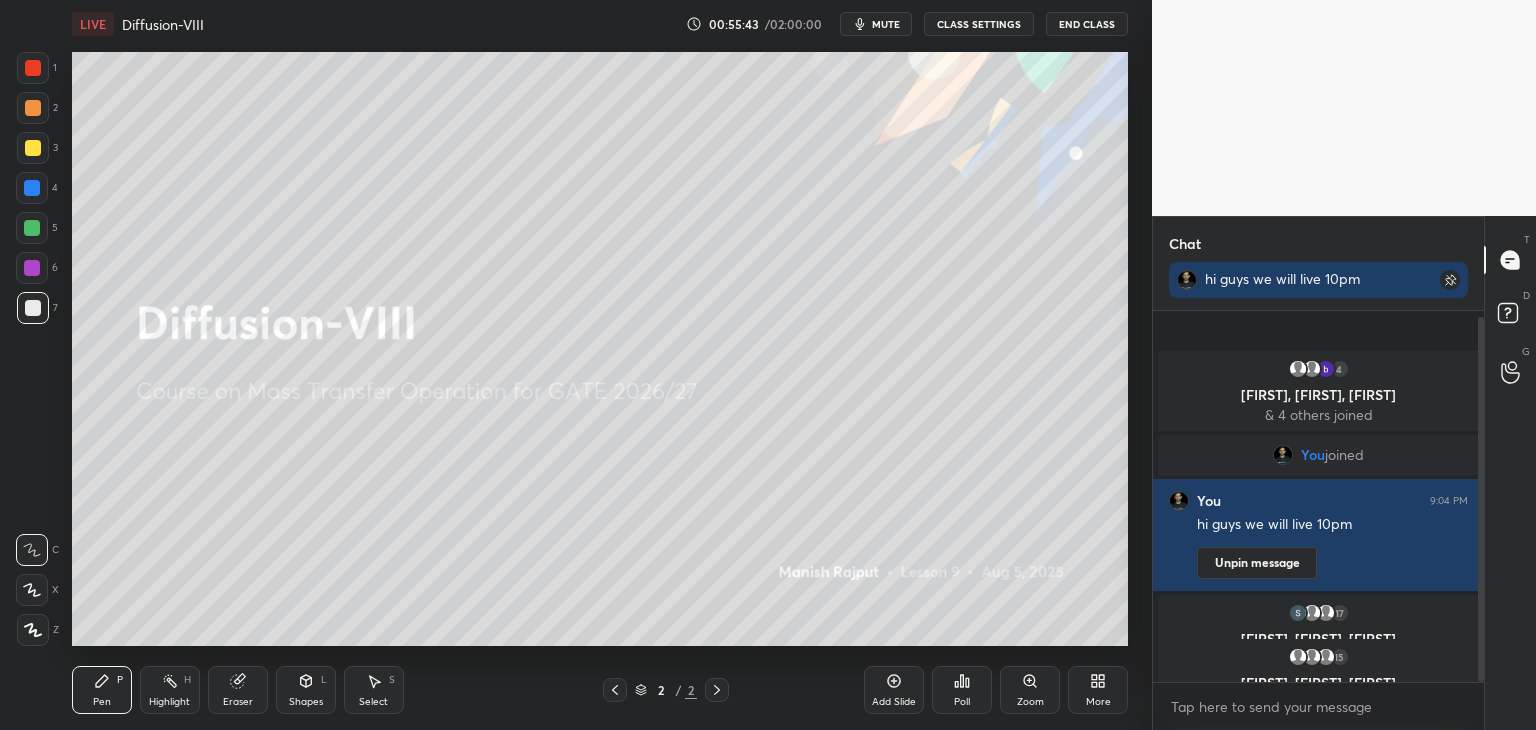 click on "CLASS SETTINGS" at bounding box center (979, 24) 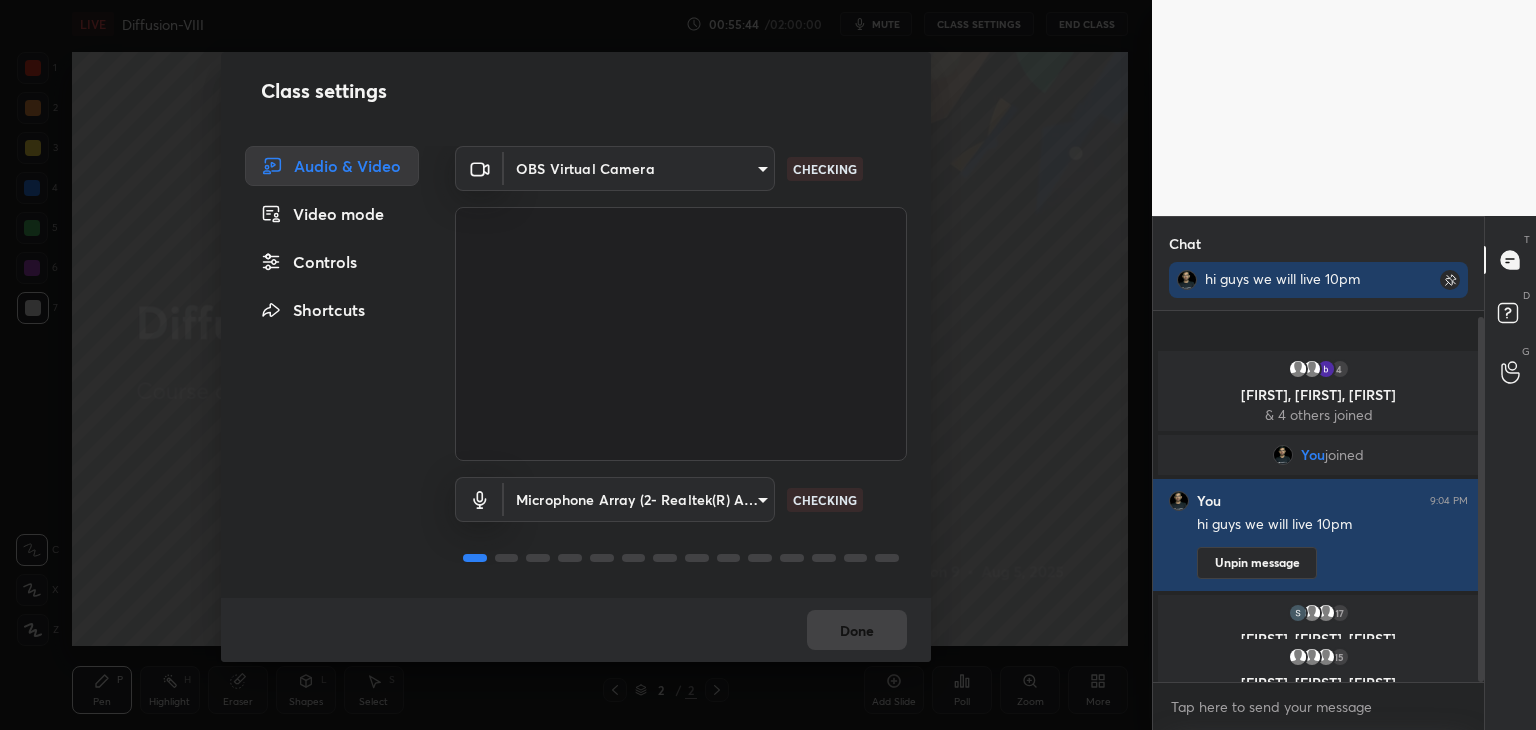 click on "1 2 3 4 5 6 7 C X Z C X Z E E Erase all   H H LIVE Diffusion-VIII 00:55:44 /  02:00:00 mute CLASS SETTINGS End Class Setting up your live class Poll for   secs No correct answer Start poll Back Diffusion-VIII • L9 of Course on Mass Transfer Operation for GATE 2026/27 [FIRST] [LAST] Pen P Highlight H Eraser Shapes L Select S 2 / 2 Add Slide Poll Zoom More Chat hi guys we will live 10pm 4 [FIRST], [FIRST], [FIRST] &  4 others  joined You  joined You 9:04 PM hi guys we will live 10pm Unpin message 17 [FIRST], [FIRST], [FIRST] &  17 others  joined 15 [FIRST], [FIRST], [FIRST] &  15 others  joined 1 NEW MESSAGE Enable hand raising Enable raise hand to speak to learners. Once enabled, chat will be turned off temporarily. Enable x   introducing Raise a hand with a doubt Now learners can raise their hand along with a doubt  How it works? Doubts asked by learners will show up here NEW DOUBTS ASKED No one has raised a hand yet Can't raise hand Got it T Messages (T) D Doubts (D) G Raise Hand (G) Report an issue Buffering" at bounding box center (768, 365) 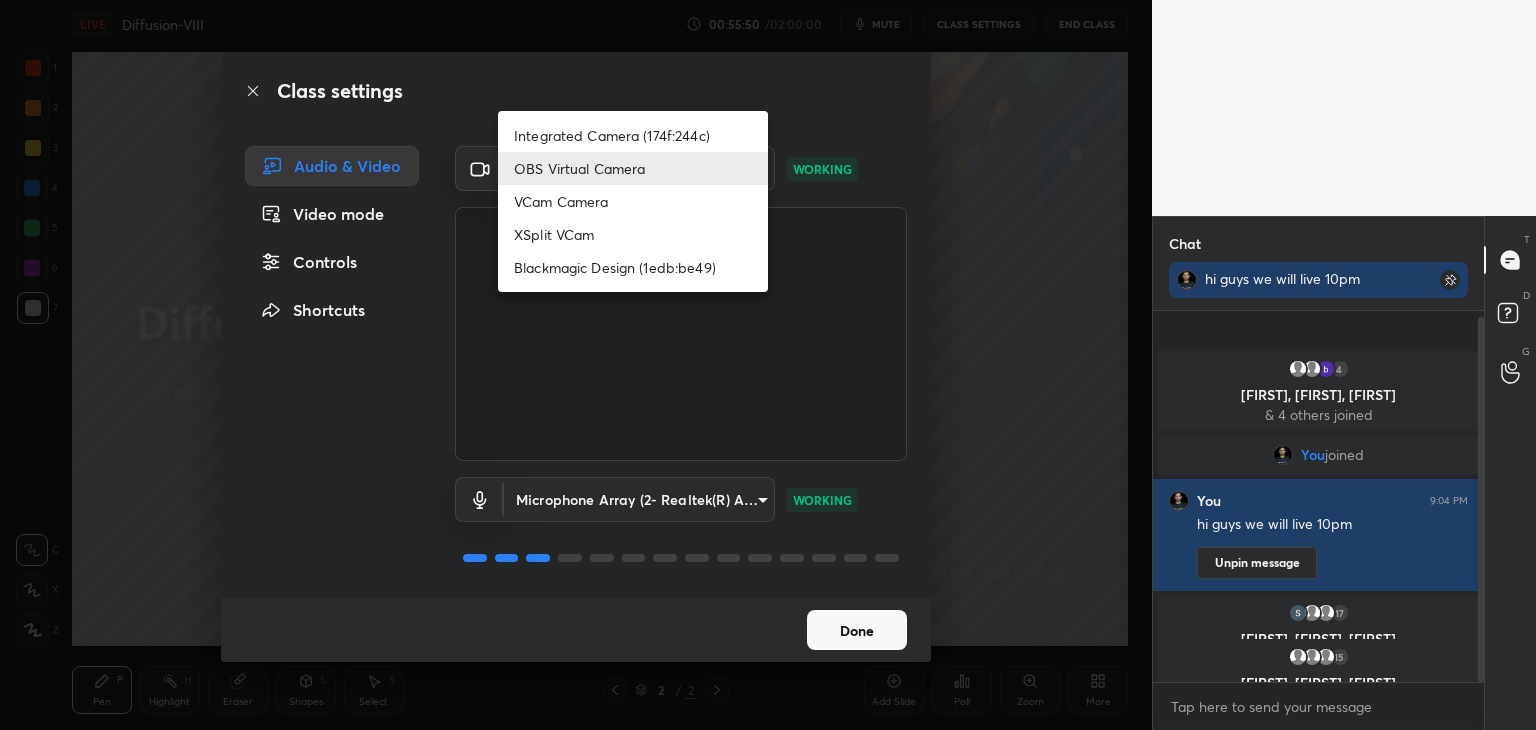 click on "VCam Camera" at bounding box center [633, 201] 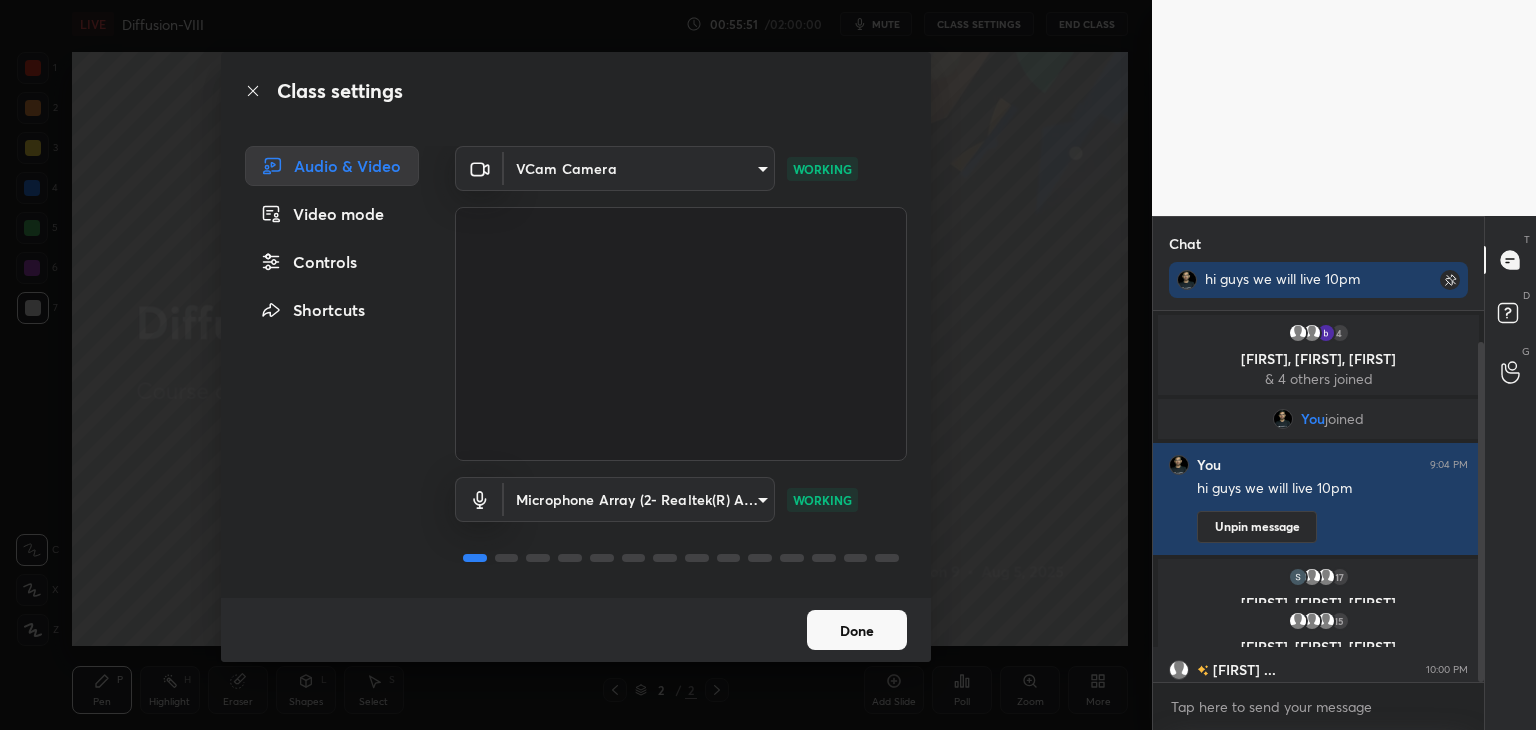 scroll, scrollTop: 34, scrollLeft: 0, axis: vertical 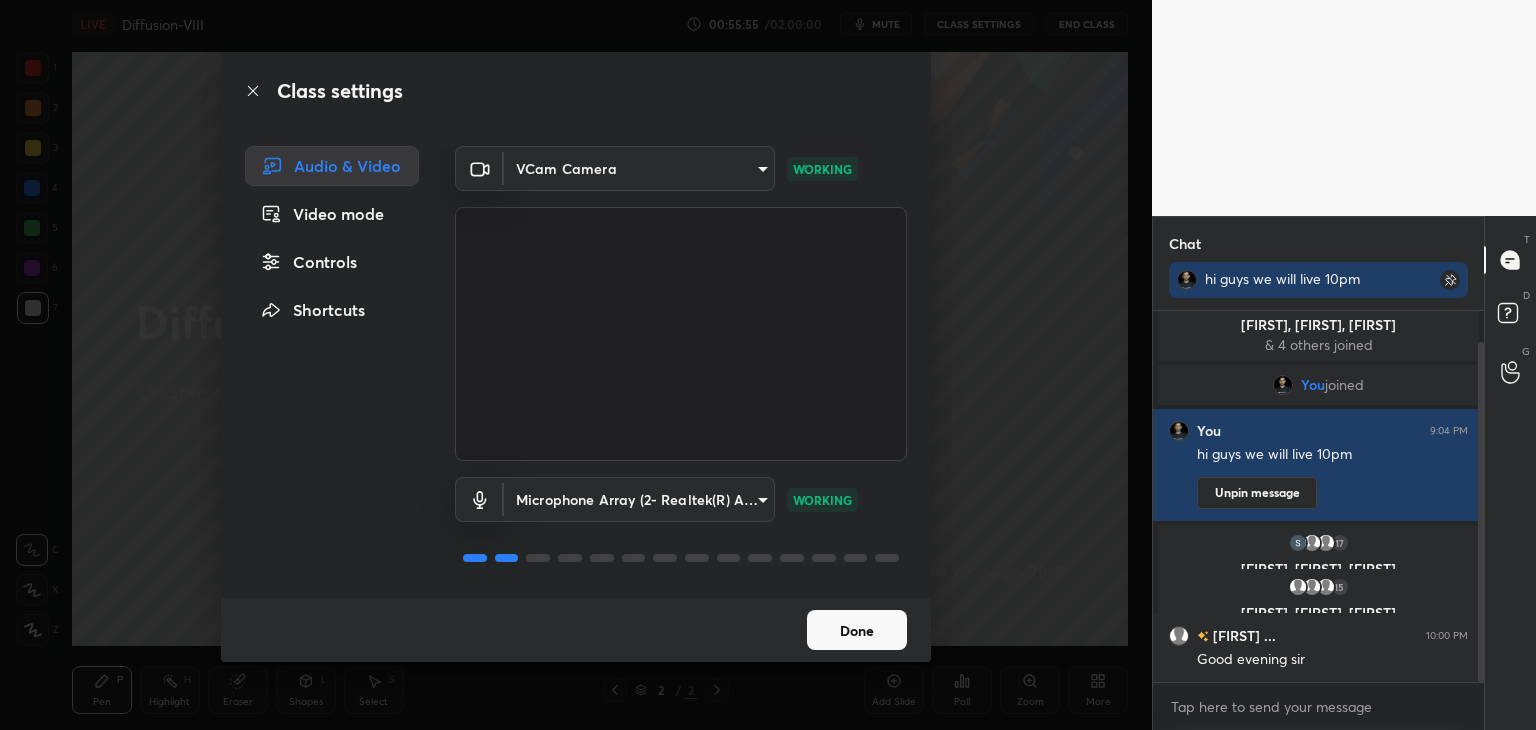 click on "Done" at bounding box center (857, 630) 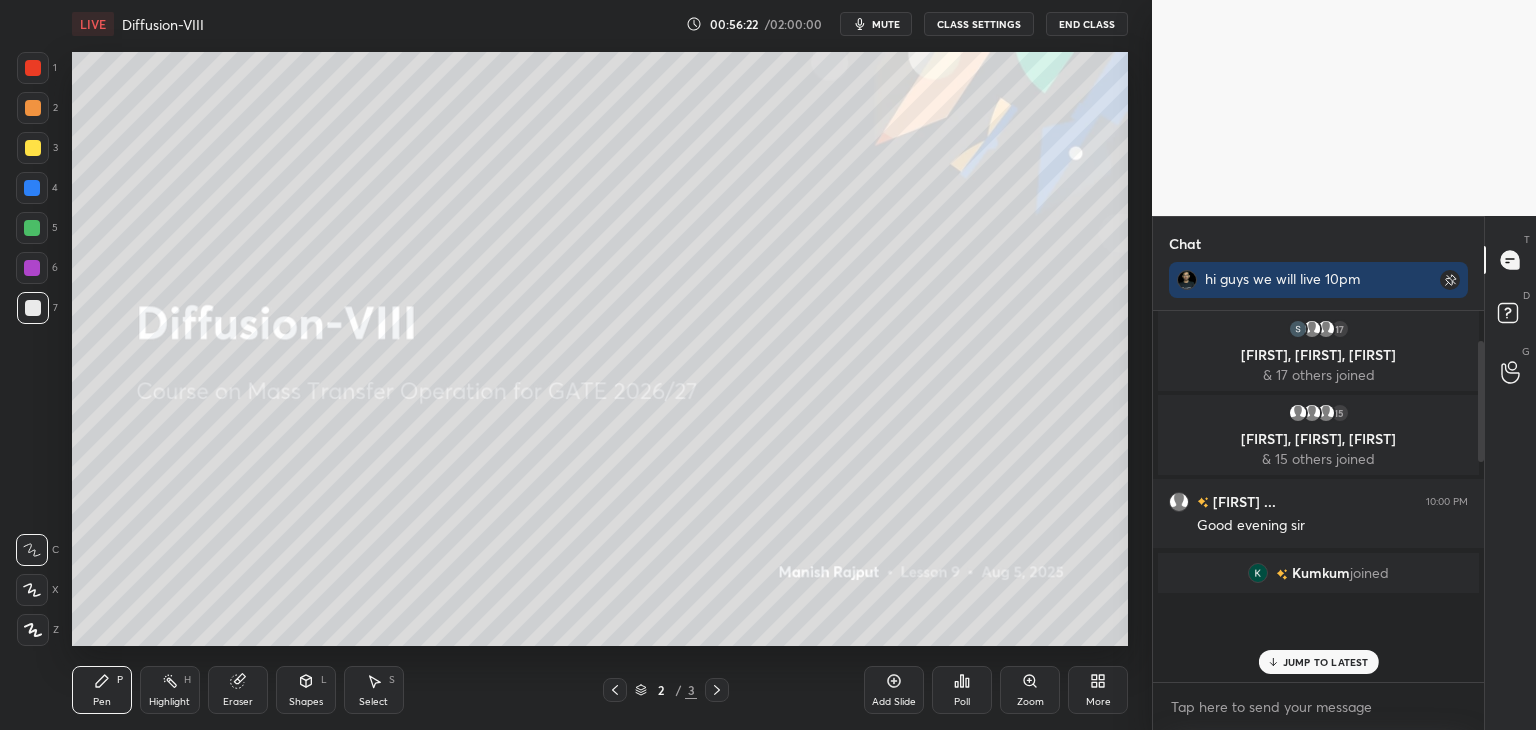 scroll, scrollTop: 0, scrollLeft: 0, axis: both 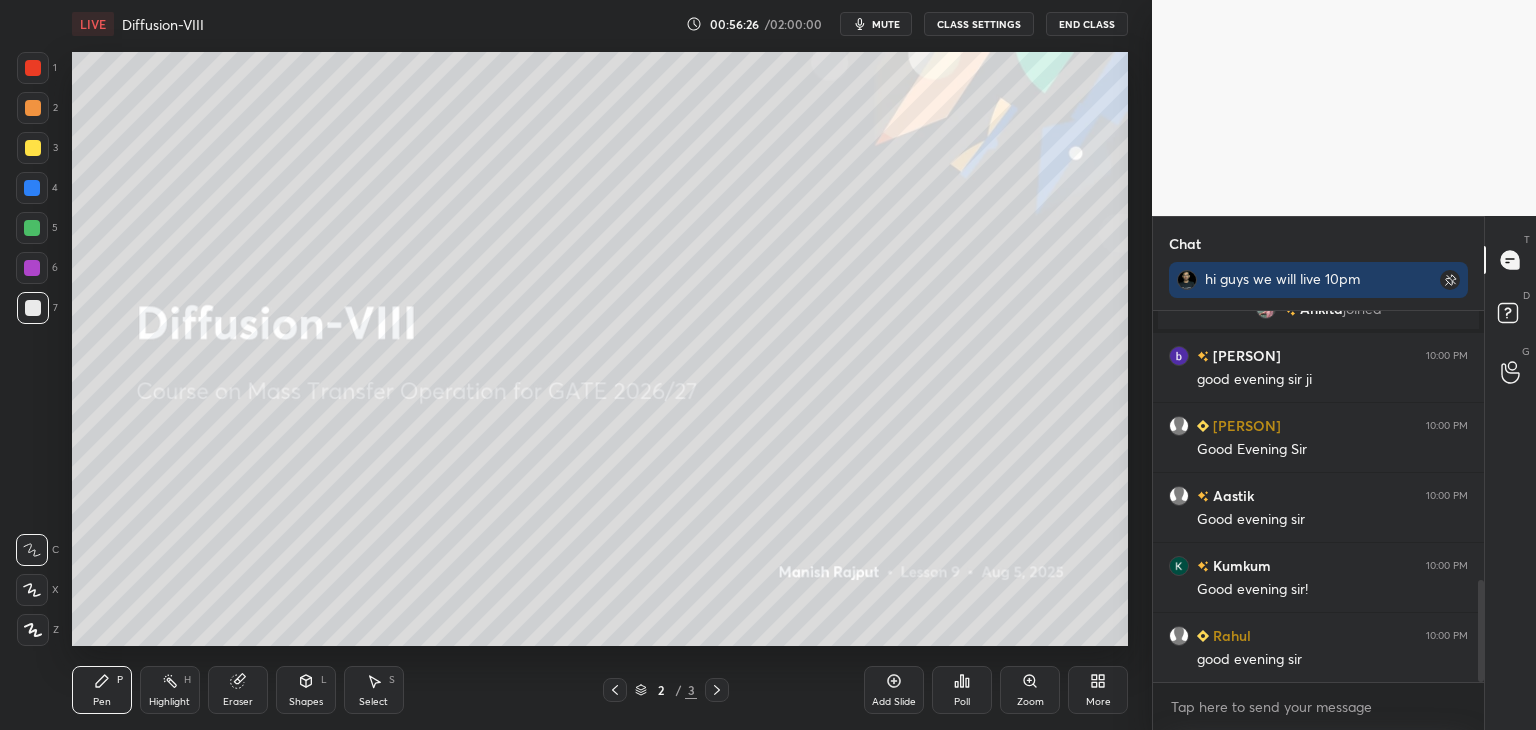 click at bounding box center (33, 148) 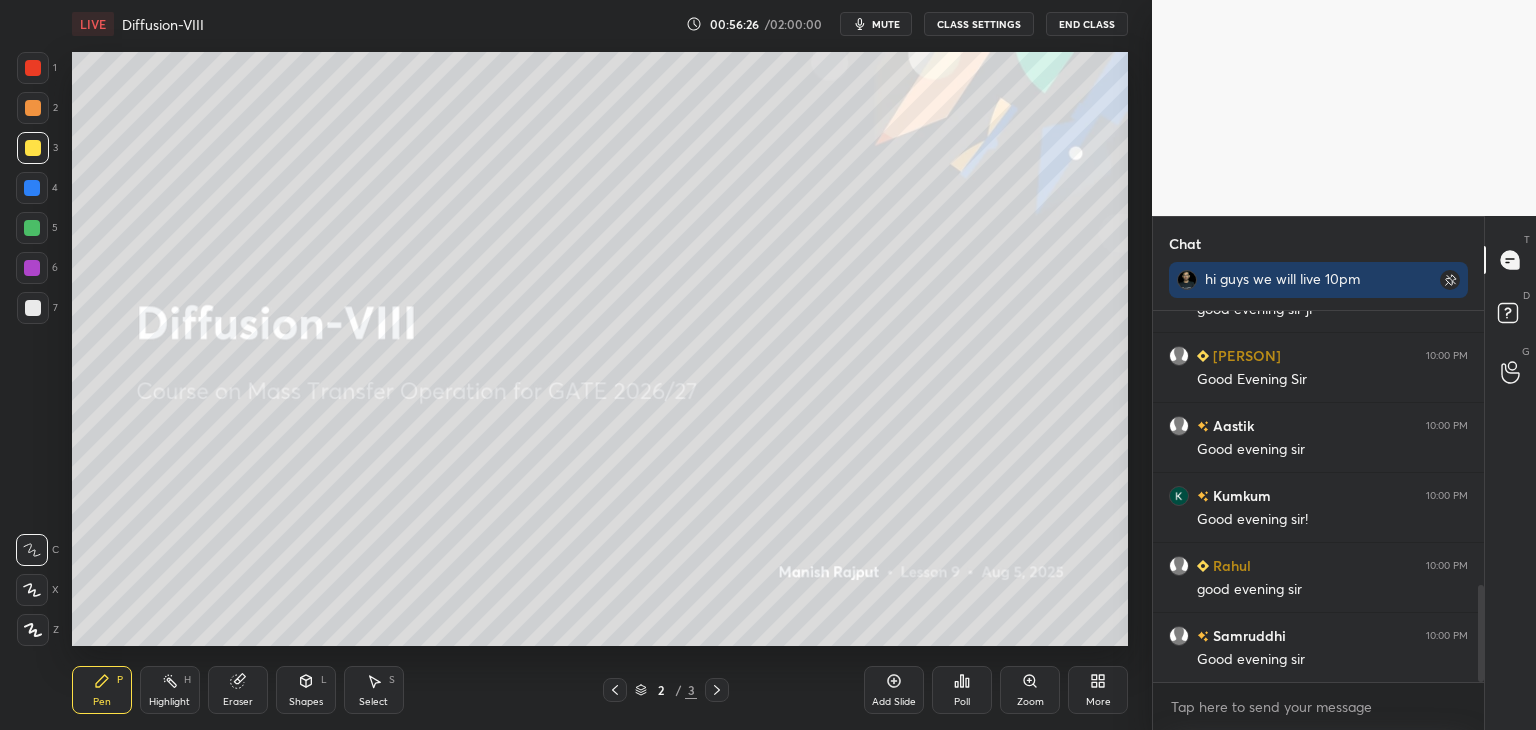 click at bounding box center (33, 108) 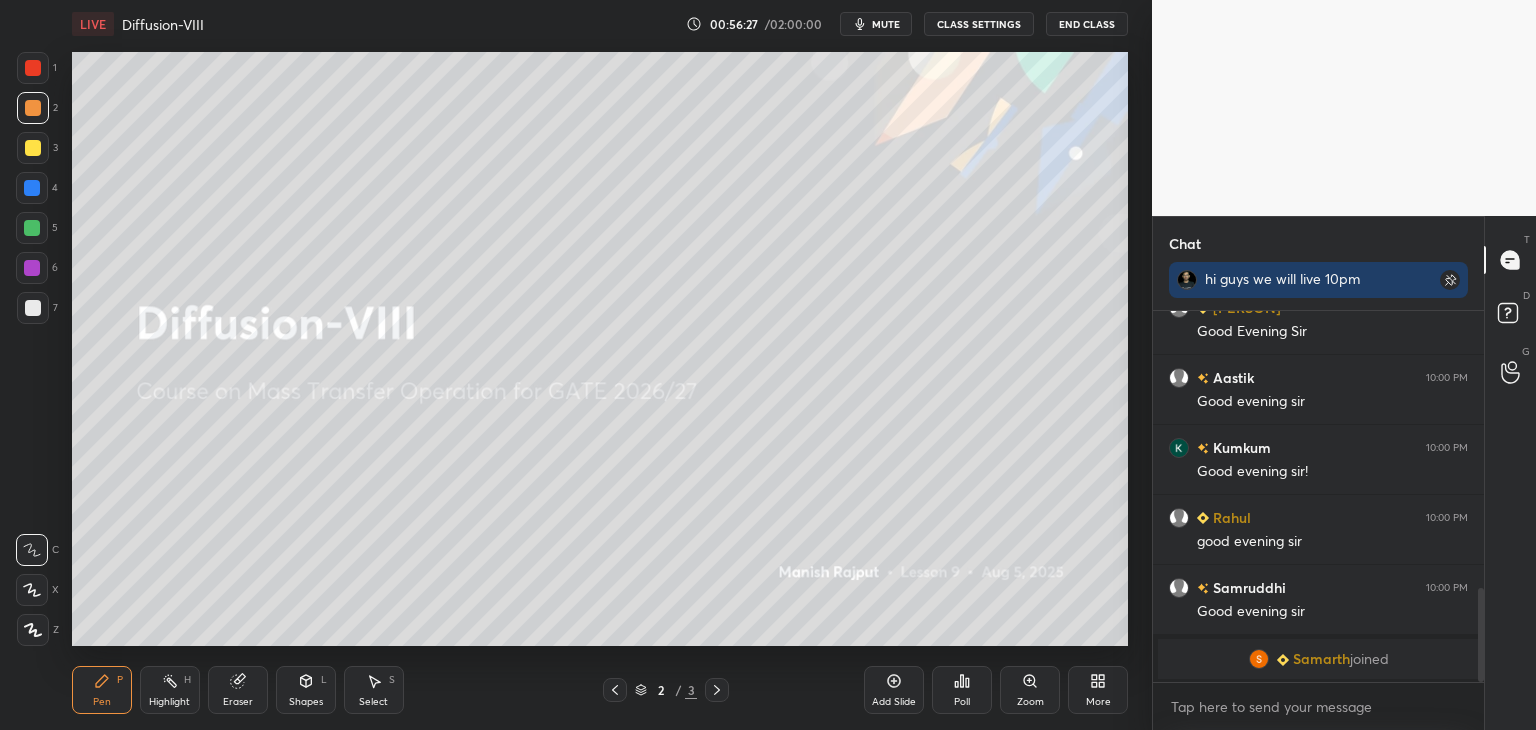 click at bounding box center [33, 68] 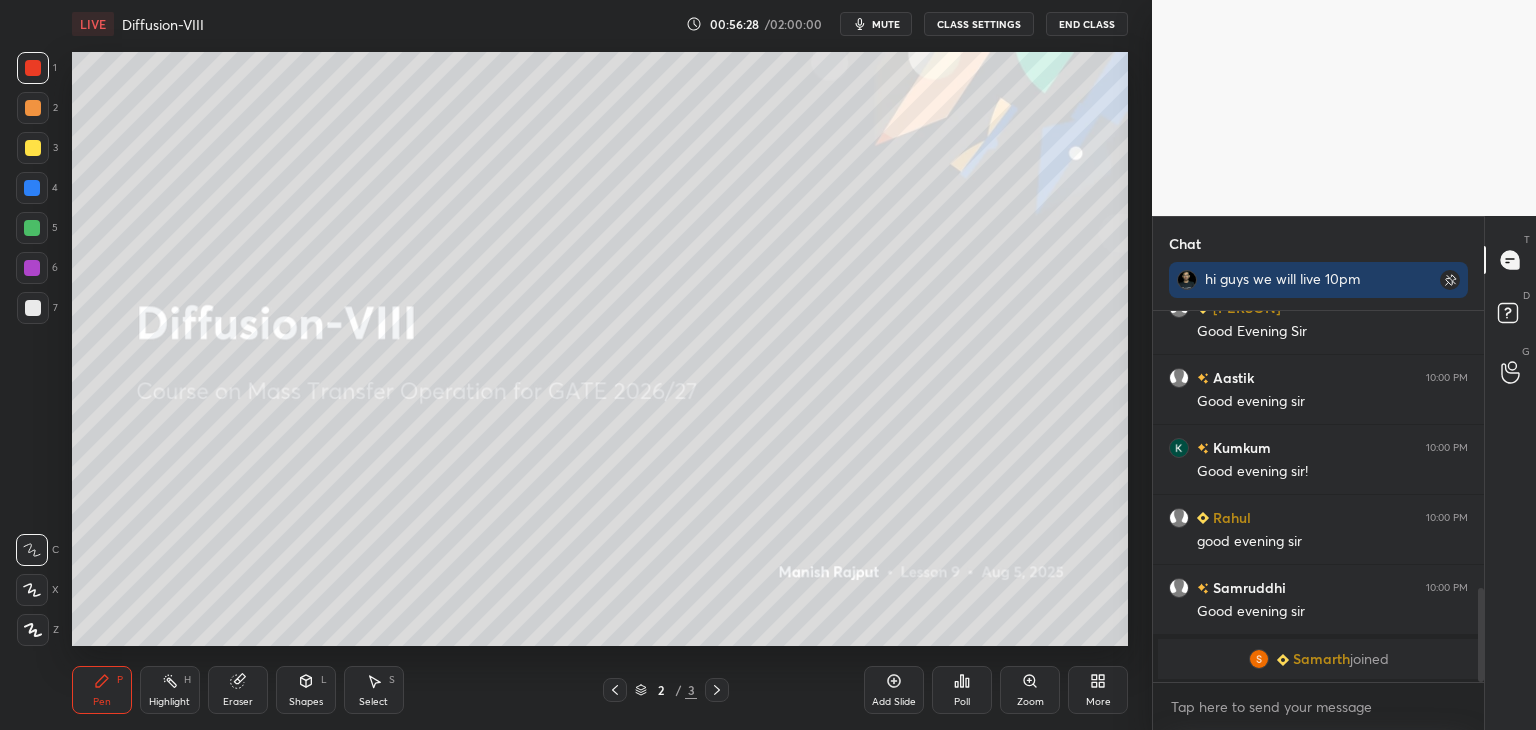 click at bounding box center (32, 590) 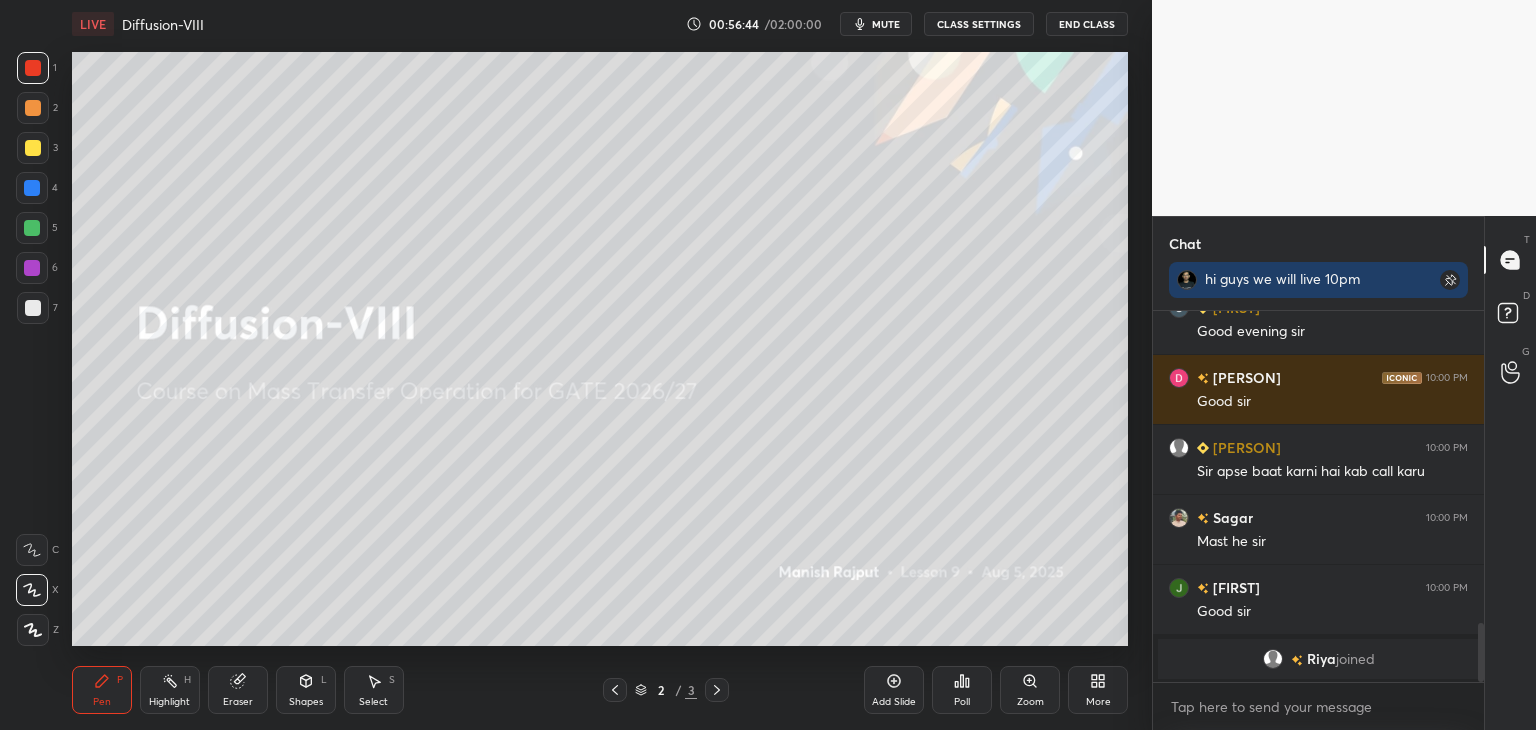 scroll, scrollTop: 1784, scrollLeft: 0, axis: vertical 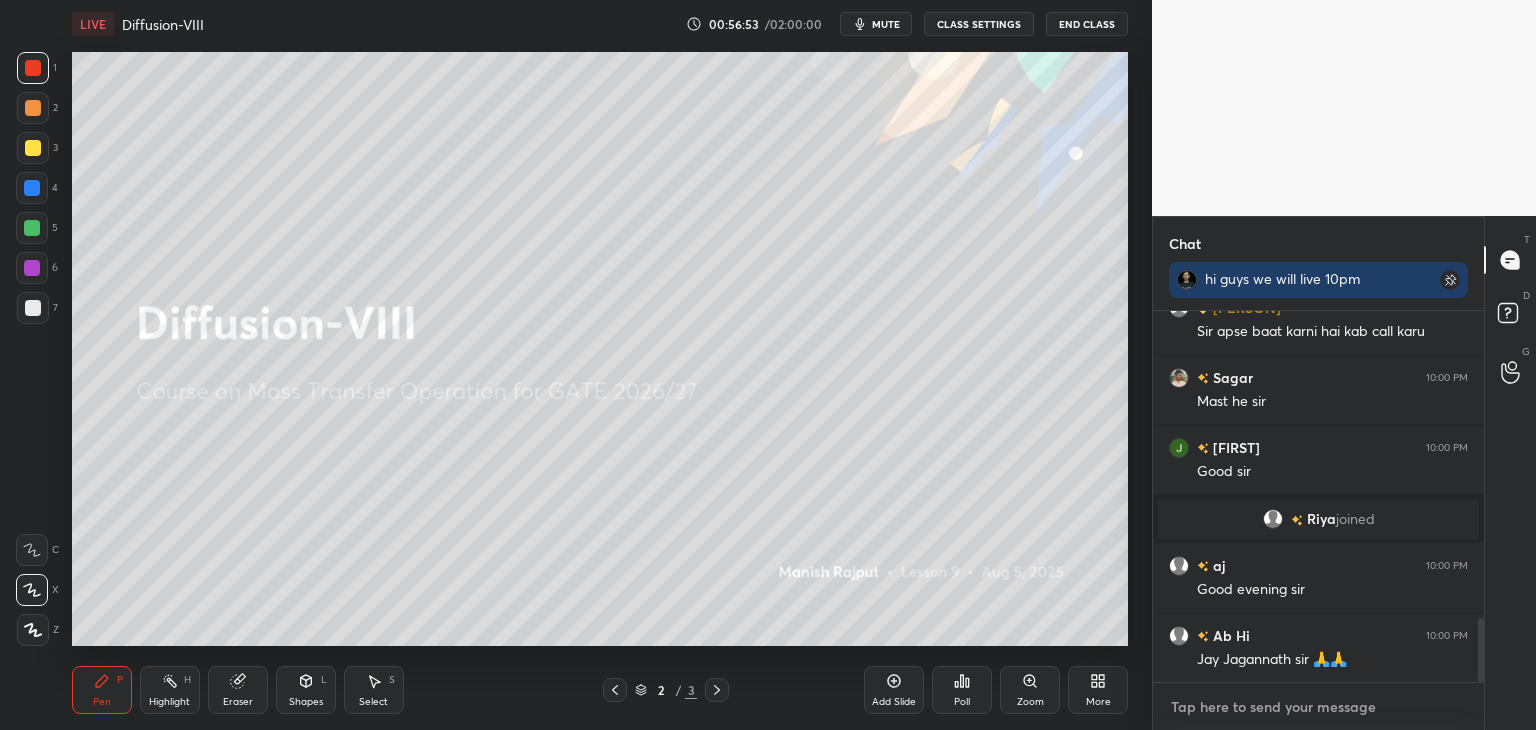 click at bounding box center (1318, 707) 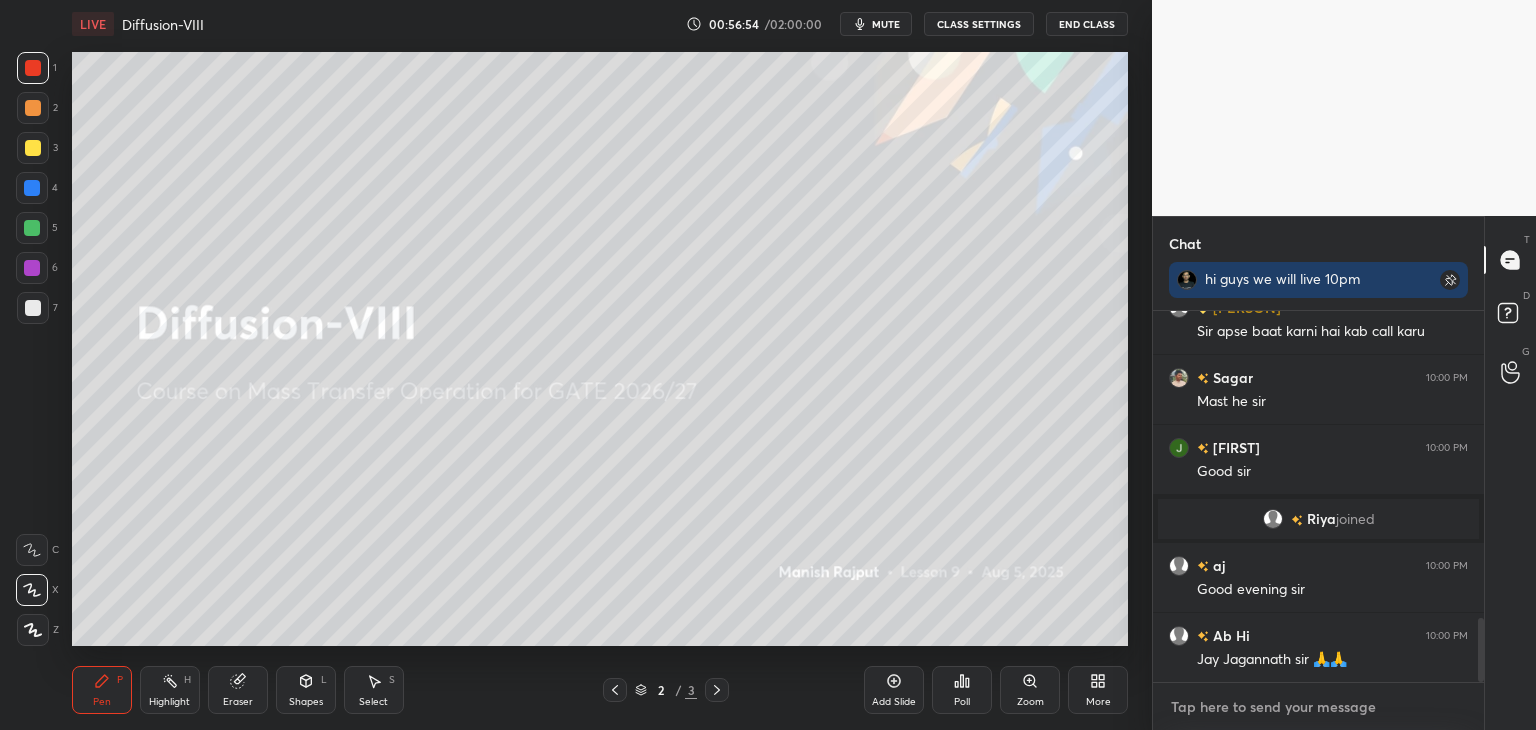 paste on "https://www.youtube.com/watch?v=PO2eu0f1xBs" 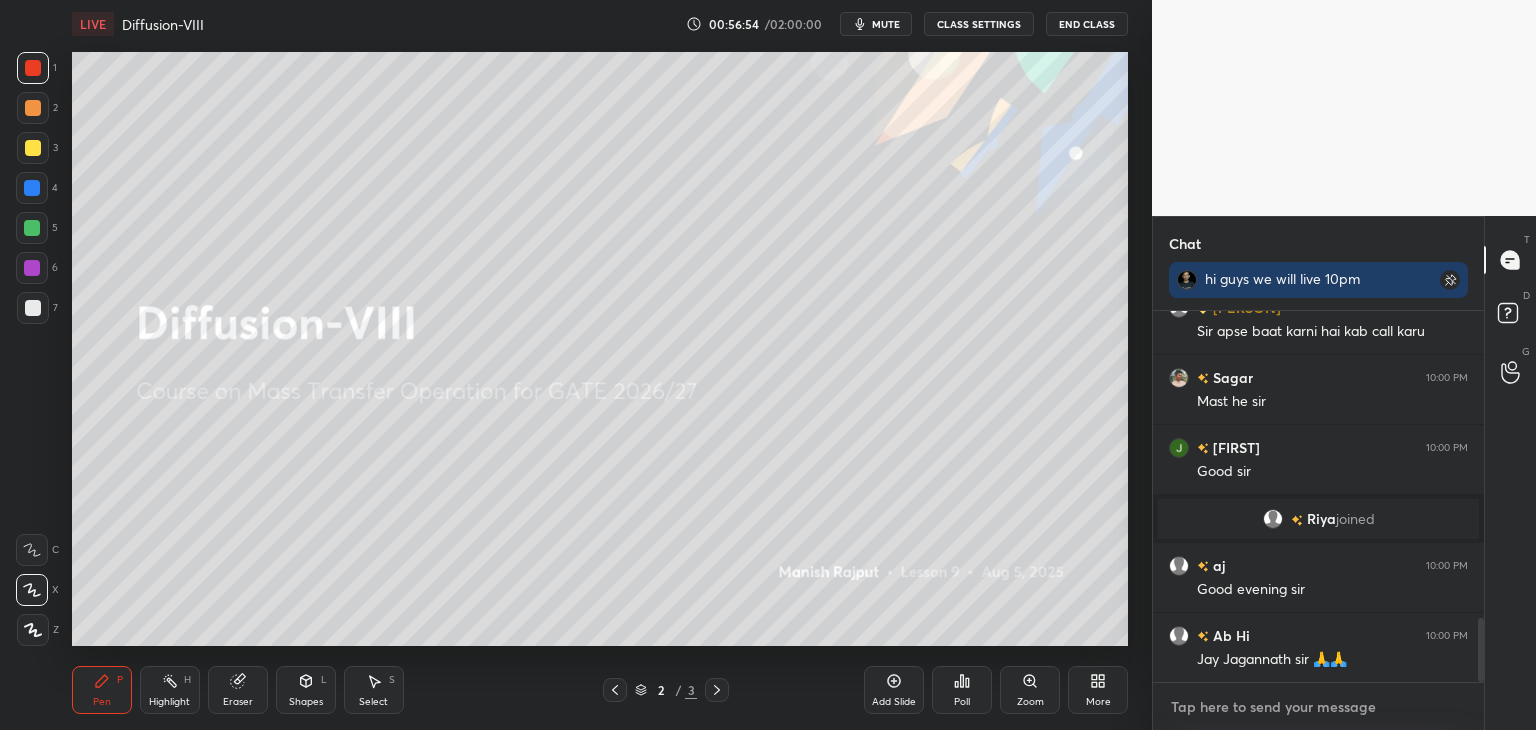 type on "https://www.youtube.com/watch?v=PO2eu0f1xBs" 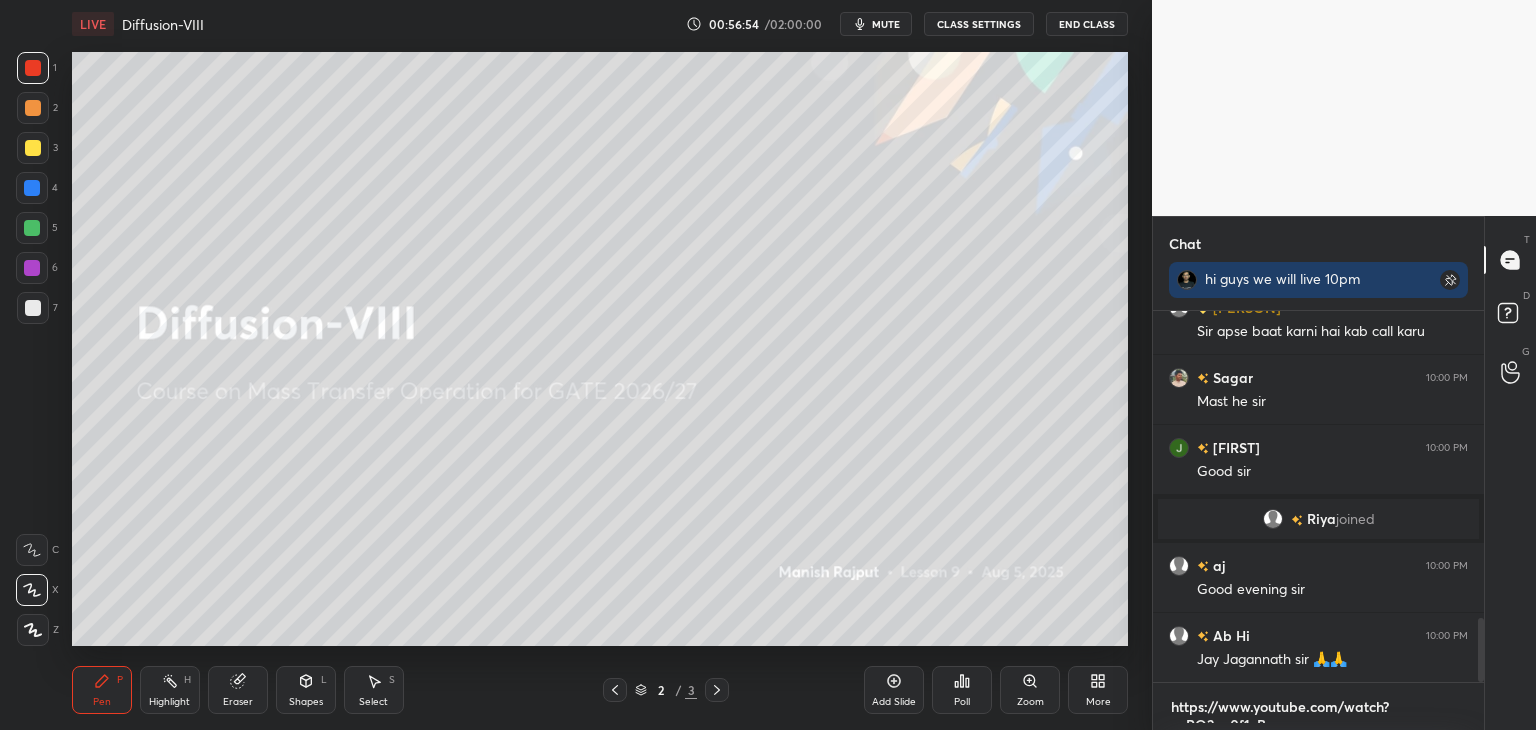scroll, scrollTop: 0, scrollLeft: 0, axis: both 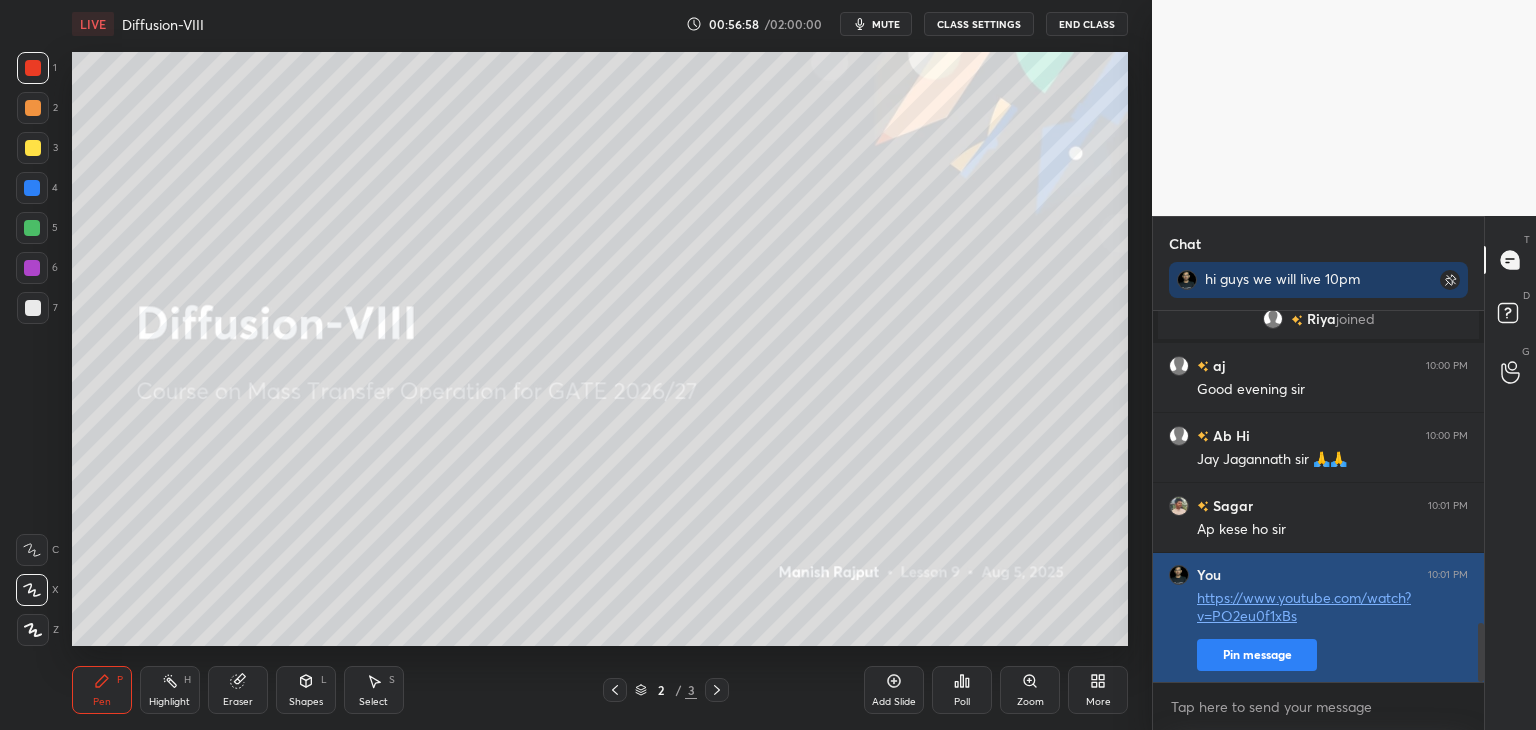 click on "Pin message" at bounding box center (1257, 655) 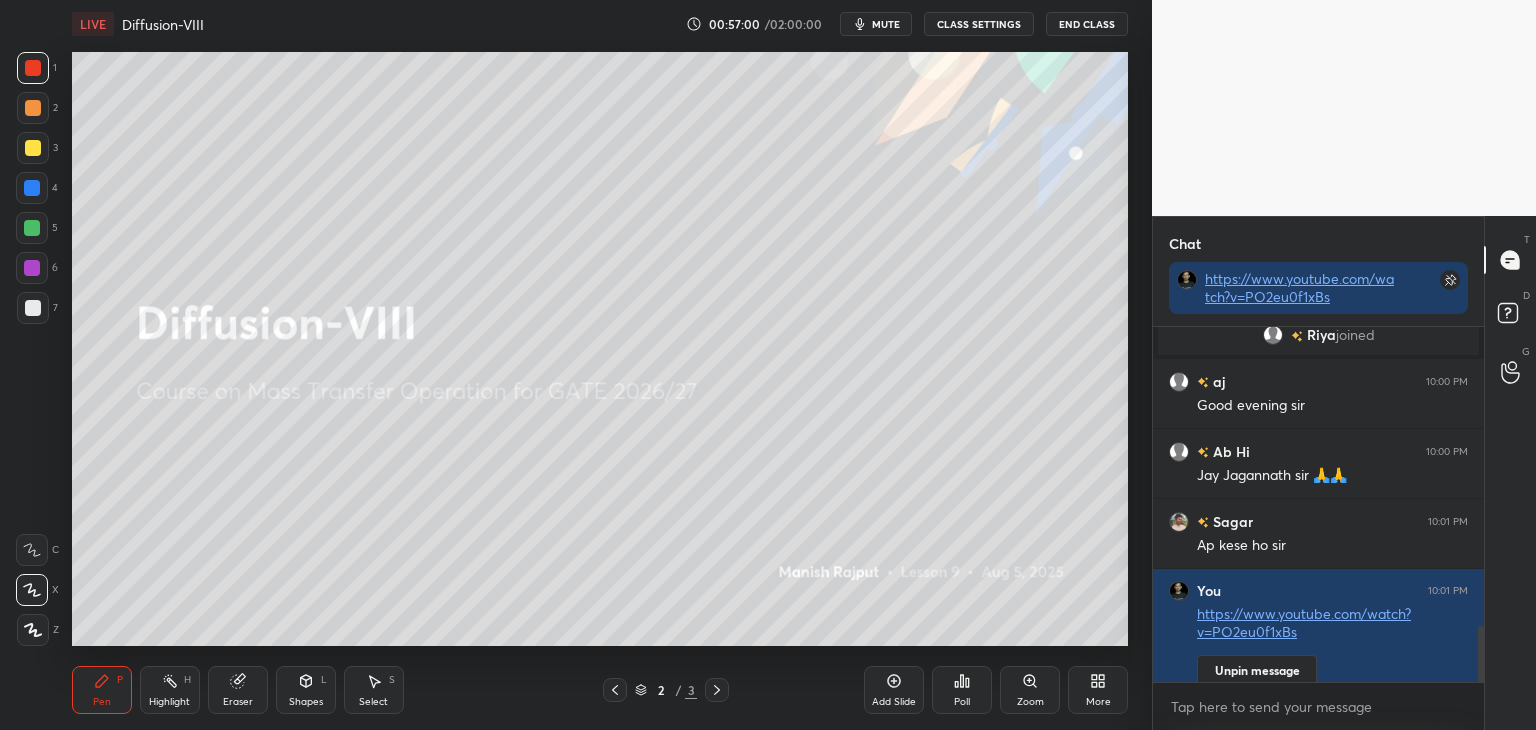 click at bounding box center [32, 228] 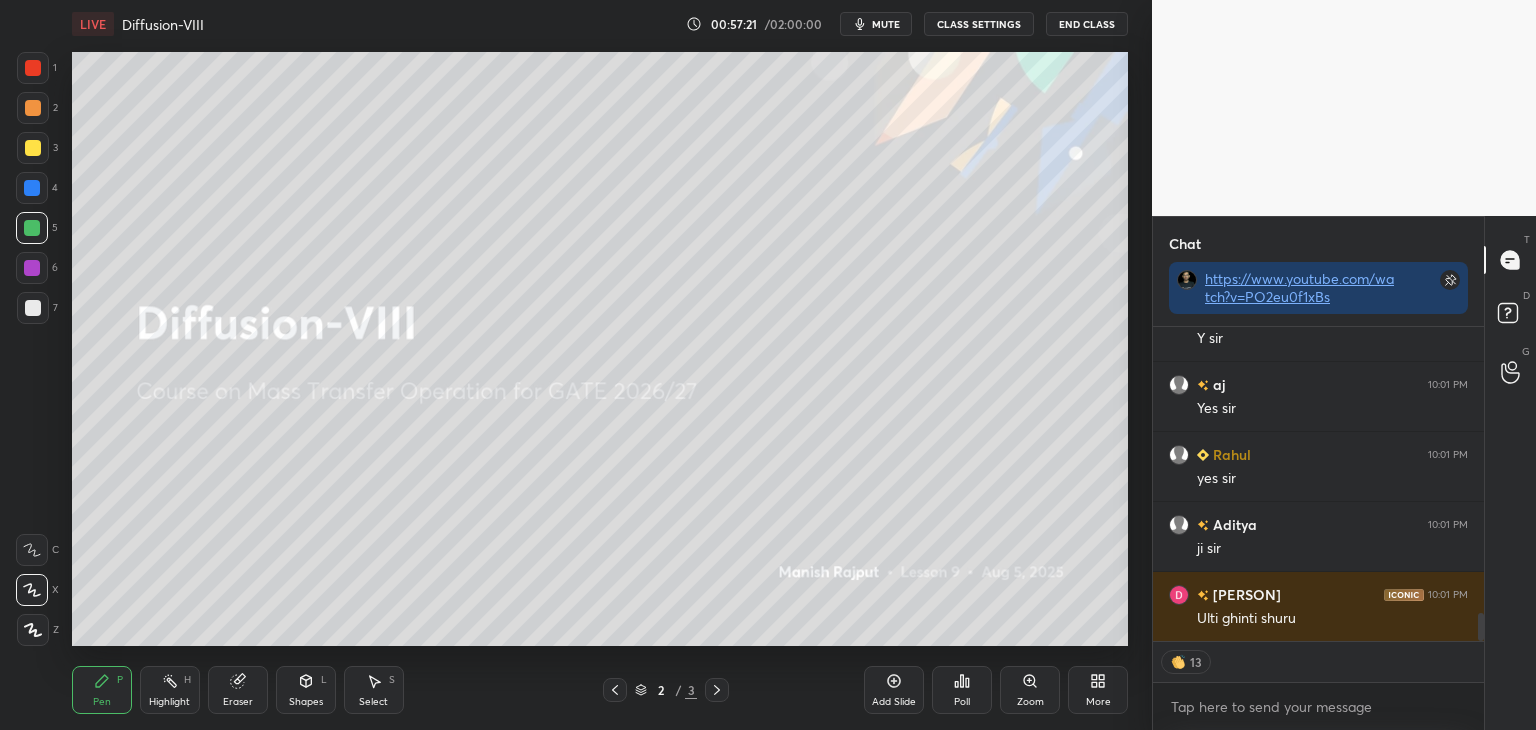 click at bounding box center [33, 68] 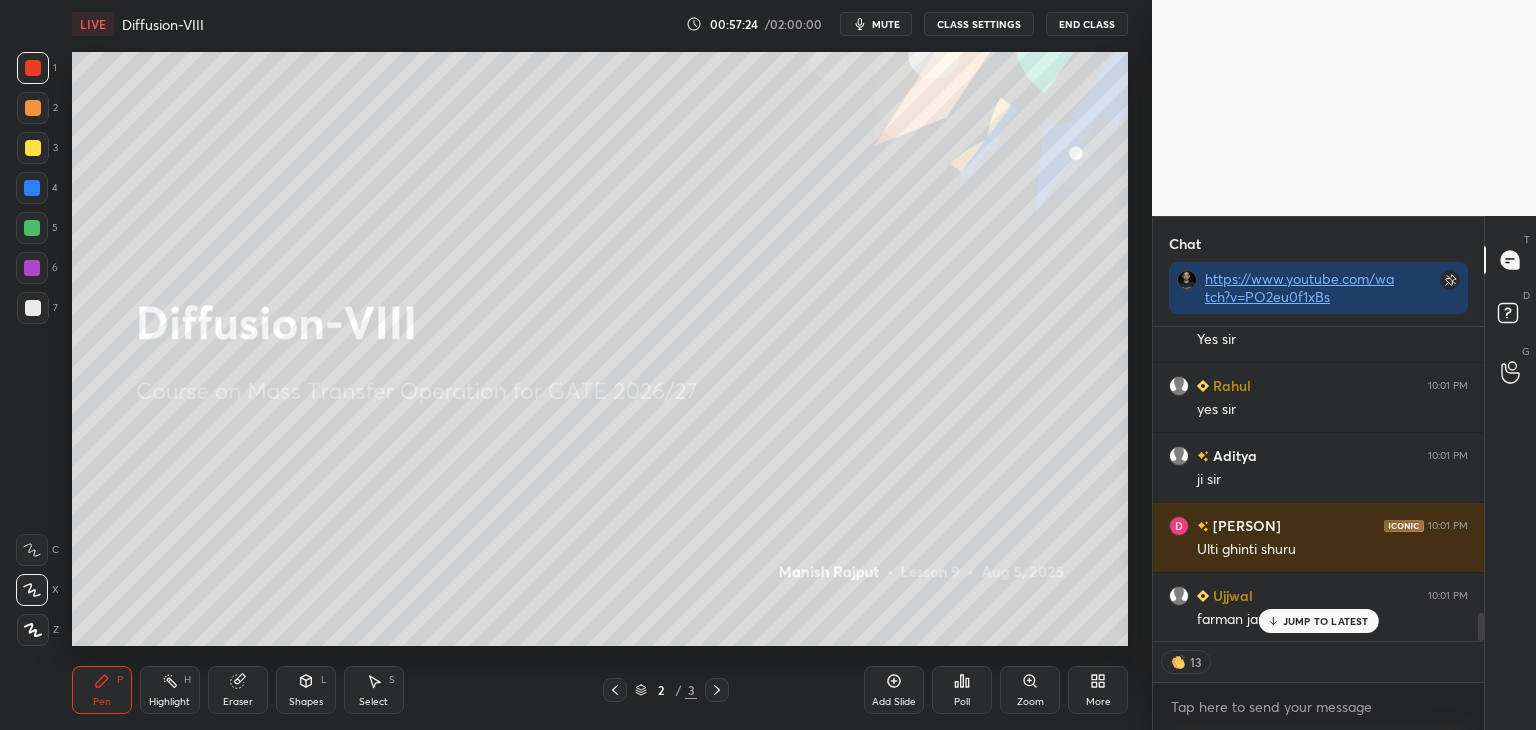click on "JUMP TO LATEST" at bounding box center [1326, 621] 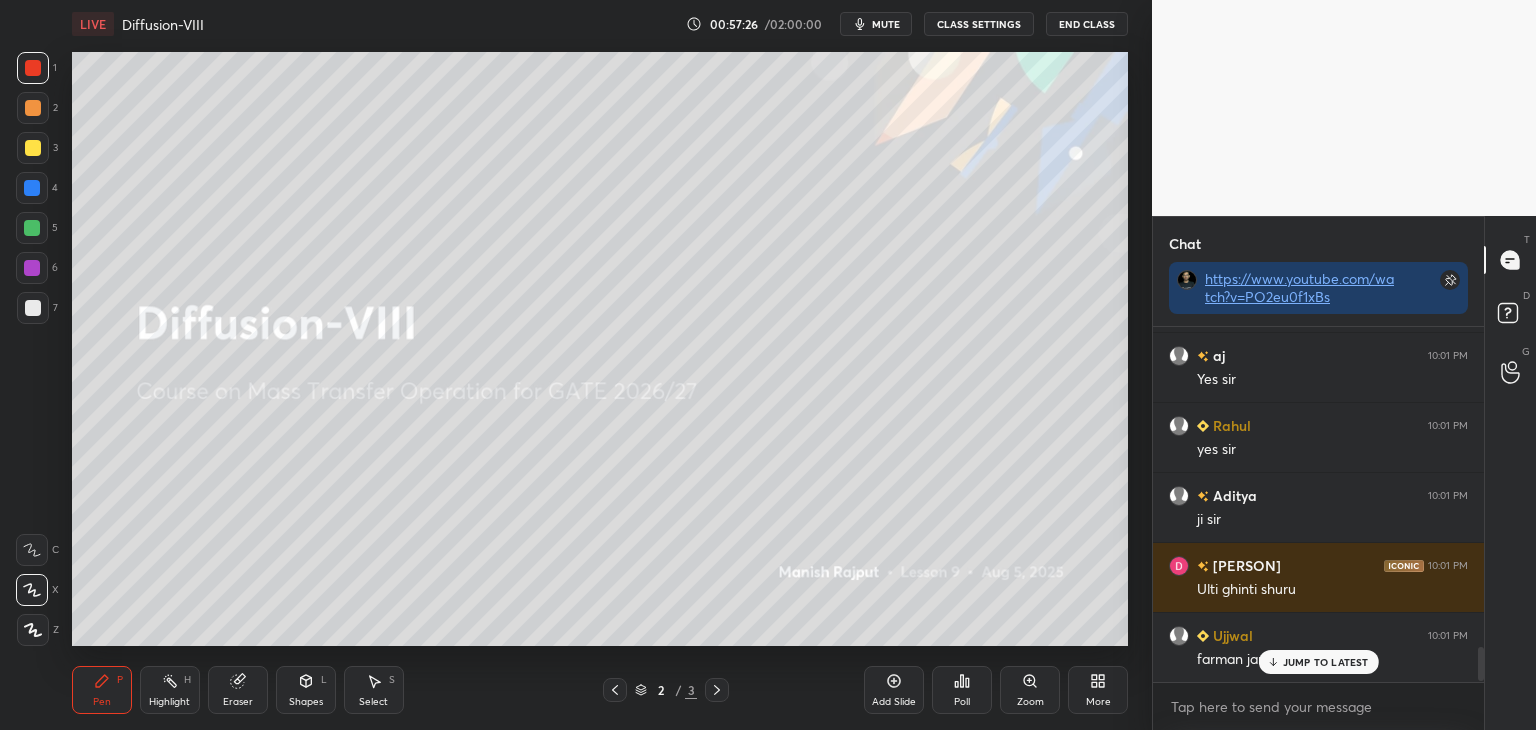 click at bounding box center [33, 630] 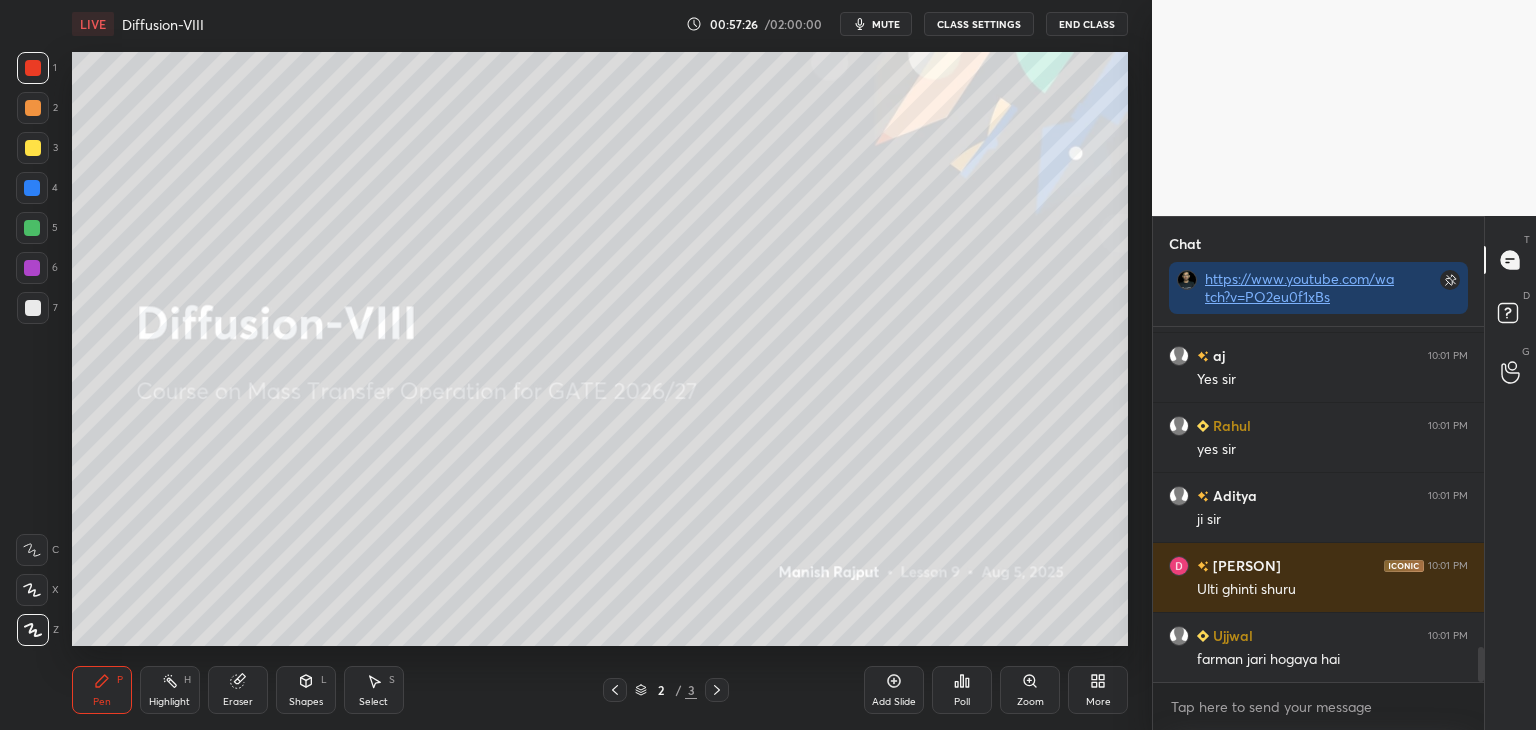 click at bounding box center [32, 590] 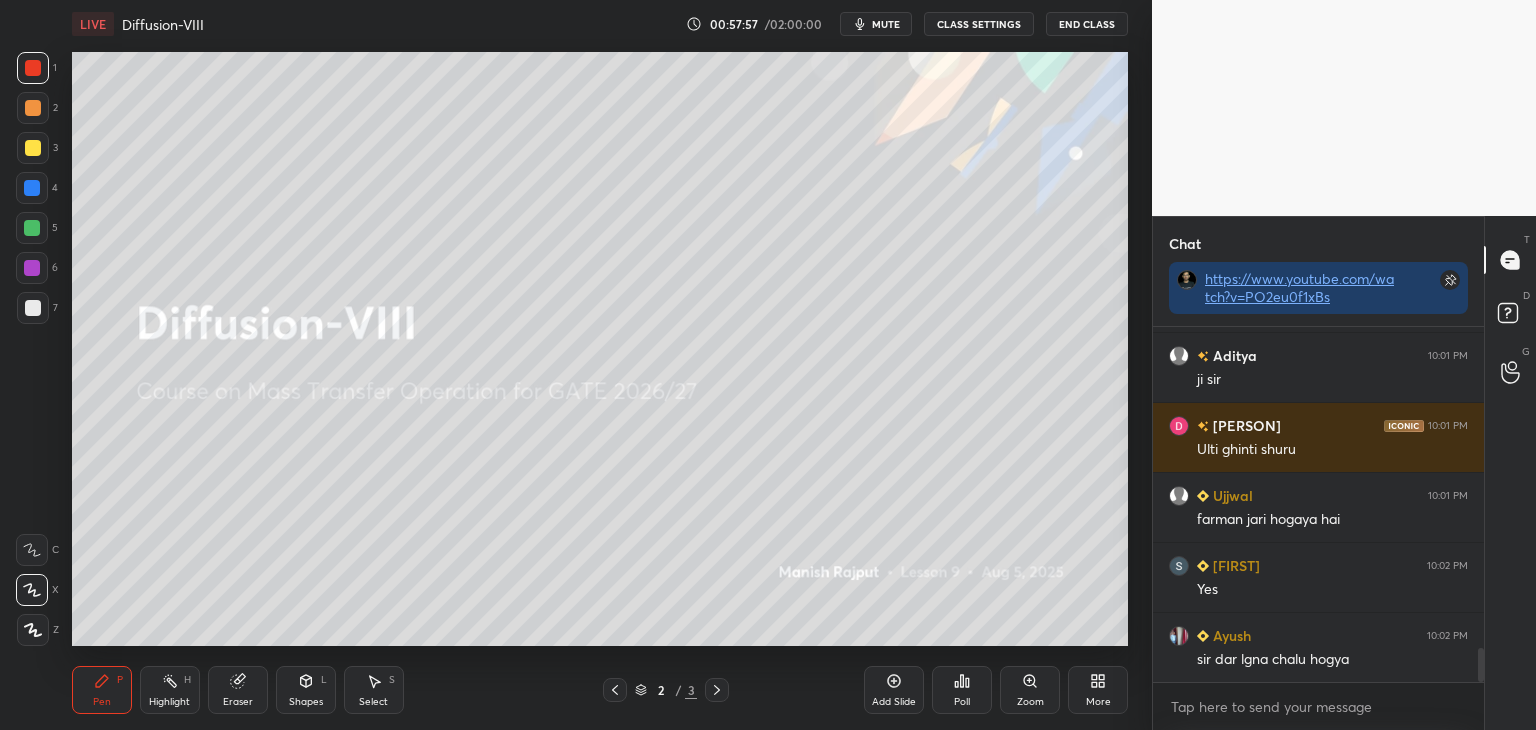 scroll, scrollTop: 316, scrollLeft: 325, axis: both 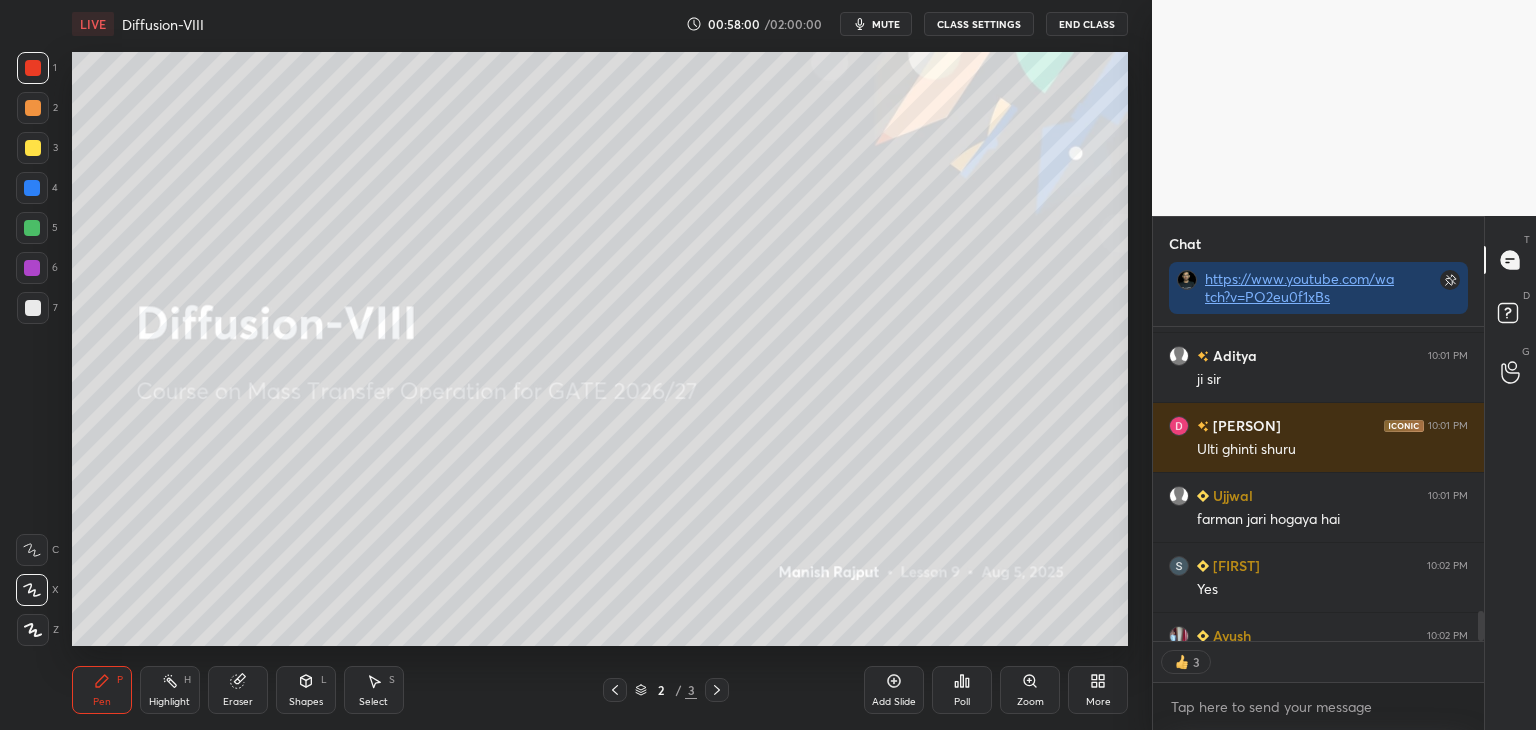 click 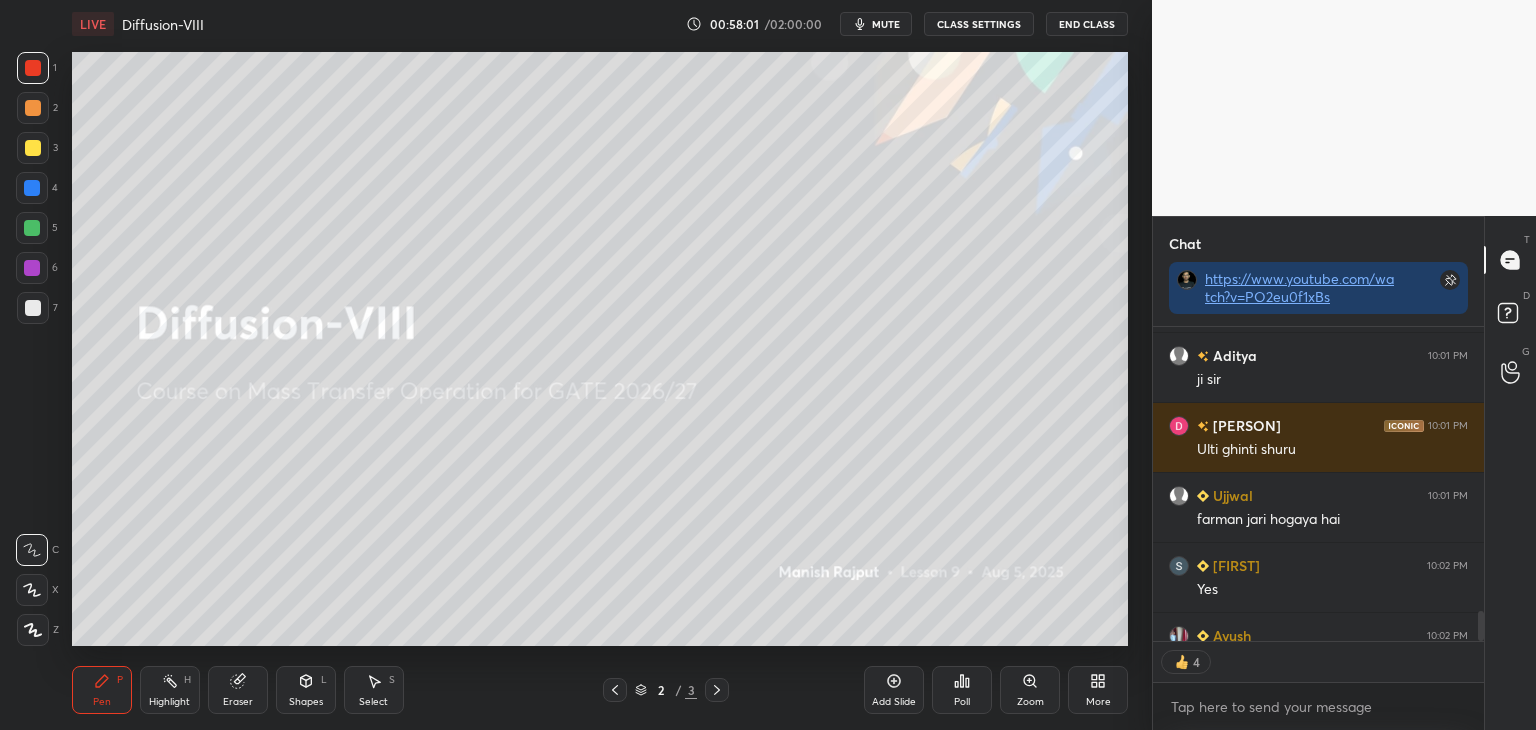 click at bounding box center [32, 268] 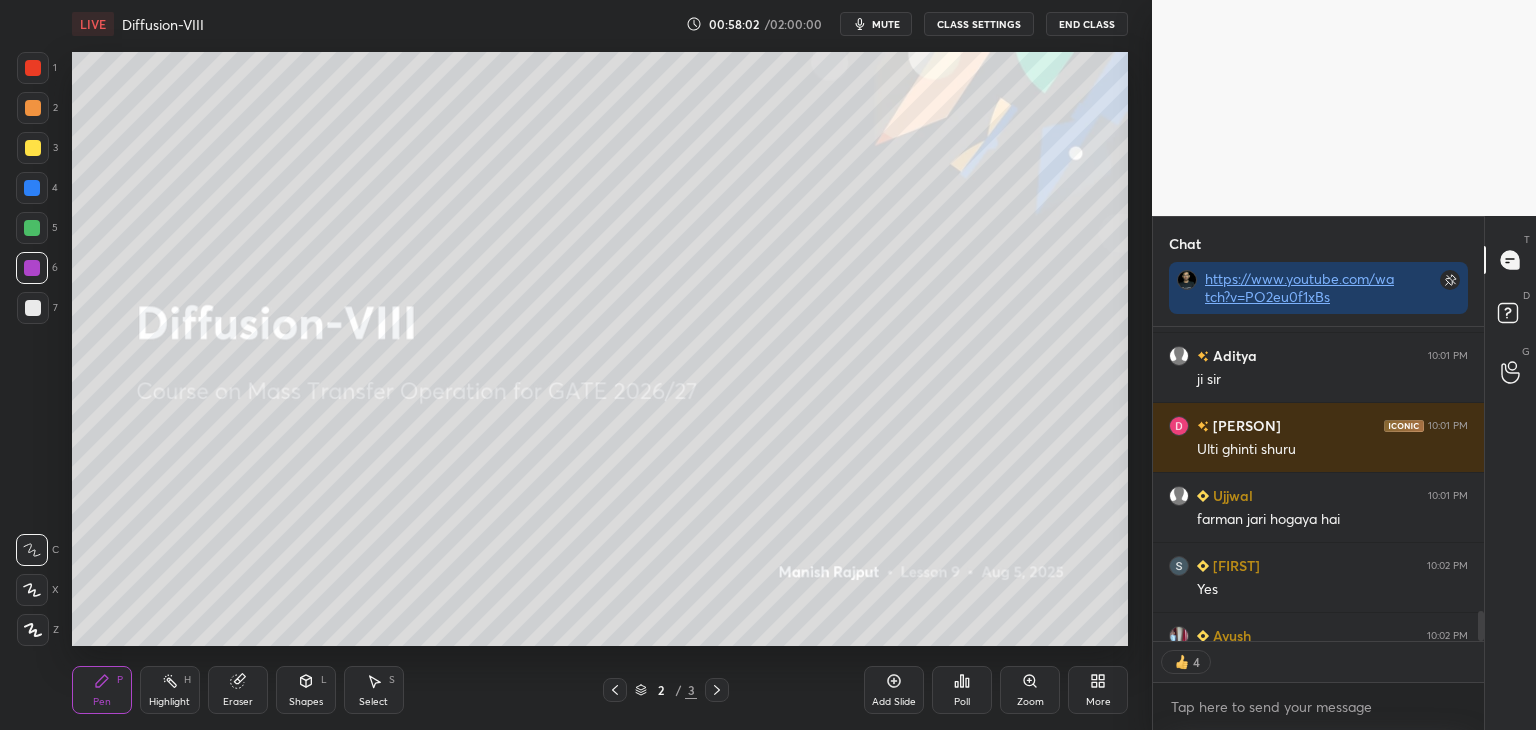click at bounding box center (33, 308) 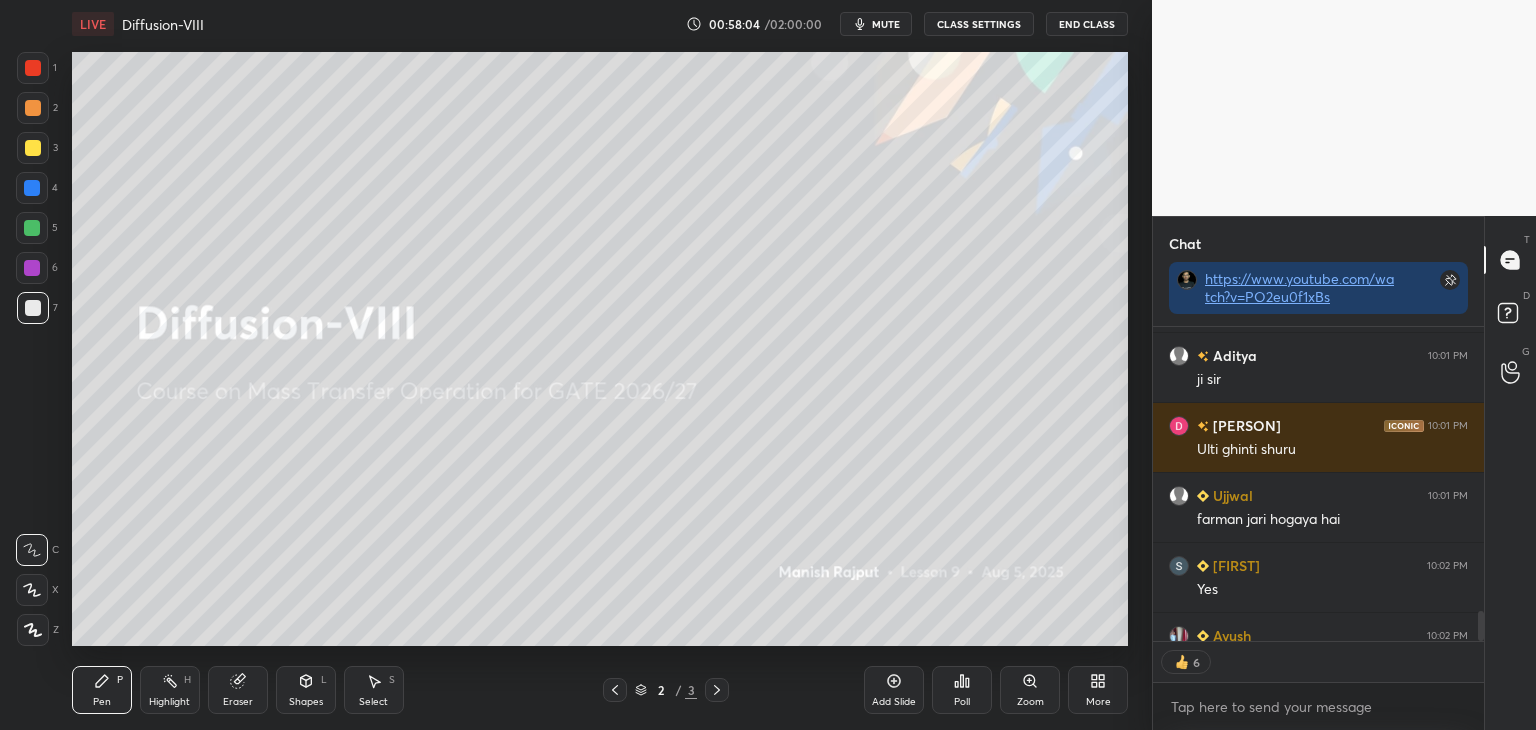 click at bounding box center [32, 590] 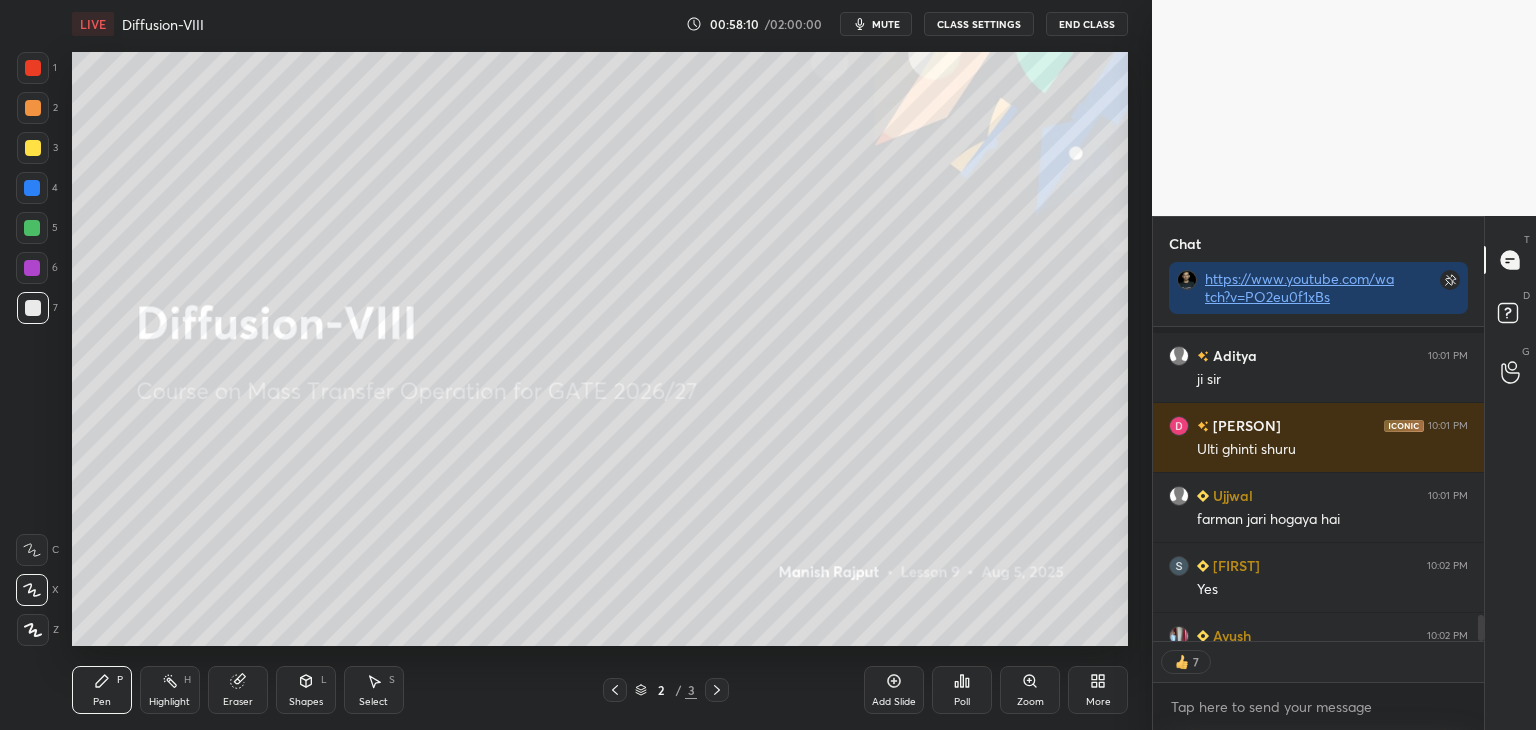 scroll, scrollTop: 3467, scrollLeft: 0, axis: vertical 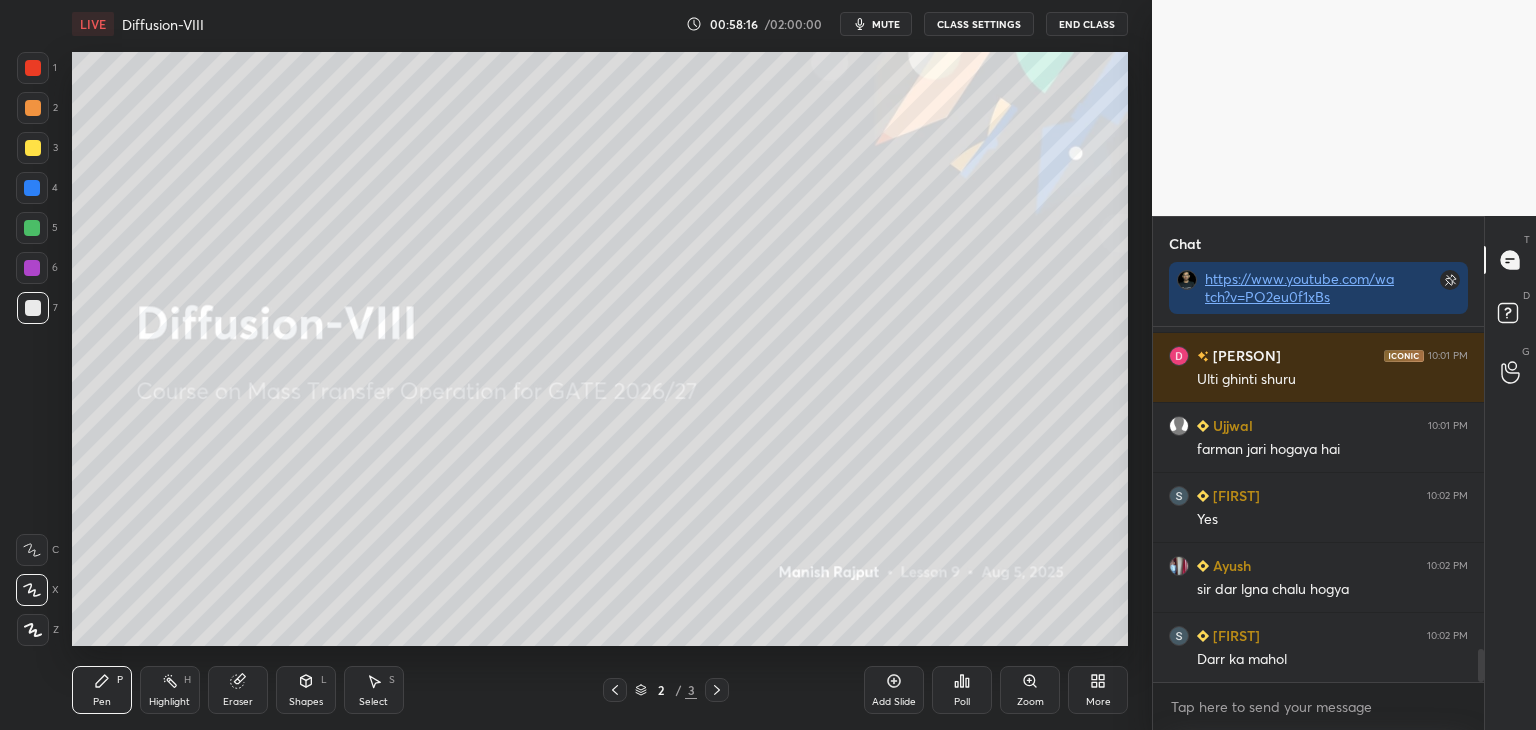 click at bounding box center [33, 148] 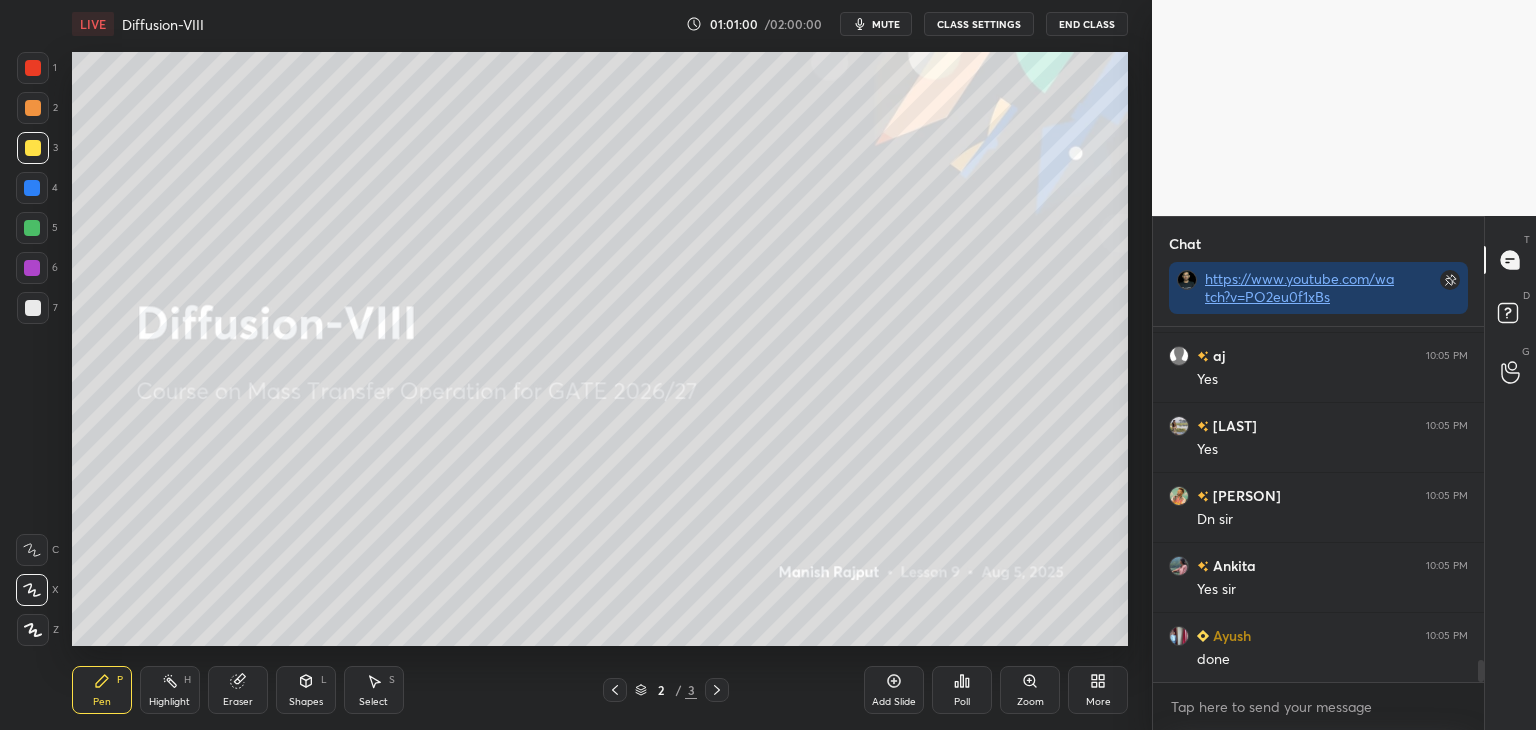 scroll, scrollTop: 5488, scrollLeft: 0, axis: vertical 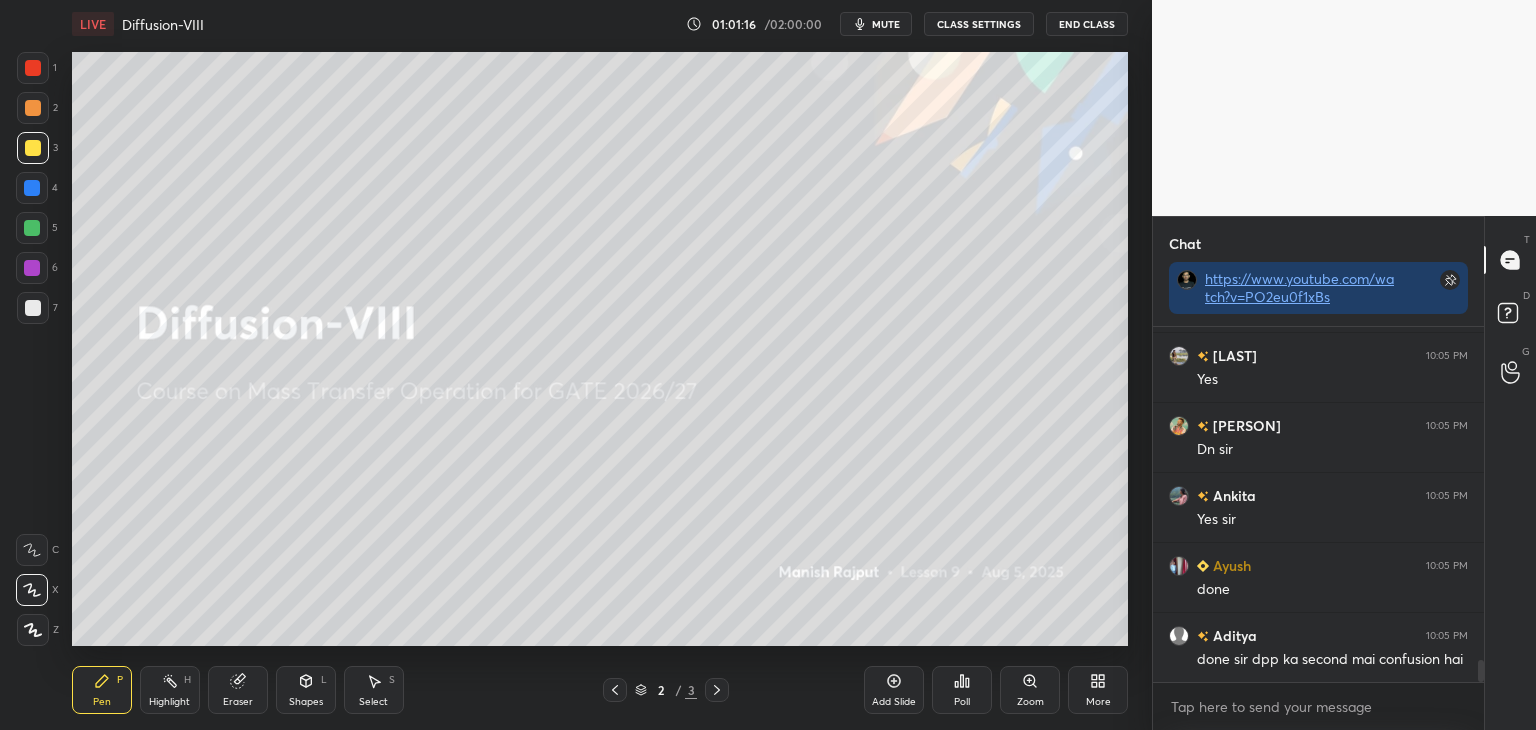 click 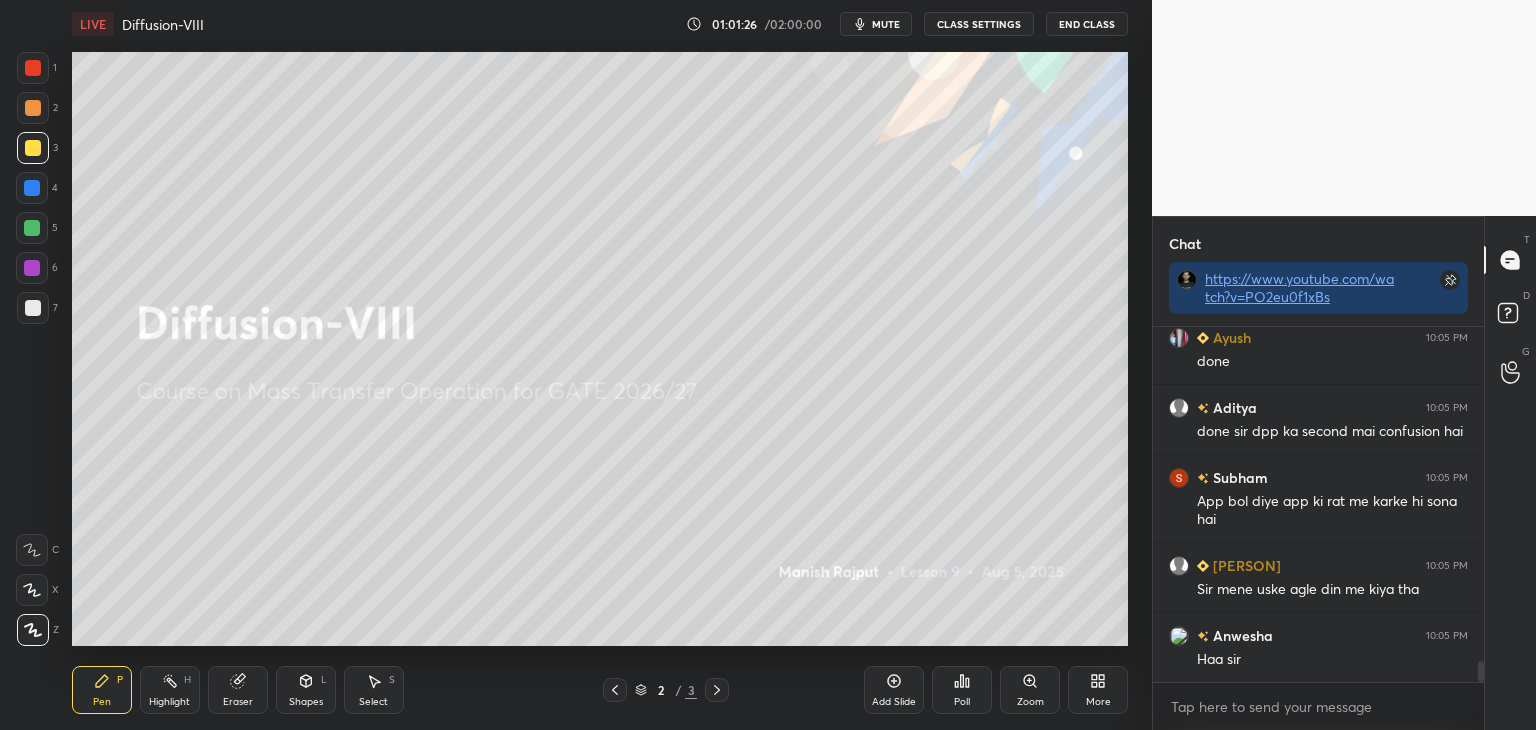 scroll, scrollTop: 5786, scrollLeft: 0, axis: vertical 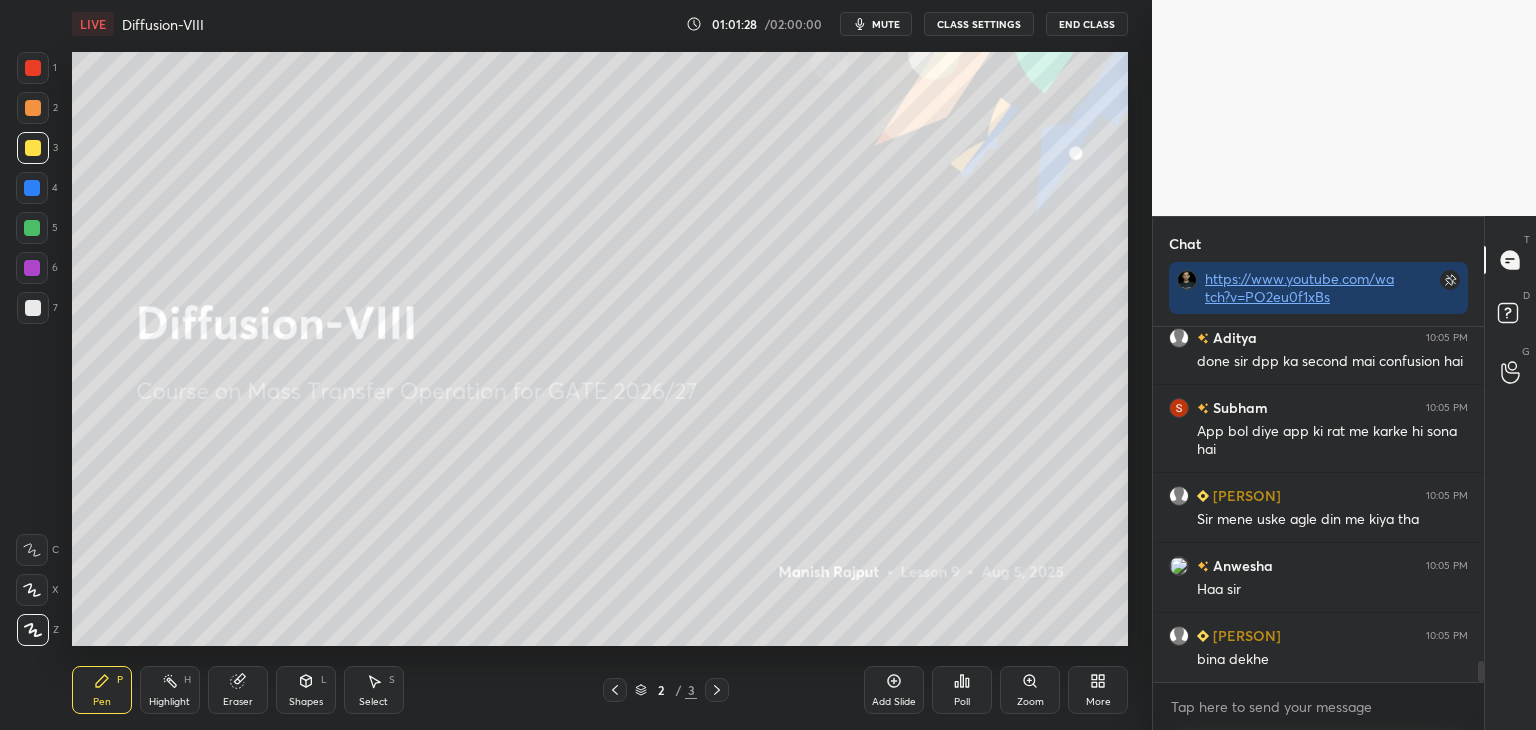 click at bounding box center [33, 308] 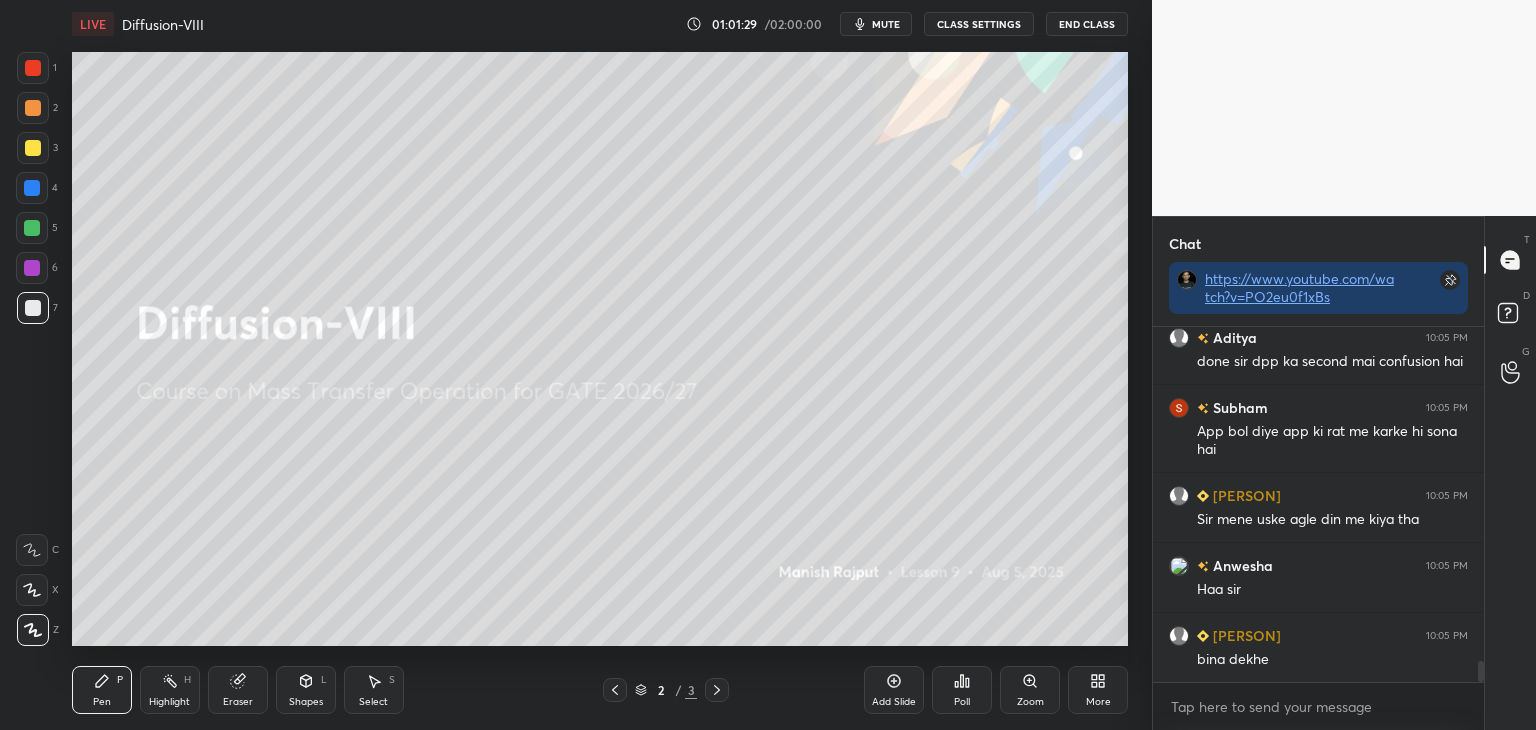 click 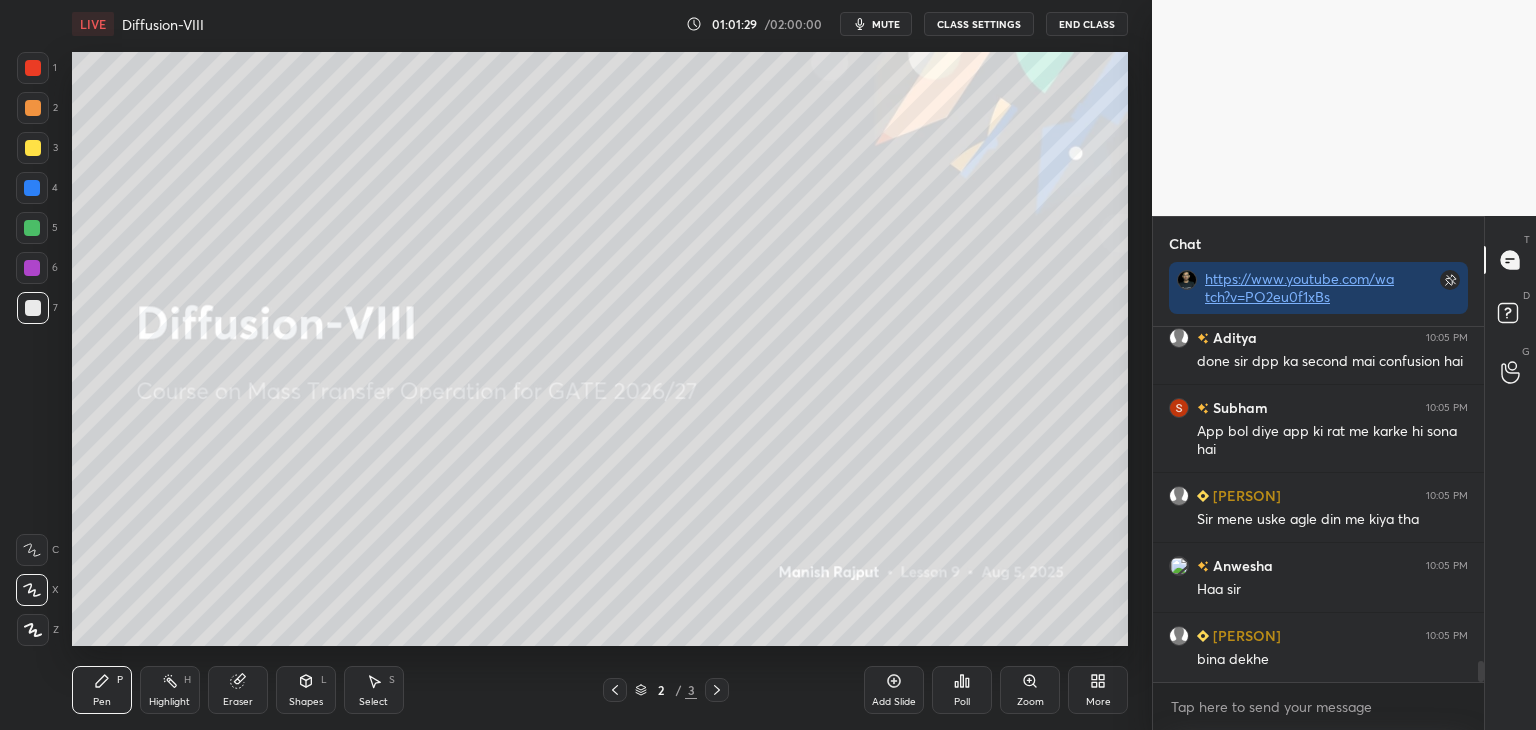 click at bounding box center [33, 630] 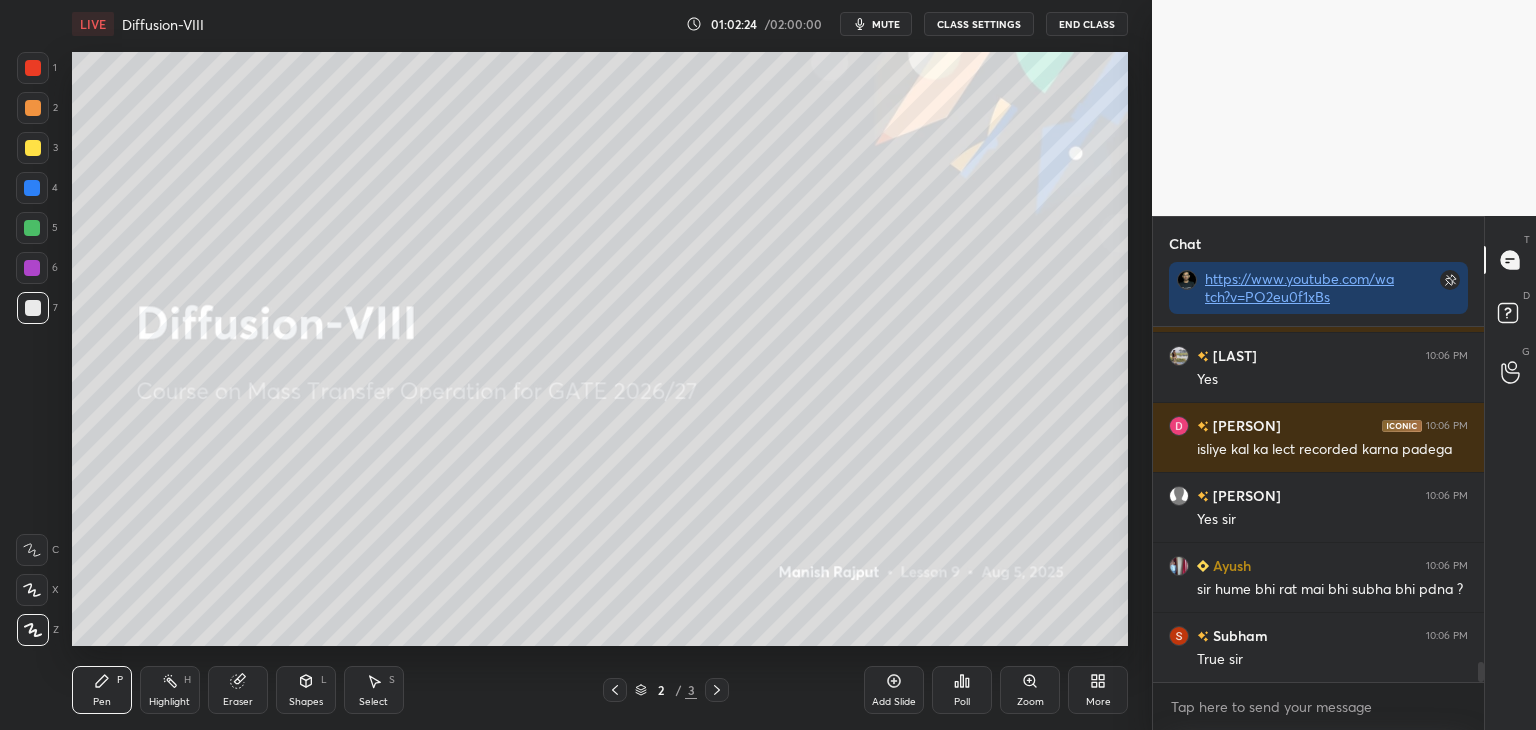 scroll, scrollTop: 6080, scrollLeft: 0, axis: vertical 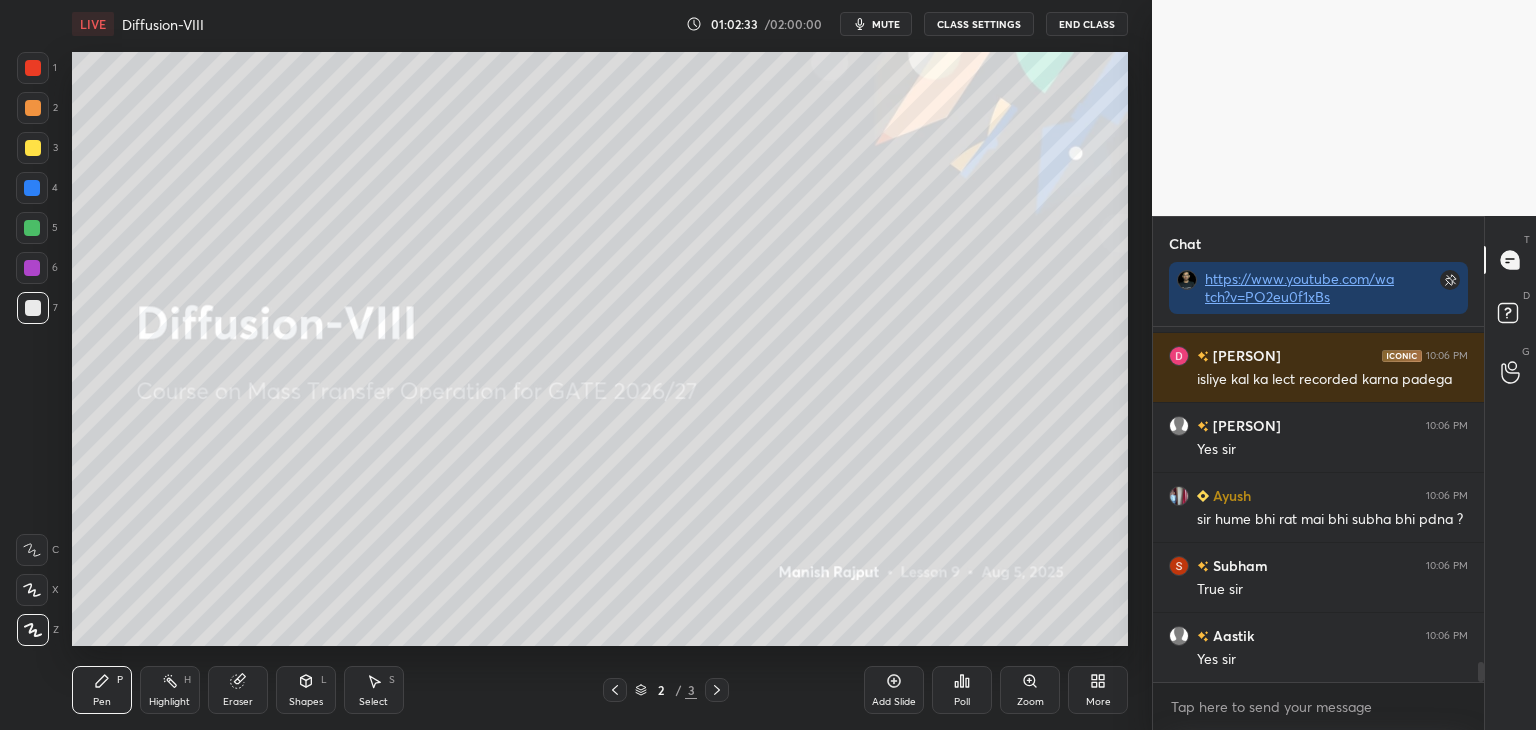 click on "Add Slide" at bounding box center (894, 690) 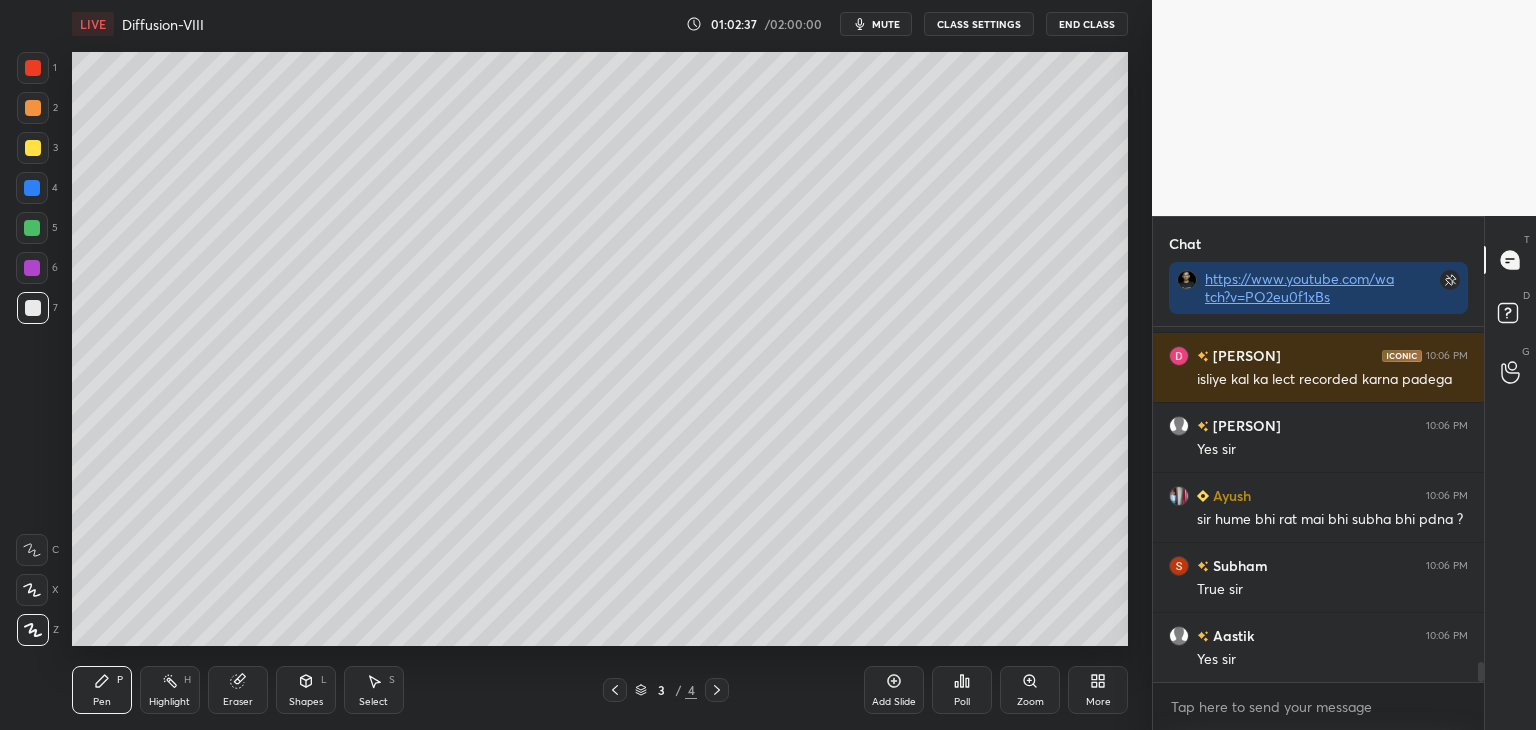 scroll, scrollTop: 6150, scrollLeft: 0, axis: vertical 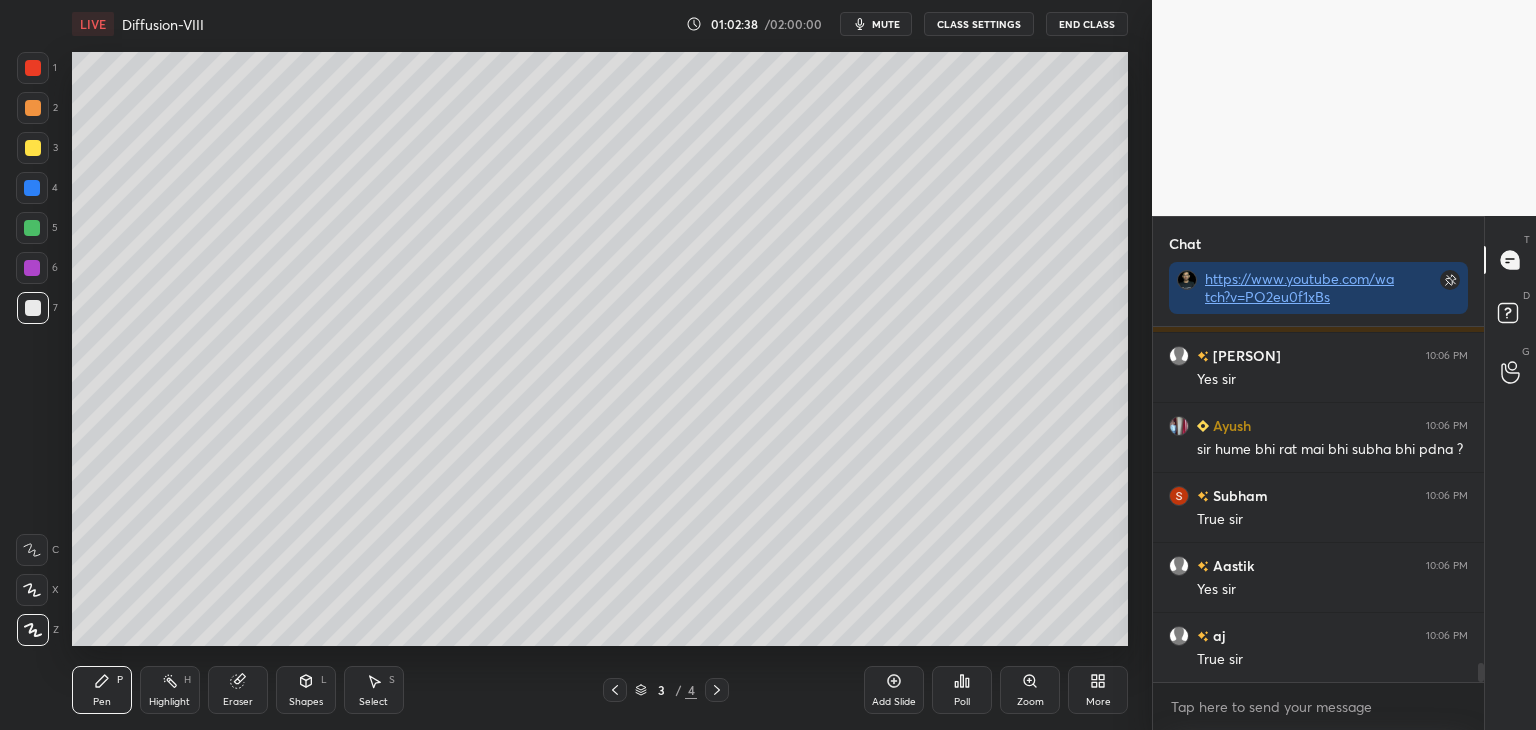 click 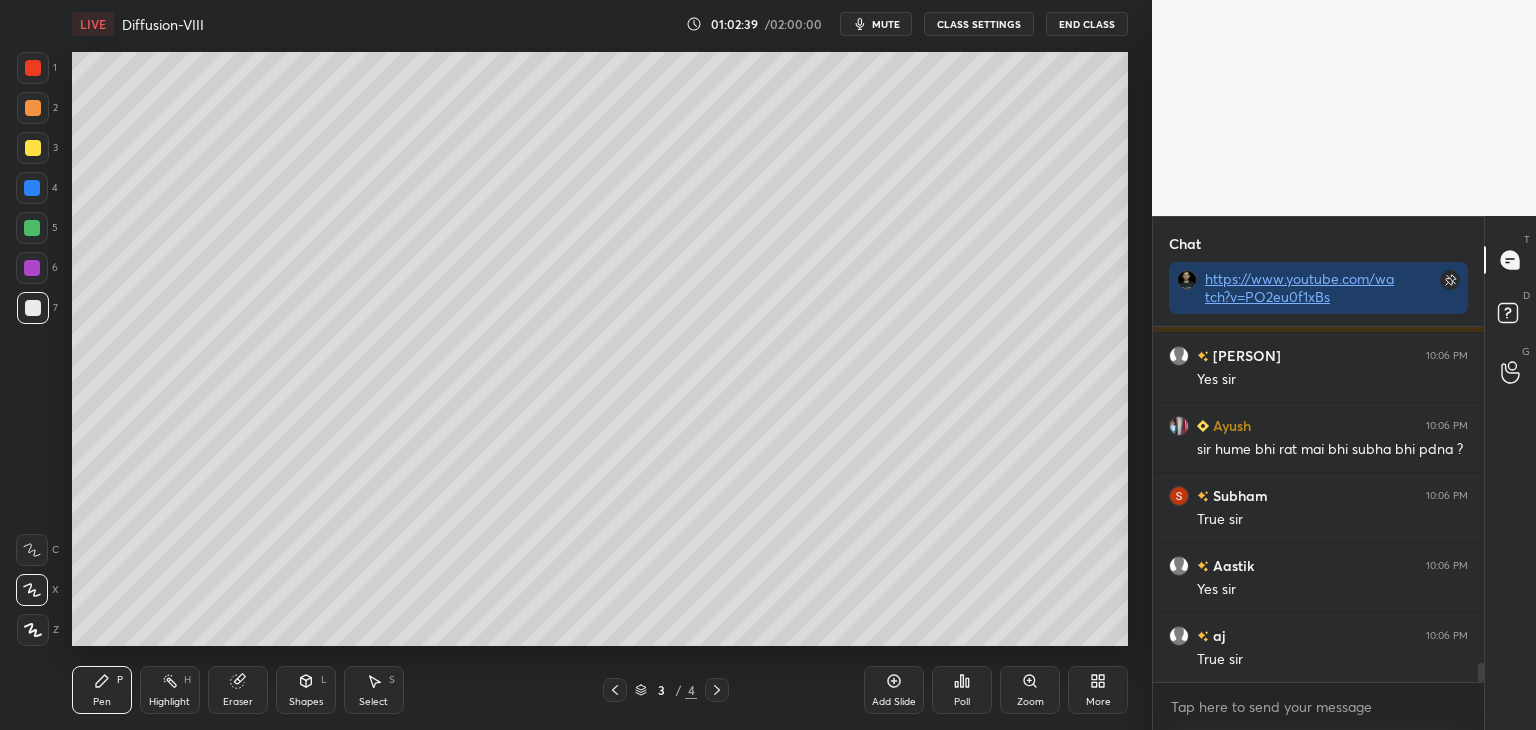 click 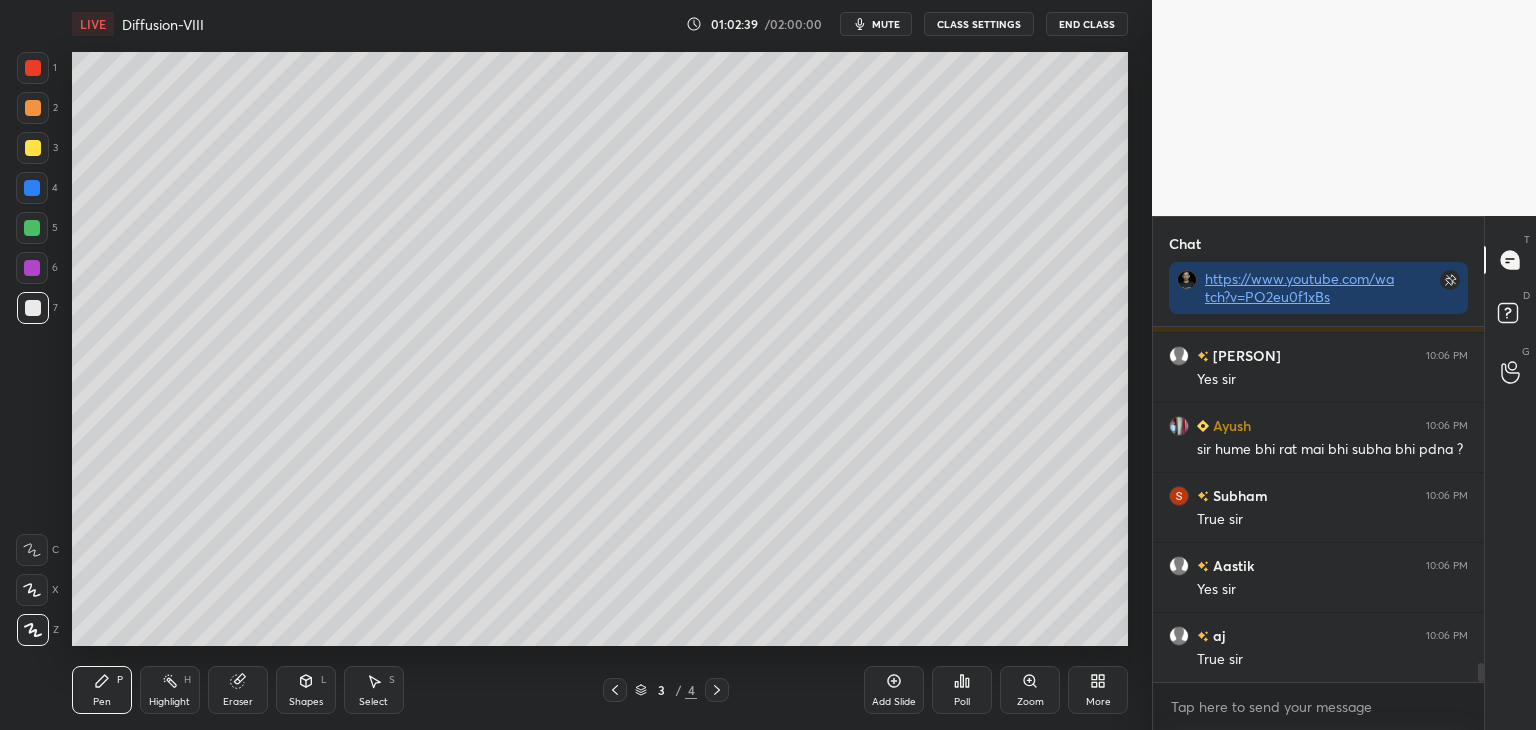 click 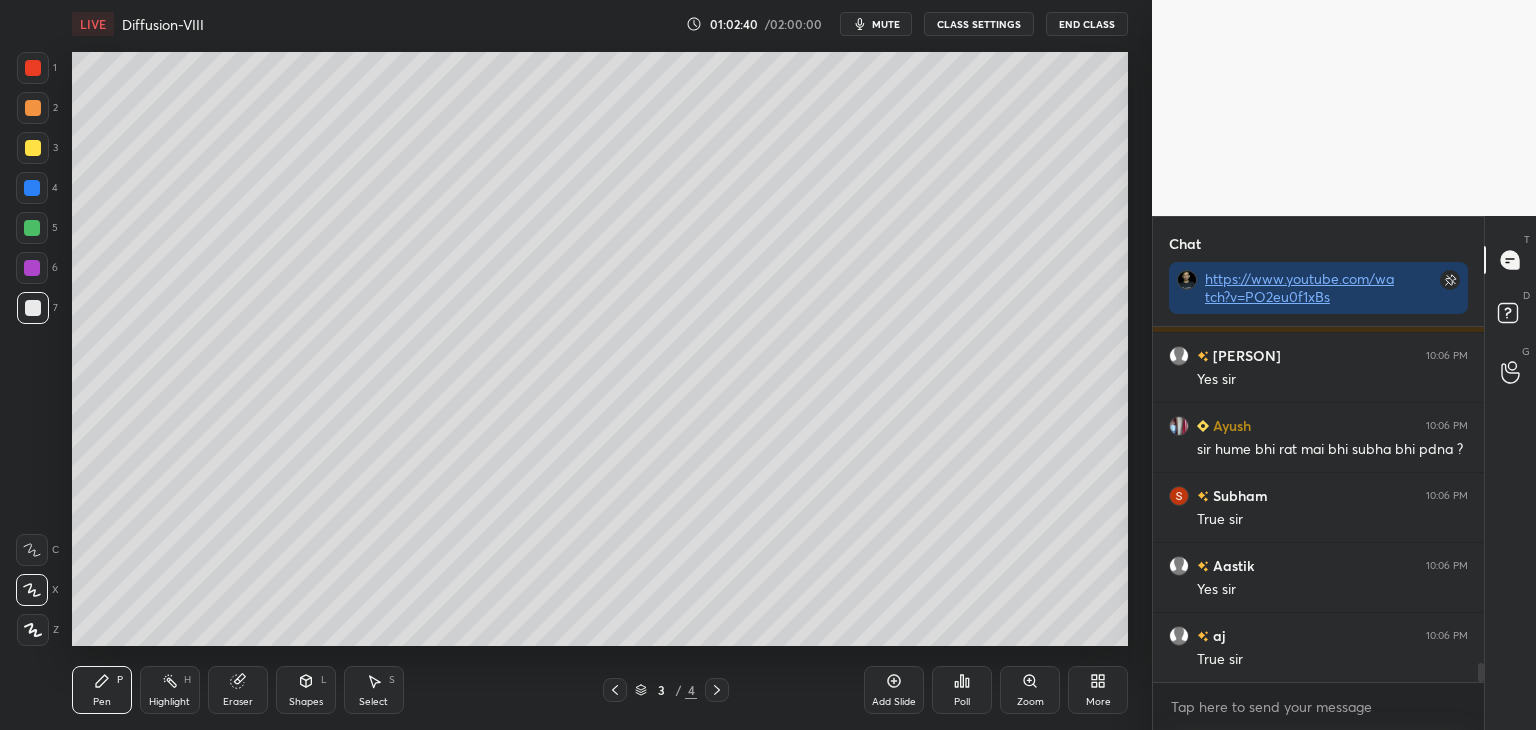 drag, startPoint x: 35, startPoint y: 269, endPoint x: 27, endPoint y: 292, distance: 24.351591 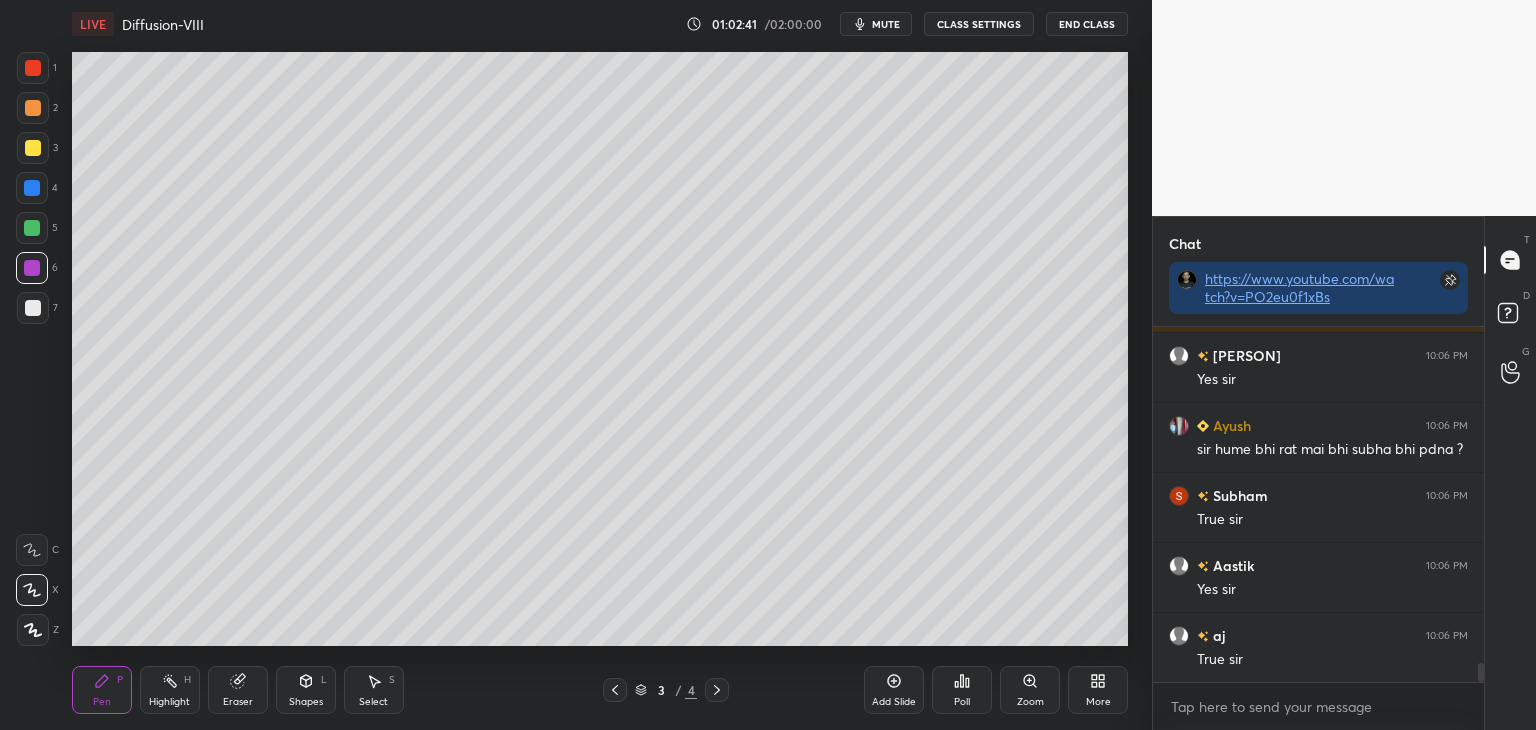 click at bounding box center [33, 308] 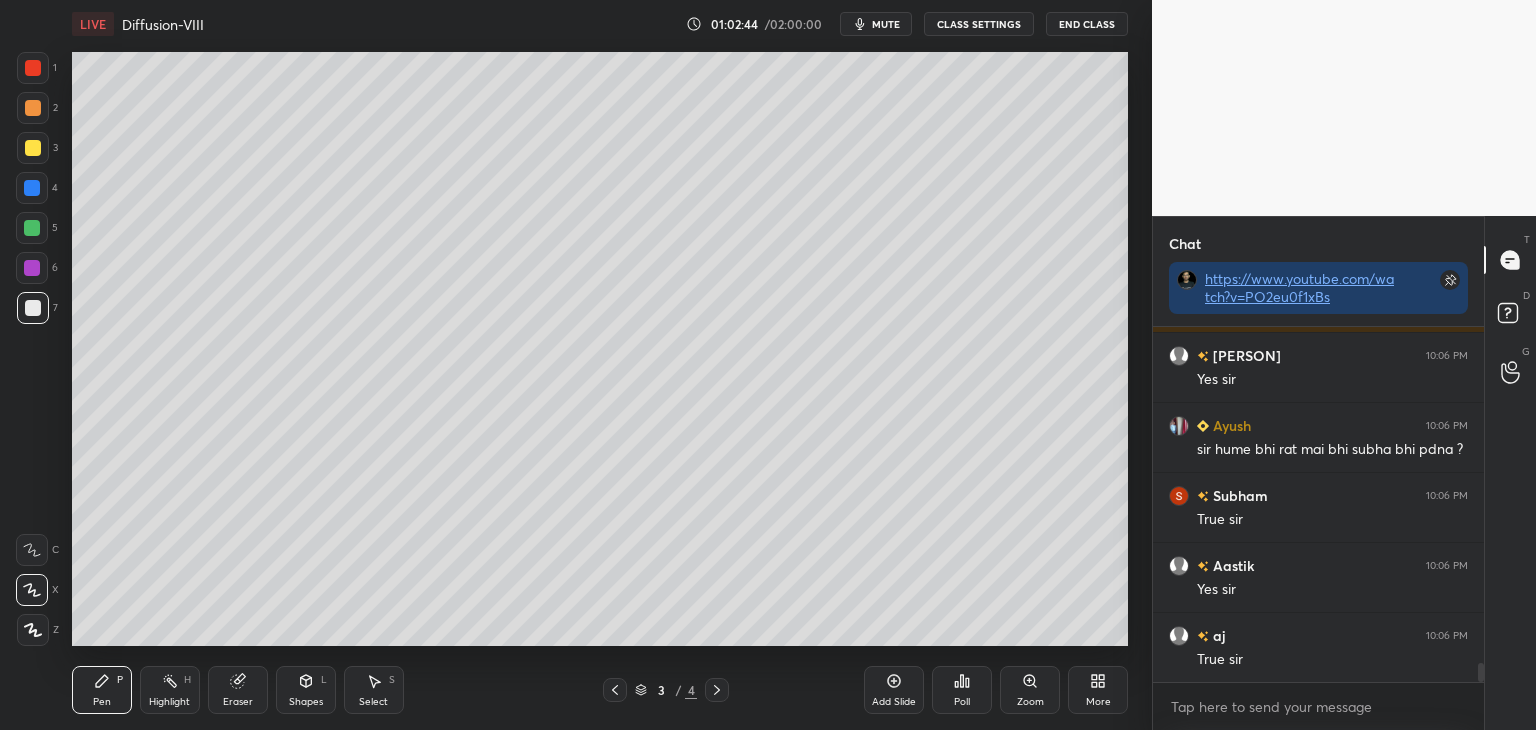 click at bounding box center (33, 148) 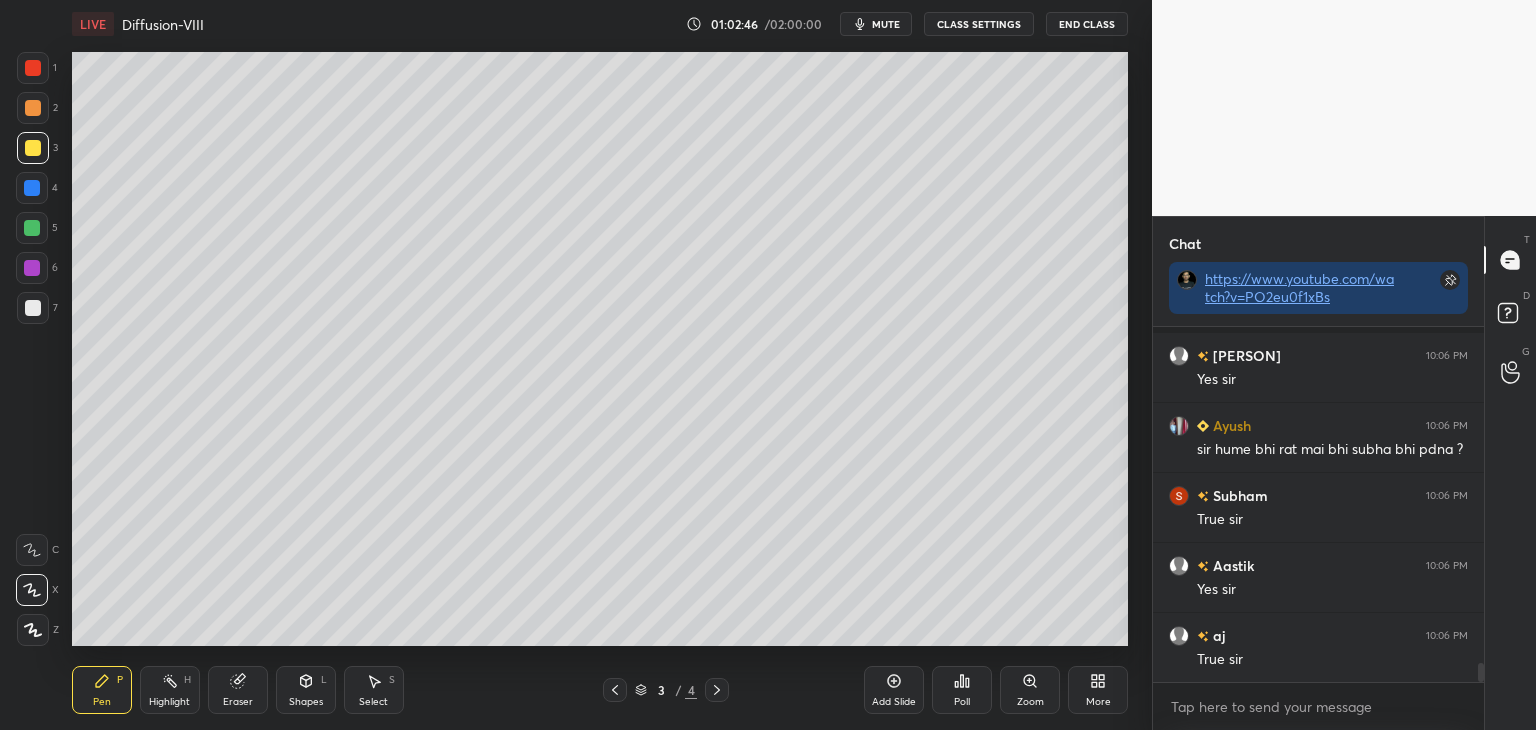 scroll, scrollTop: 6238, scrollLeft: 0, axis: vertical 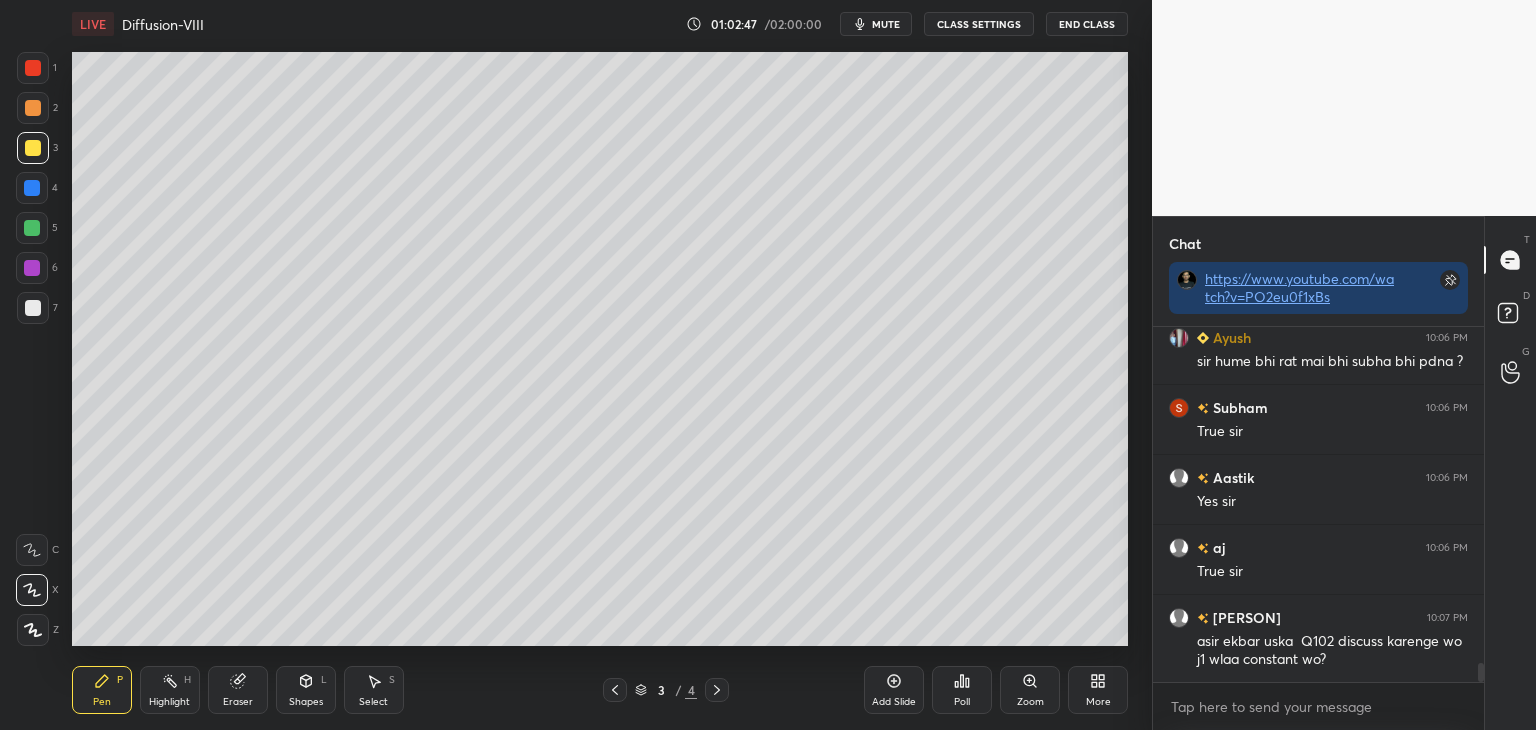 click at bounding box center [32, 590] 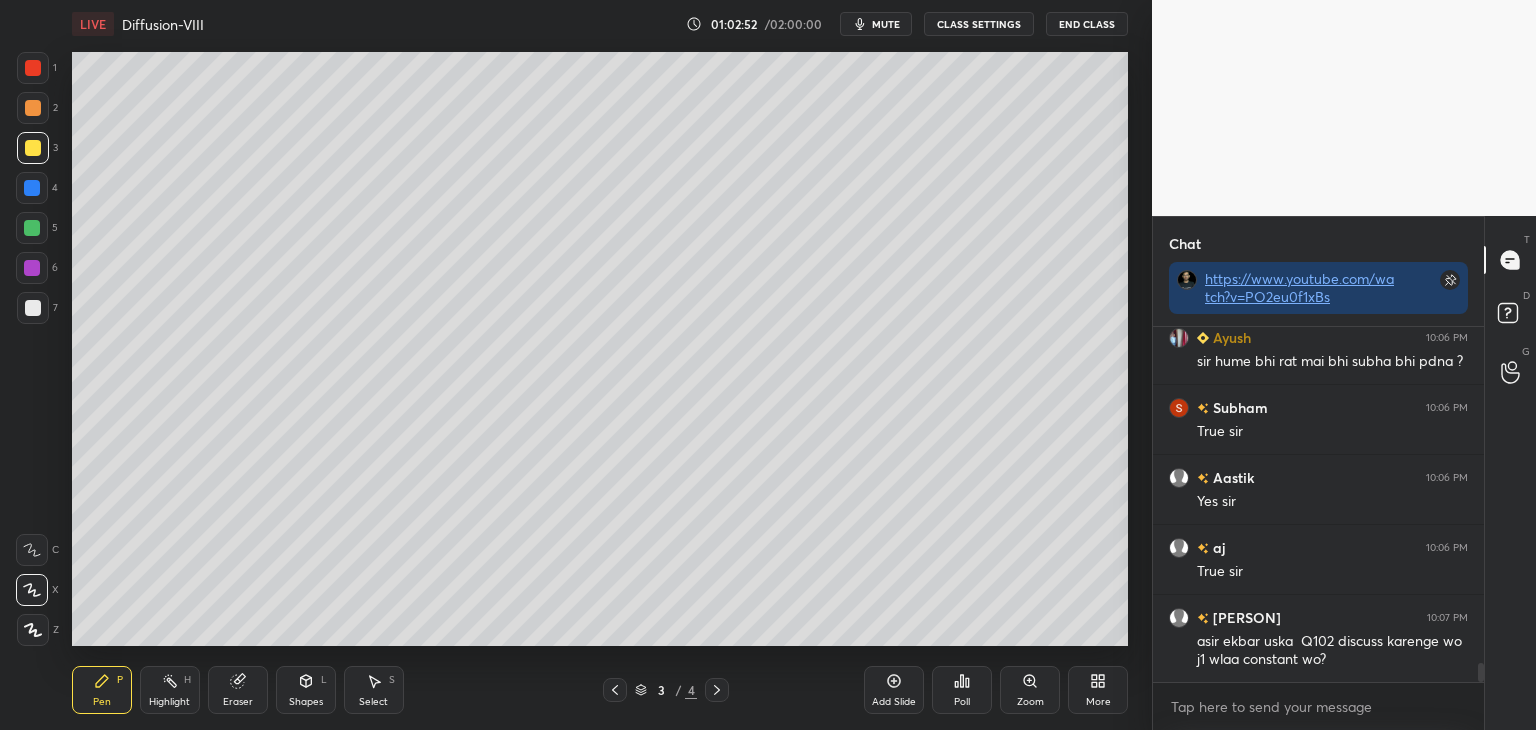 click on "Shapes L" at bounding box center [306, 690] 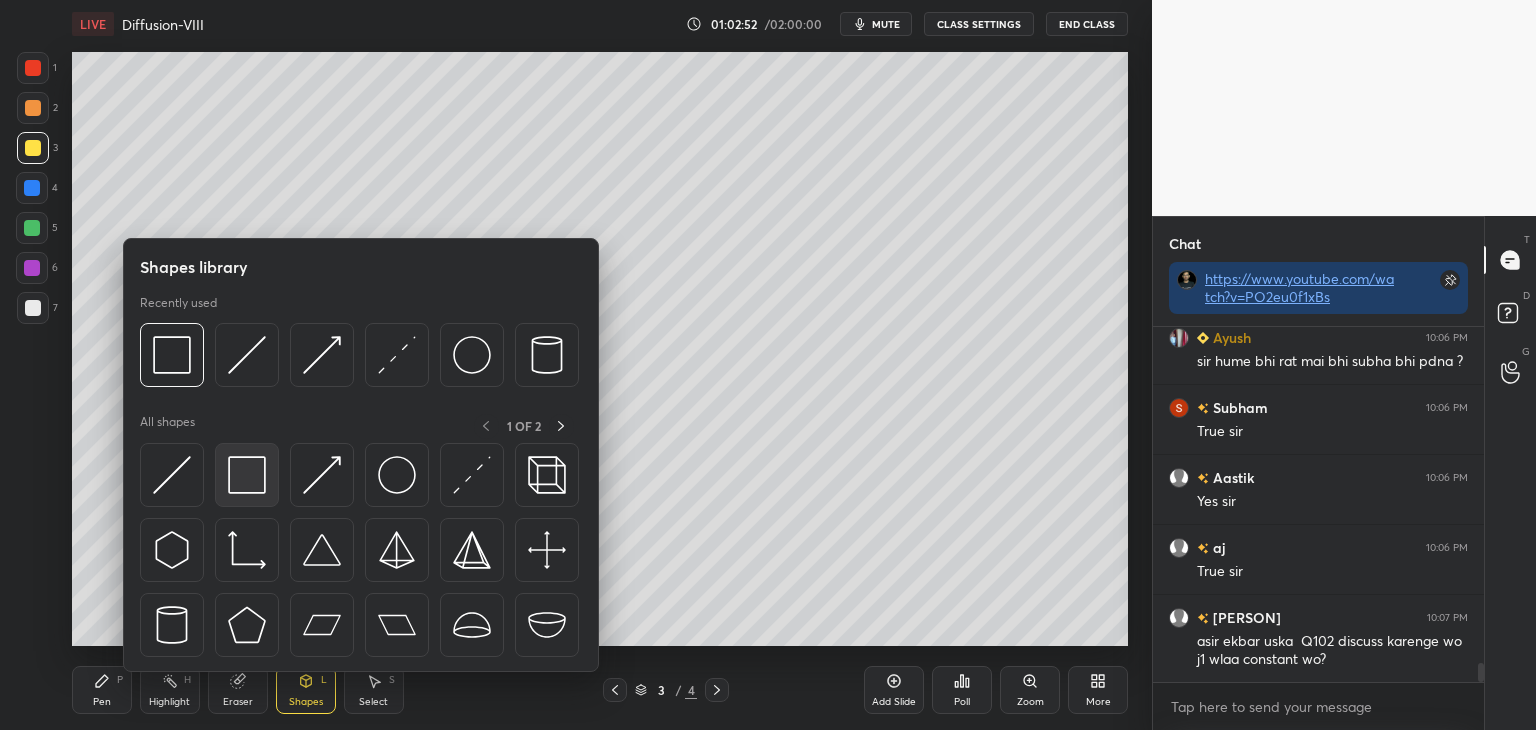 click at bounding box center (247, 475) 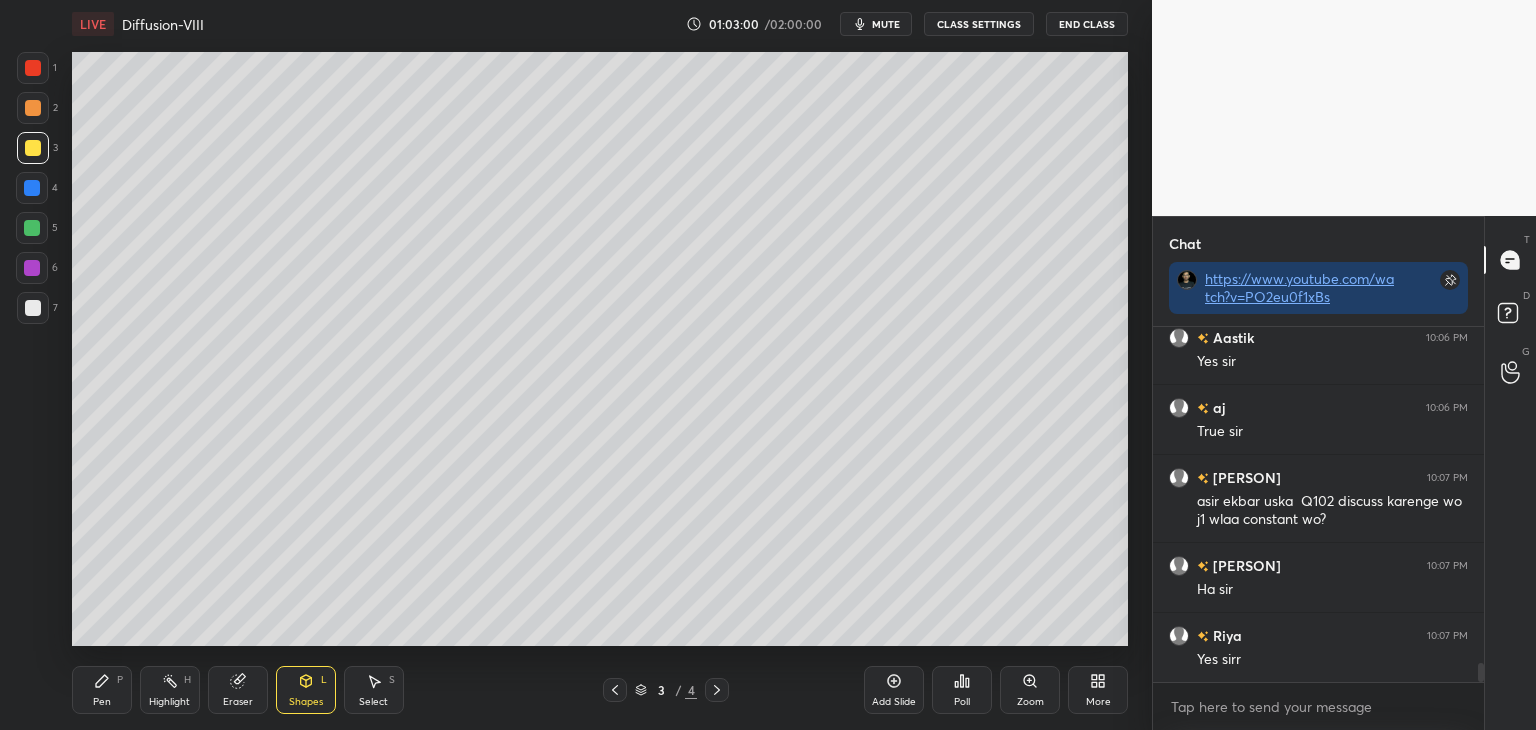 scroll, scrollTop: 6448, scrollLeft: 0, axis: vertical 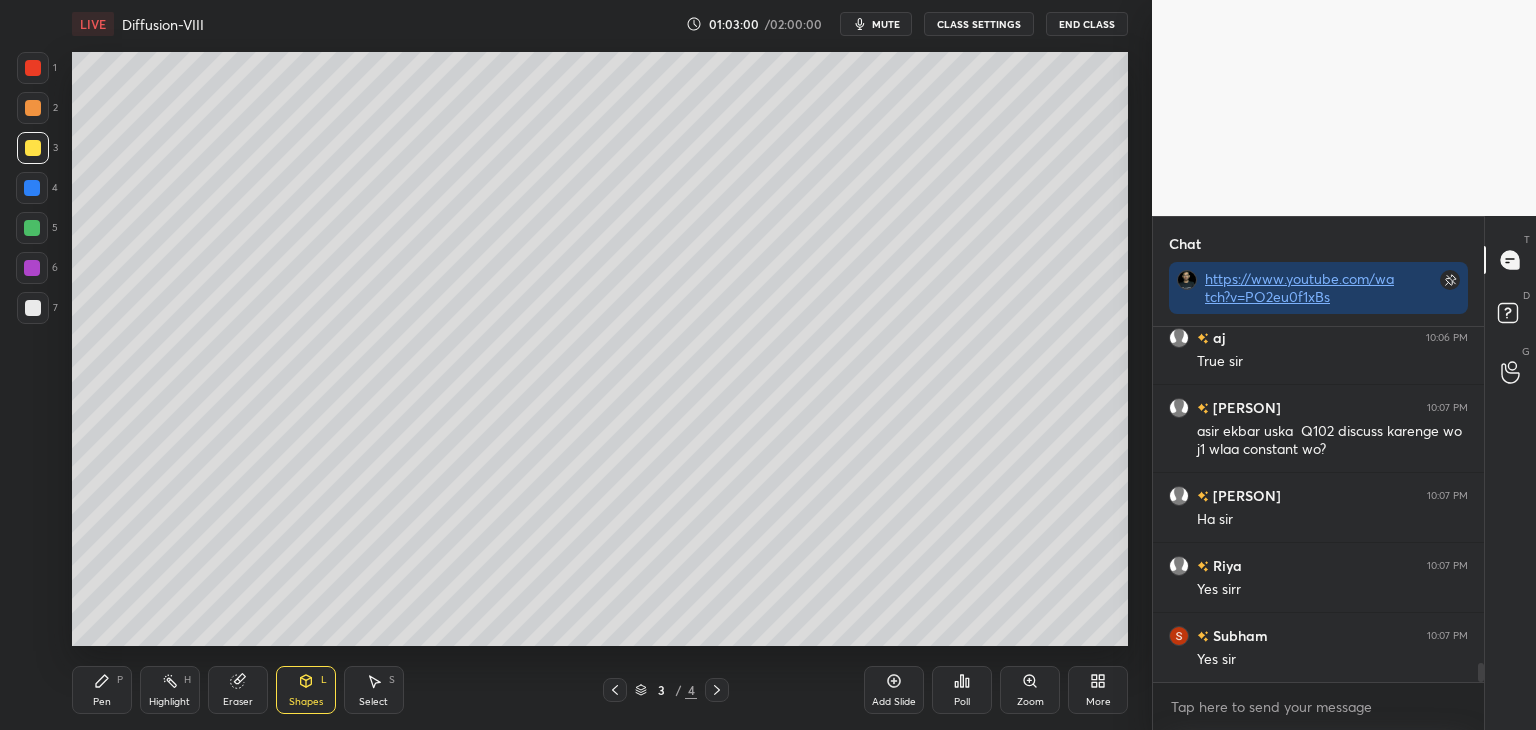 click 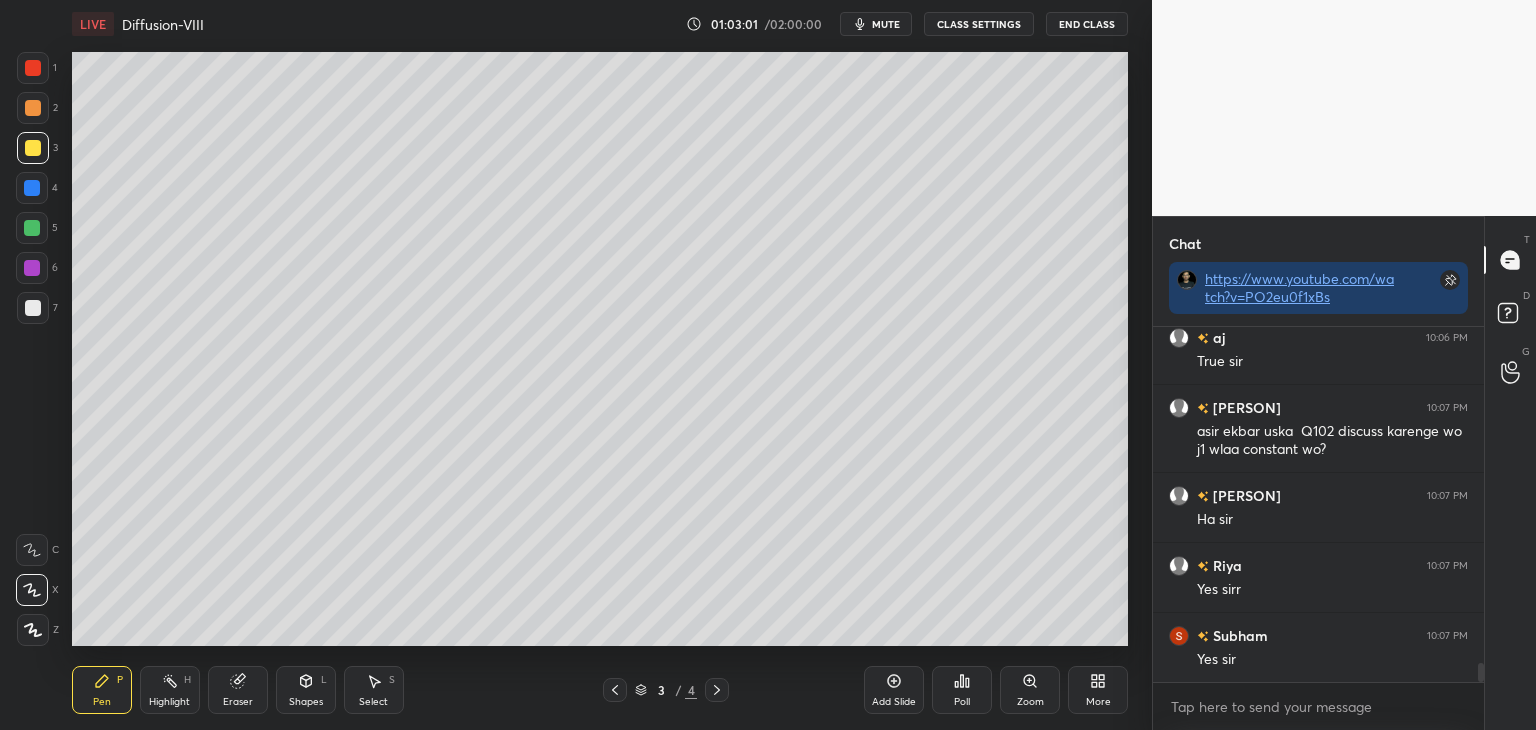 click at bounding box center [33, 308] 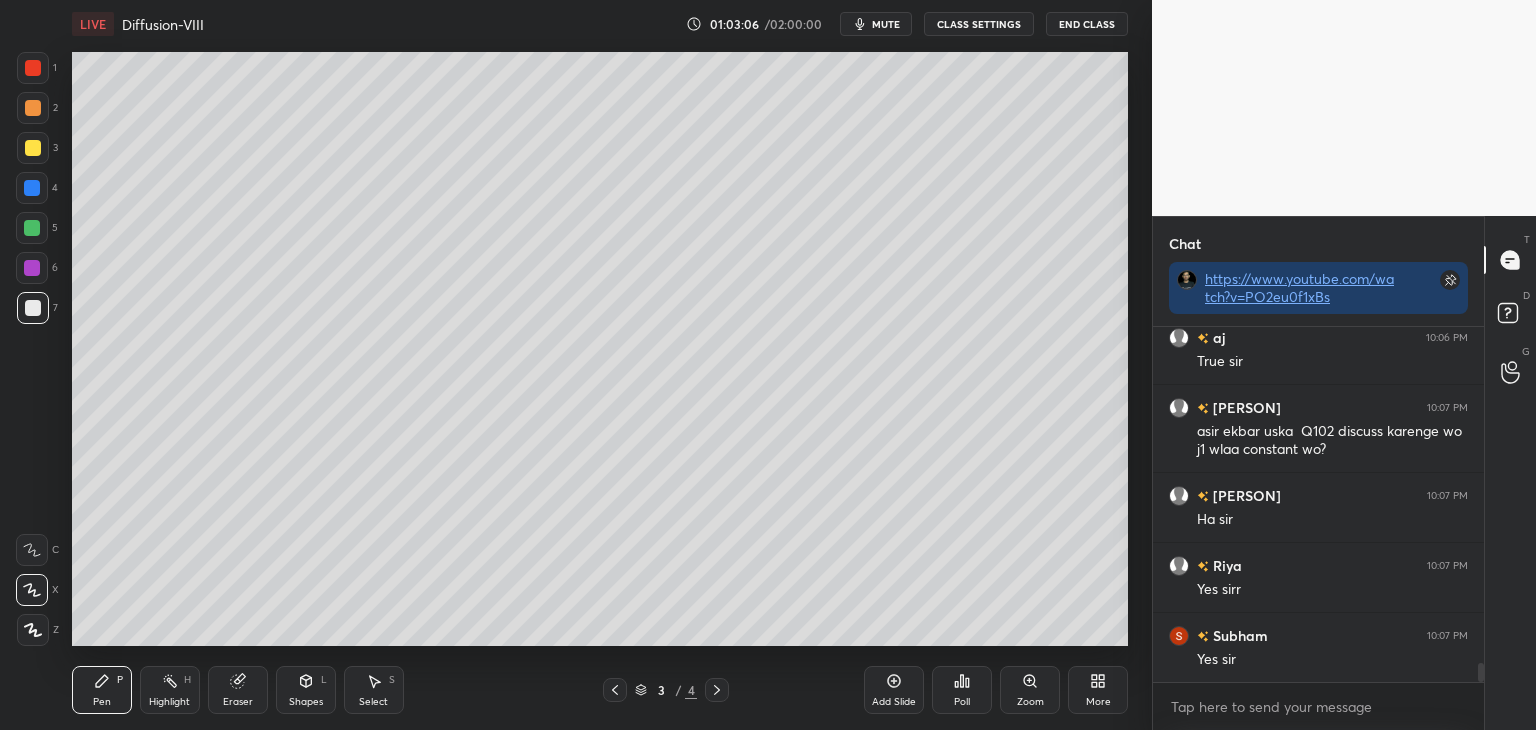 click at bounding box center (33, 308) 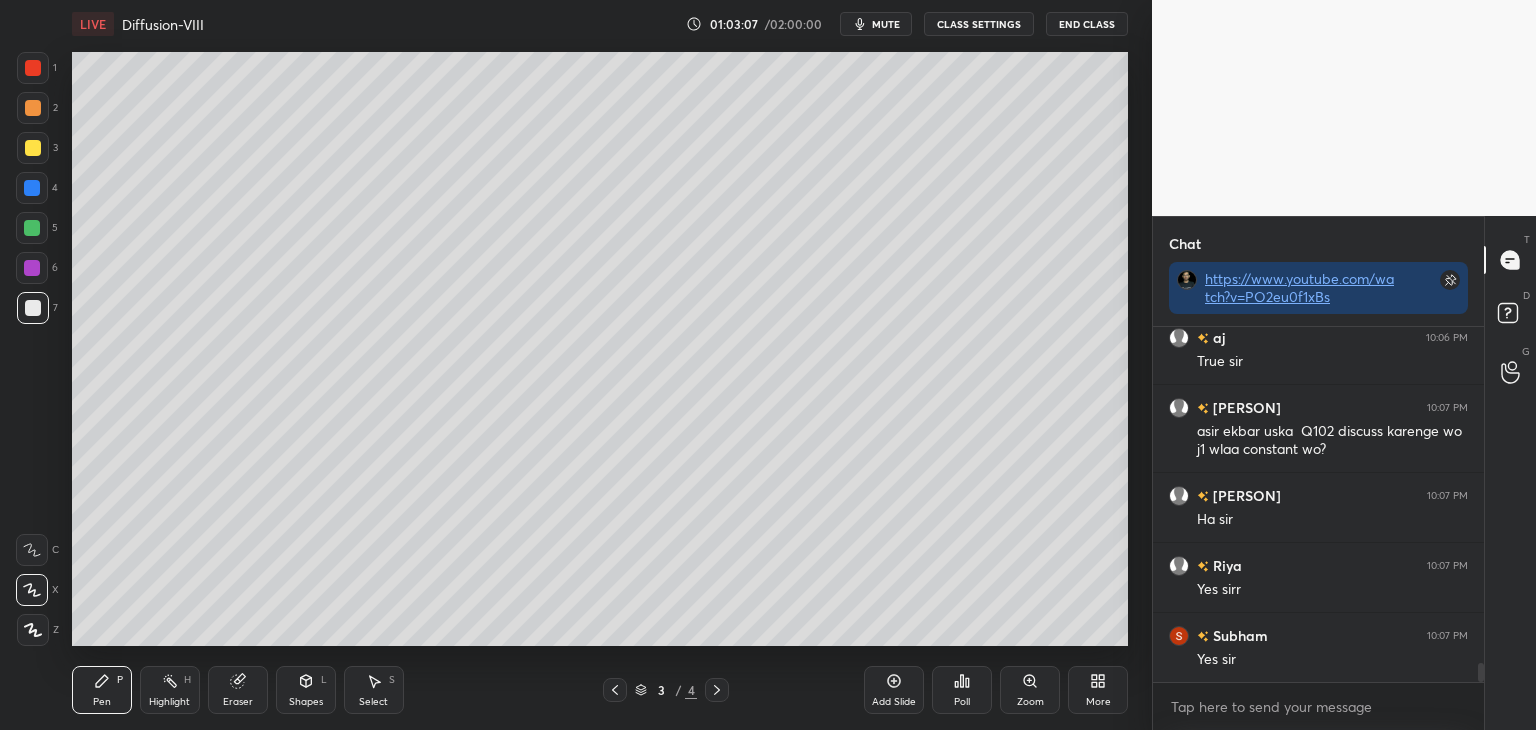 click on "Shapes" at bounding box center (306, 702) 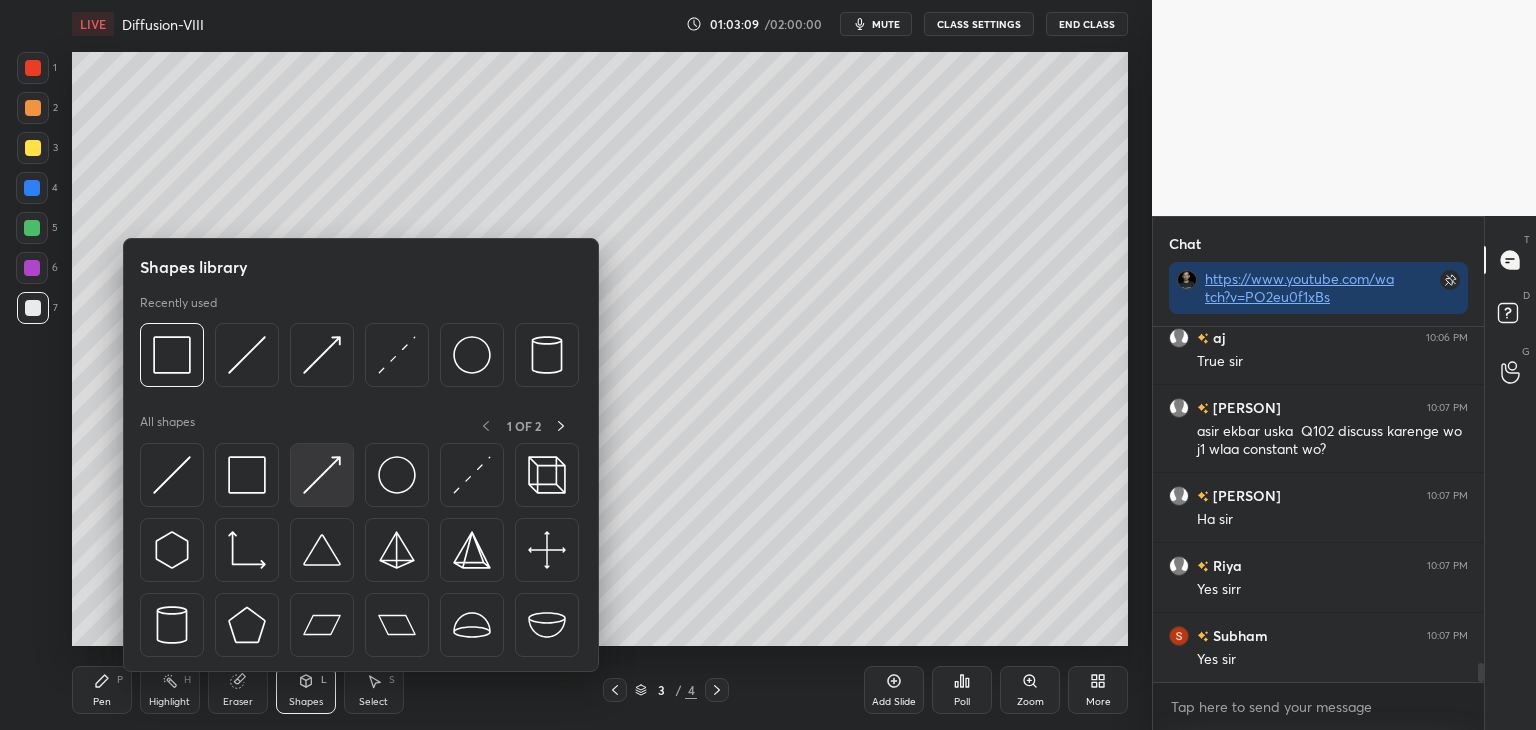 click at bounding box center [322, 475] 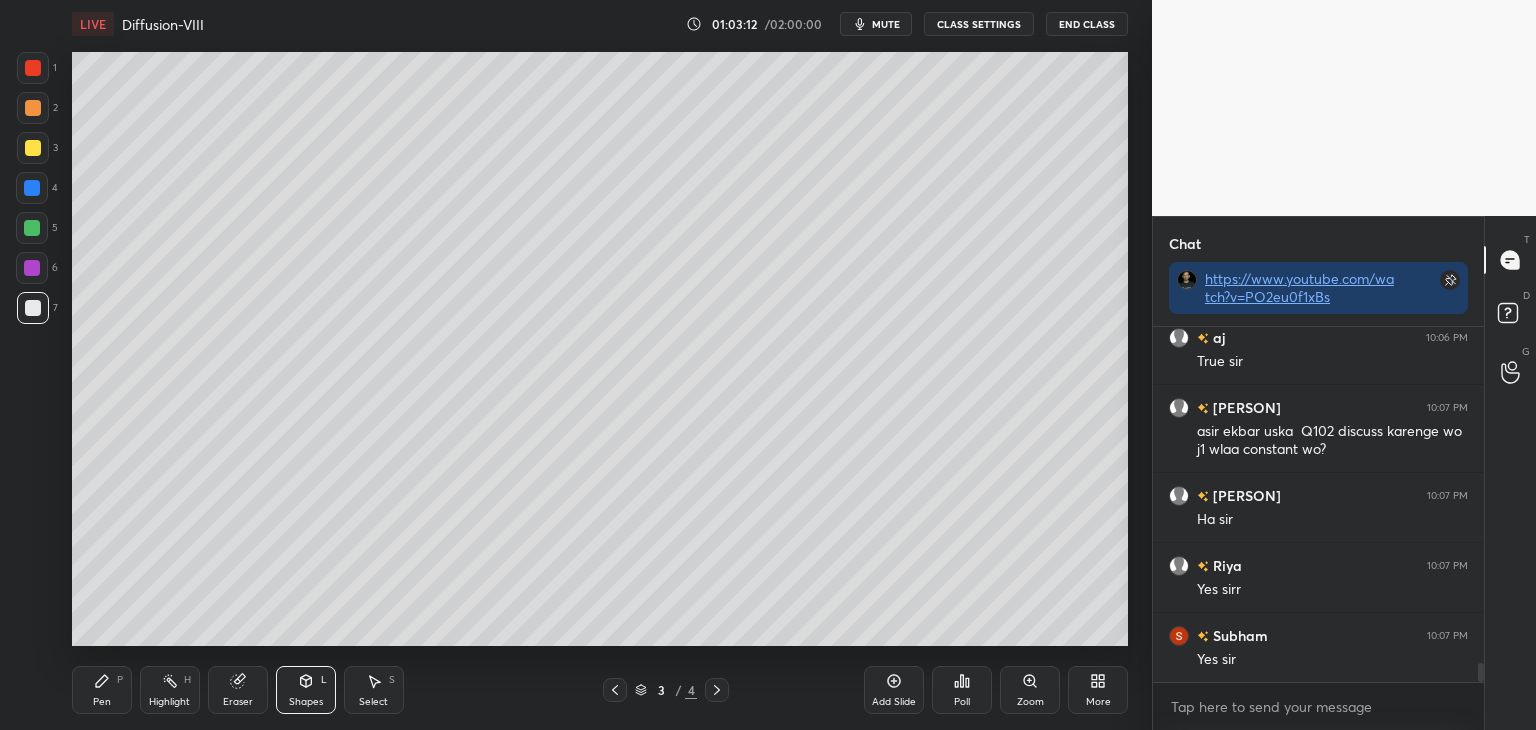 scroll, scrollTop: 6518, scrollLeft: 0, axis: vertical 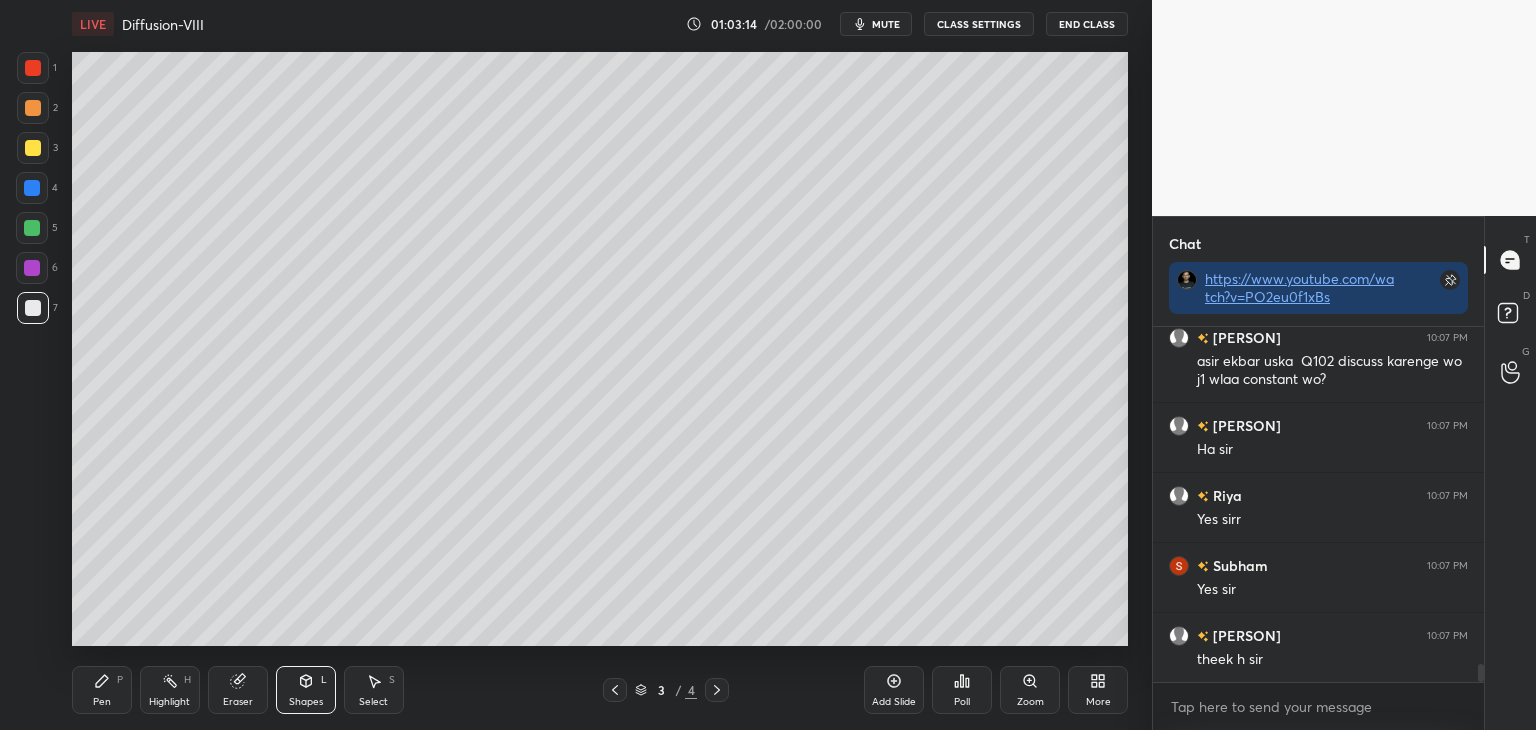 click on "Pen P" at bounding box center [102, 690] 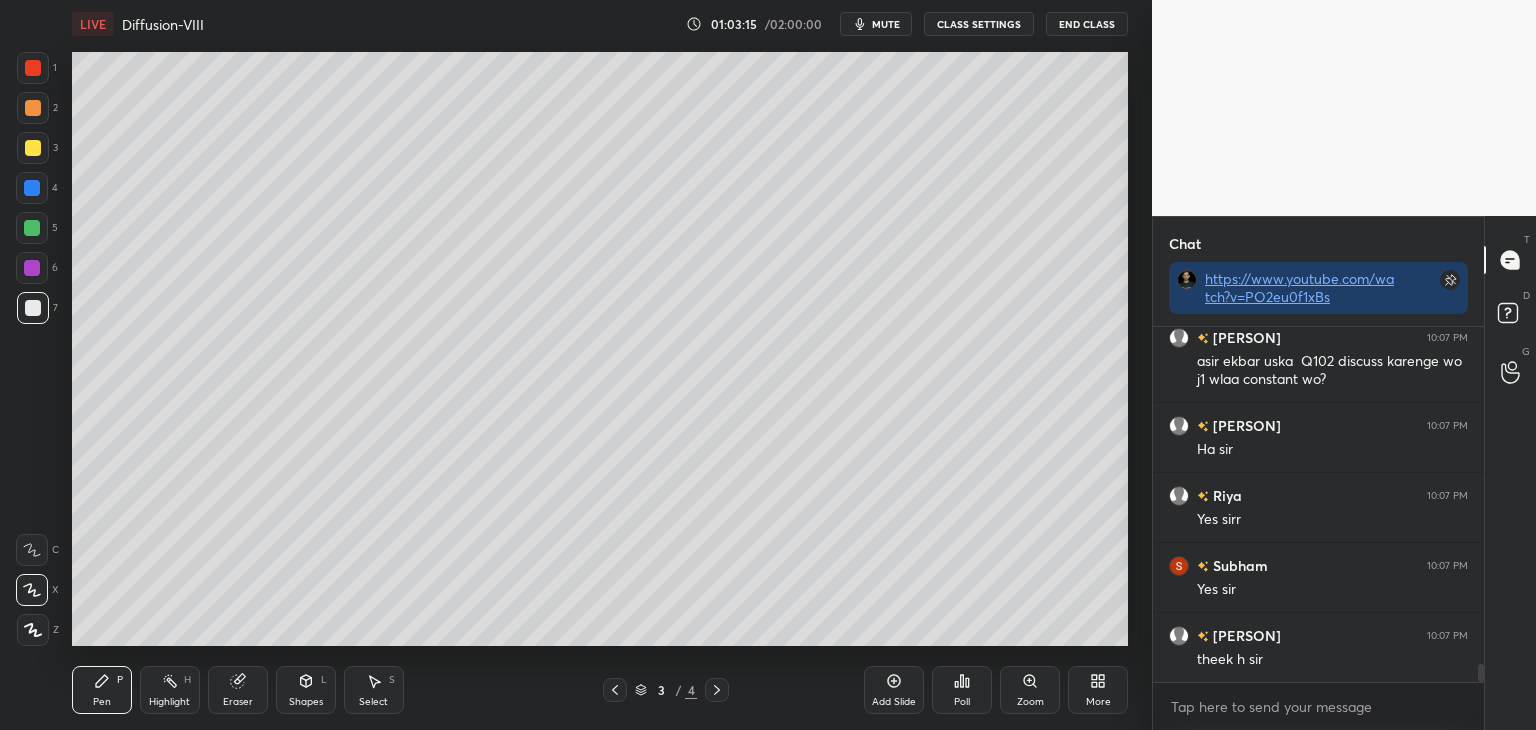 click at bounding box center (33, 308) 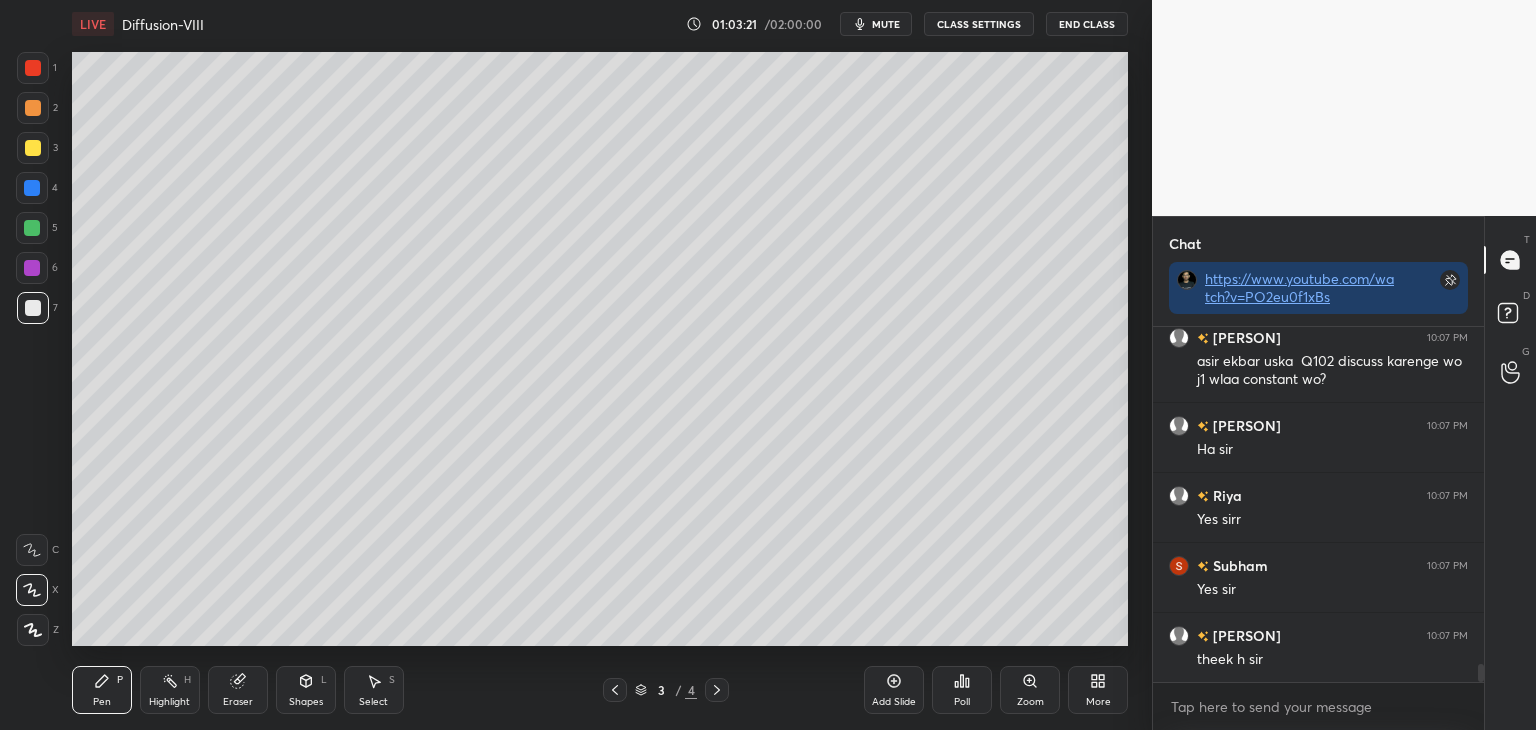 scroll, scrollTop: 6588, scrollLeft: 0, axis: vertical 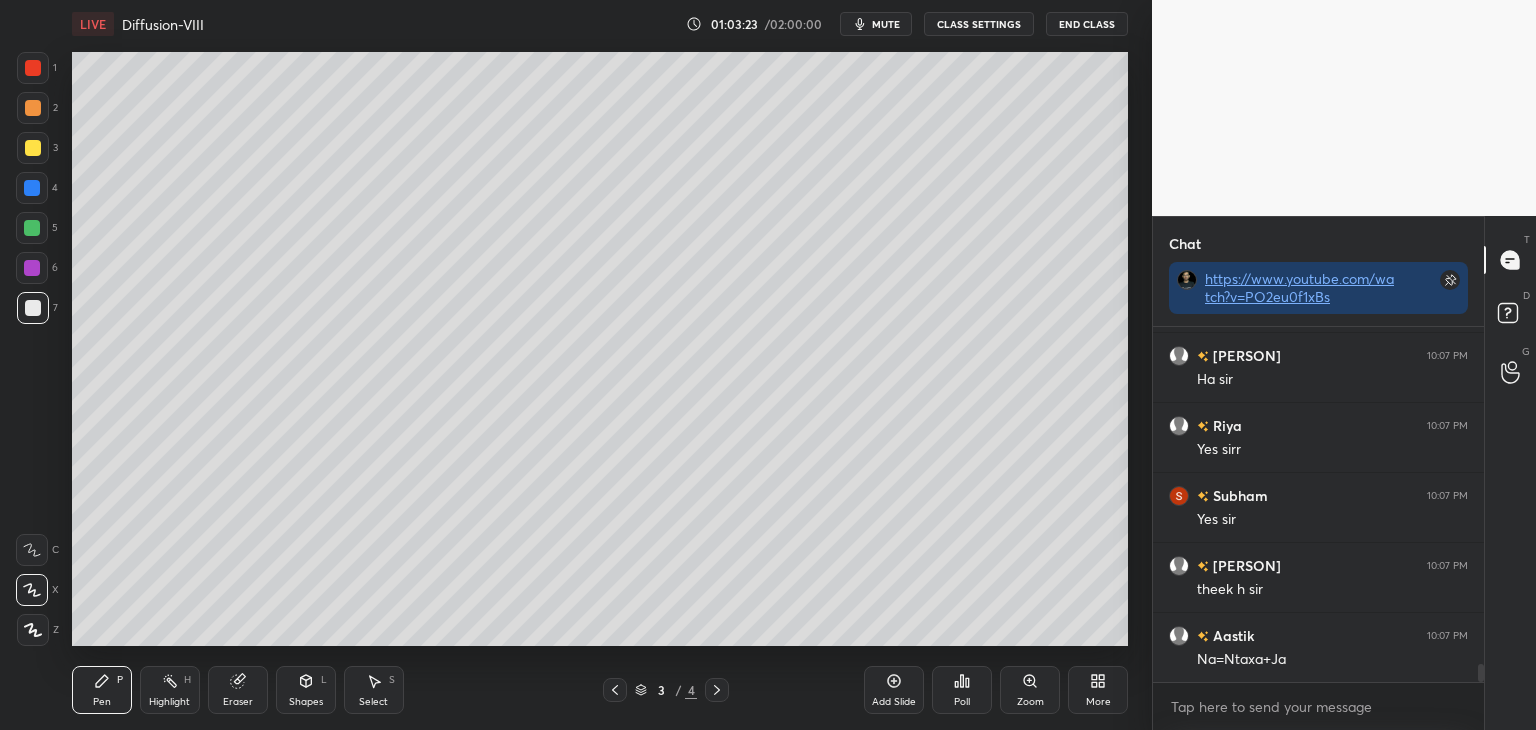 click on "Shapes" at bounding box center (306, 702) 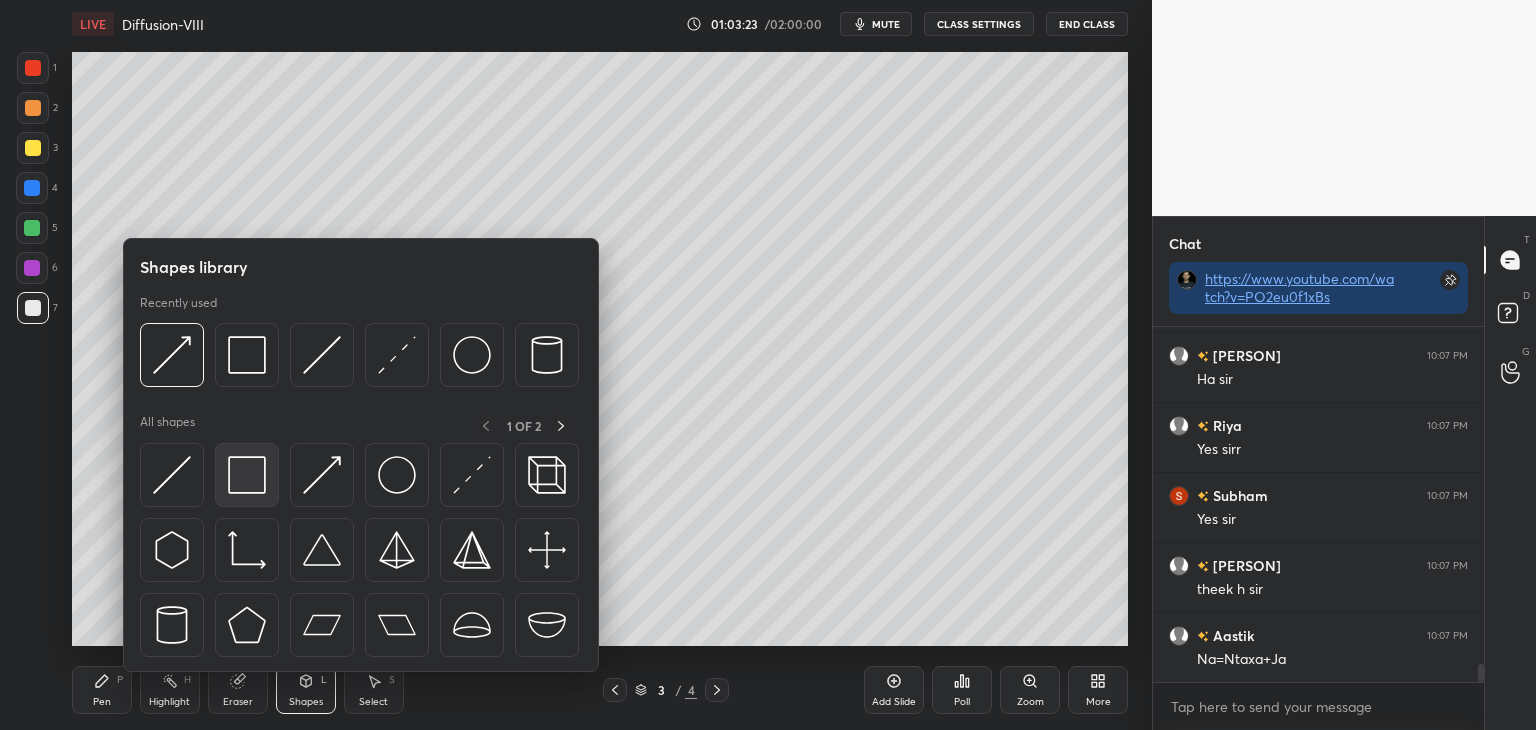 click at bounding box center (247, 475) 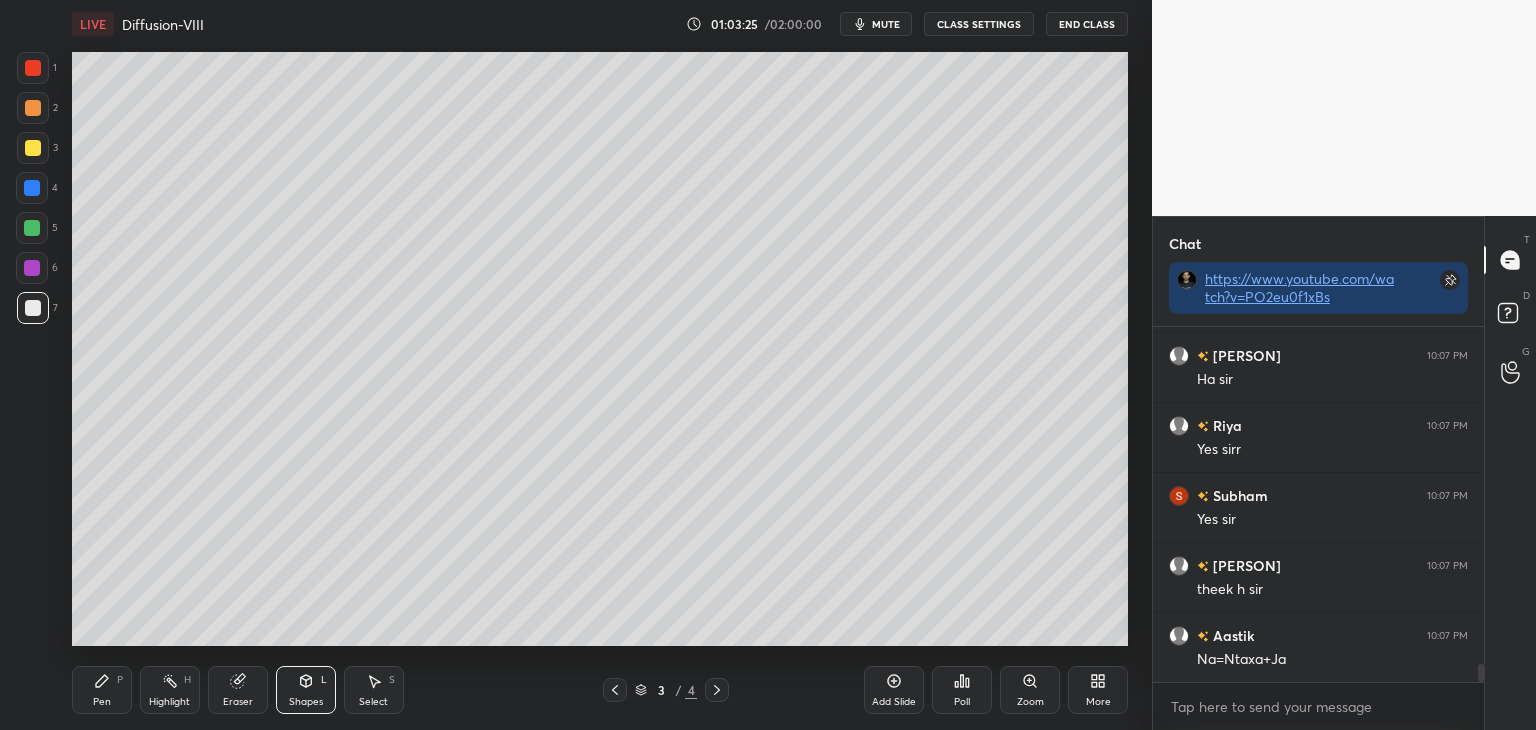 click on "Pen" at bounding box center [102, 702] 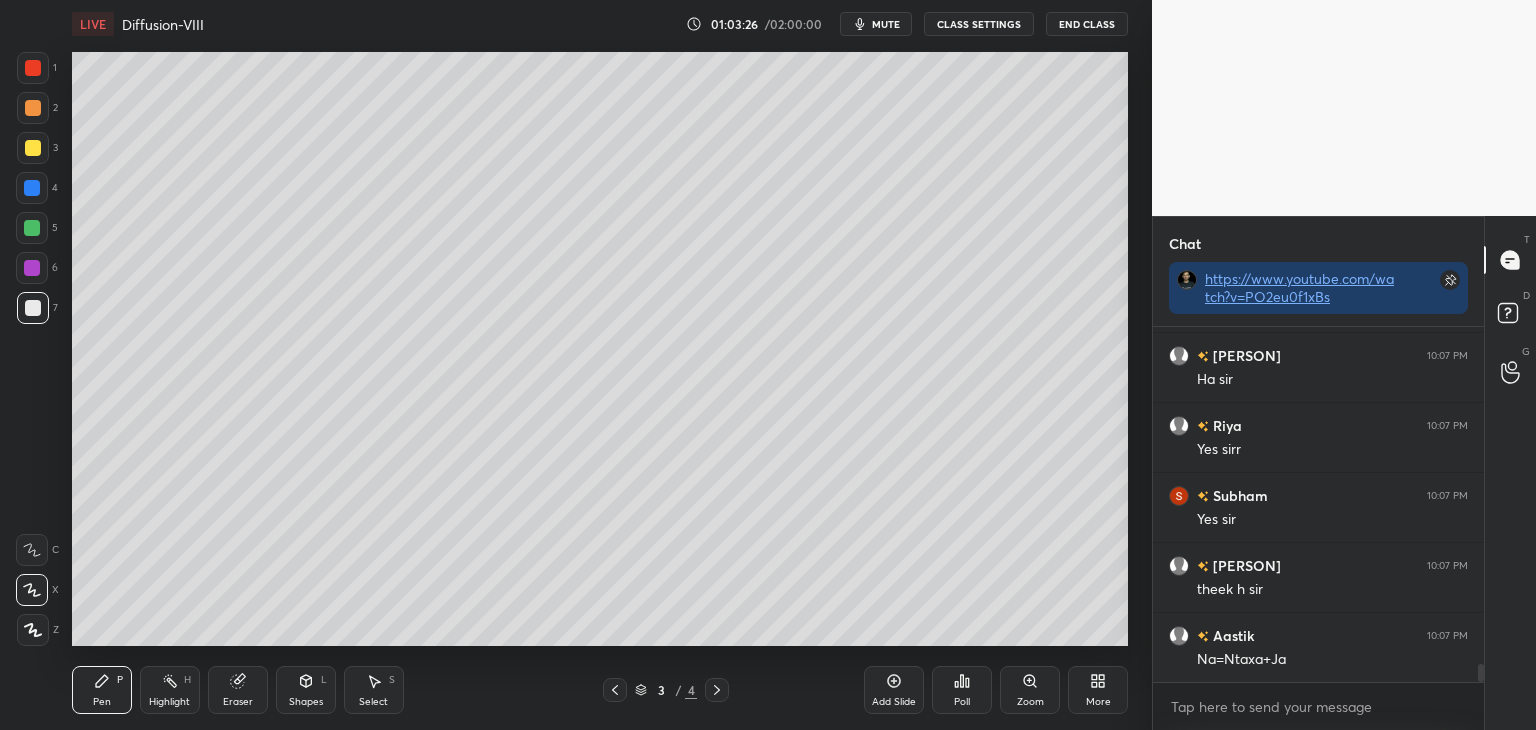 click at bounding box center (33, 308) 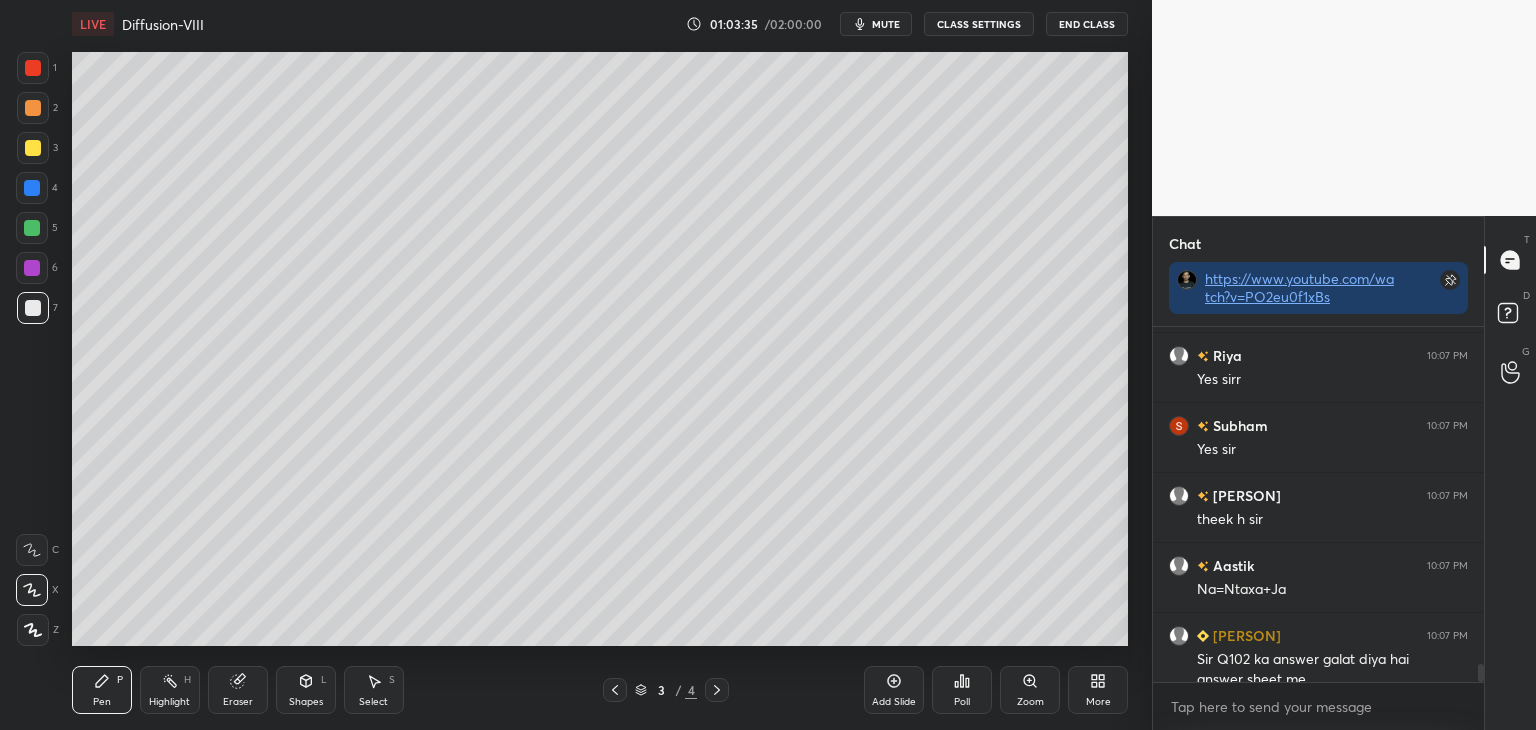 scroll, scrollTop: 6678, scrollLeft: 0, axis: vertical 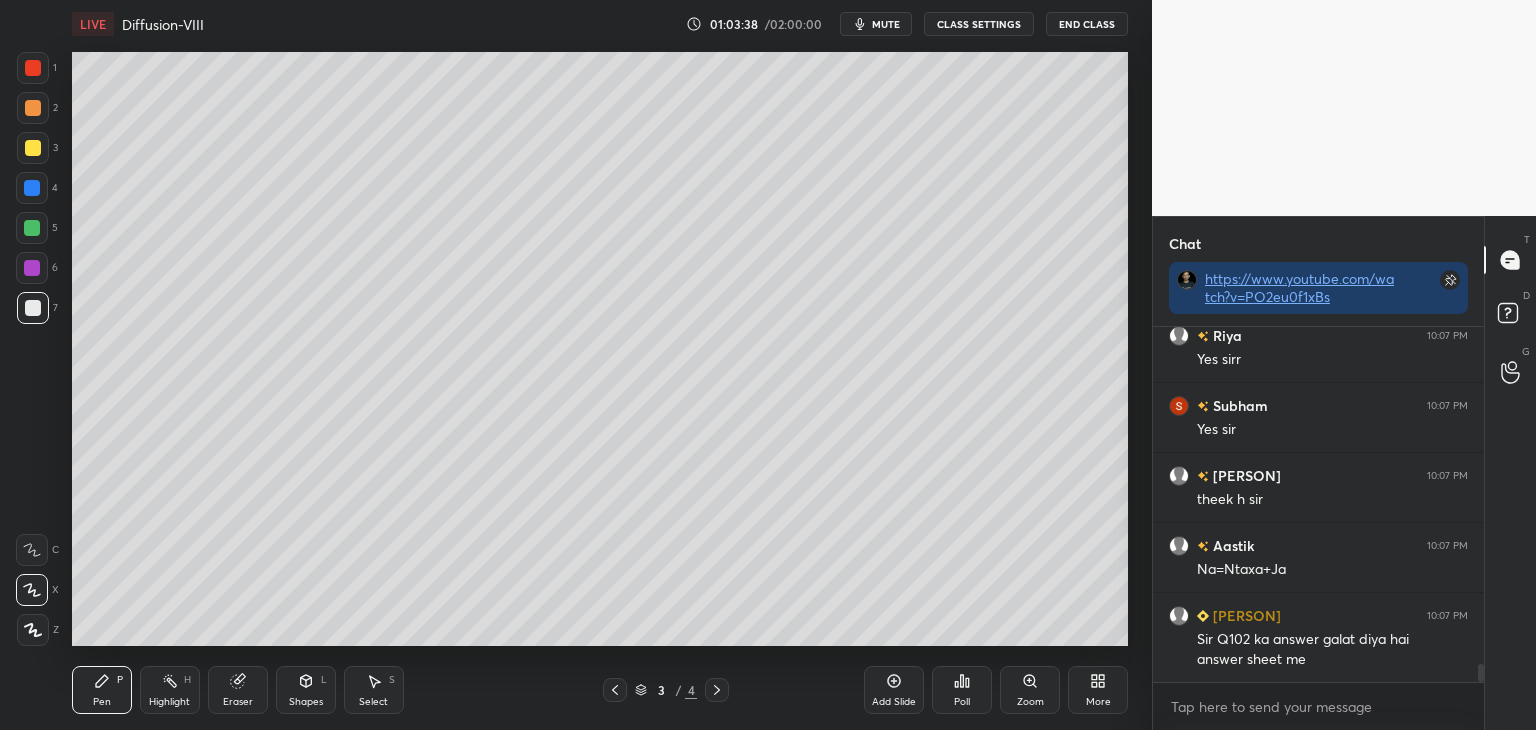 click at bounding box center [33, 148] 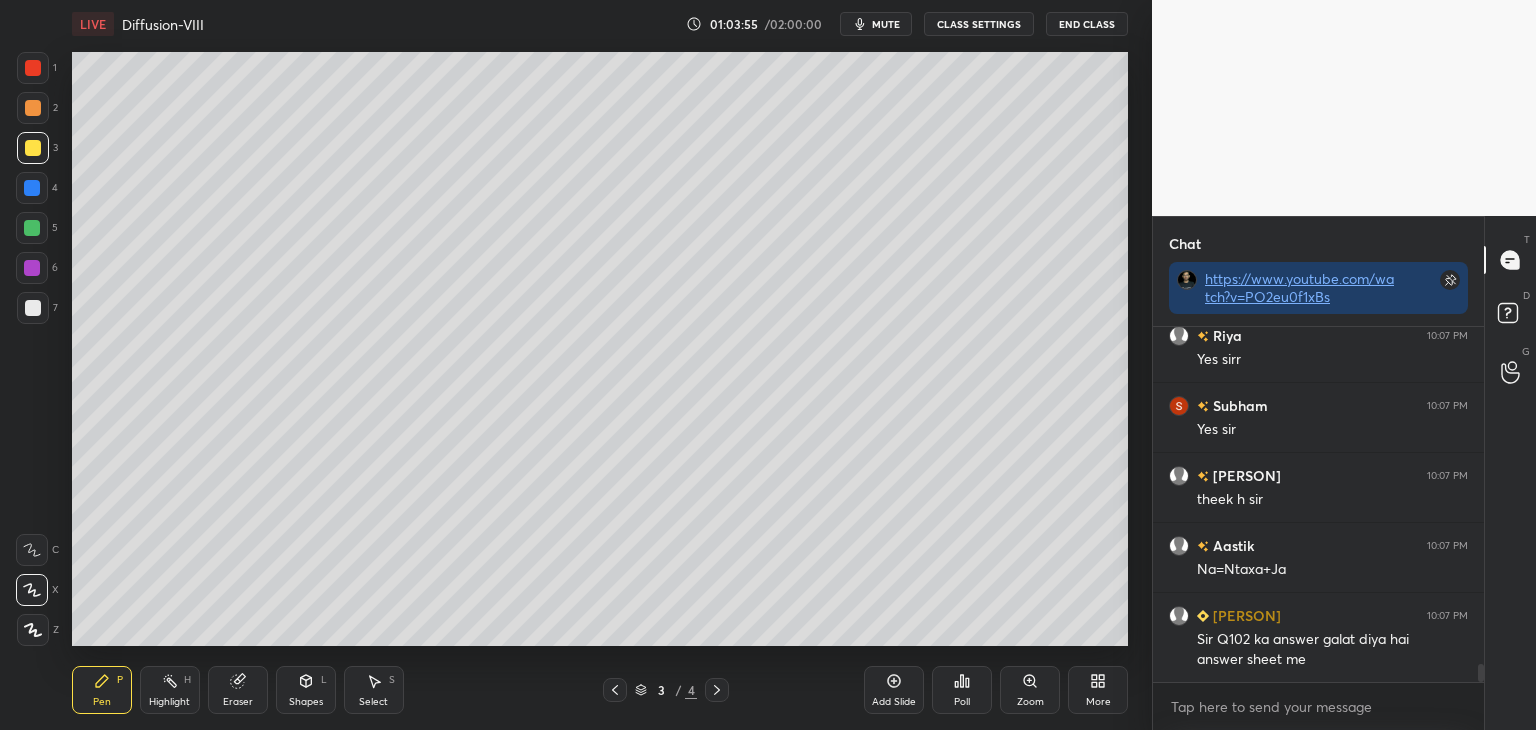 click at bounding box center [33, 308] 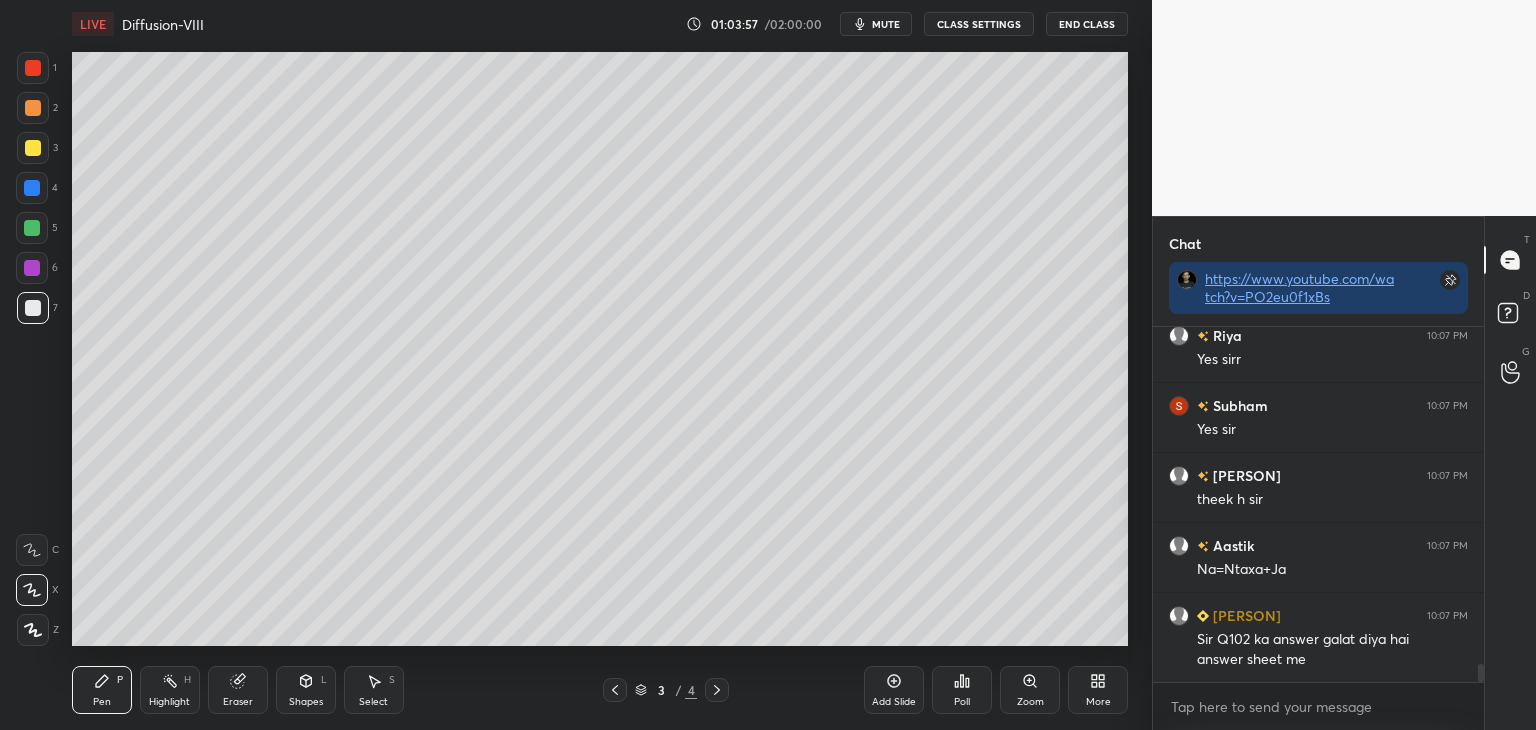 click at bounding box center (33, 148) 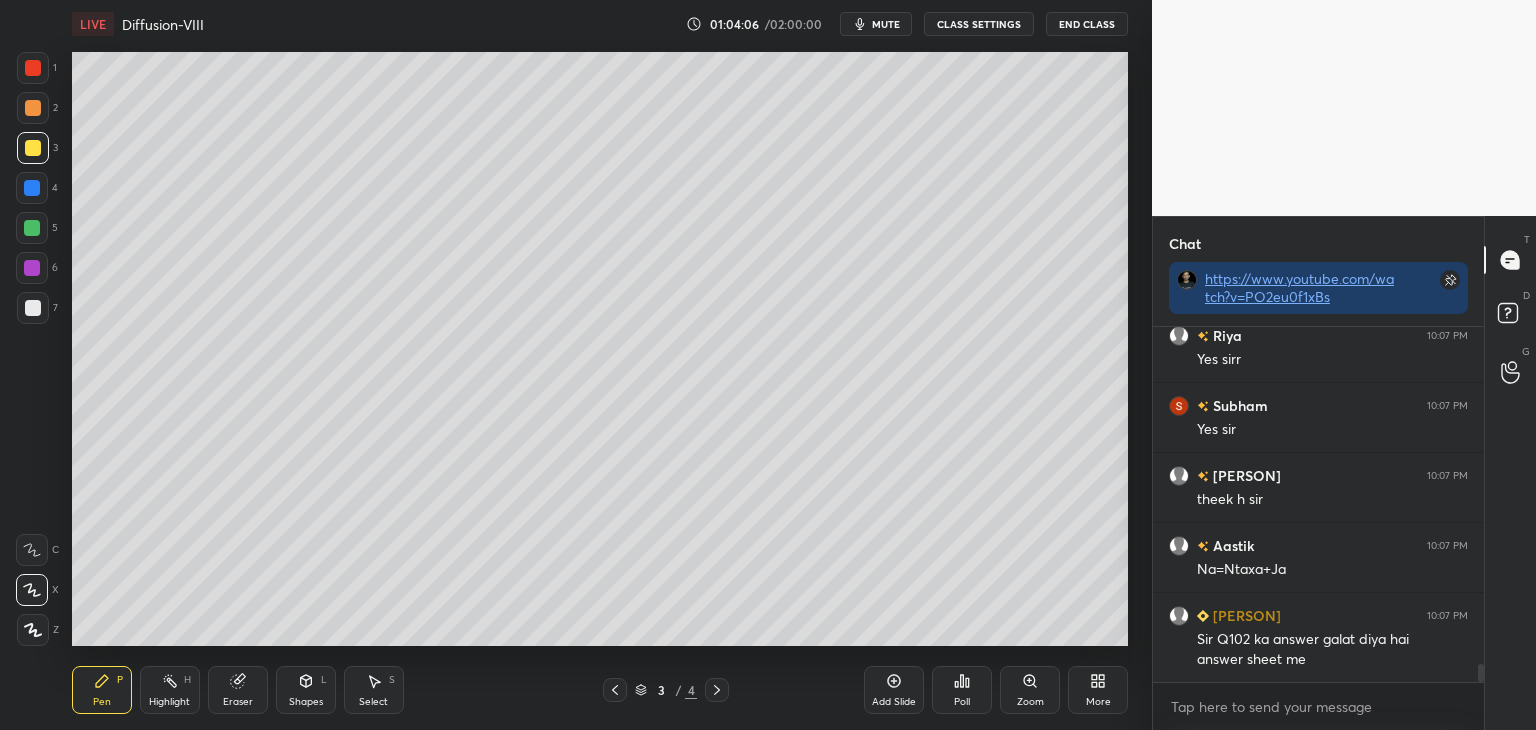 click on "Shapes" at bounding box center [306, 702] 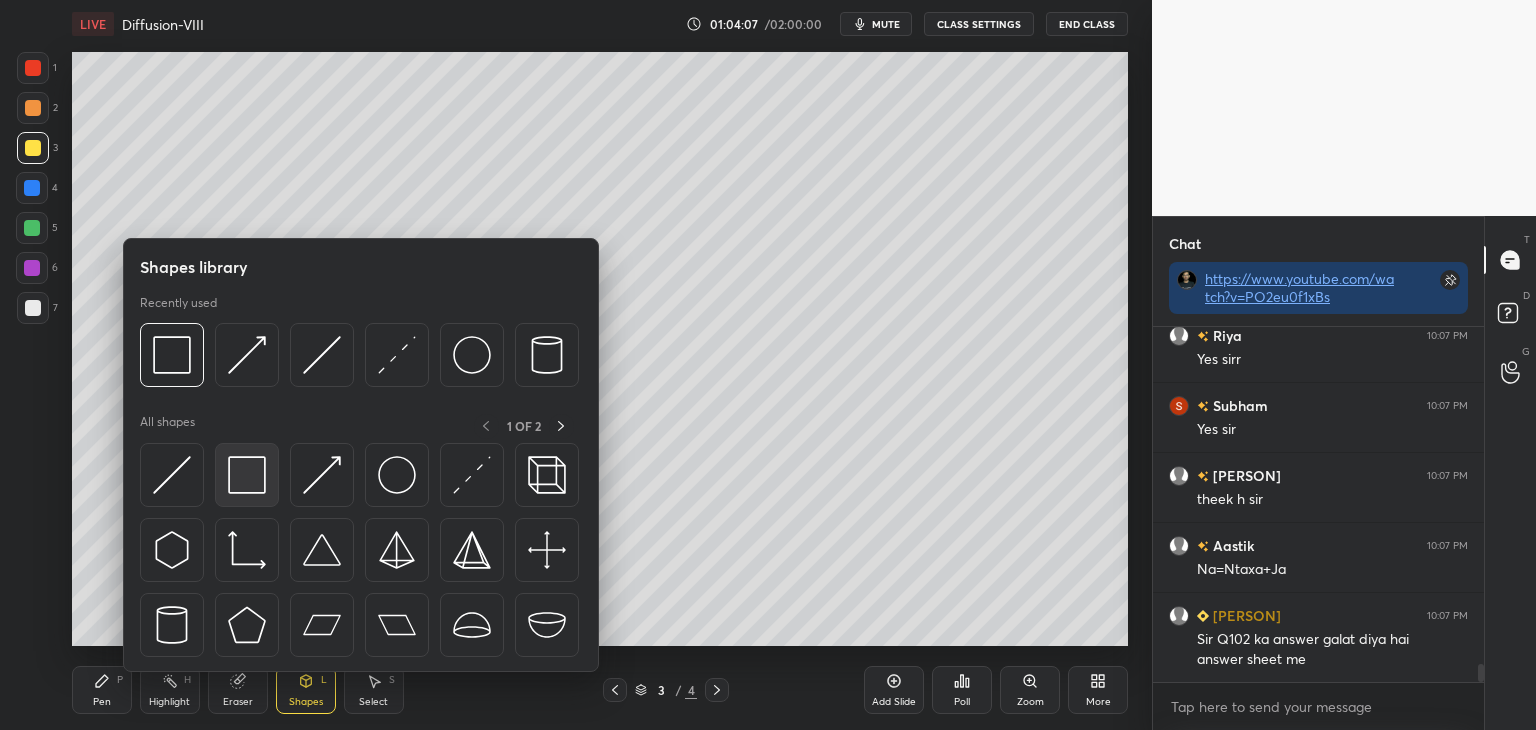 click at bounding box center (247, 475) 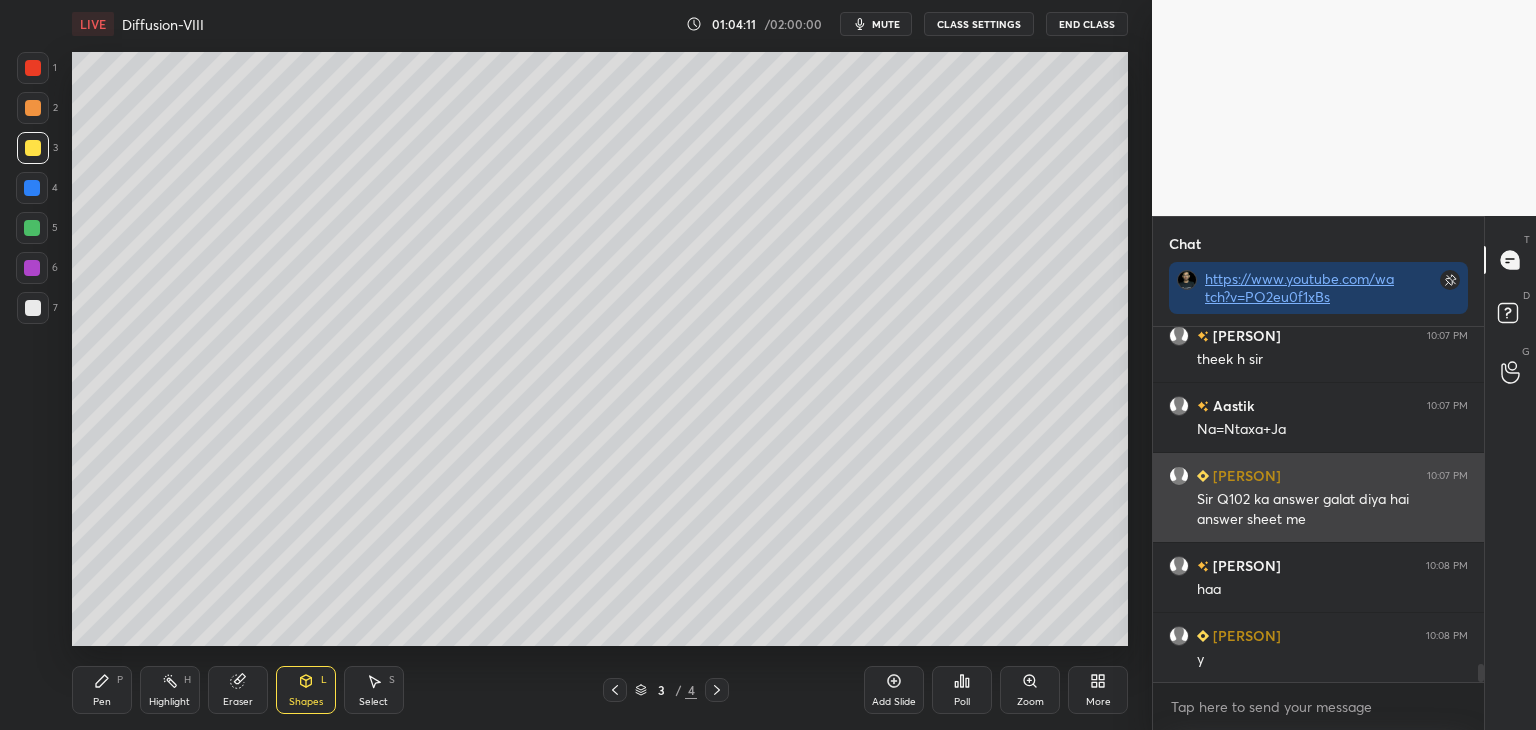 scroll, scrollTop: 6888, scrollLeft: 0, axis: vertical 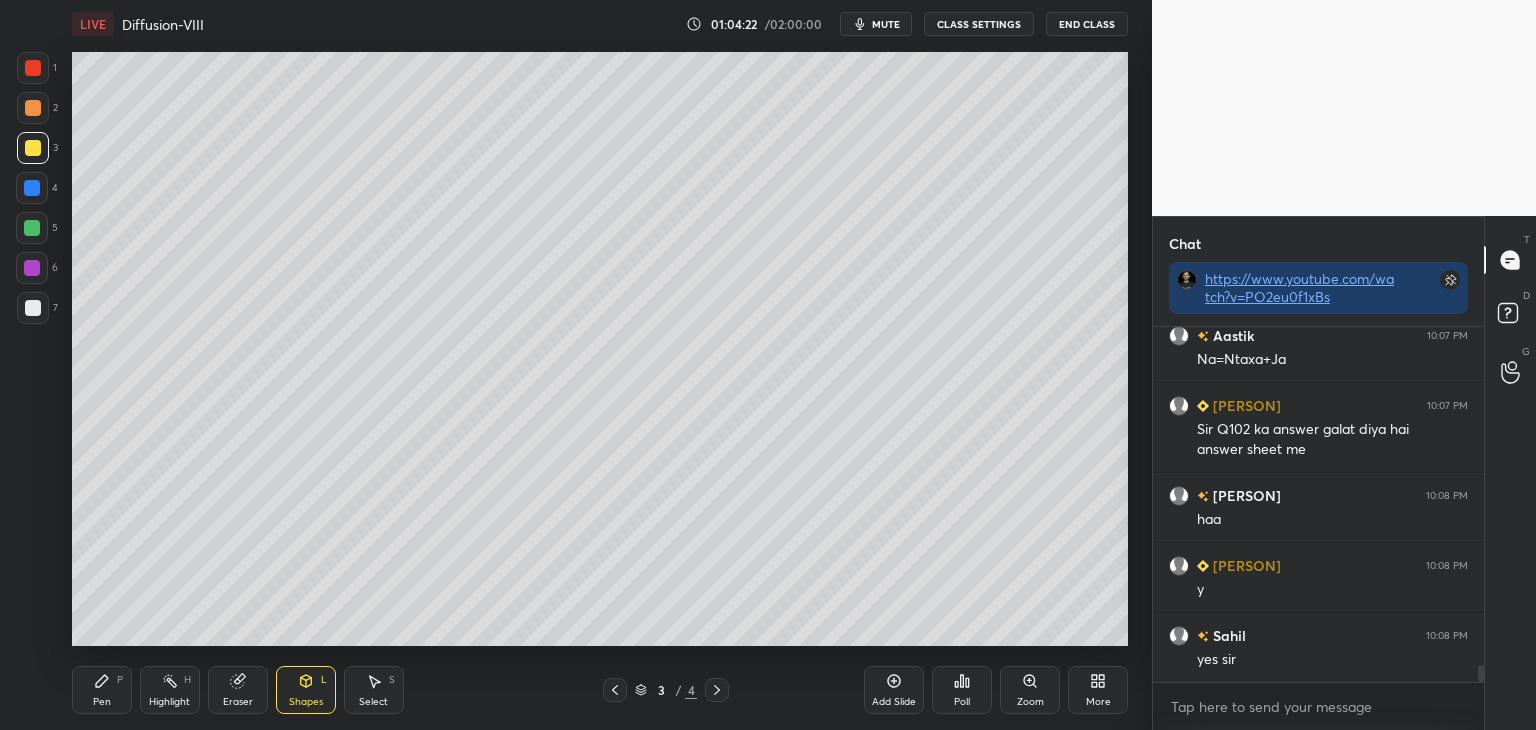 click on "Pen" at bounding box center [102, 702] 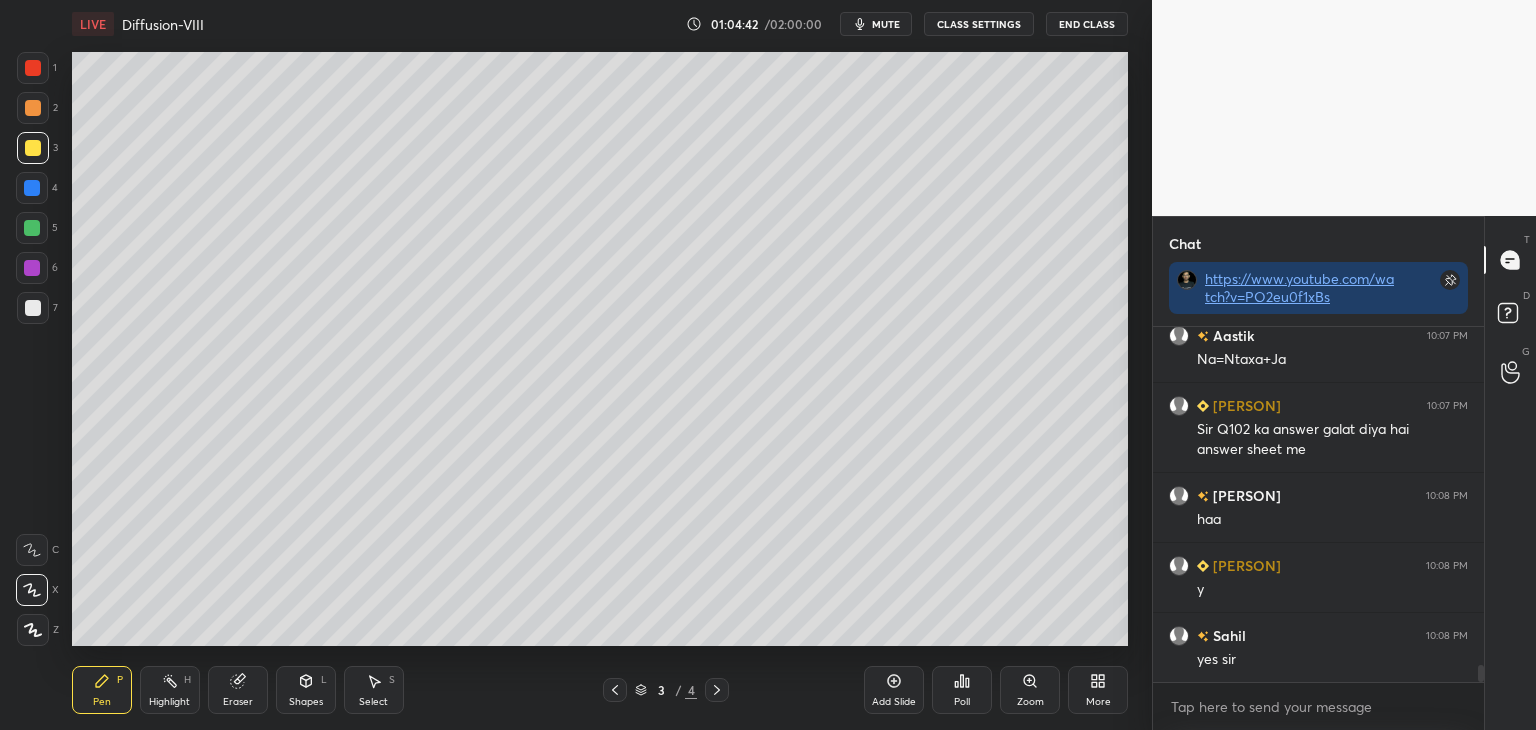 click on "LIVE Diffusion-VIII 01:04:42 /  02:00:00 mute CLASS SETTINGS End Class Setting up your live class Poll for   secs No correct answer Start poll Back Diffusion-VIII • L9 of Course on Mass Transfer Operation for GATE 2026/27 [PERSON] Pen P Highlight H Eraser Shapes L Select S 3 / 4 Add Slide Poll Zoom More" at bounding box center (600, 365) 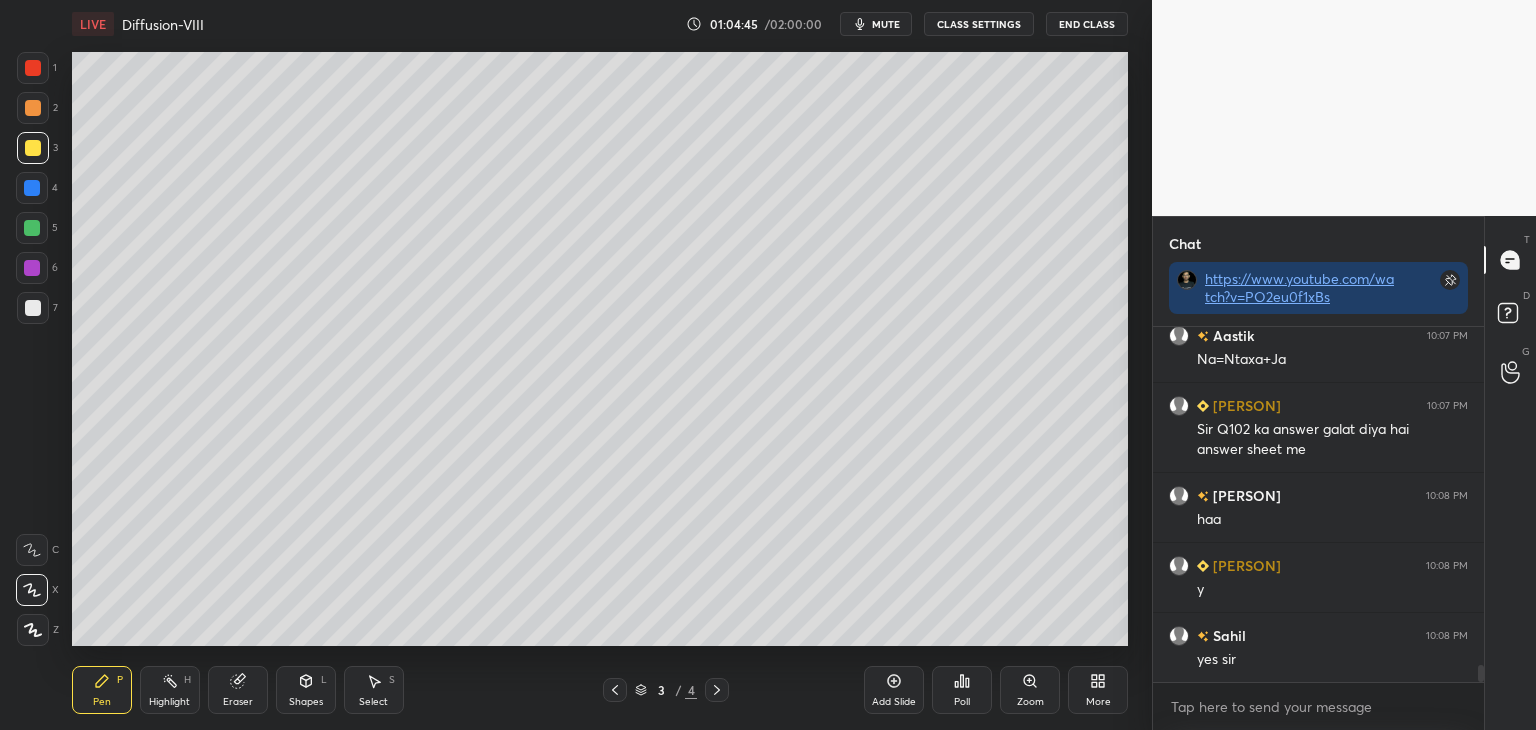 click on "LIVE Diffusion-VIII 01:04:45 /  02:00:00 mute CLASS SETTINGS End Class Setting up your live class Poll for   secs No correct answer Start poll Back Diffusion-VIII • L9 of Course on Mass Transfer Operation for GATE 2026/27 Manish Rajput Pen P Highlight H Eraser Shapes L Select S 3 / 4 Add Slide Poll Zoom More" at bounding box center [600, 365] 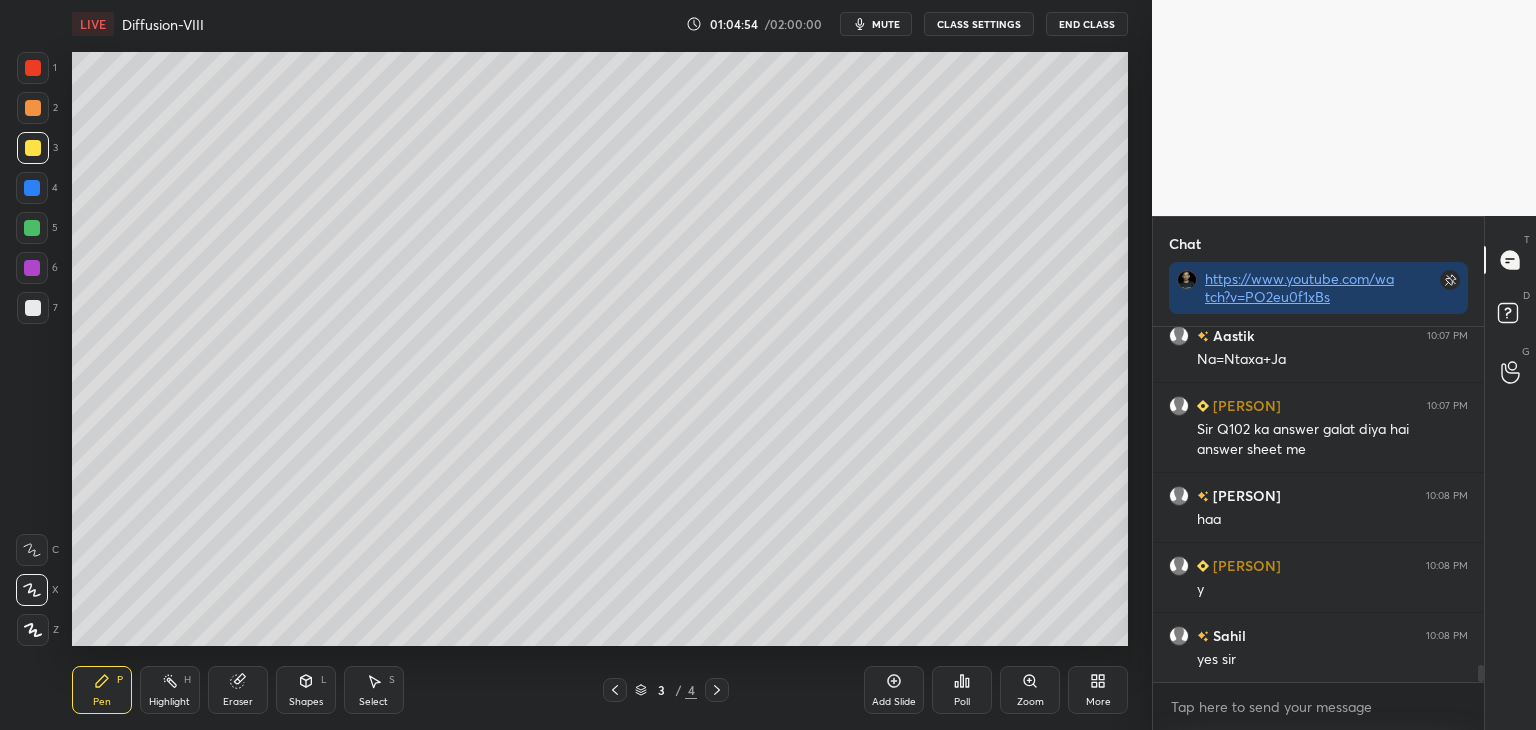 click at bounding box center (33, 308) 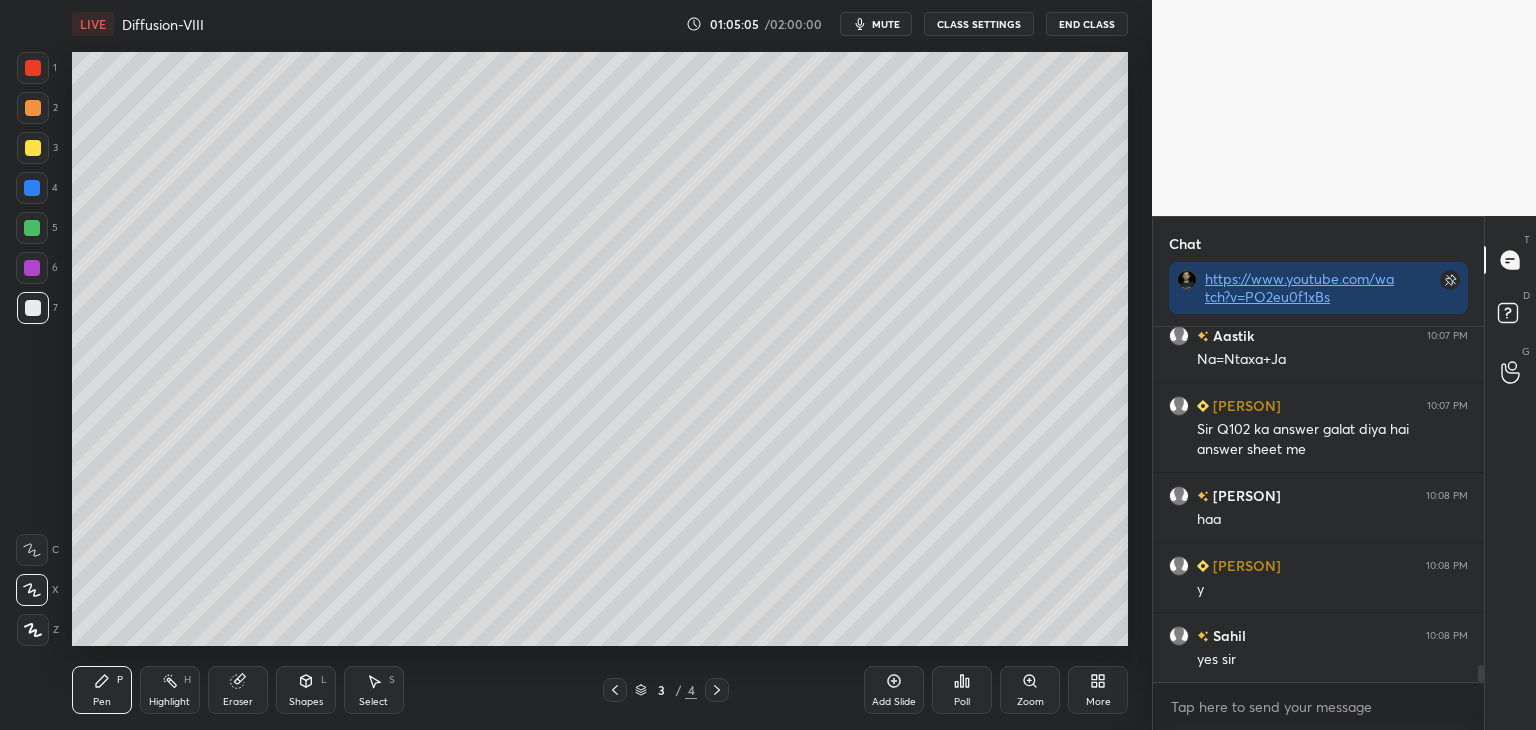 click at bounding box center (32, 268) 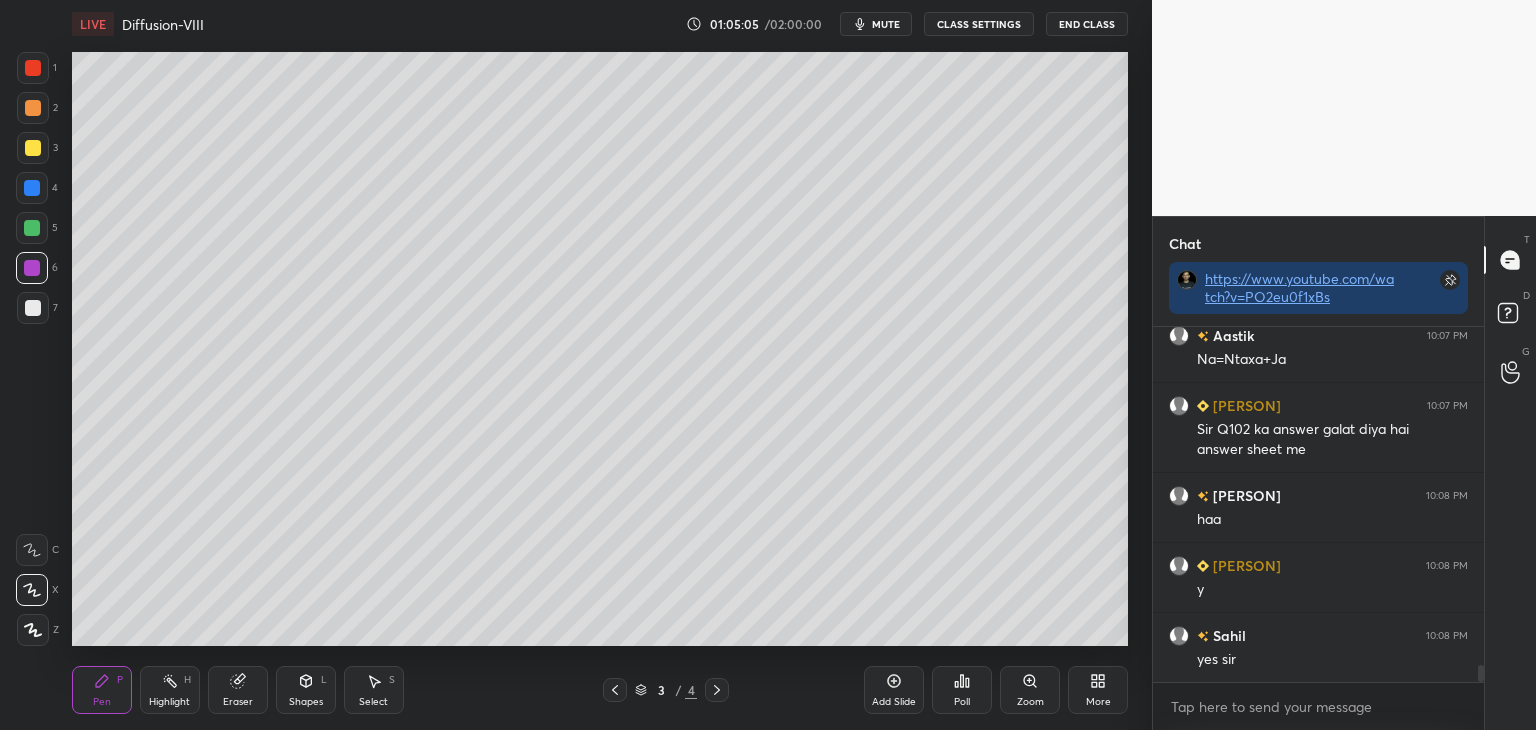 click at bounding box center (33, 308) 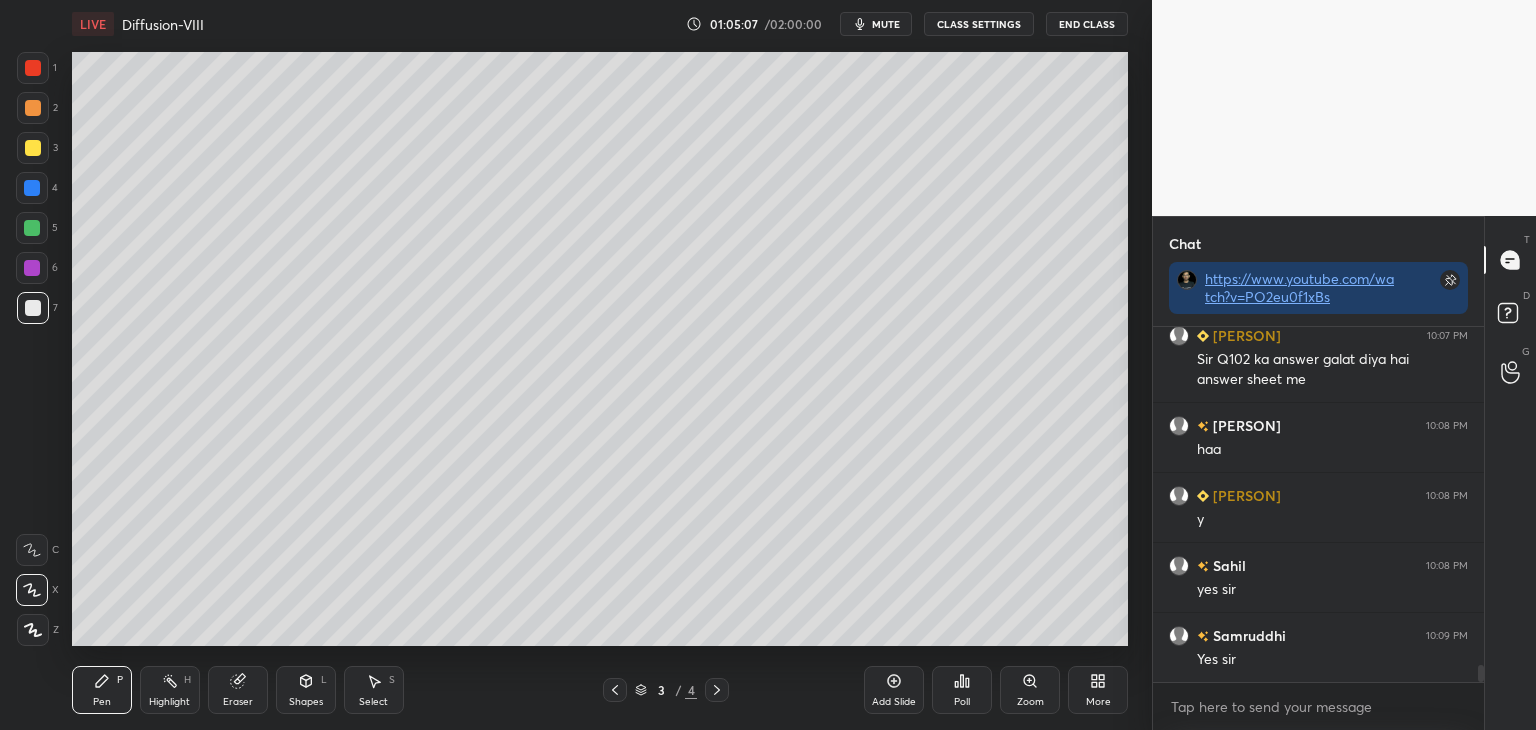 scroll, scrollTop: 7028, scrollLeft: 0, axis: vertical 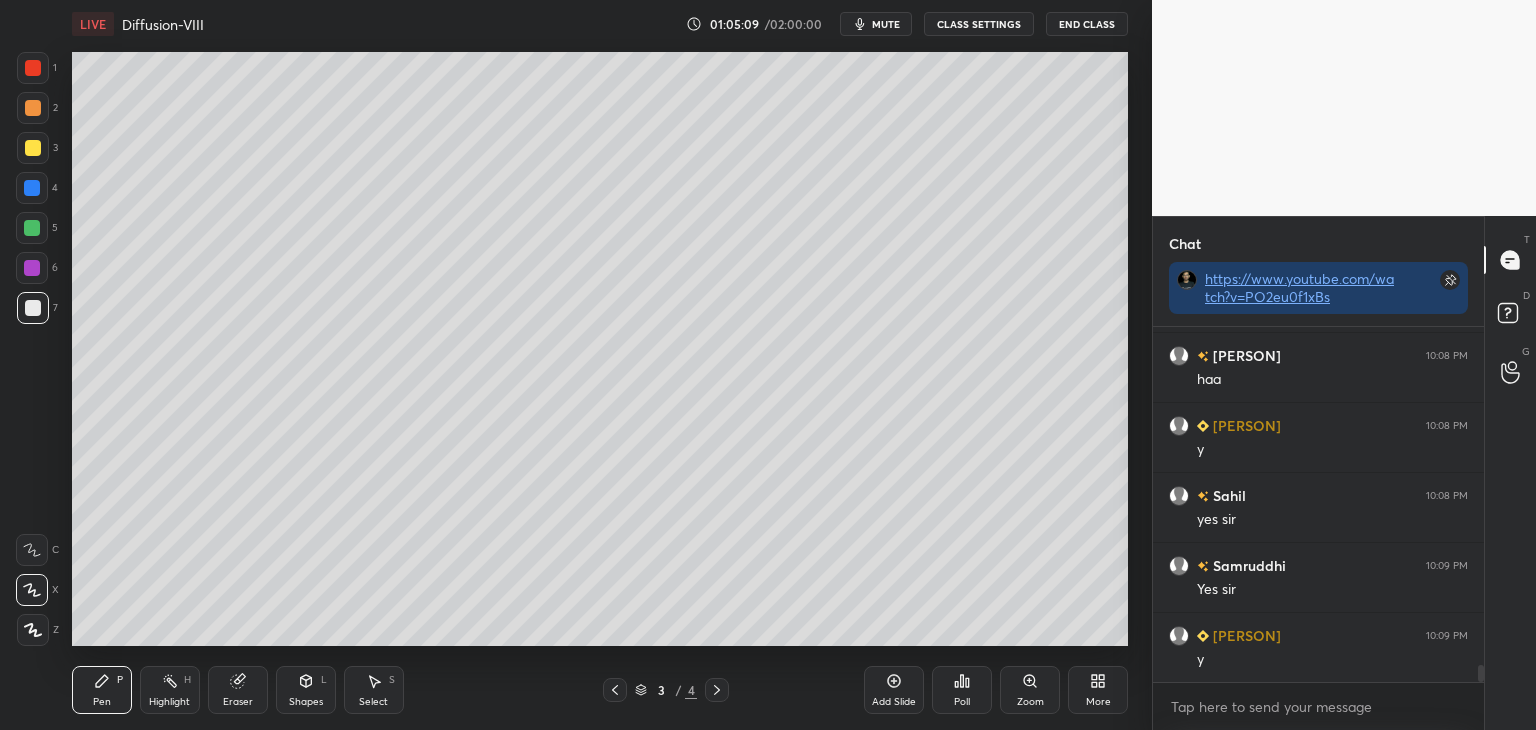 click on "Add Slide" at bounding box center [894, 702] 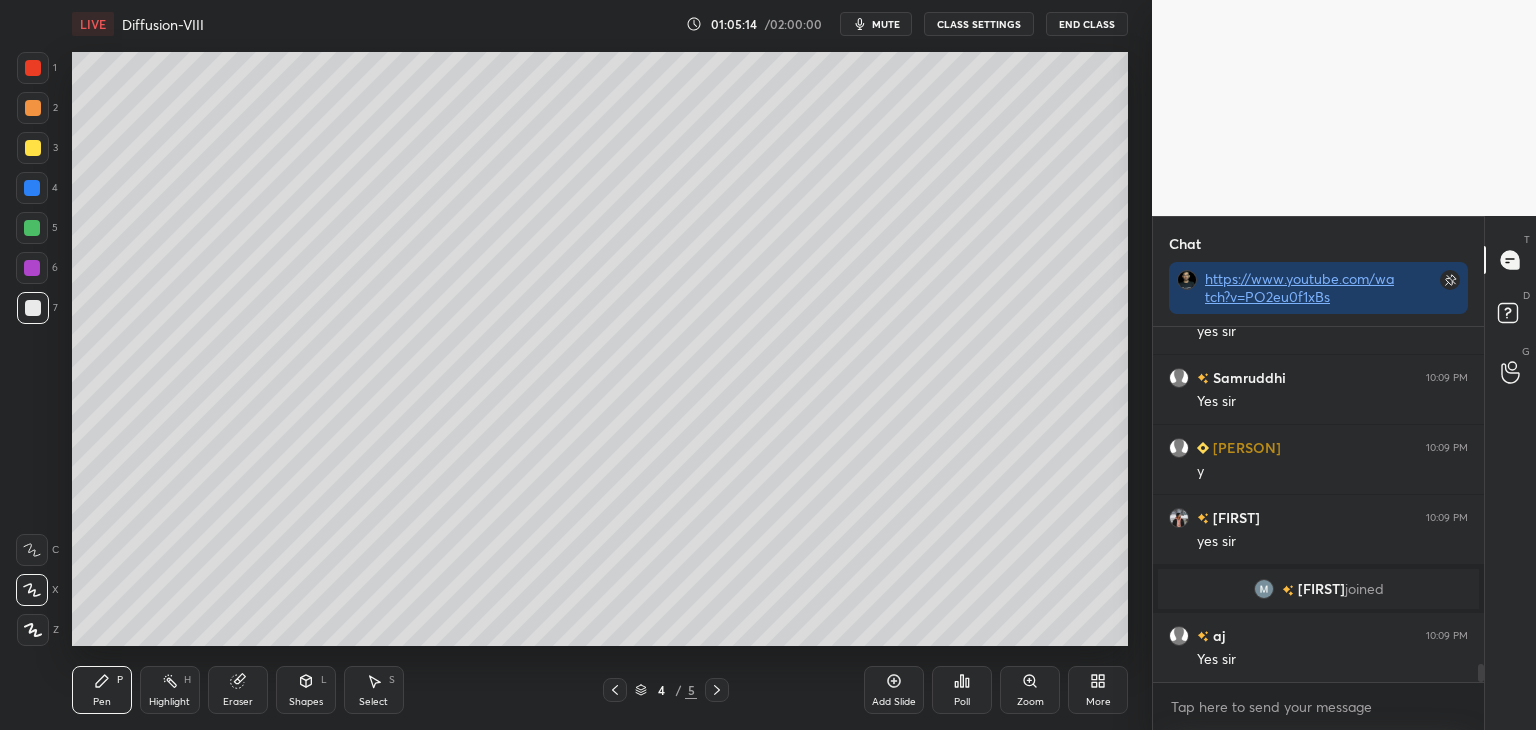 scroll, scrollTop: 6720, scrollLeft: 0, axis: vertical 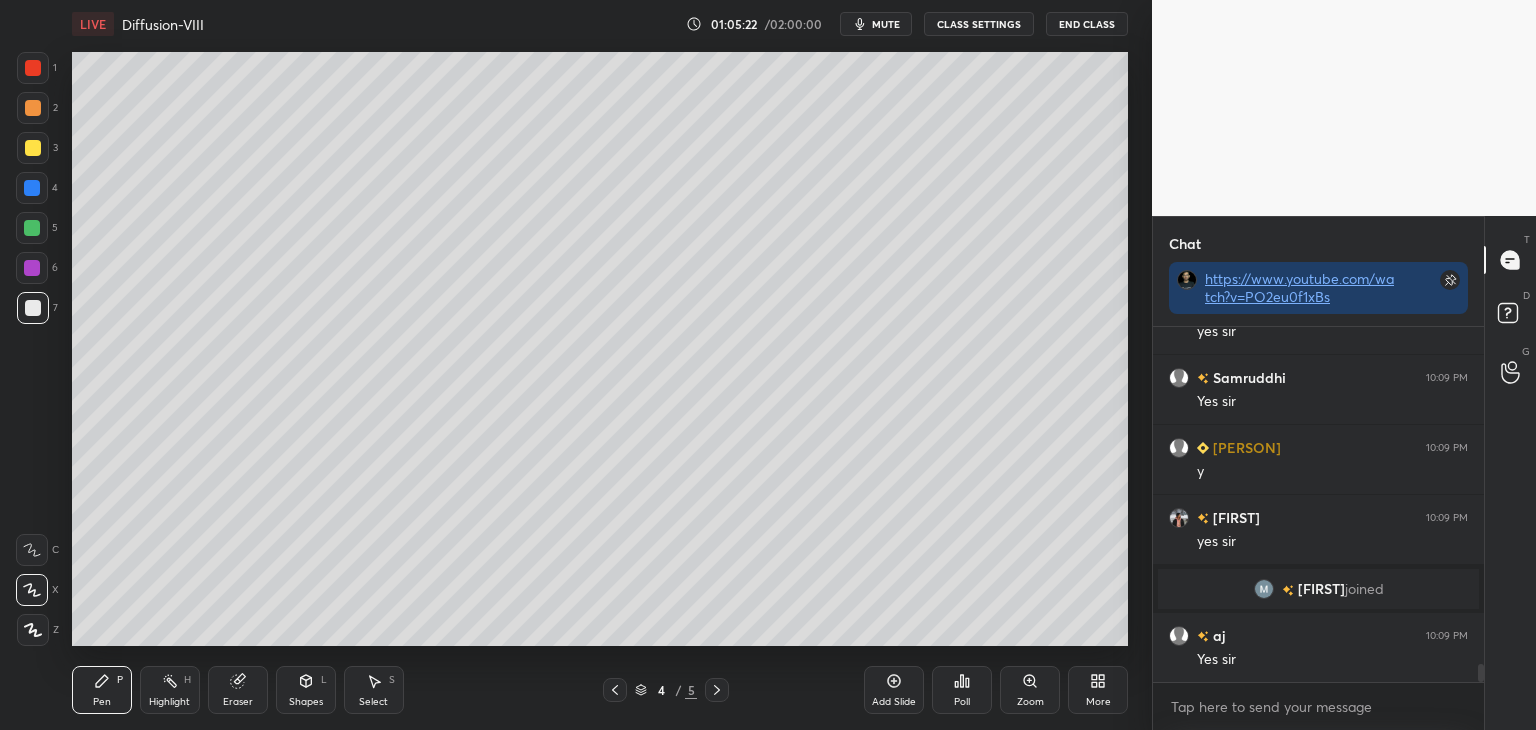 click at bounding box center (33, 148) 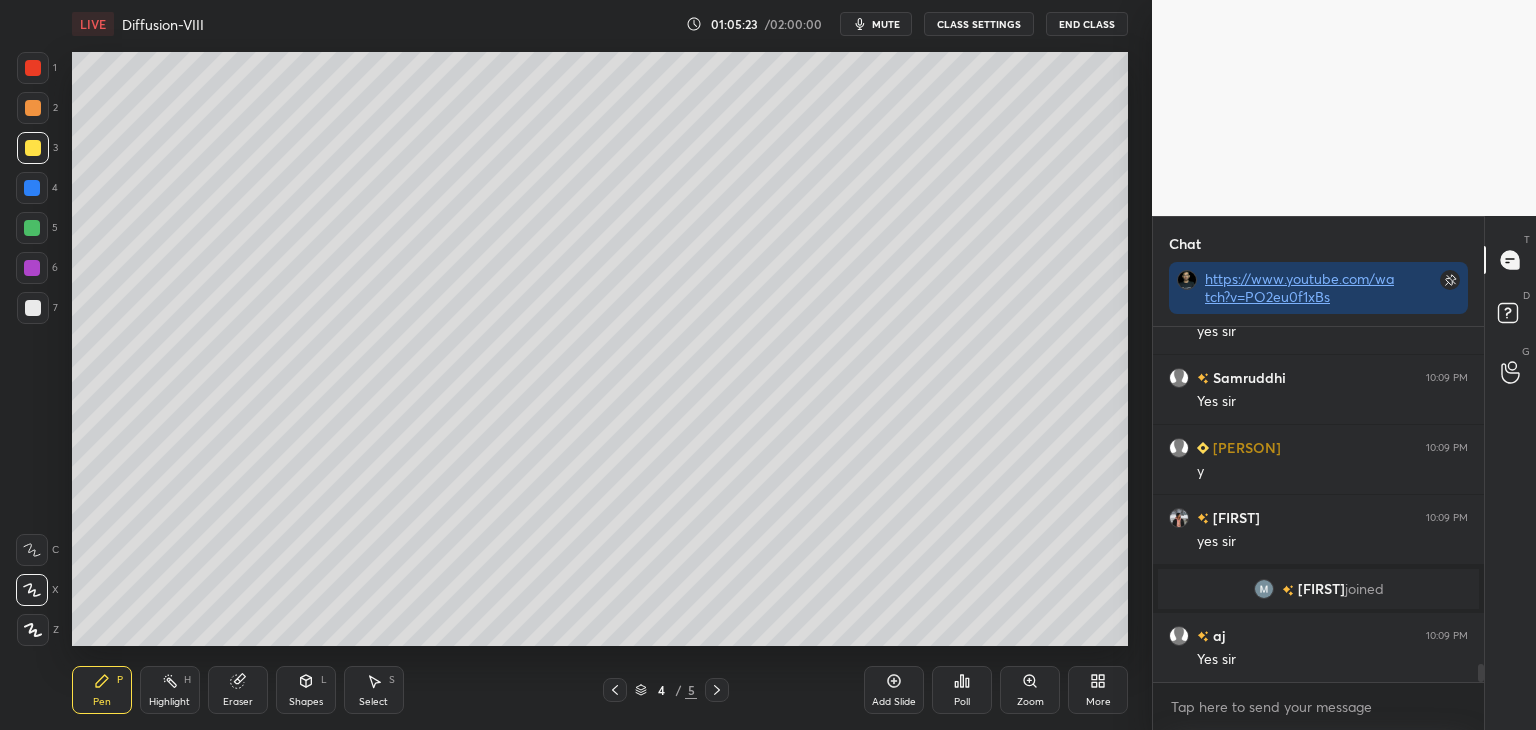 click at bounding box center (33, 308) 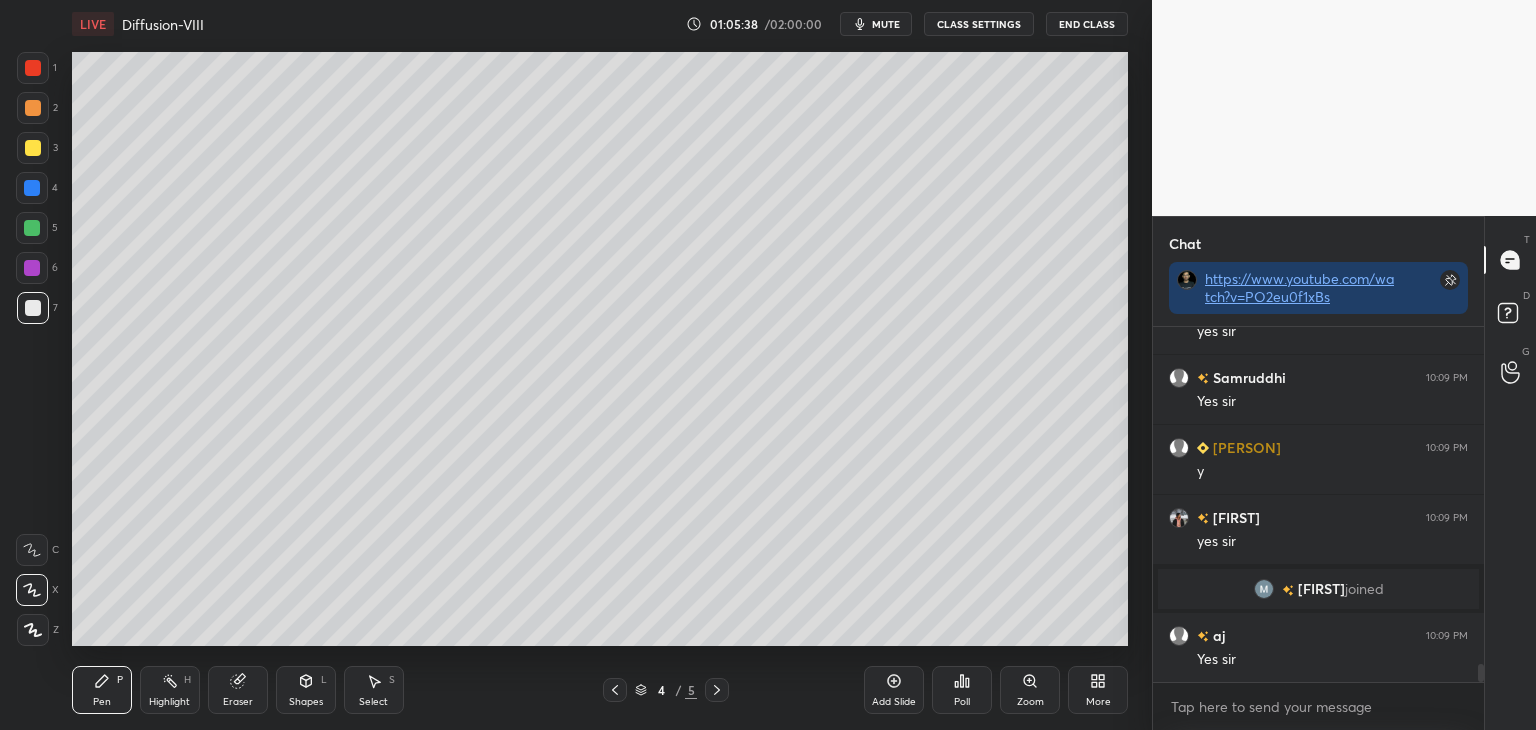 click on "Shapes" at bounding box center (306, 702) 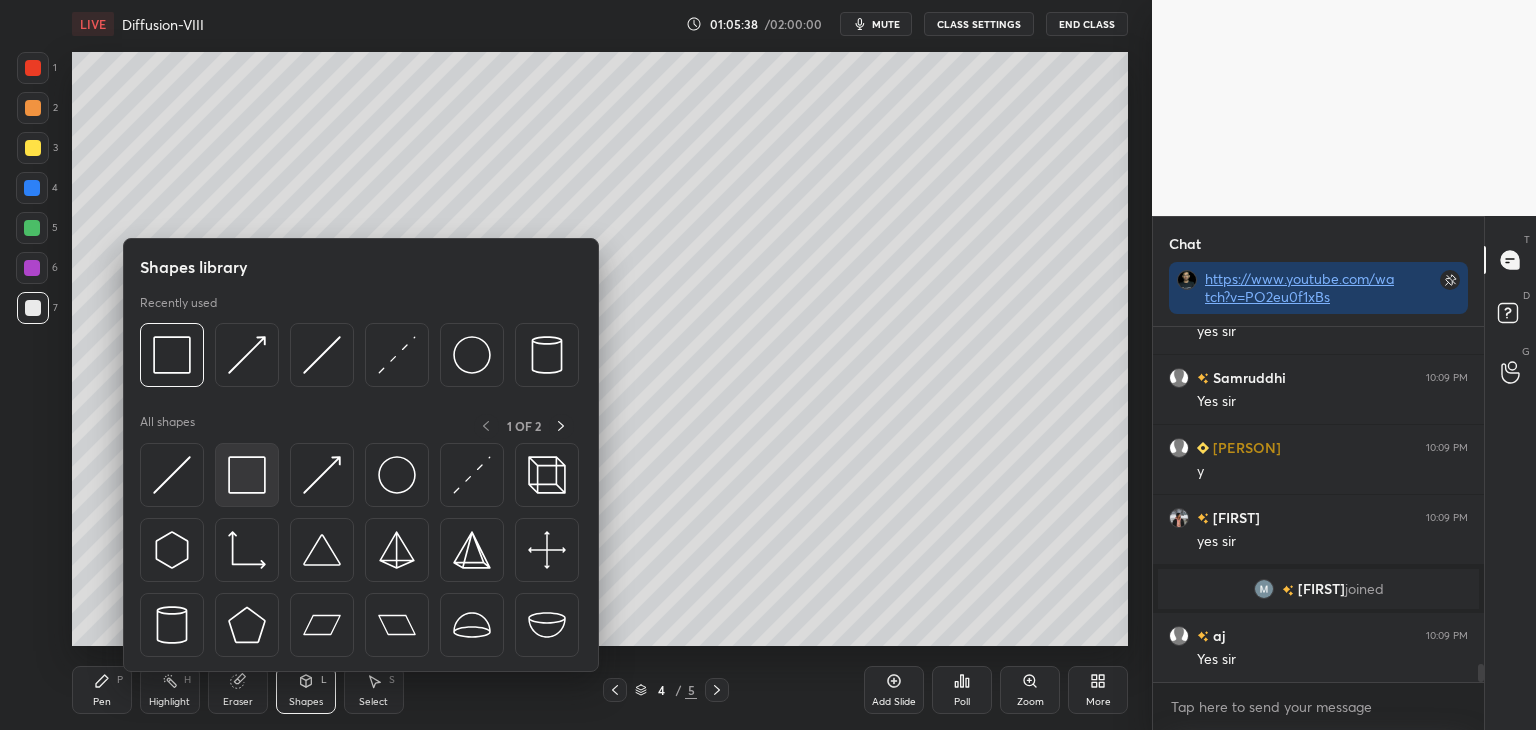 click at bounding box center [247, 475] 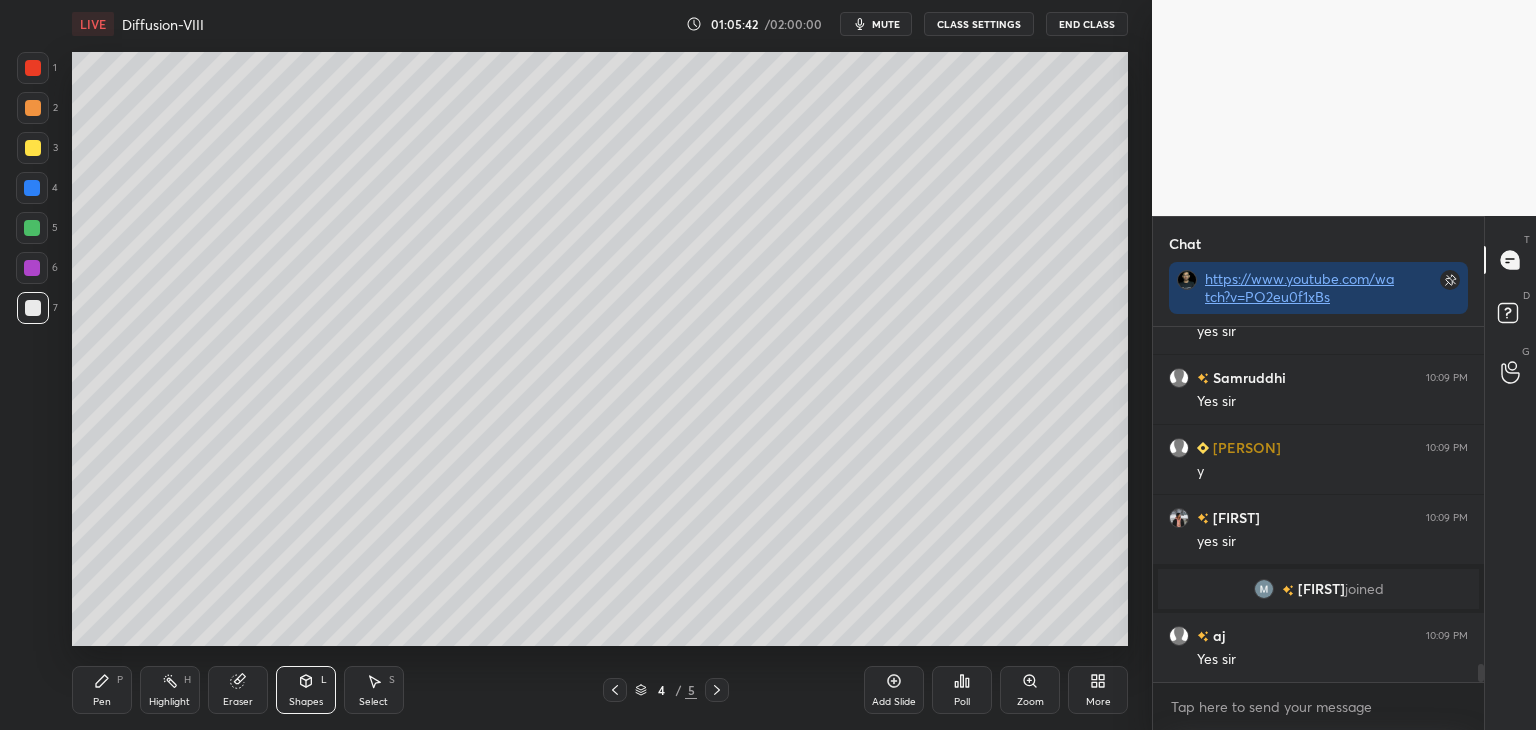 click on "Pen P" at bounding box center [102, 690] 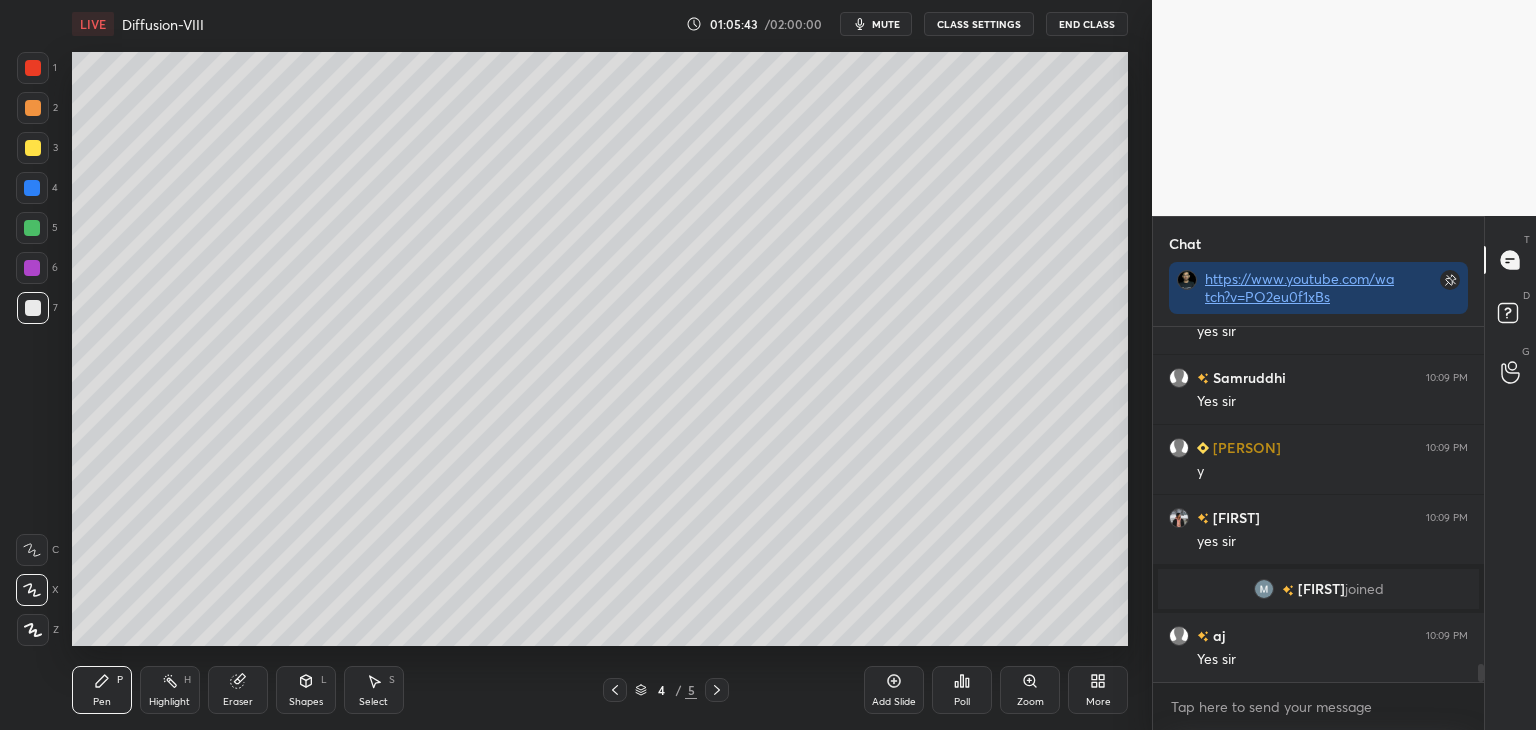 click at bounding box center (33, 308) 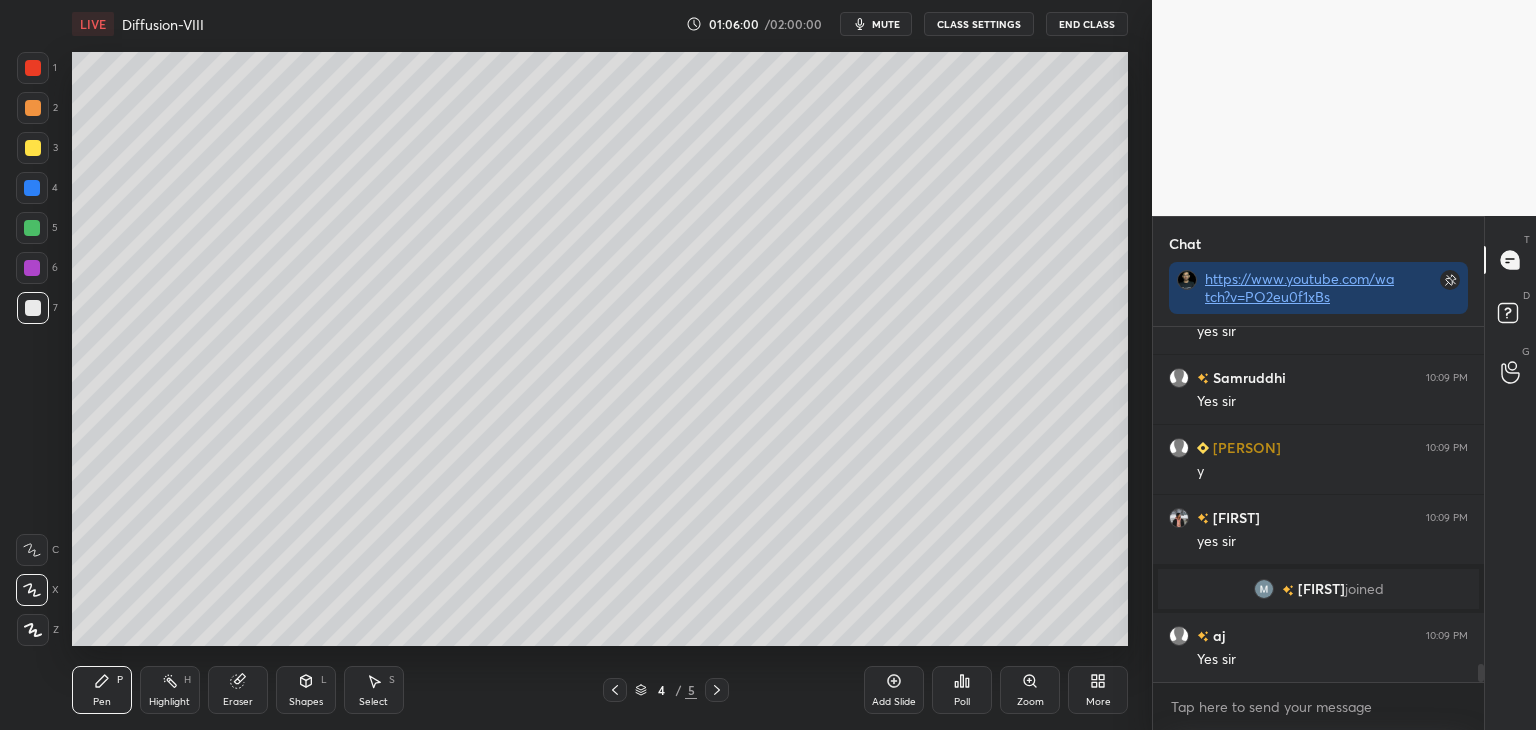 scroll, scrollTop: 6790, scrollLeft: 0, axis: vertical 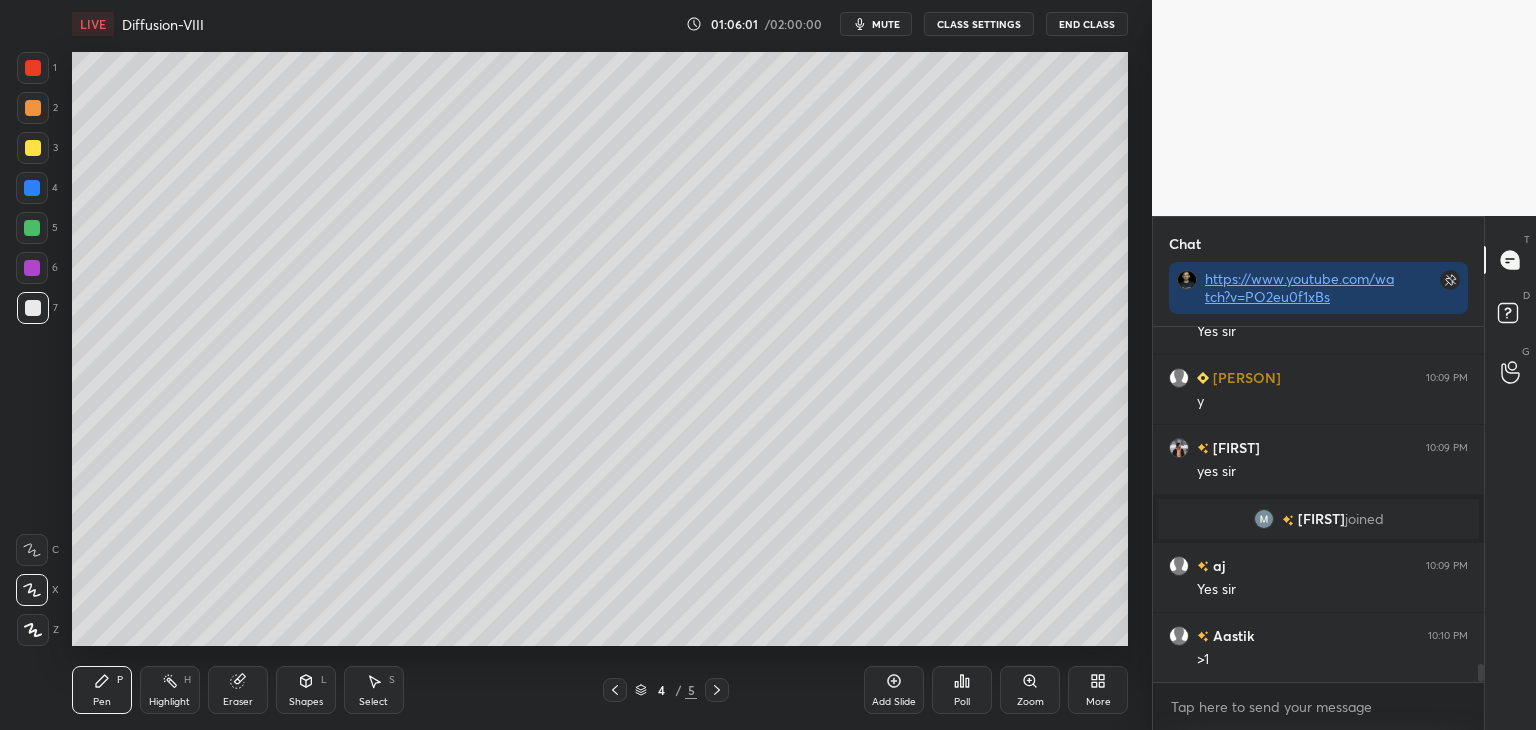 click on "Shapes" at bounding box center [306, 702] 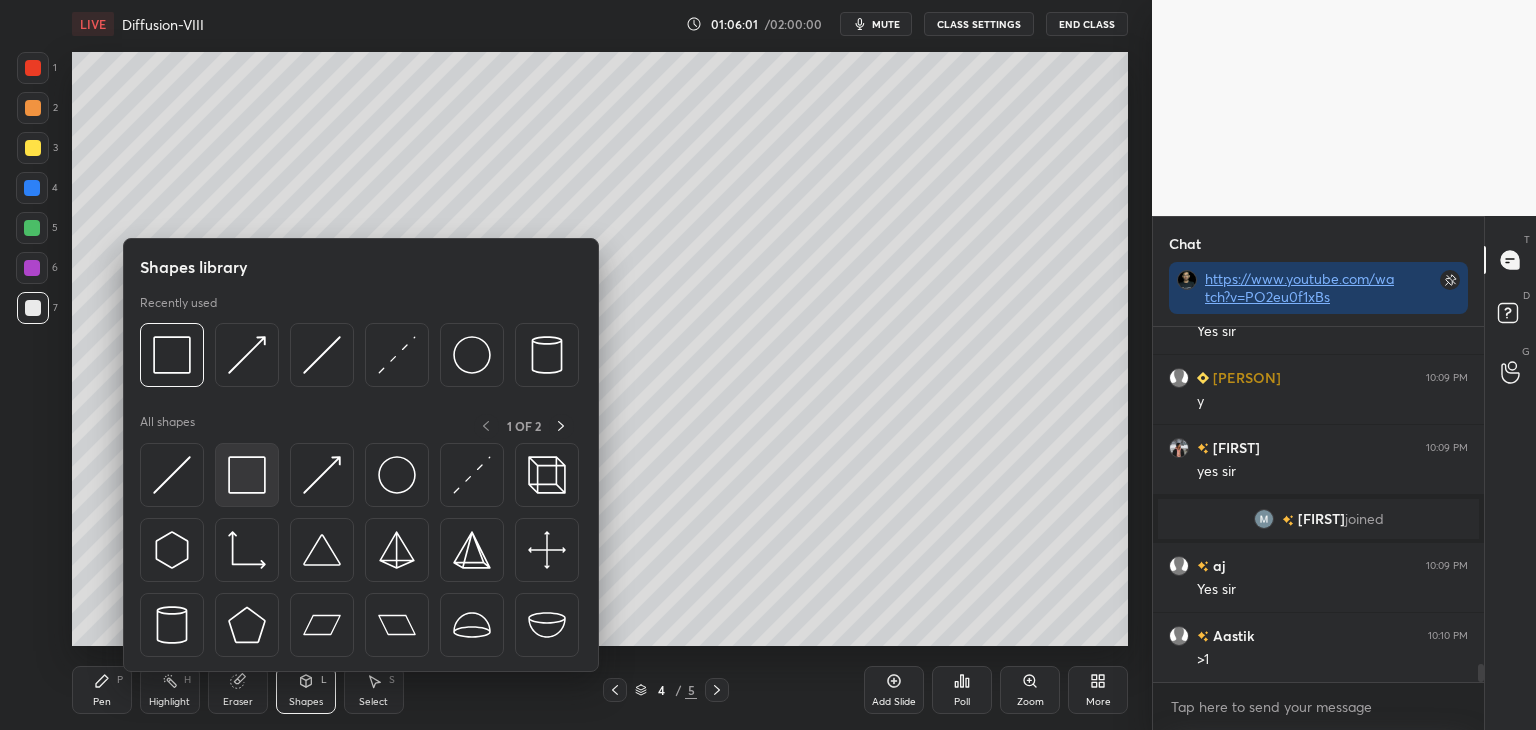 click at bounding box center [247, 475] 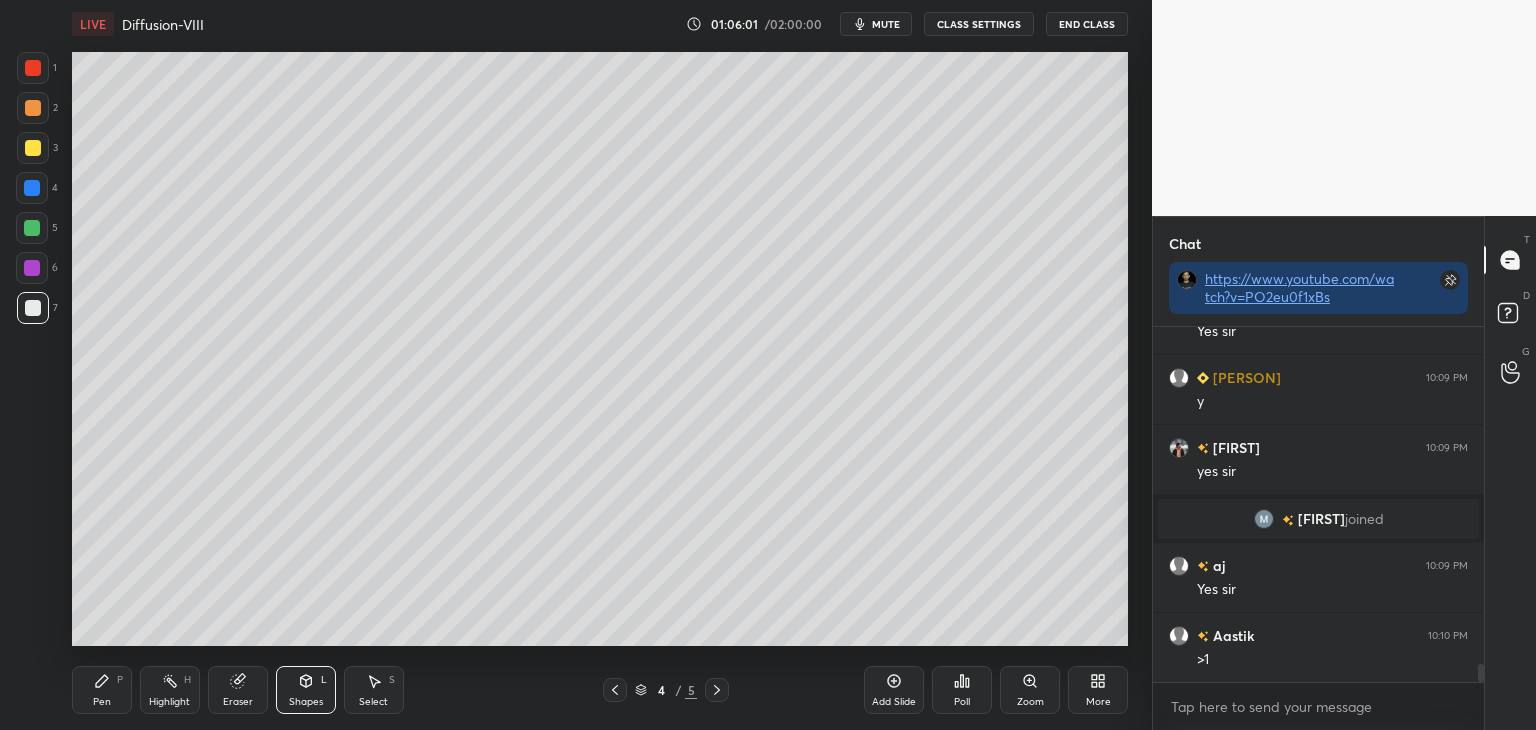 scroll, scrollTop: 6860, scrollLeft: 0, axis: vertical 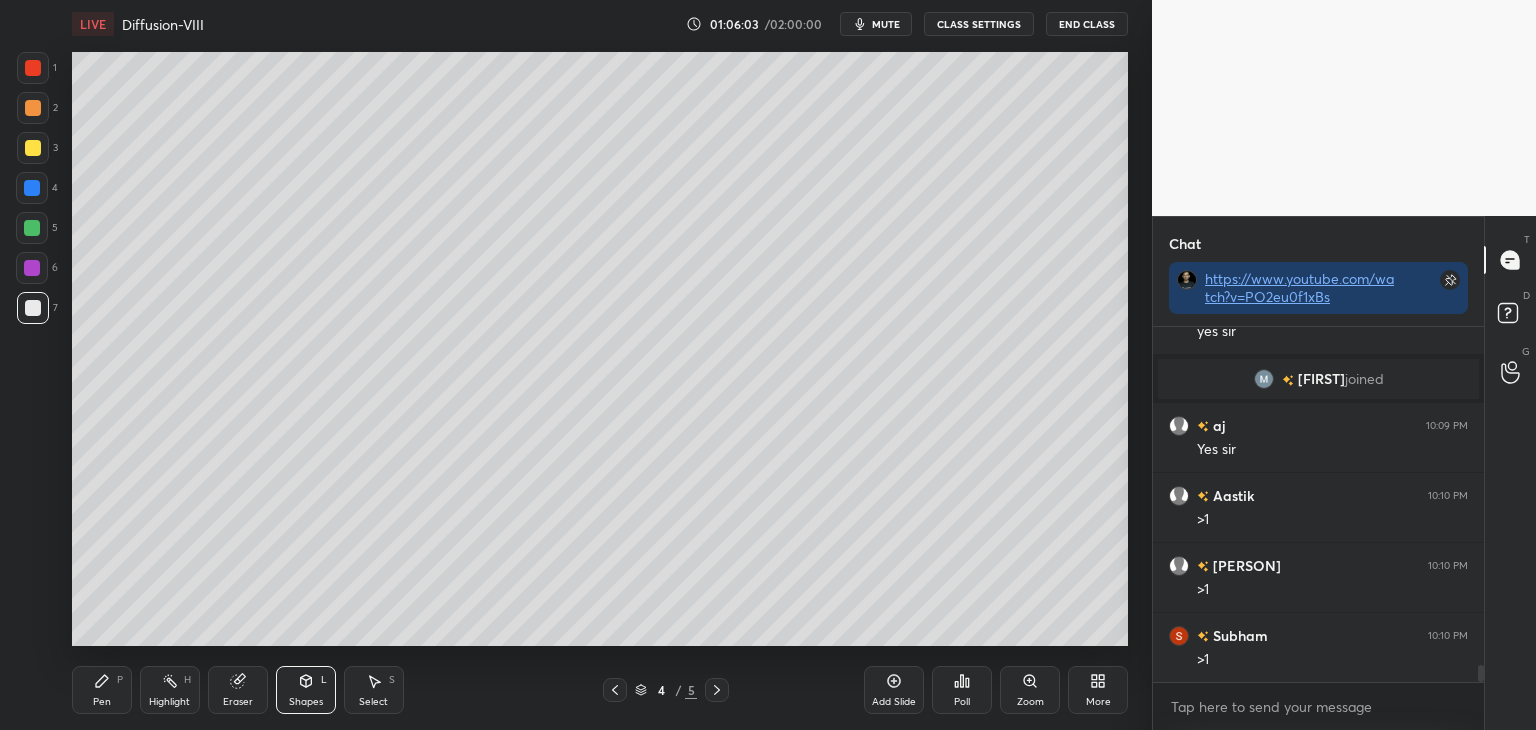 click on "Pen P" at bounding box center [102, 690] 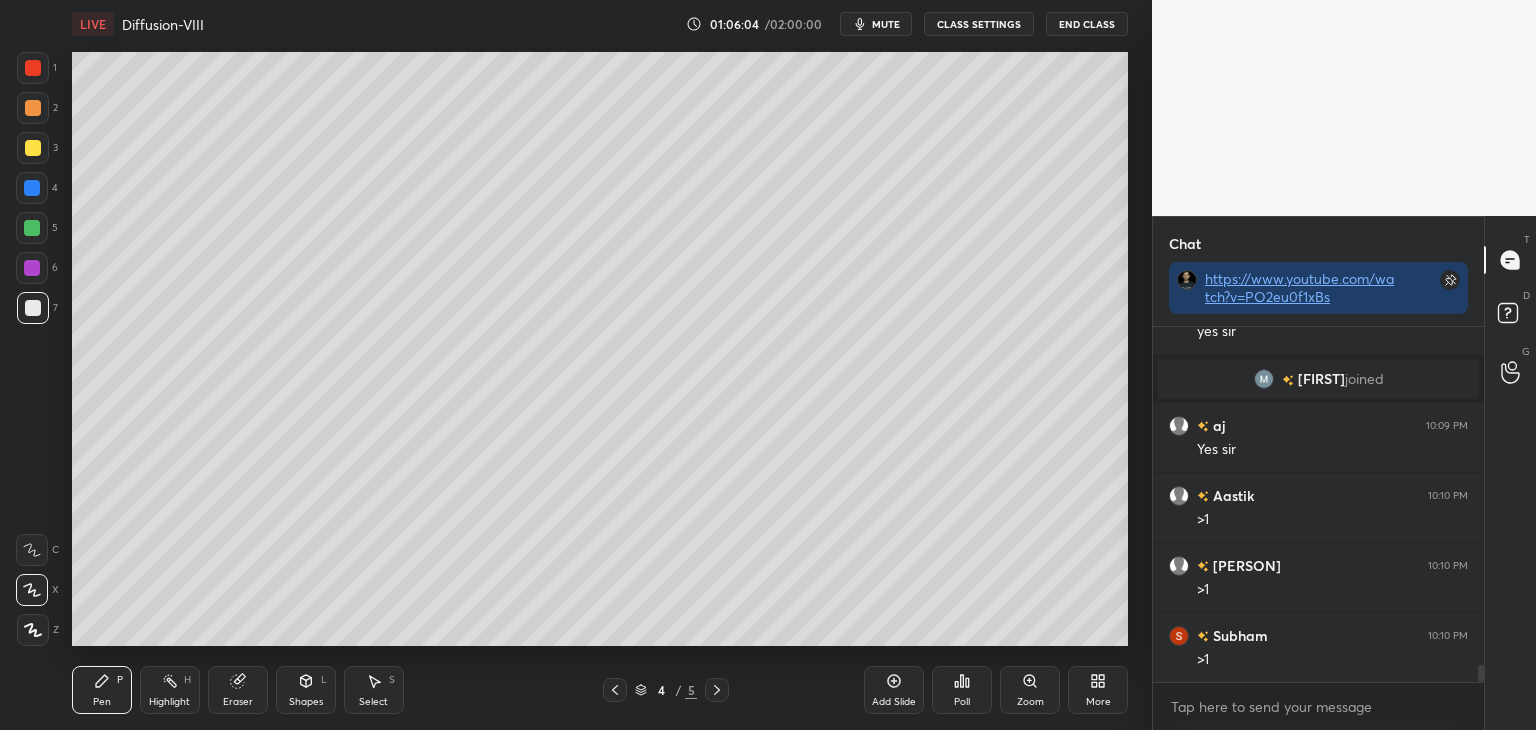 click at bounding box center [33, 148] 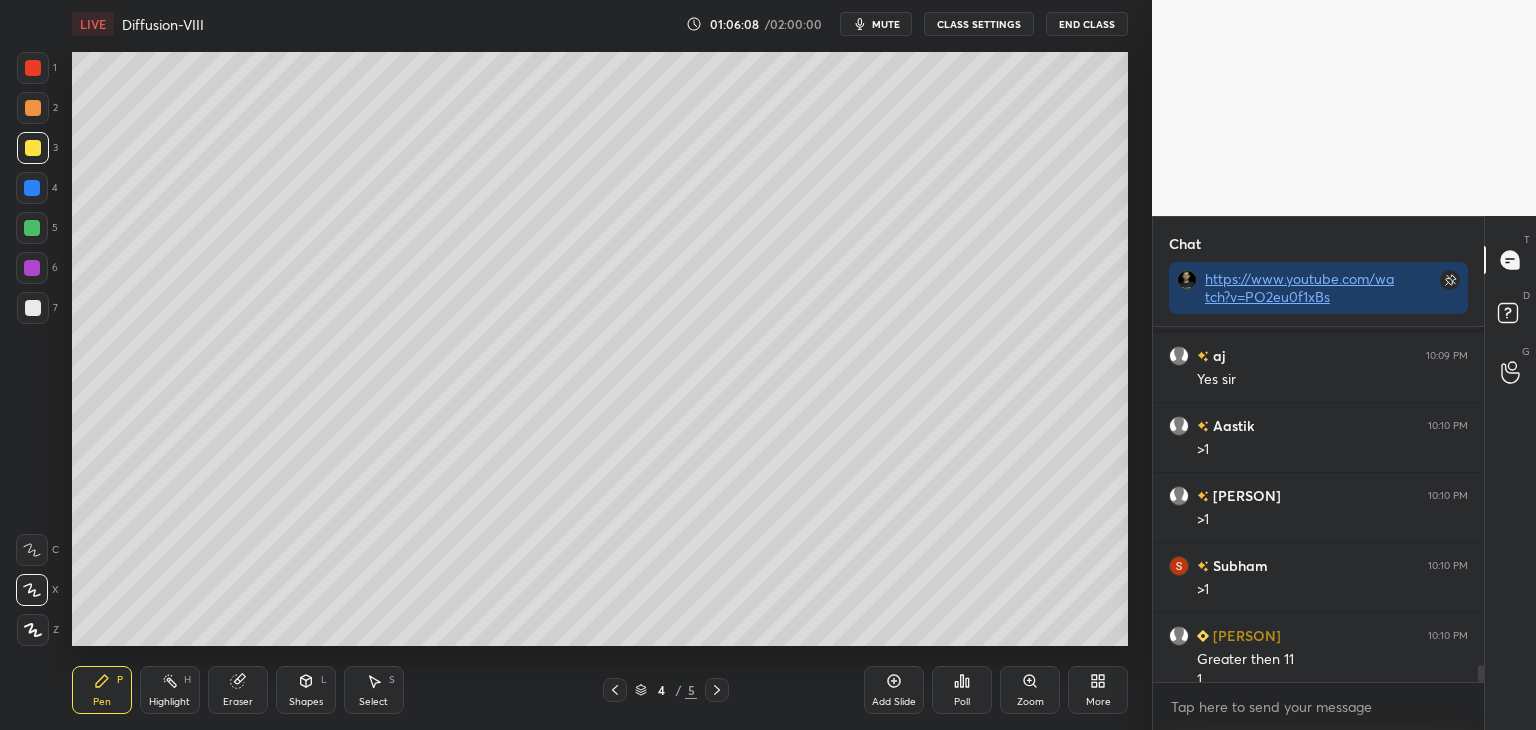 scroll, scrollTop: 7020, scrollLeft: 0, axis: vertical 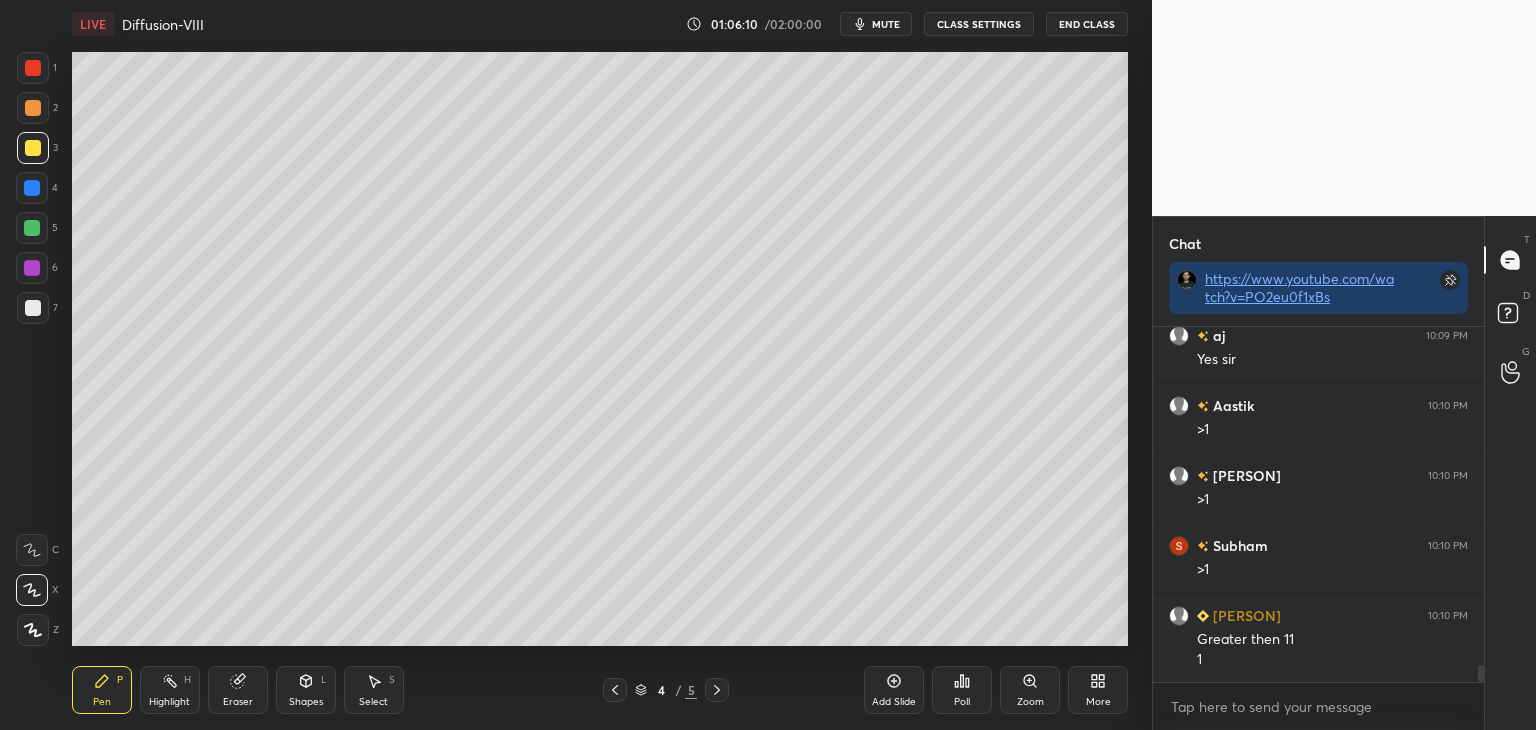click on "Eraser" at bounding box center (238, 702) 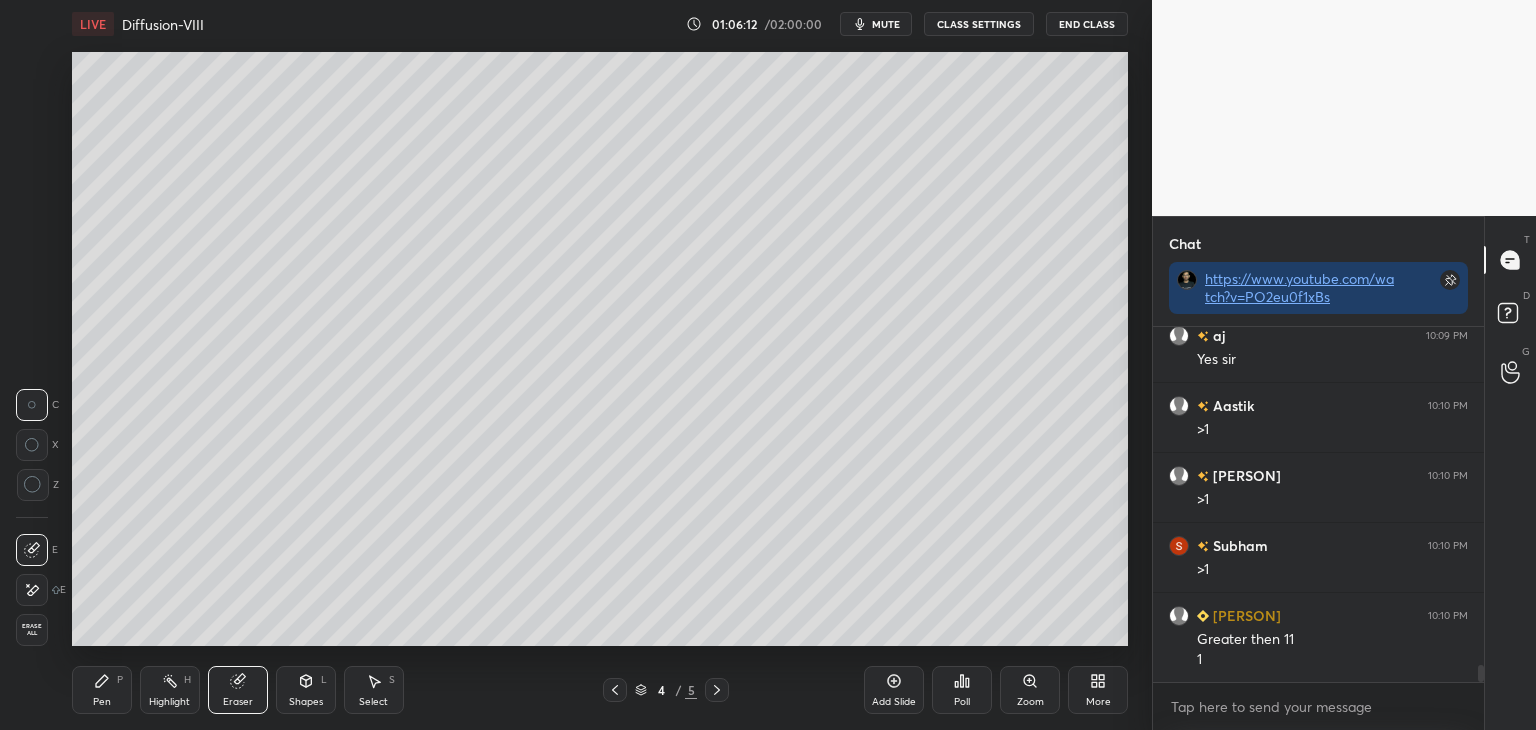 scroll, scrollTop: 7090, scrollLeft: 0, axis: vertical 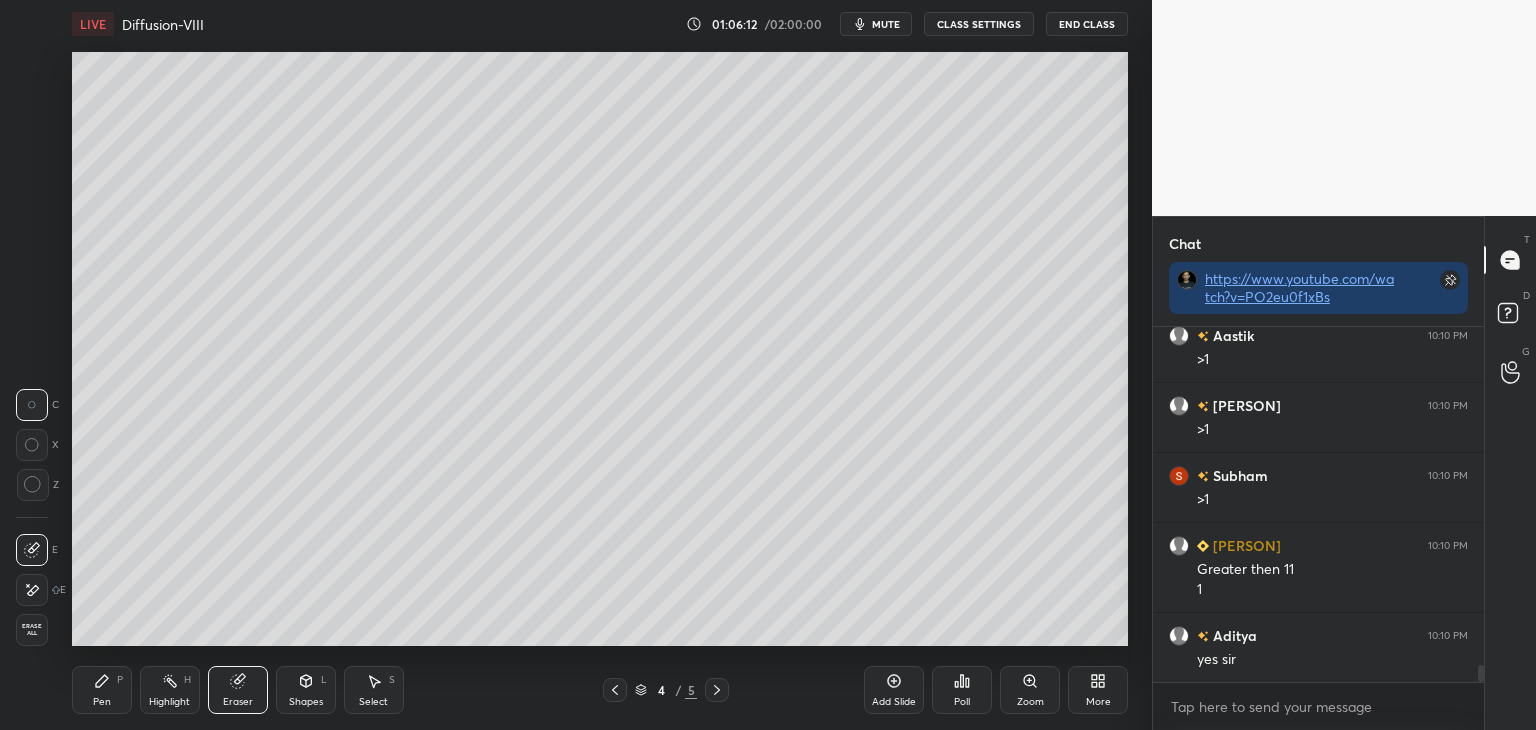 click on "Pen" at bounding box center [102, 702] 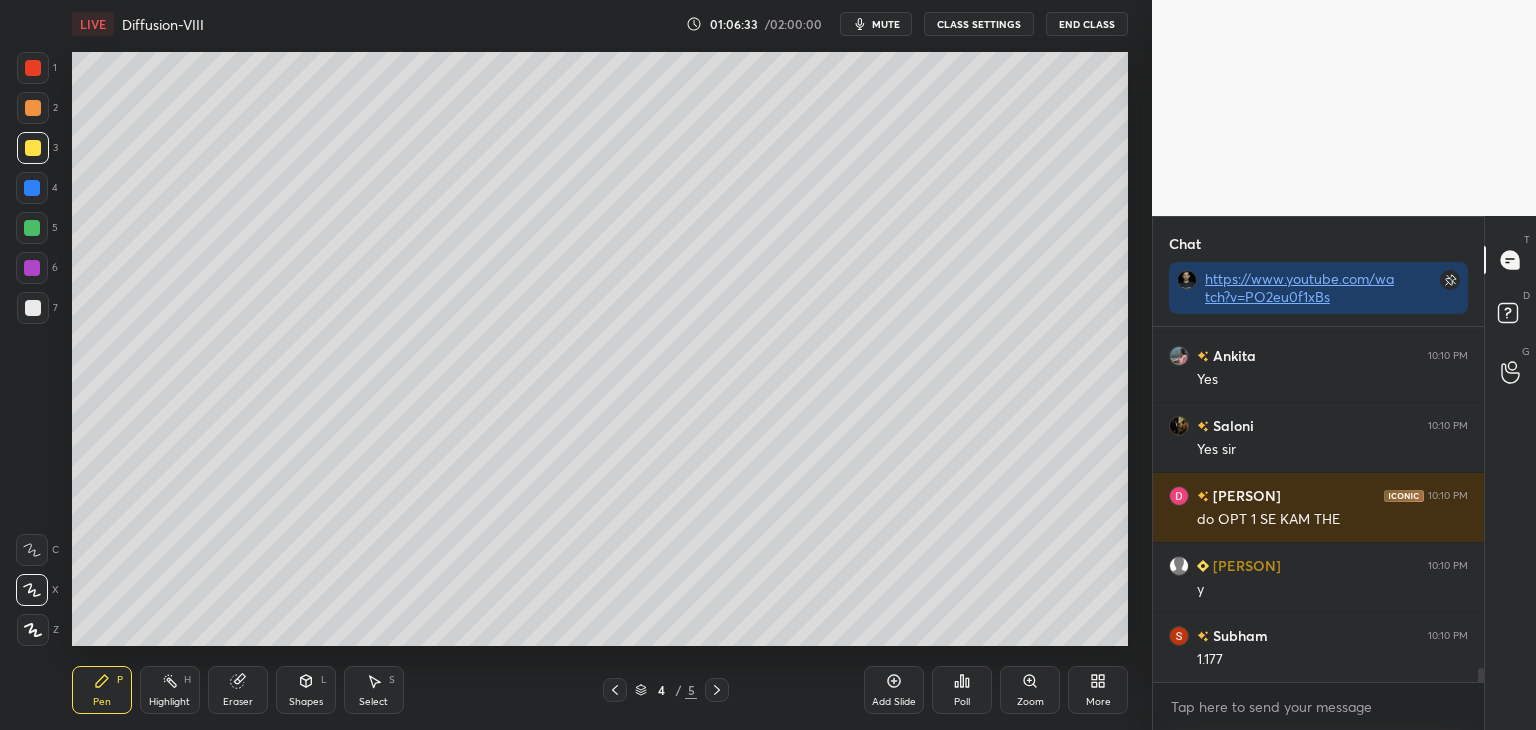 scroll, scrollTop: 8560, scrollLeft: 0, axis: vertical 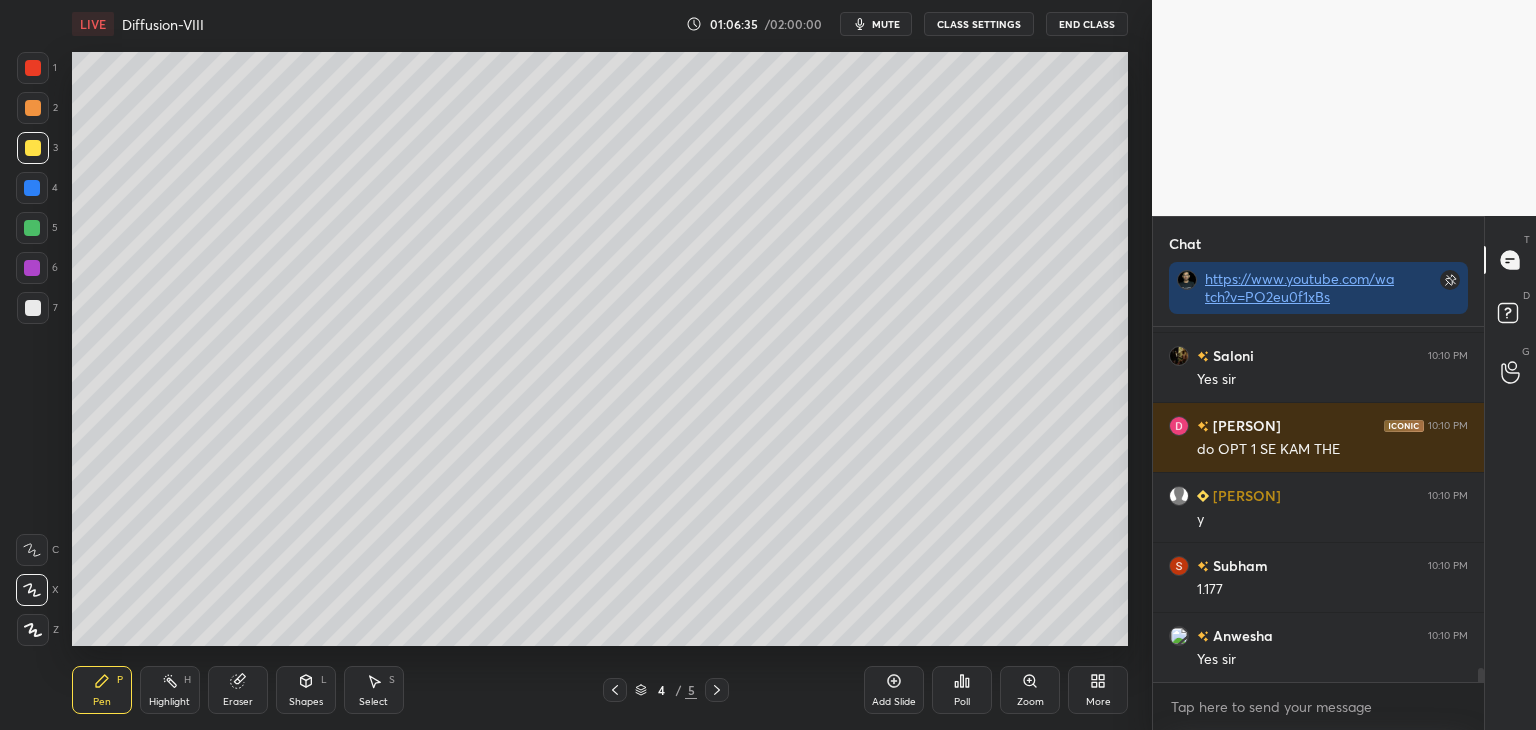 click on "Eraser" at bounding box center (238, 702) 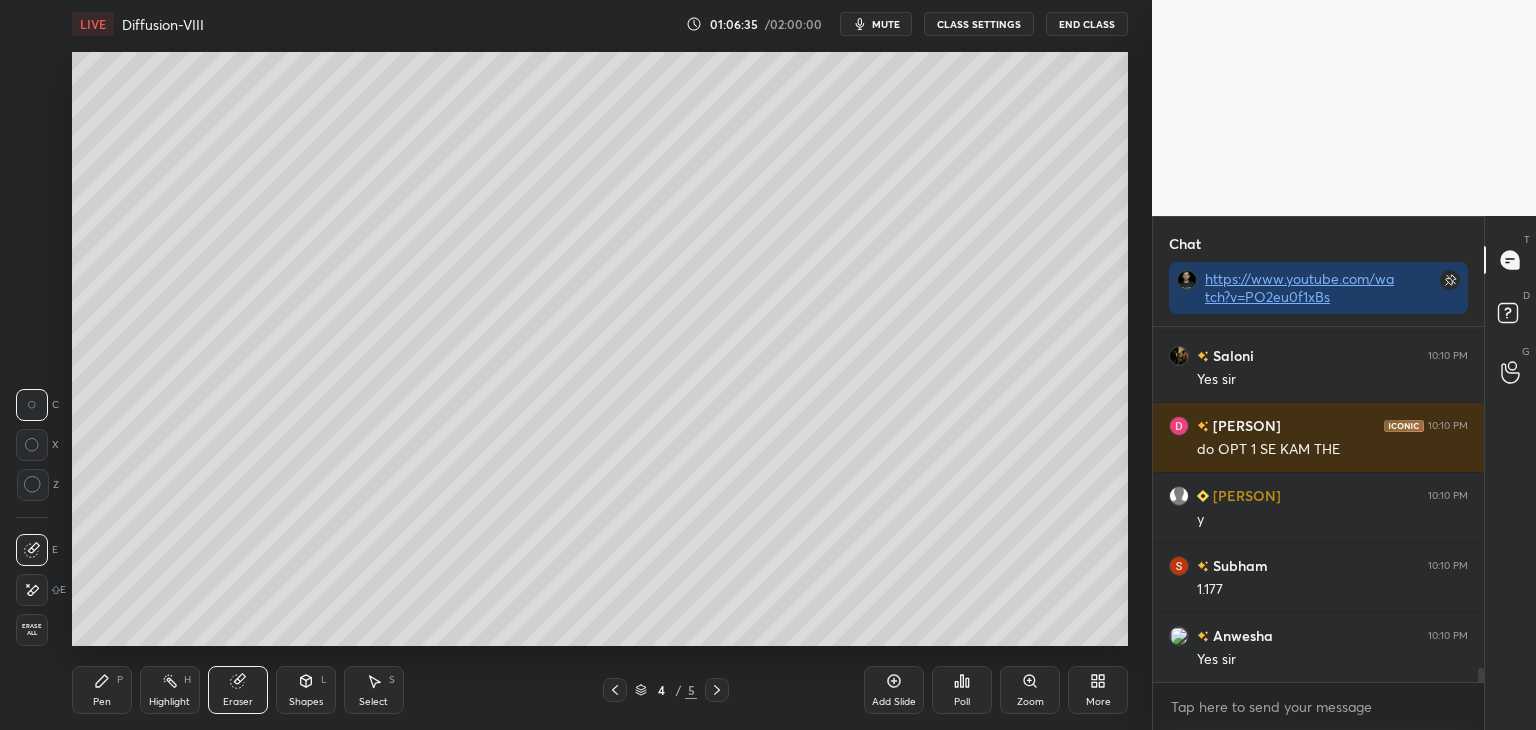 scroll, scrollTop: 8630, scrollLeft: 0, axis: vertical 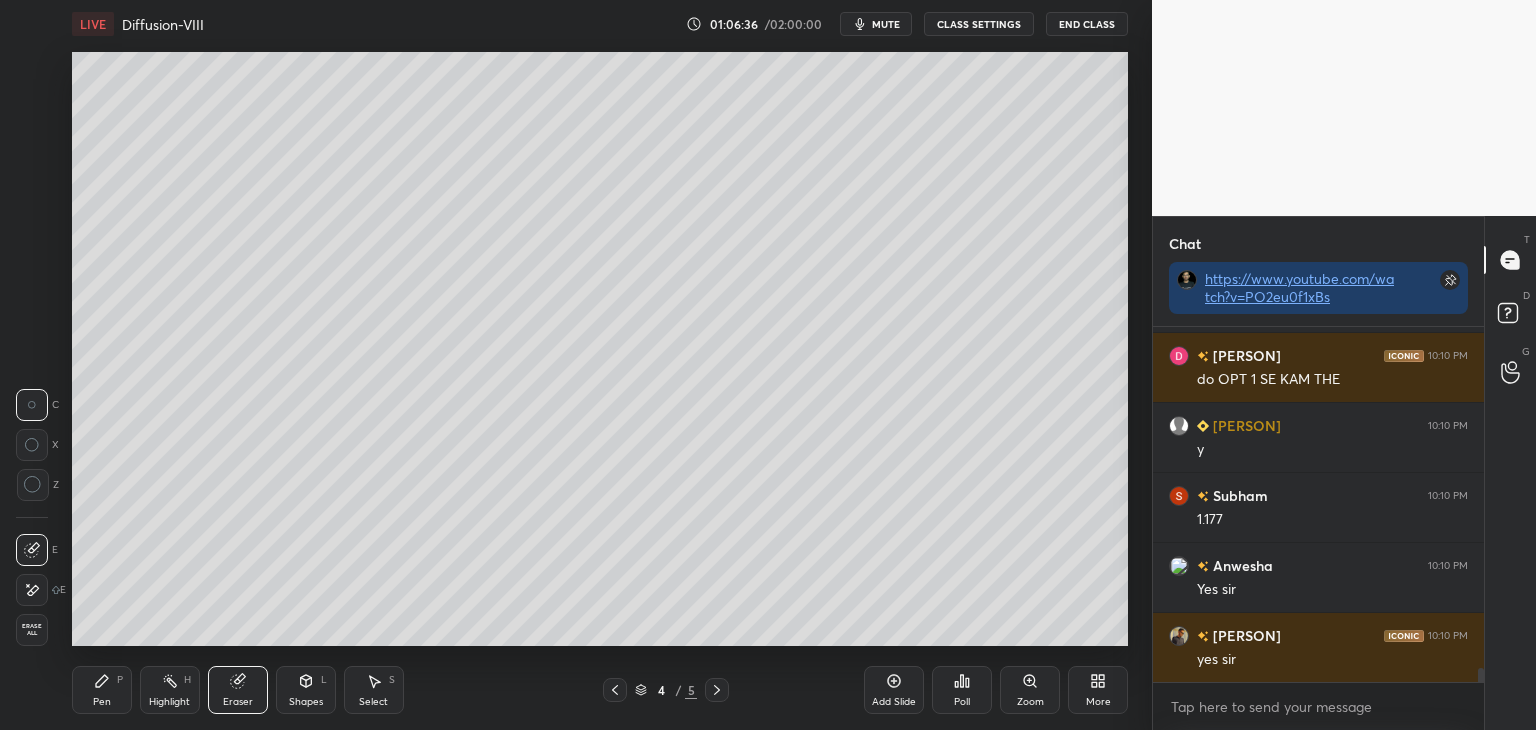 click on "Pen P" at bounding box center (102, 690) 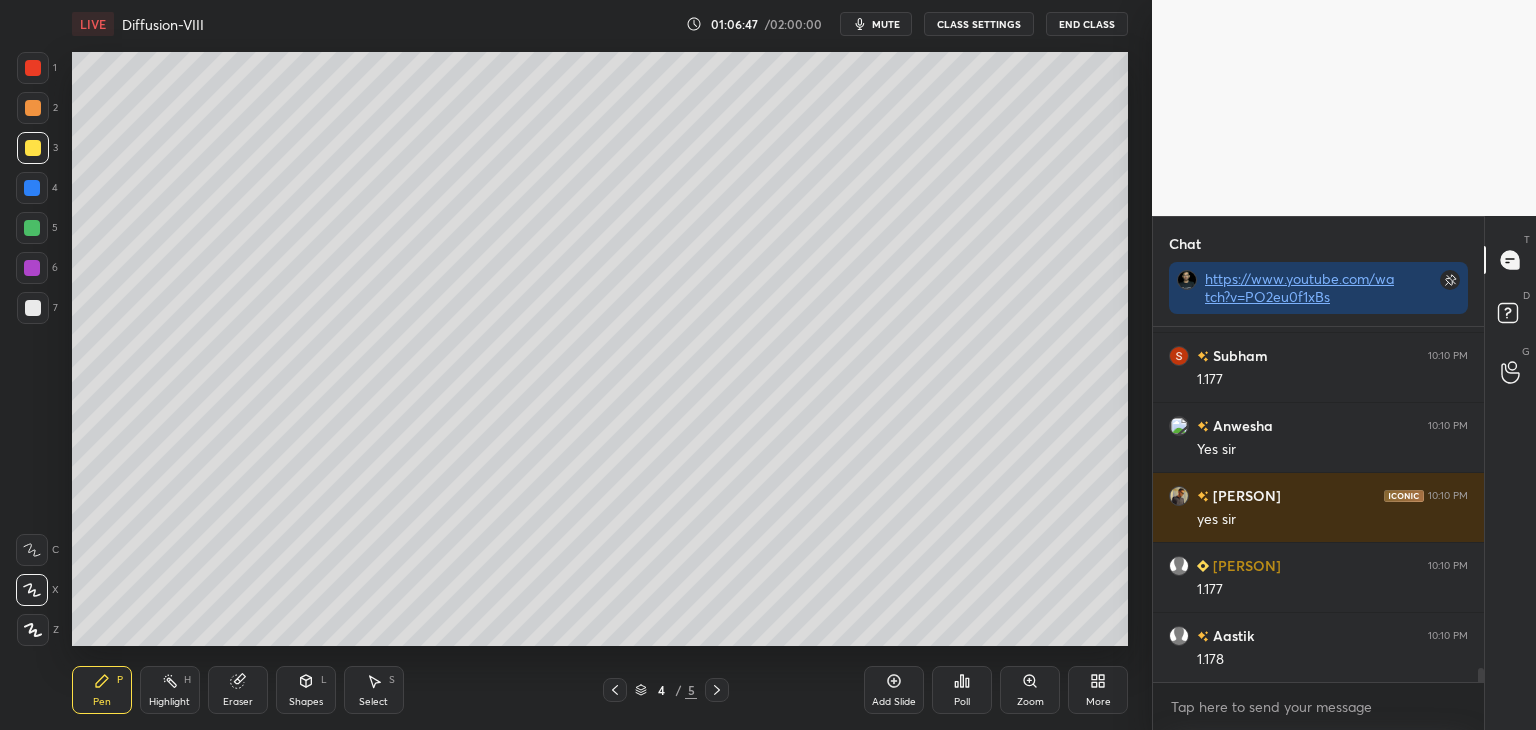 scroll, scrollTop: 8840, scrollLeft: 0, axis: vertical 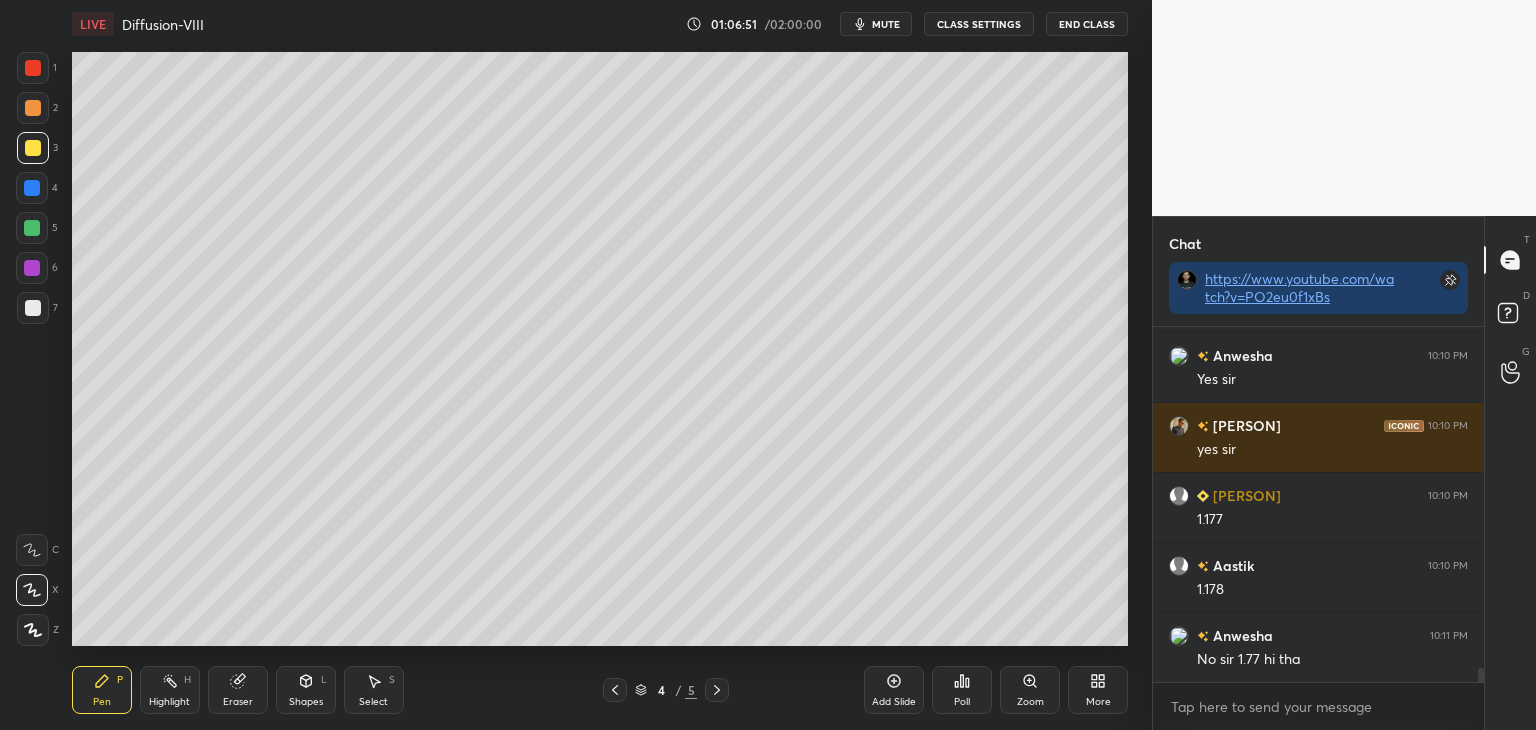 click on "Eraser" at bounding box center (238, 702) 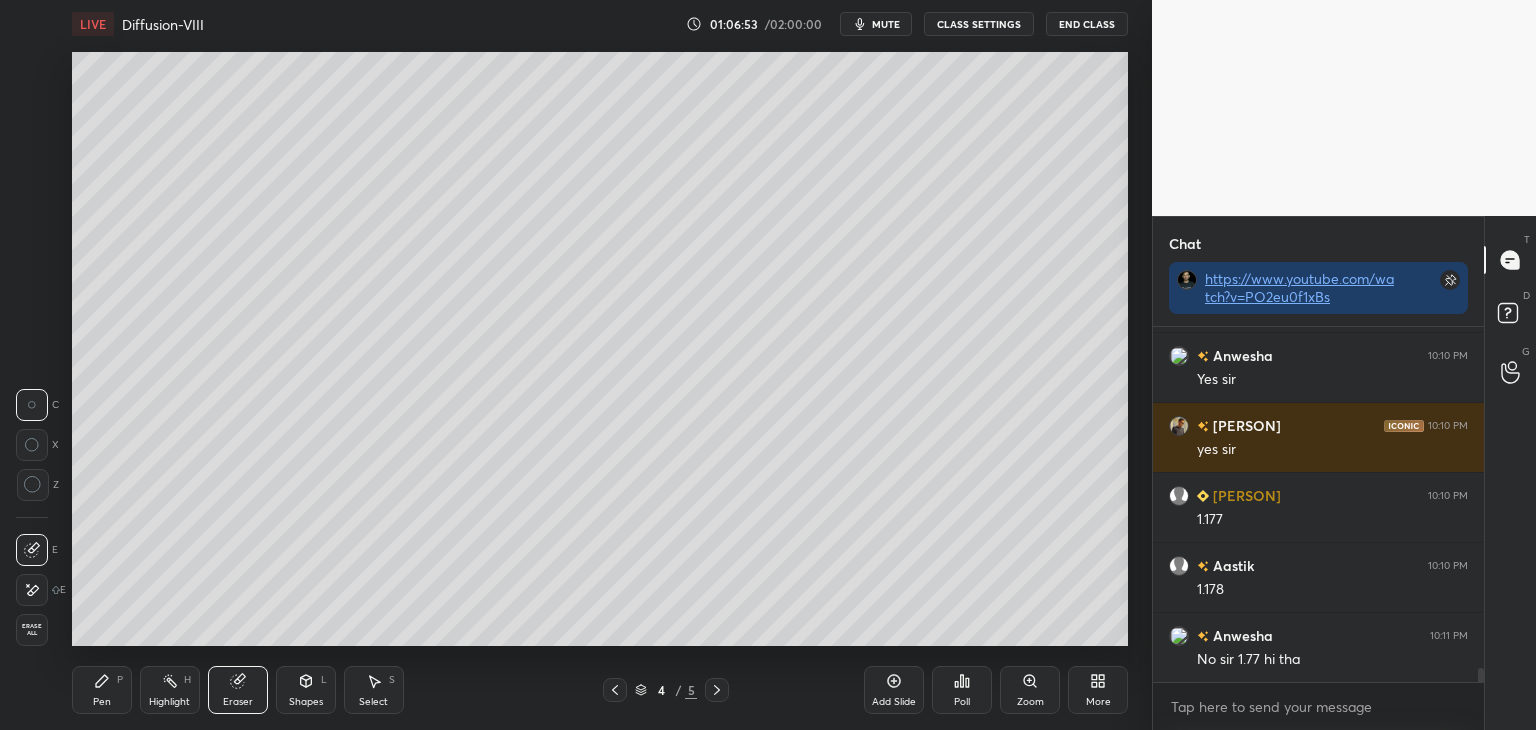 click on "Pen P" at bounding box center (102, 690) 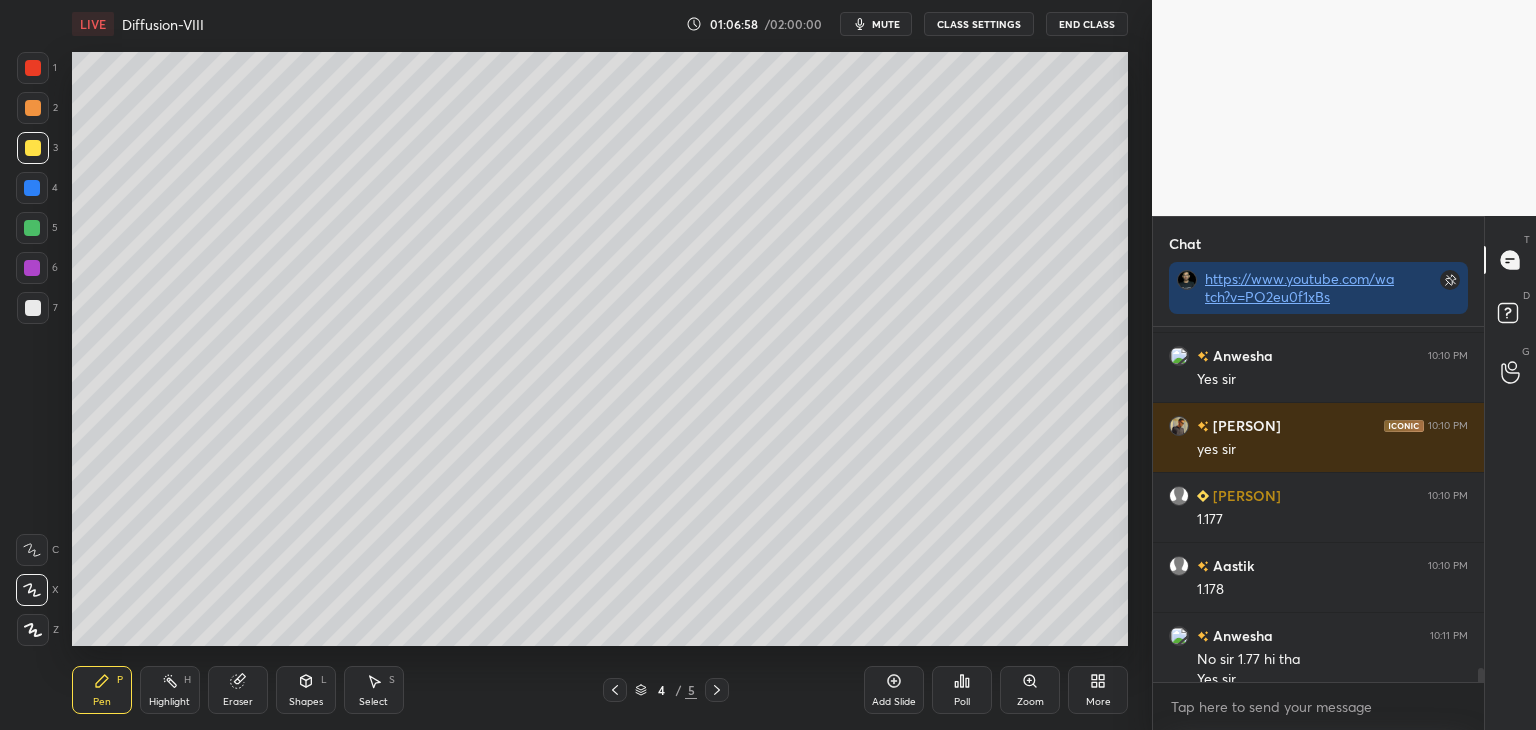 scroll, scrollTop: 8860, scrollLeft: 0, axis: vertical 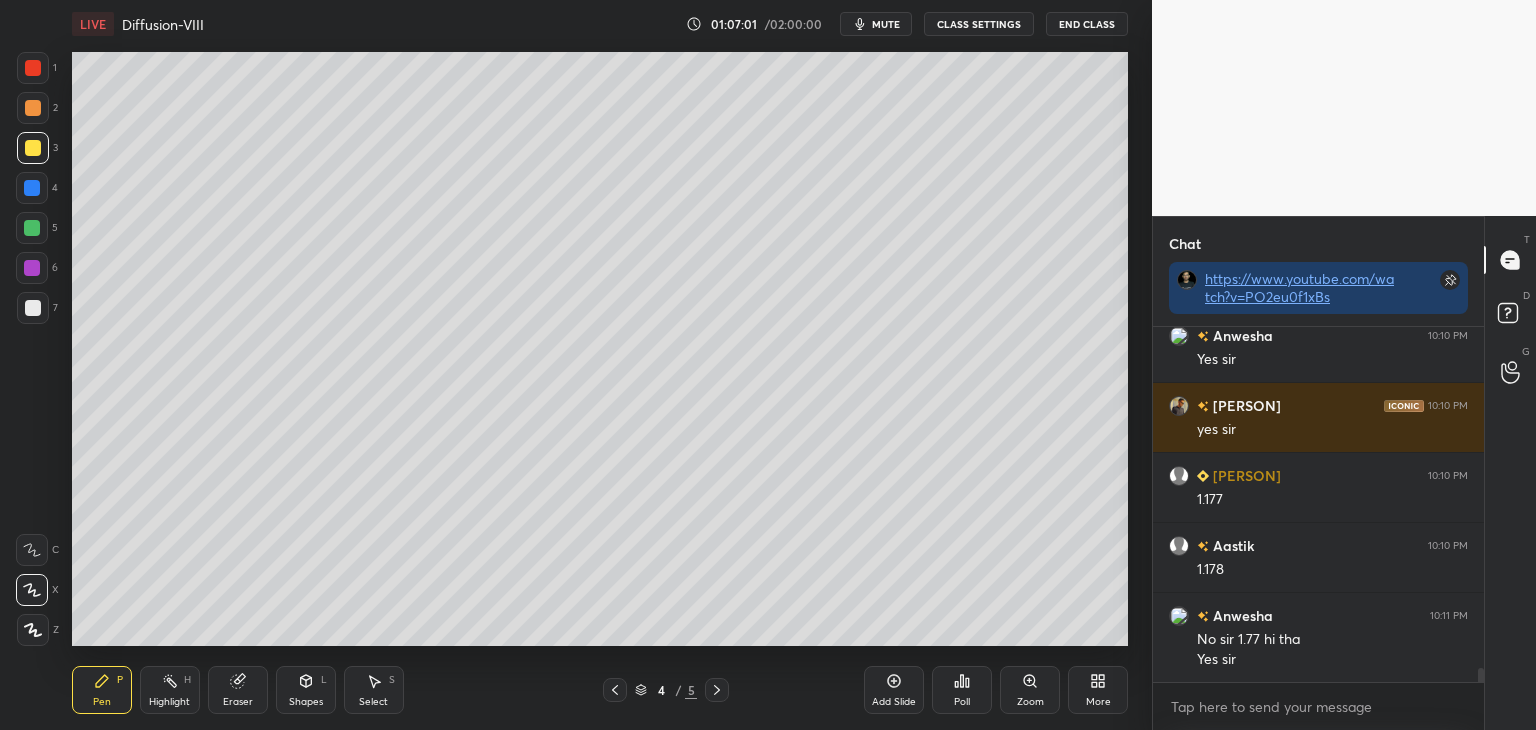 click on "Eraser" at bounding box center [238, 690] 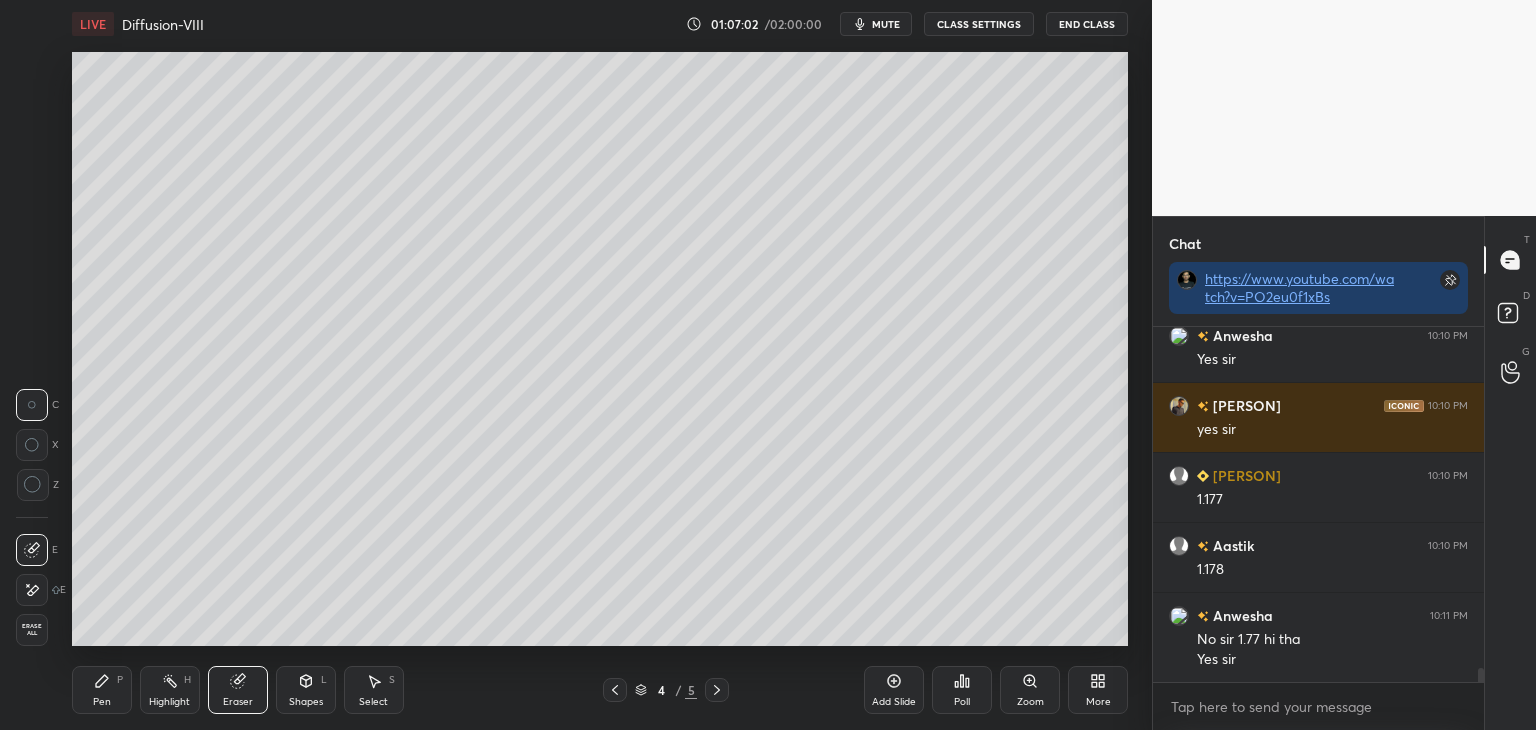 click on "Pen P" at bounding box center (102, 690) 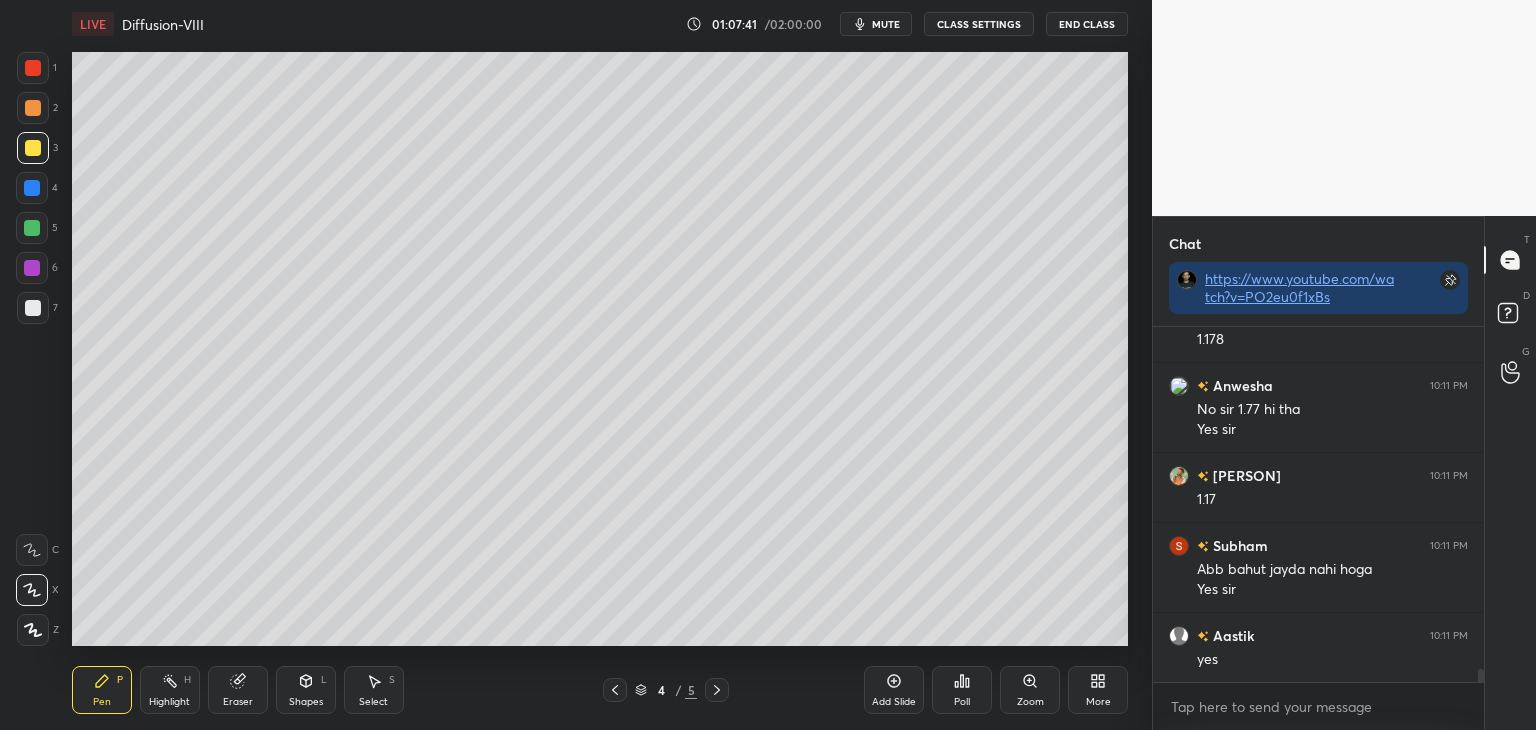 scroll, scrollTop: 9160, scrollLeft: 0, axis: vertical 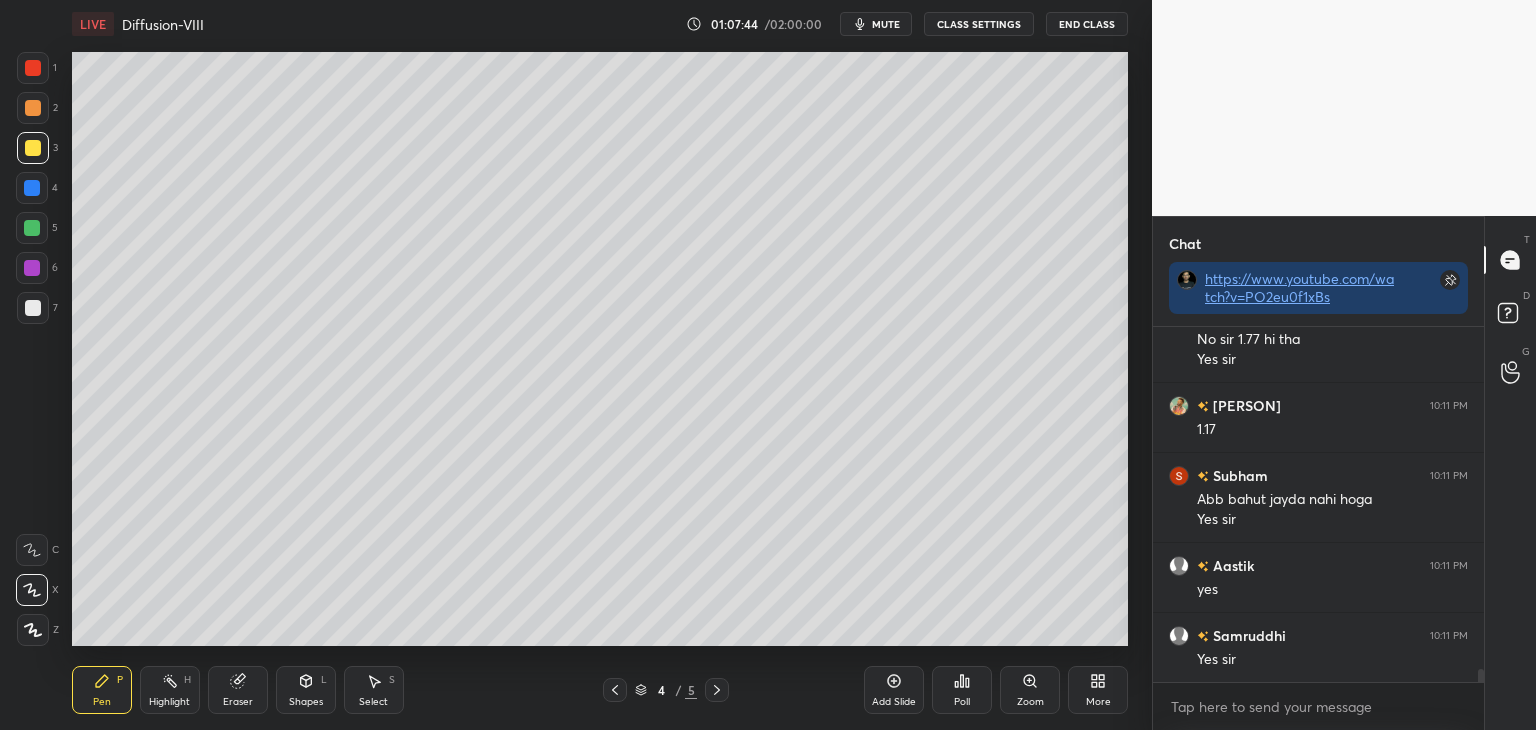 click on "Eraser" at bounding box center (238, 690) 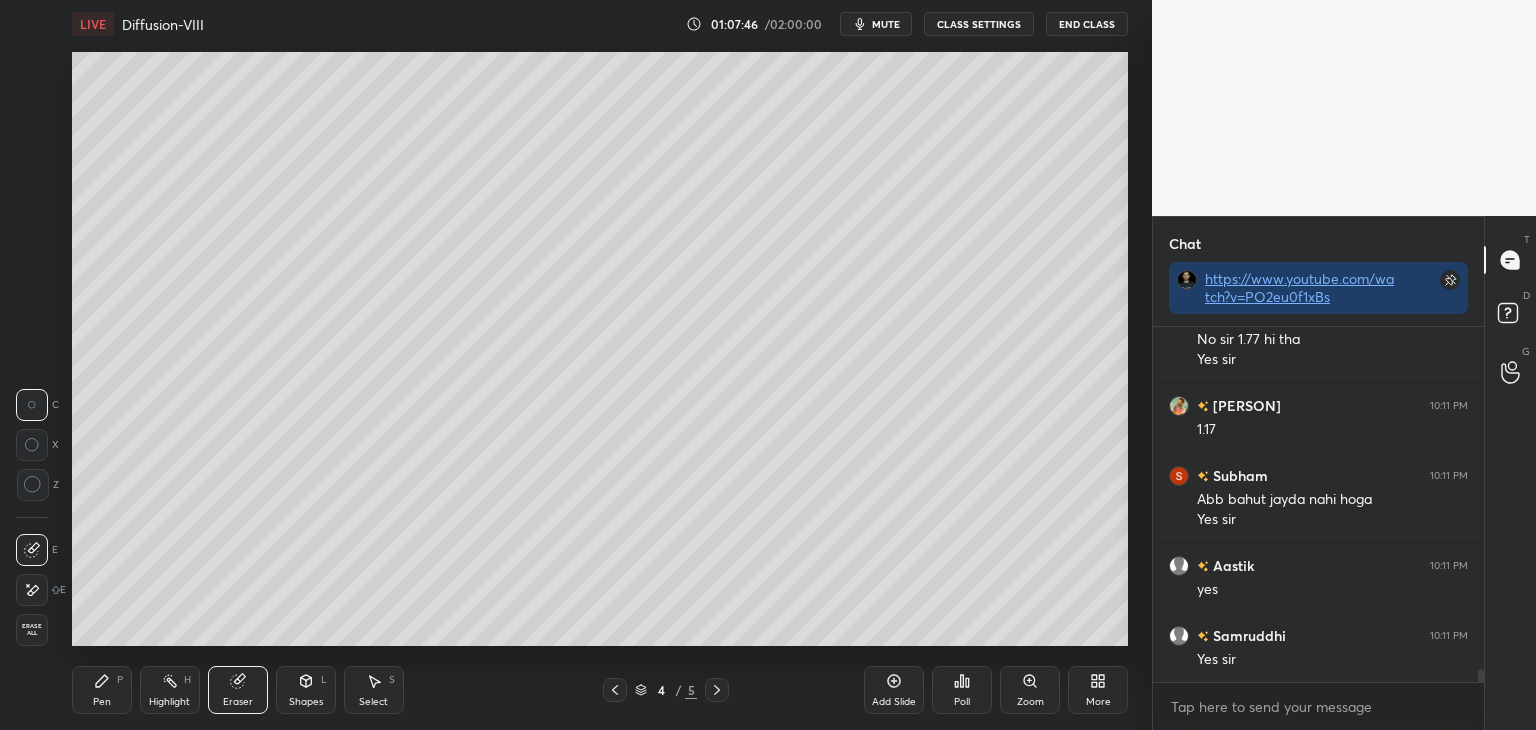 click at bounding box center [32, 590] 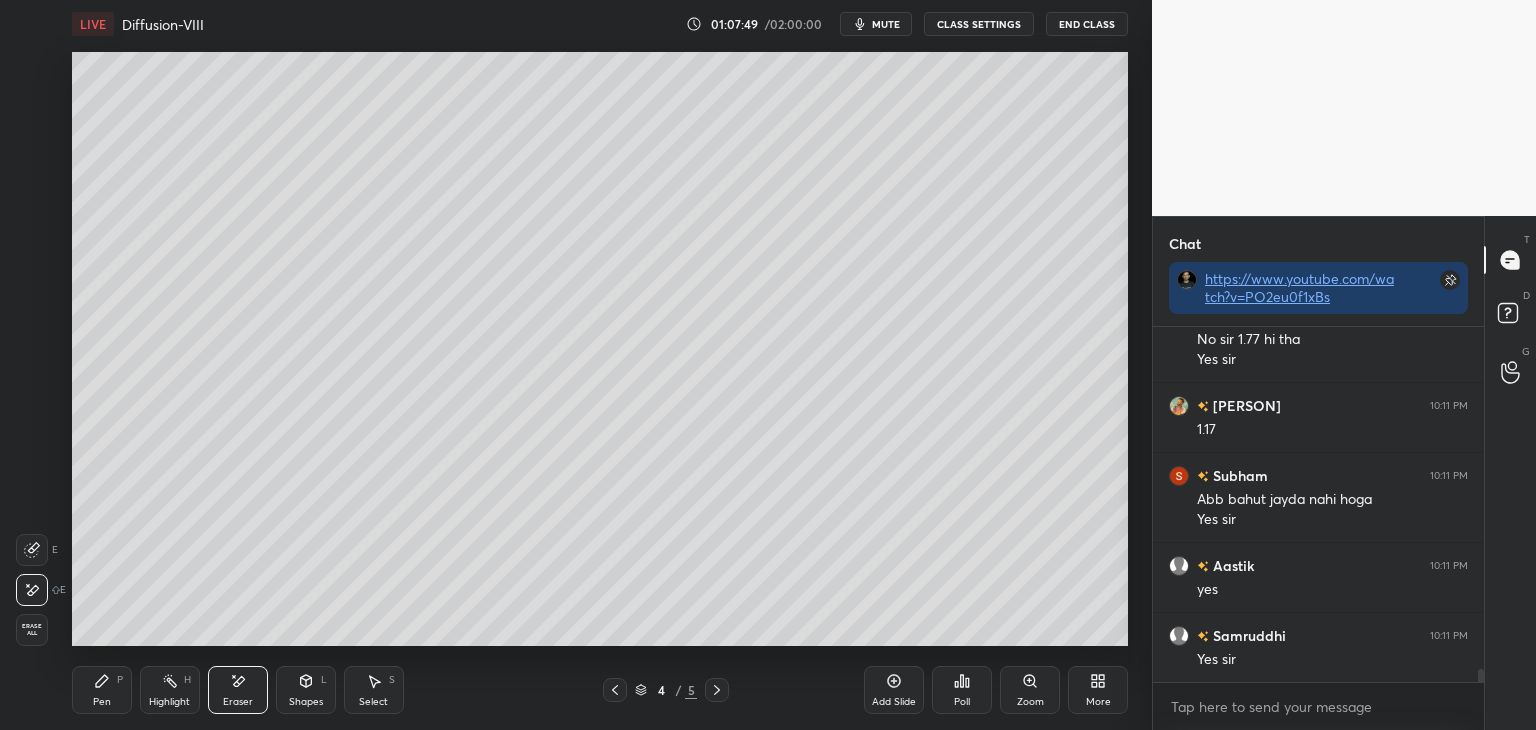 click on "Pen P" at bounding box center (102, 690) 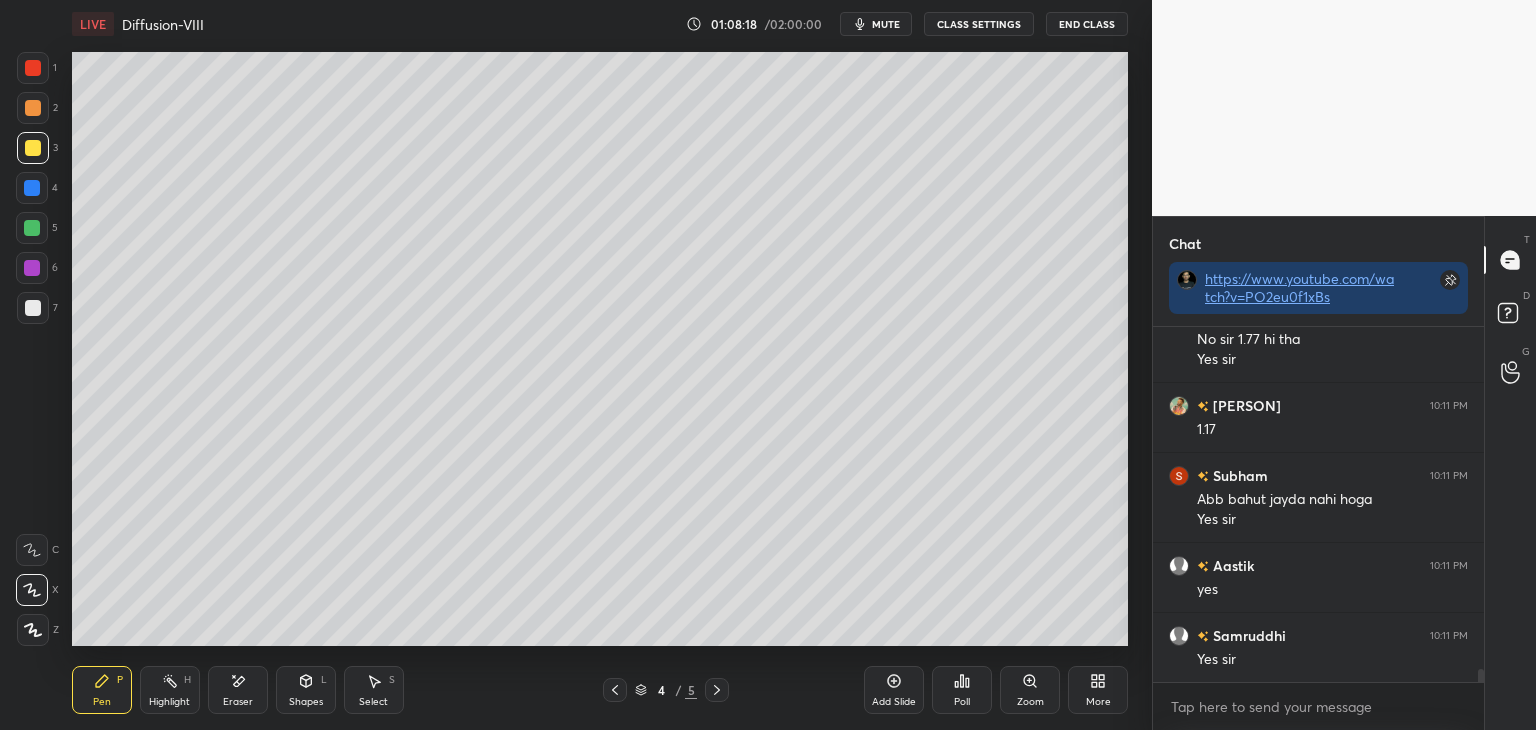 click on "Shapes" at bounding box center (306, 702) 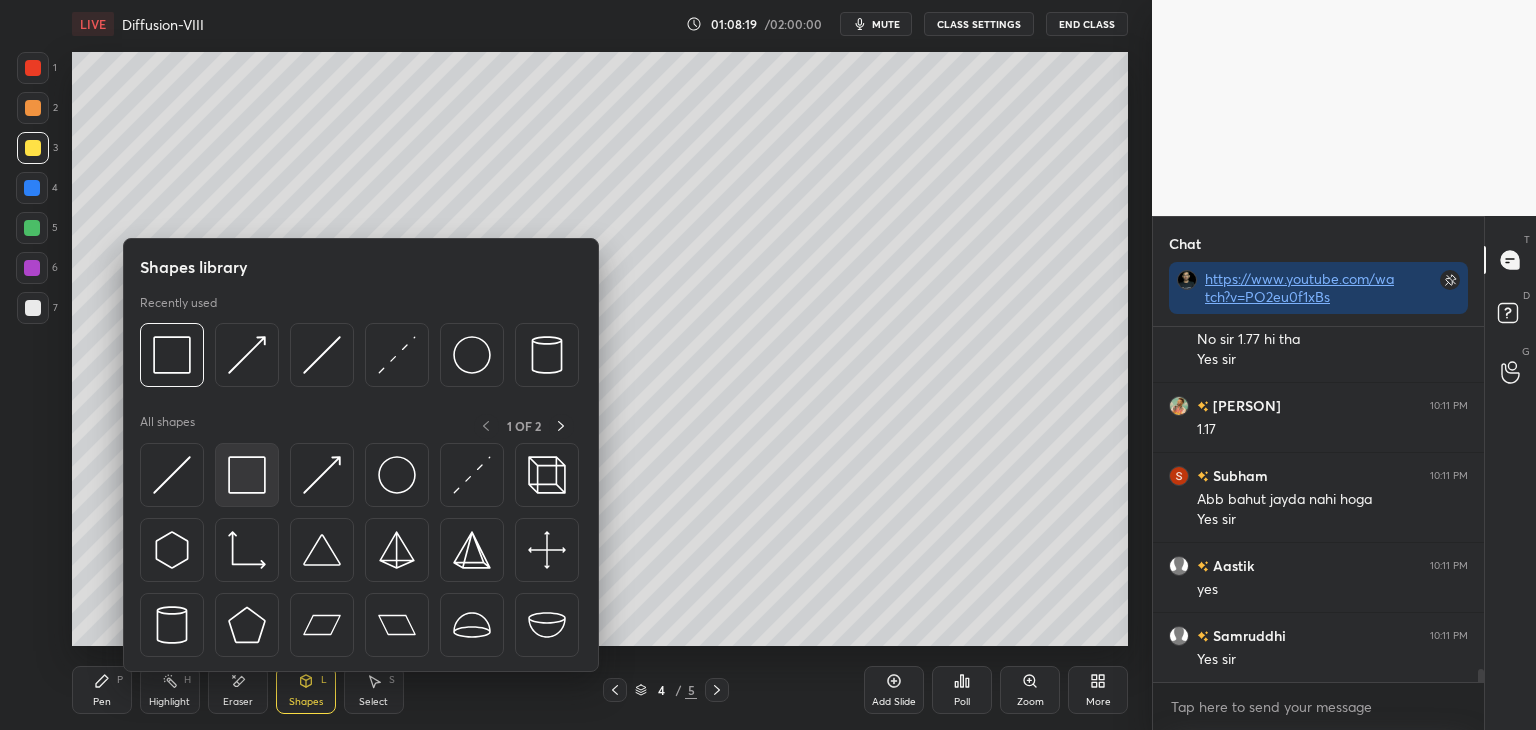 click at bounding box center [247, 475] 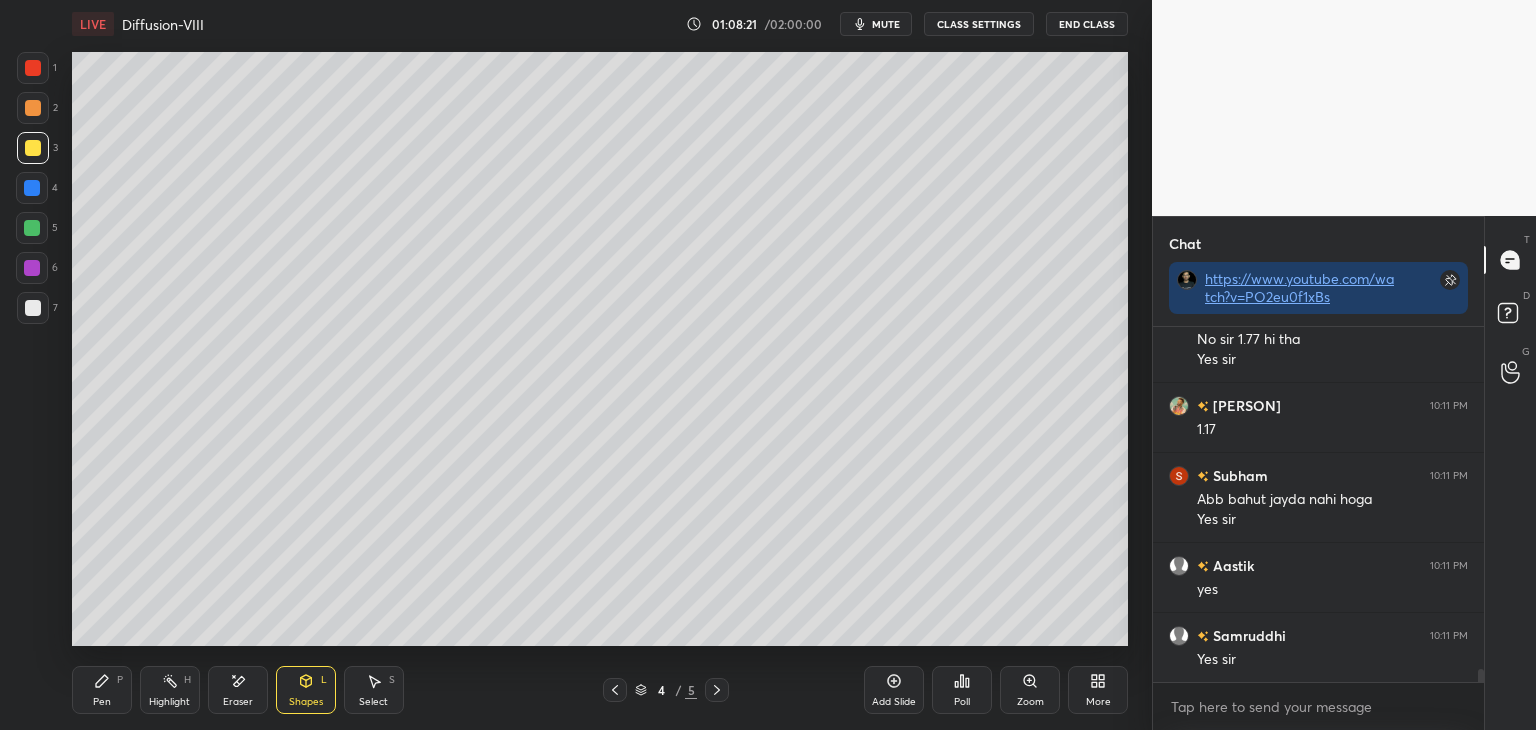 click on "Pen P" at bounding box center (102, 690) 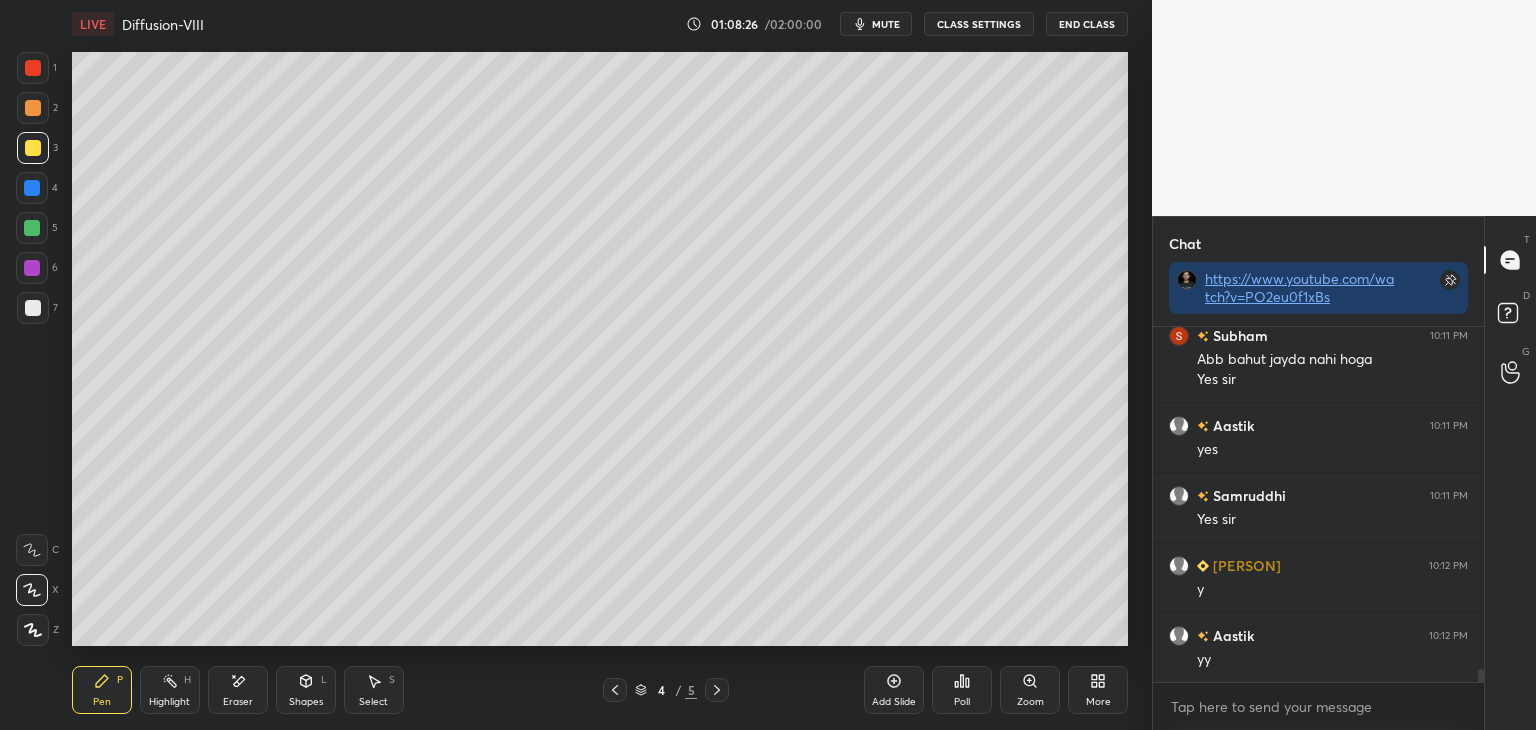 scroll, scrollTop: 9370, scrollLeft: 0, axis: vertical 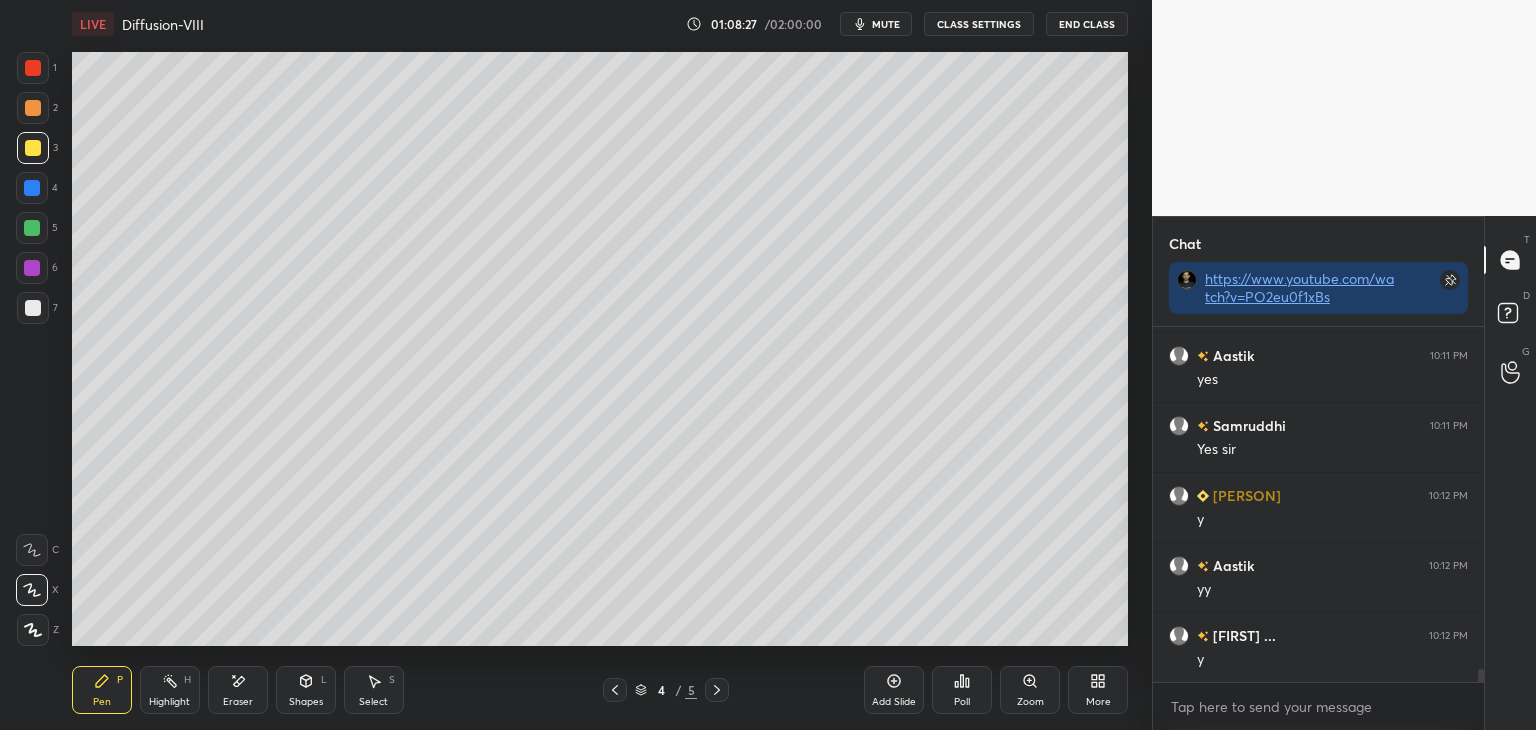 click at bounding box center (33, 108) 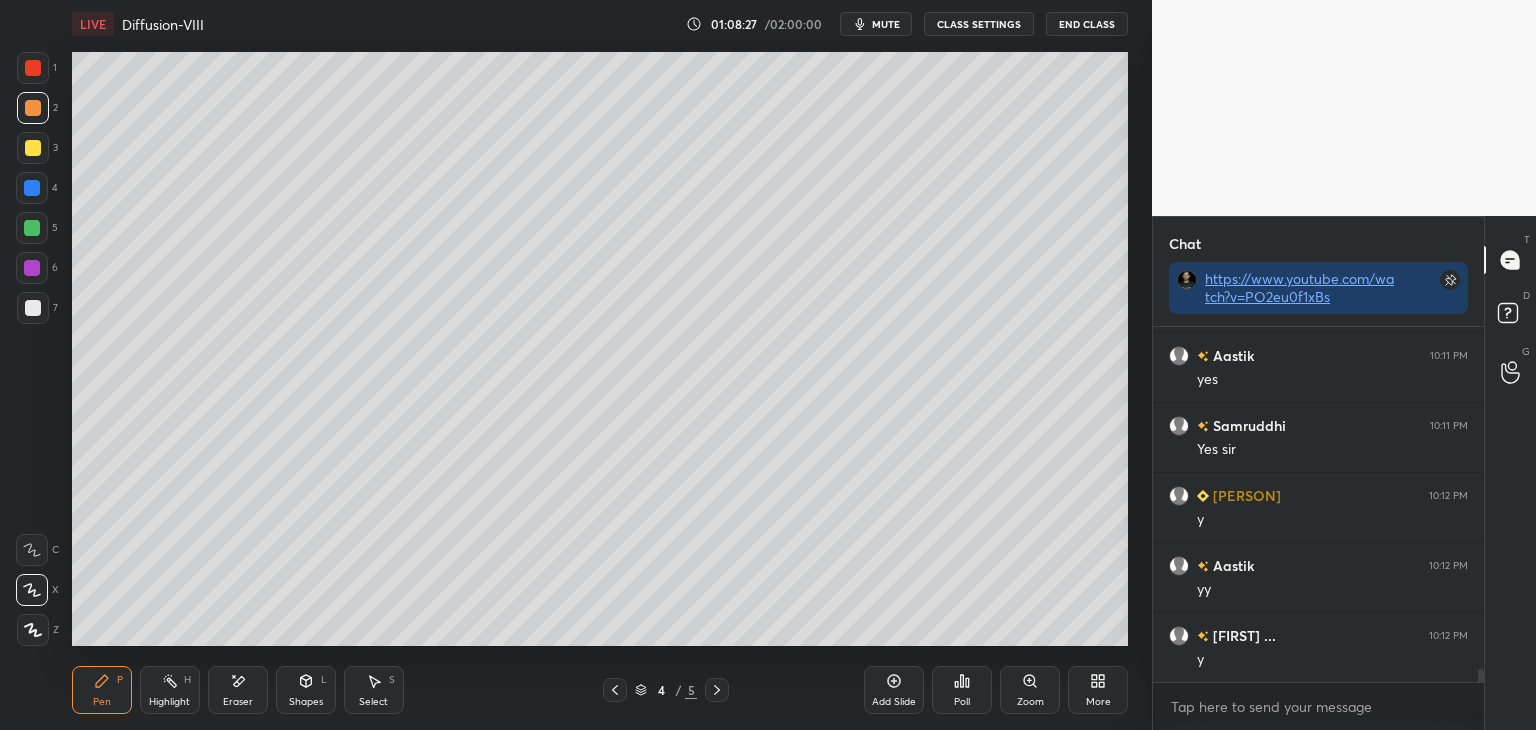 click at bounding box center (33, 68) 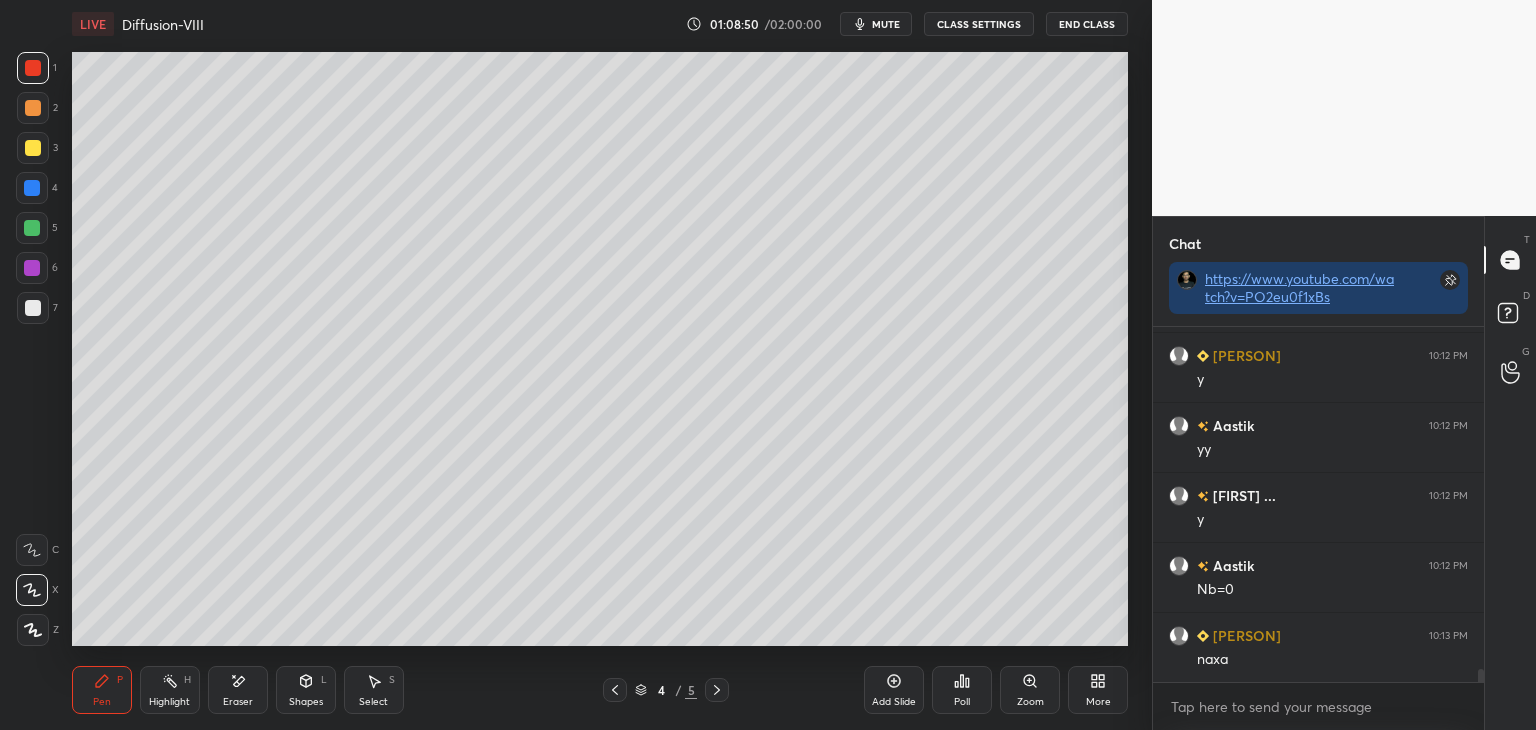 scroll, scrollTop: 9580, scrollLeft: 0, axis: vertical 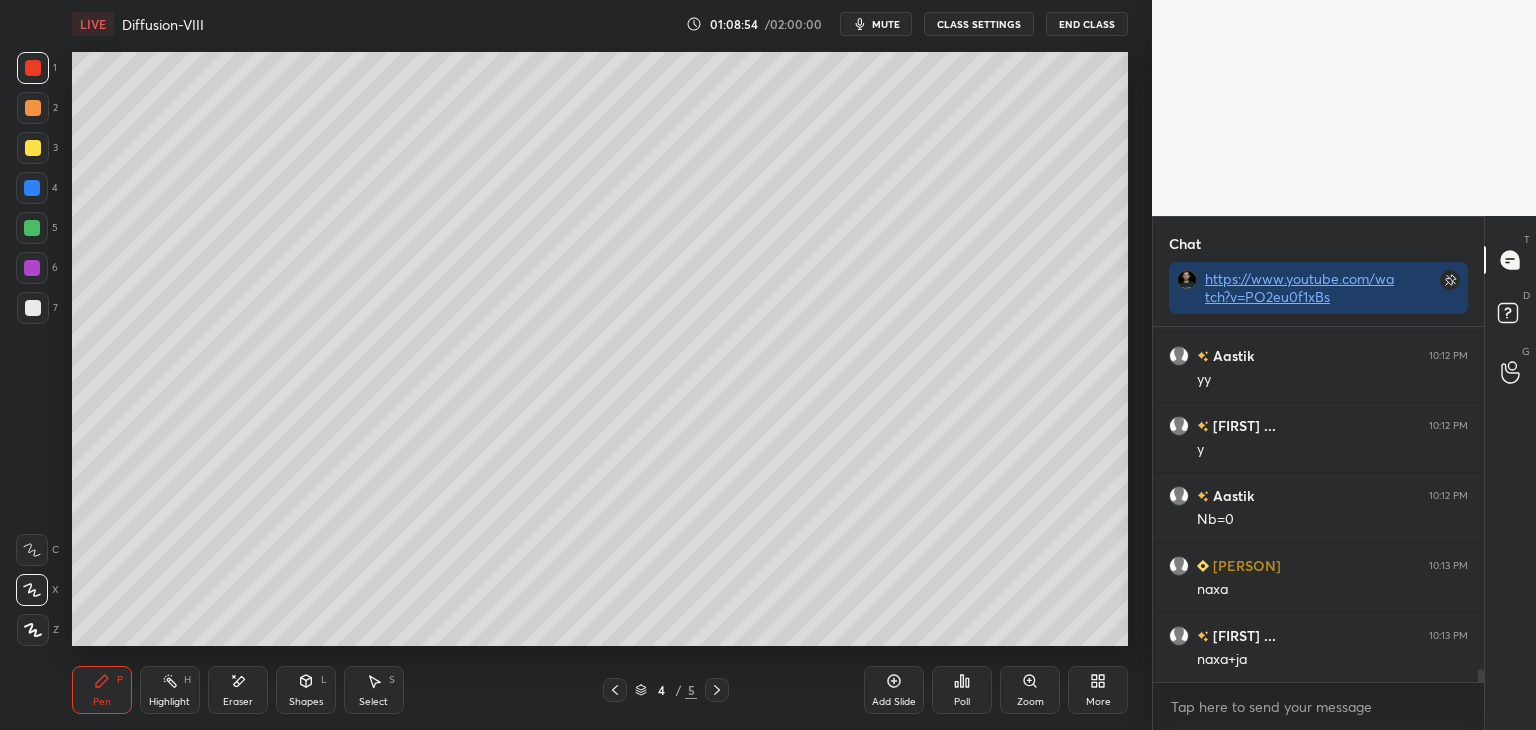 click at bounding box center (33, 148) 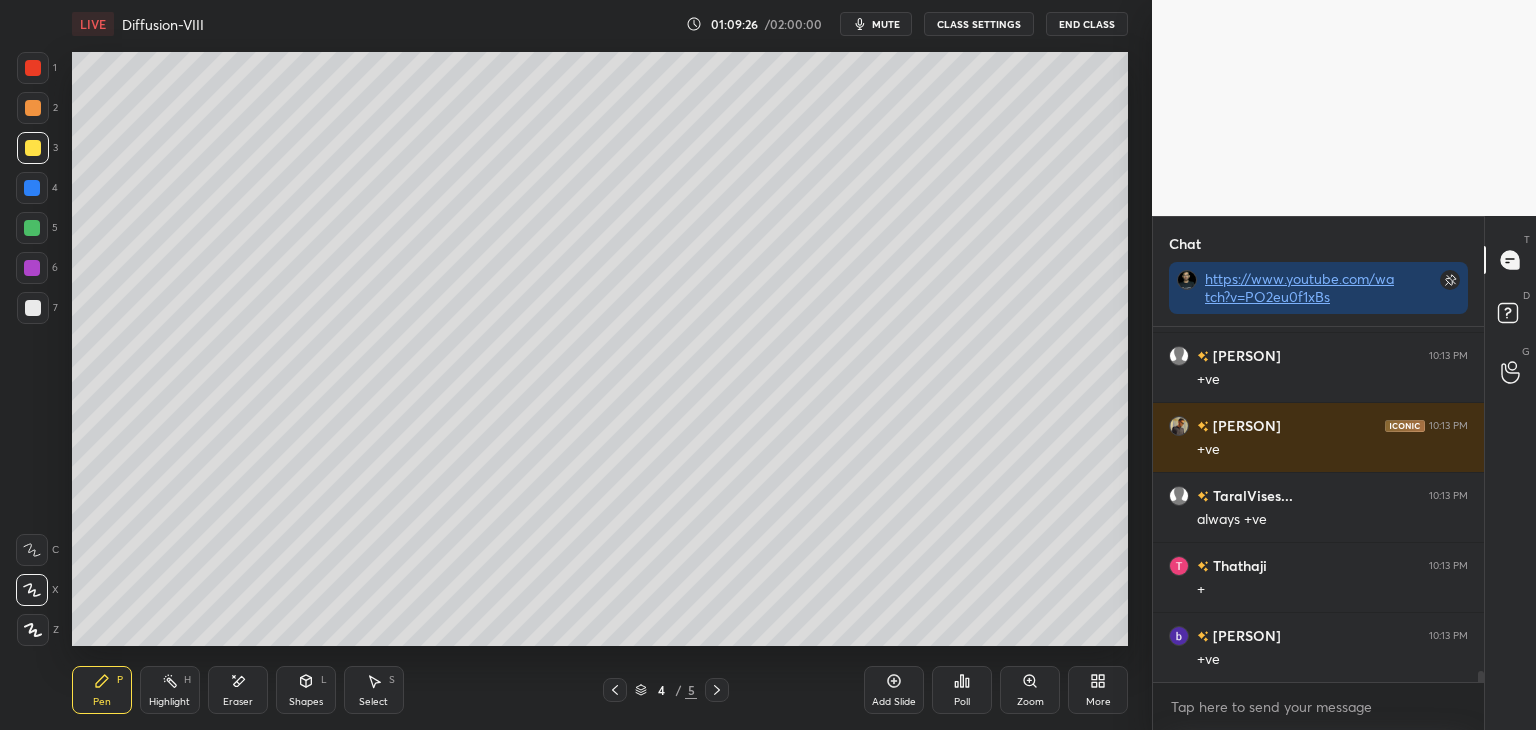 scroll, scrollTop: 10770, scrollLeft: 0, axis: vertical 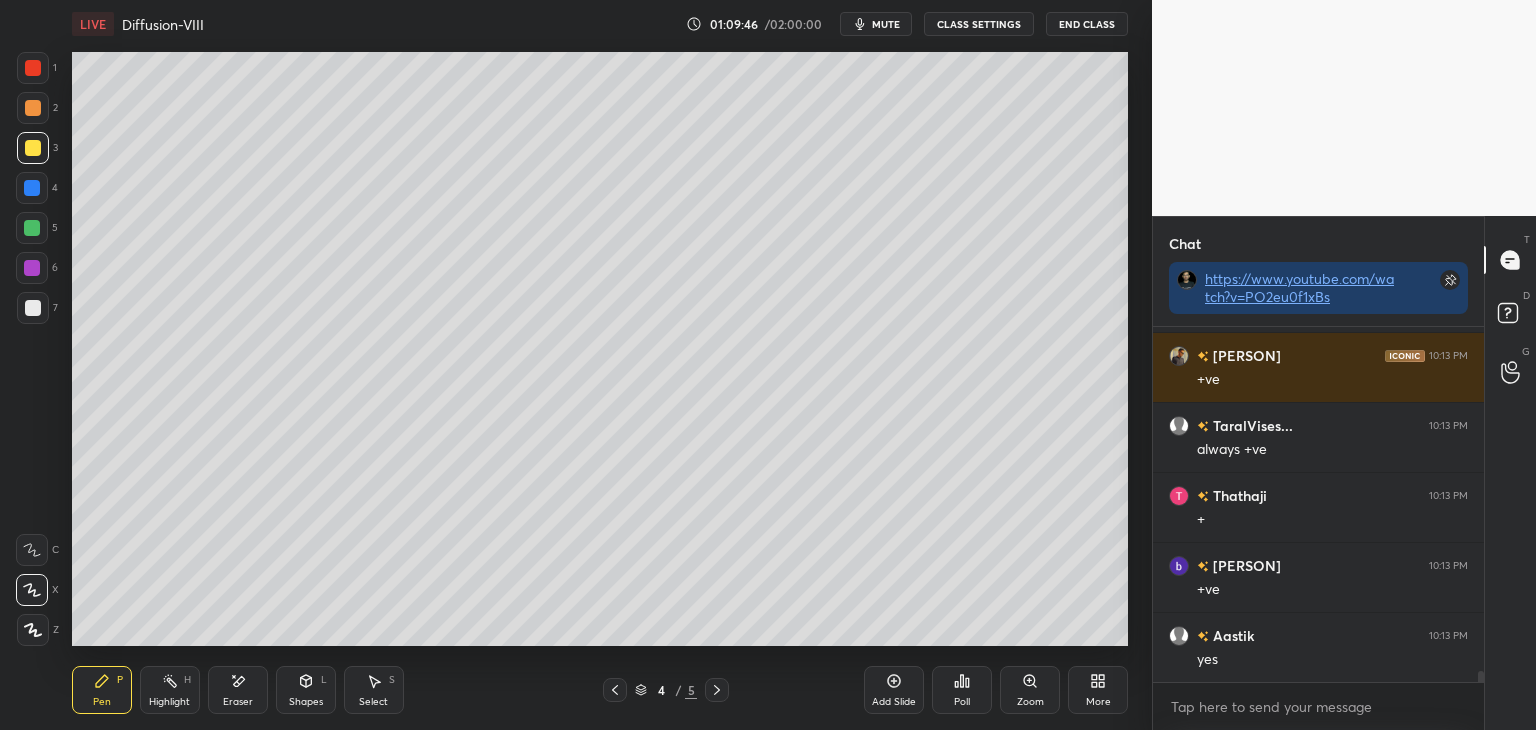click at bounding box center [33, 308] 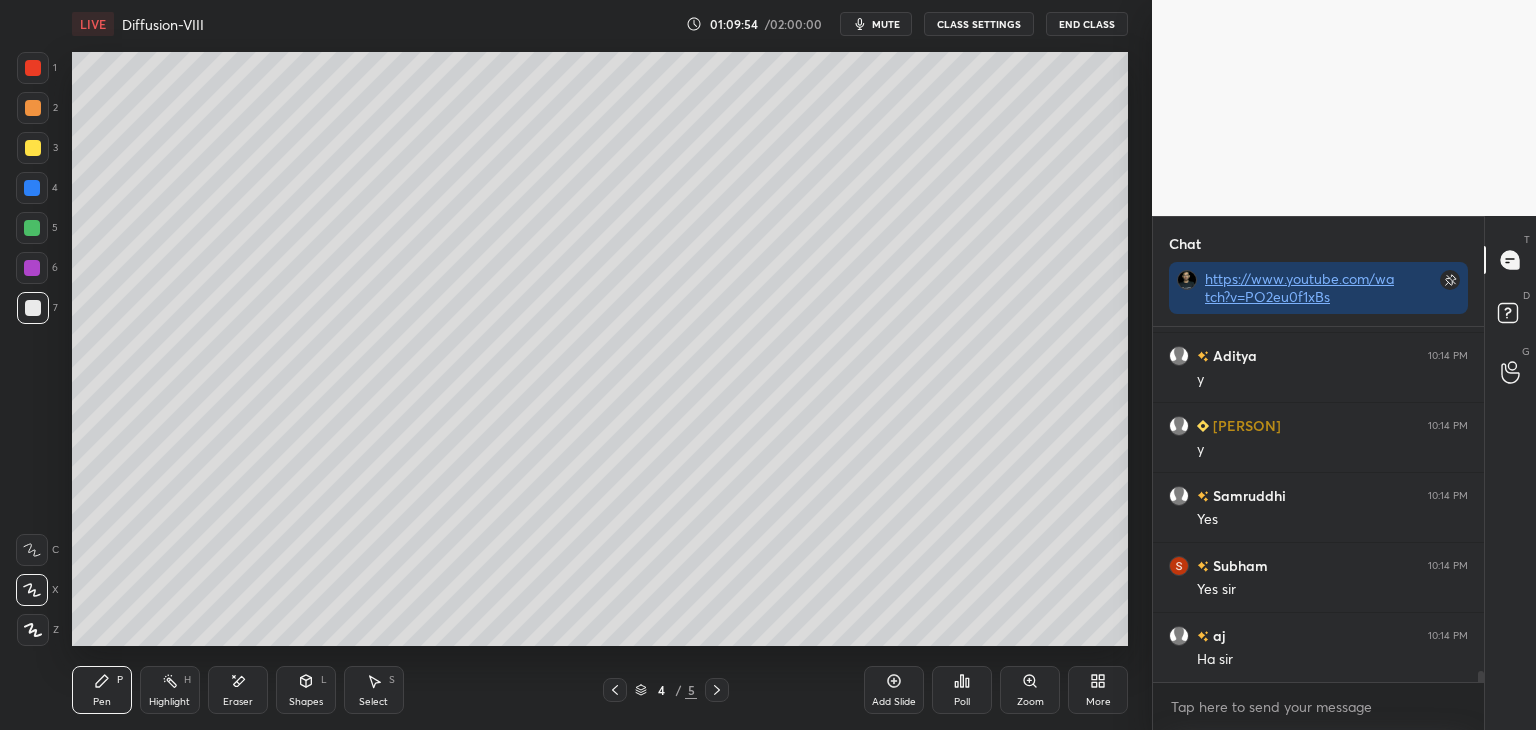 scroll, scrollTop: 11190, scrollLeft: 0, axis: vertical 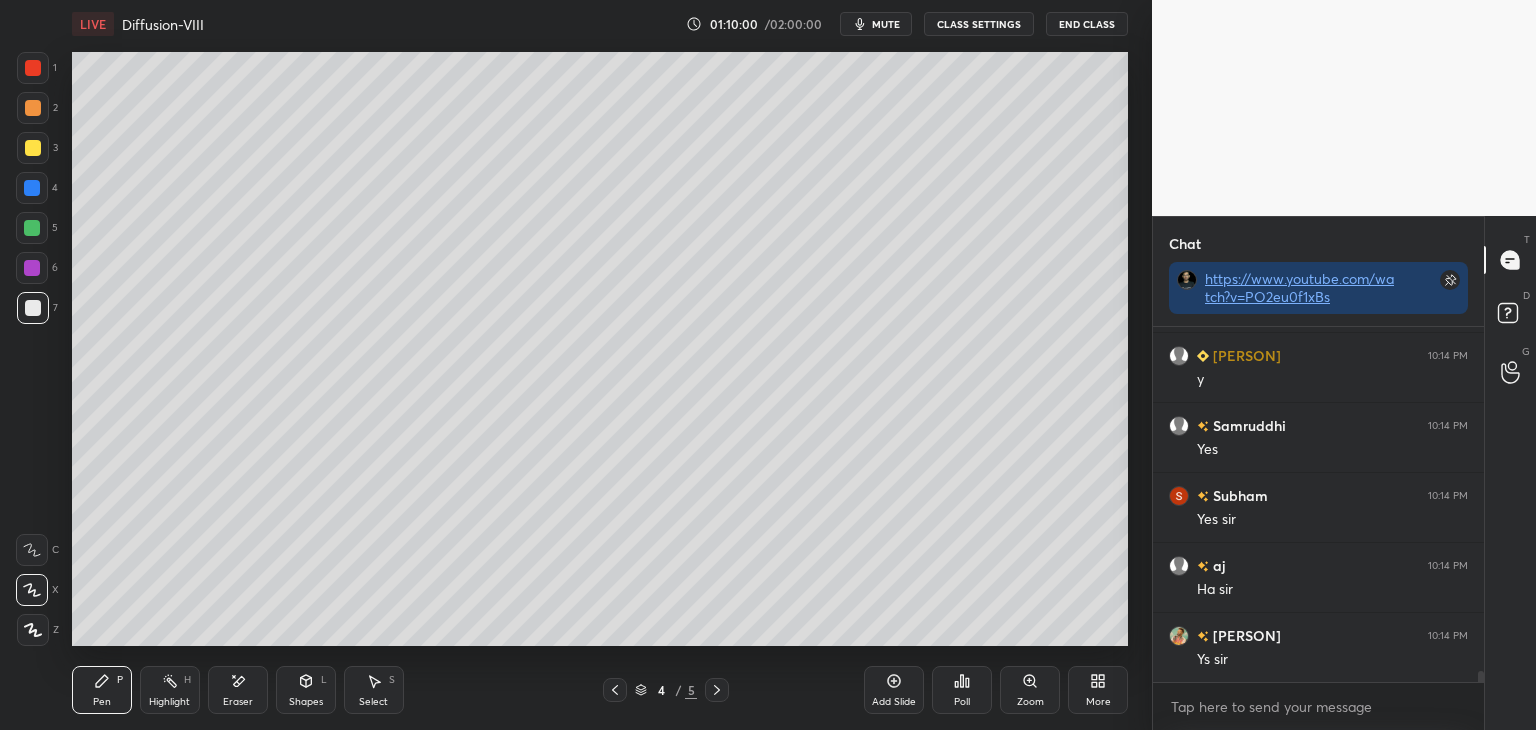 click on "Shapes" at bounding box center (306, 702) 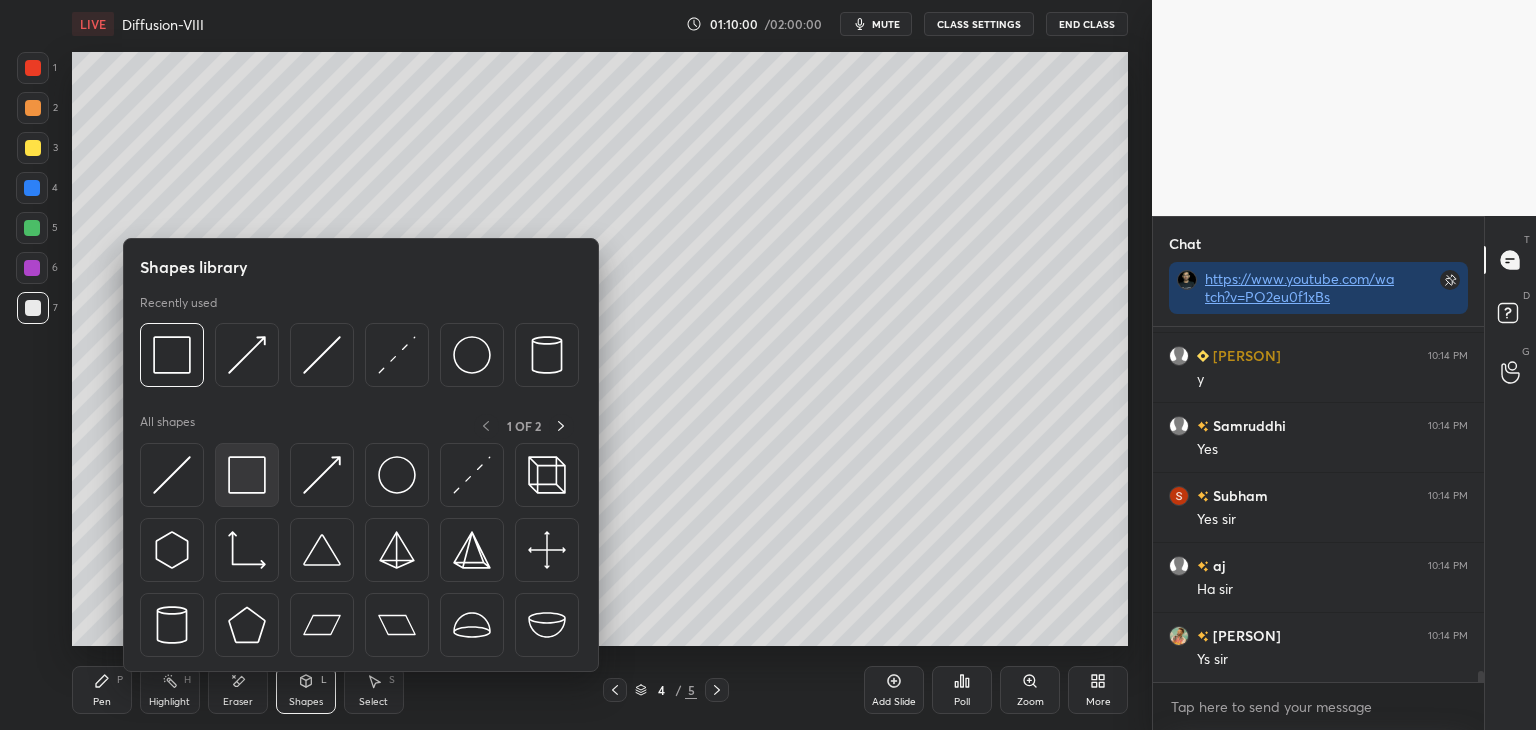 click at bounding box center (247, 475) 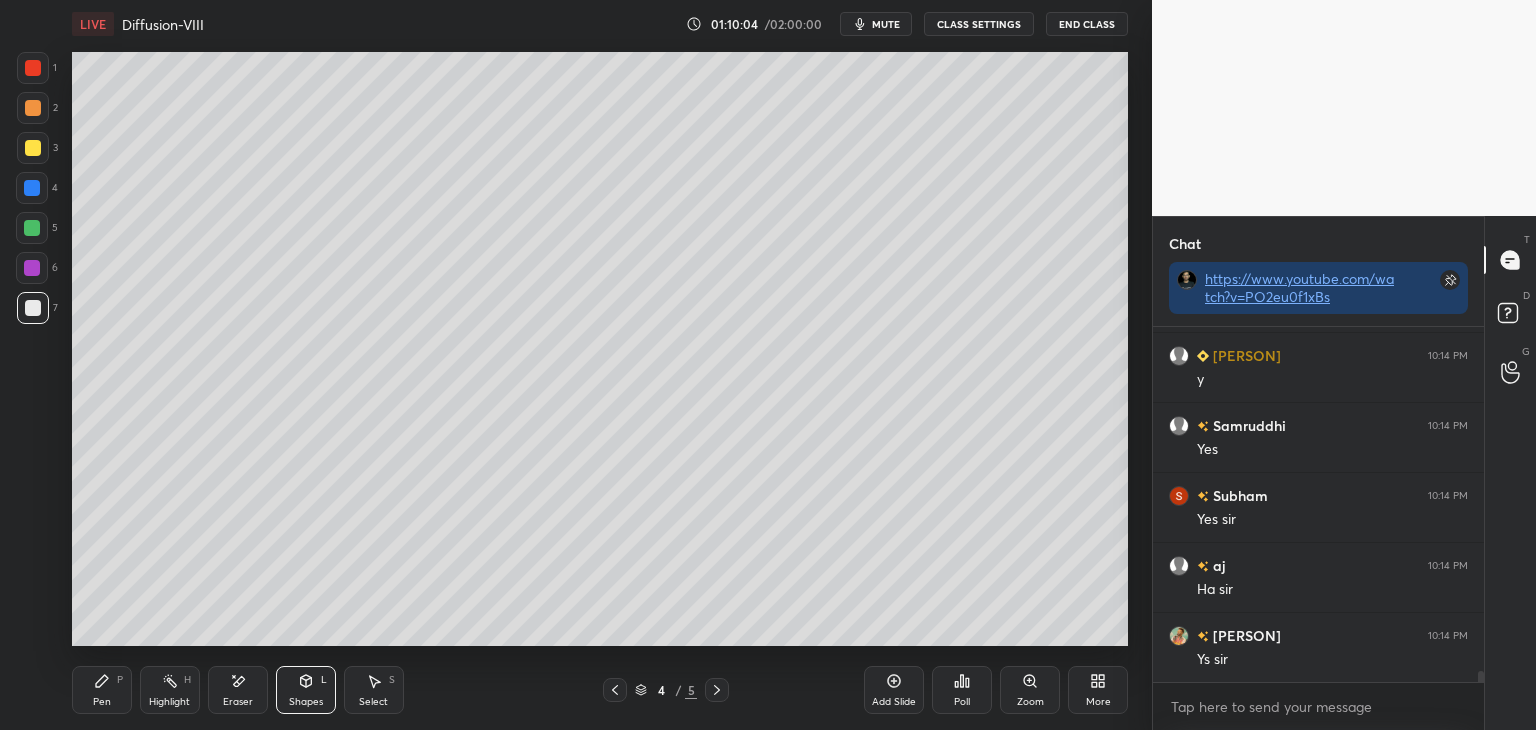 click on "Pen" at bounding box center (102, 702) 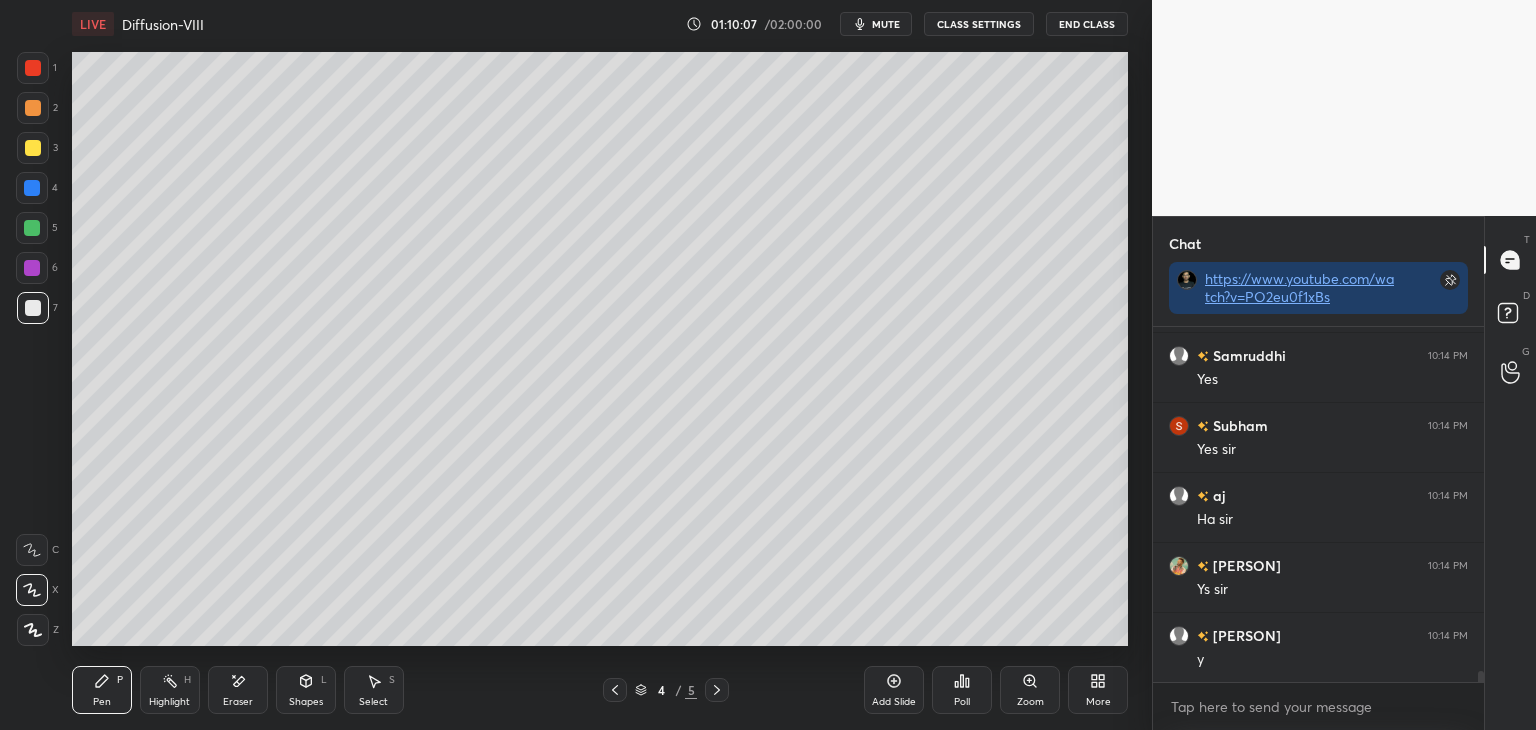 scroll, scrollTop: 11330, scrollLeft: 0, axis: vertical 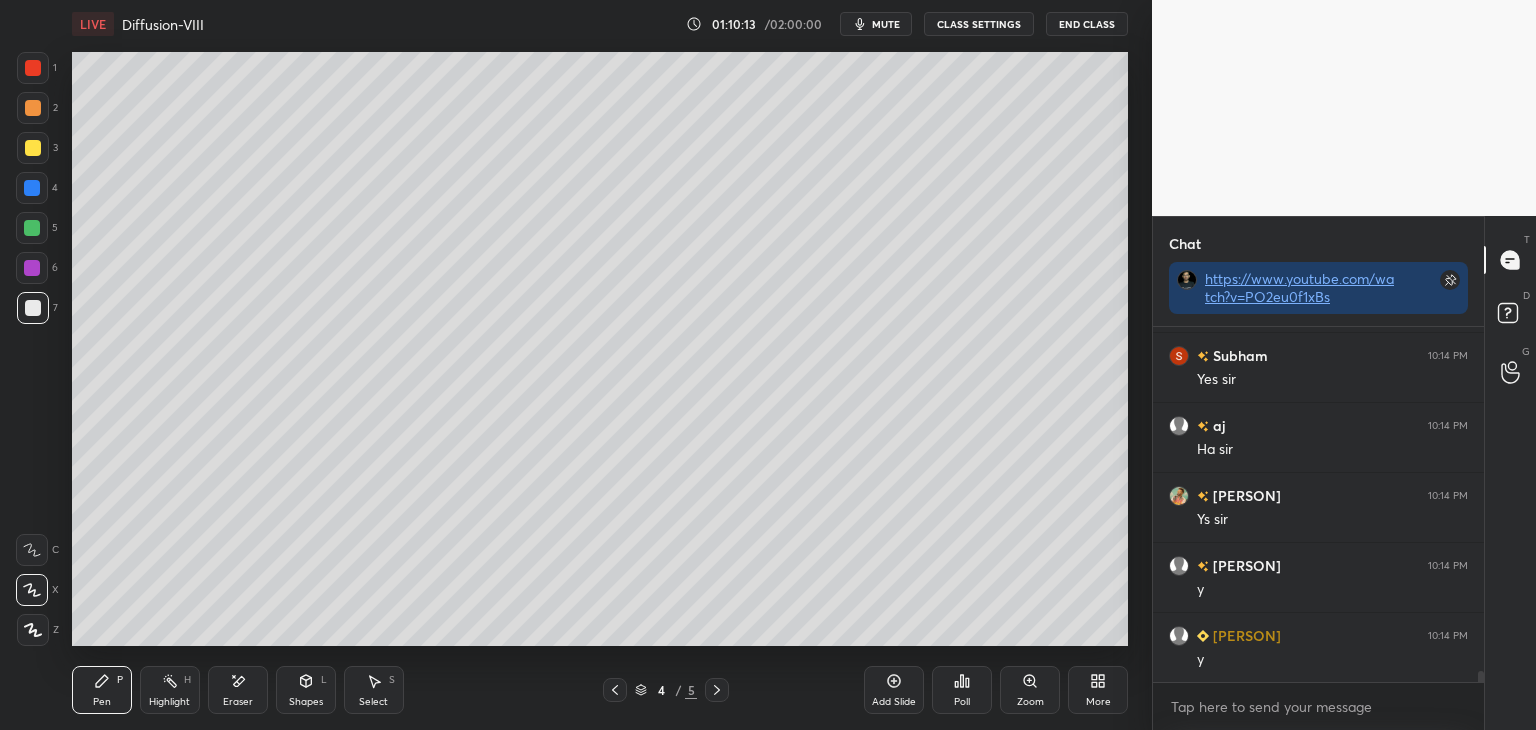 click on "Shapes" at bounding box center [306, 702] 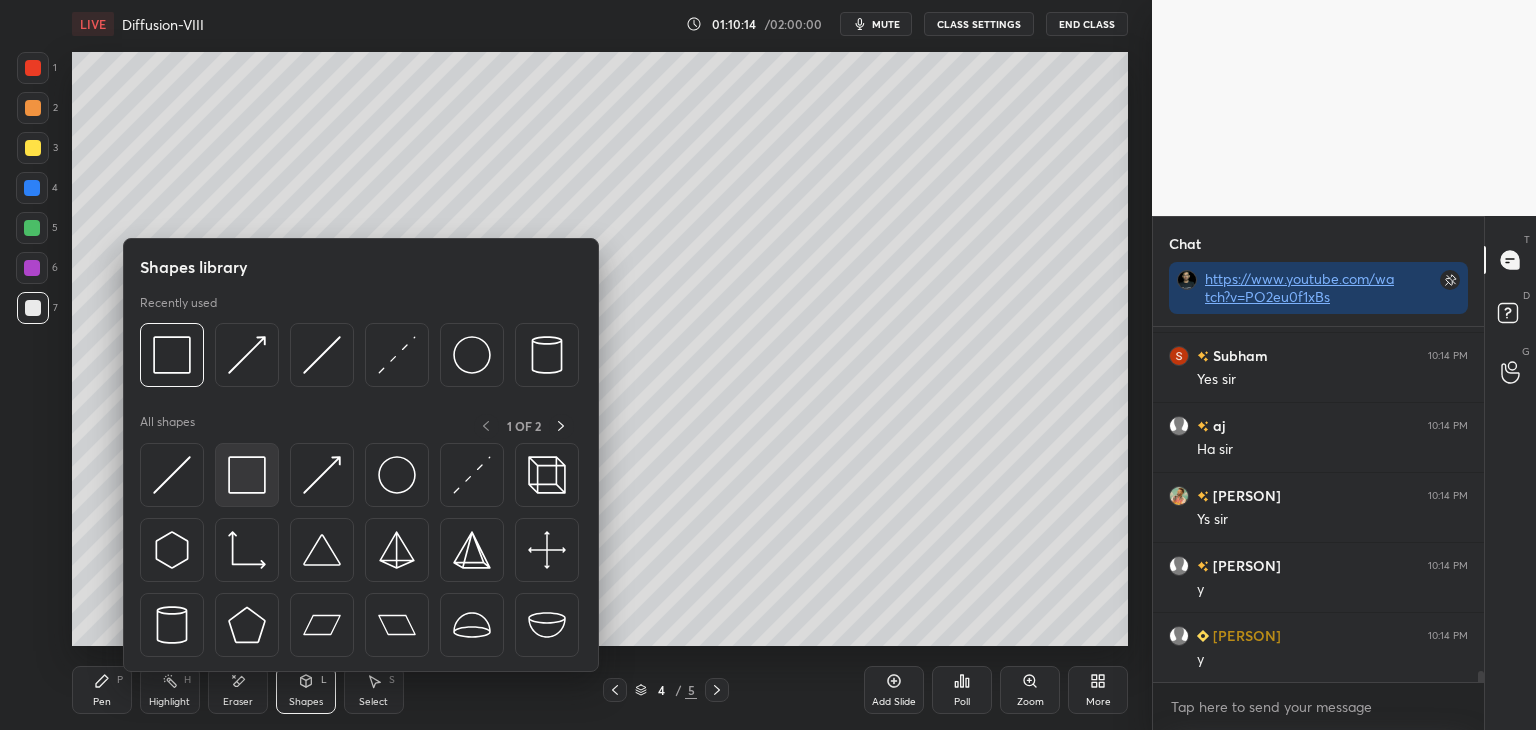 click at bounding box center [247, 475] 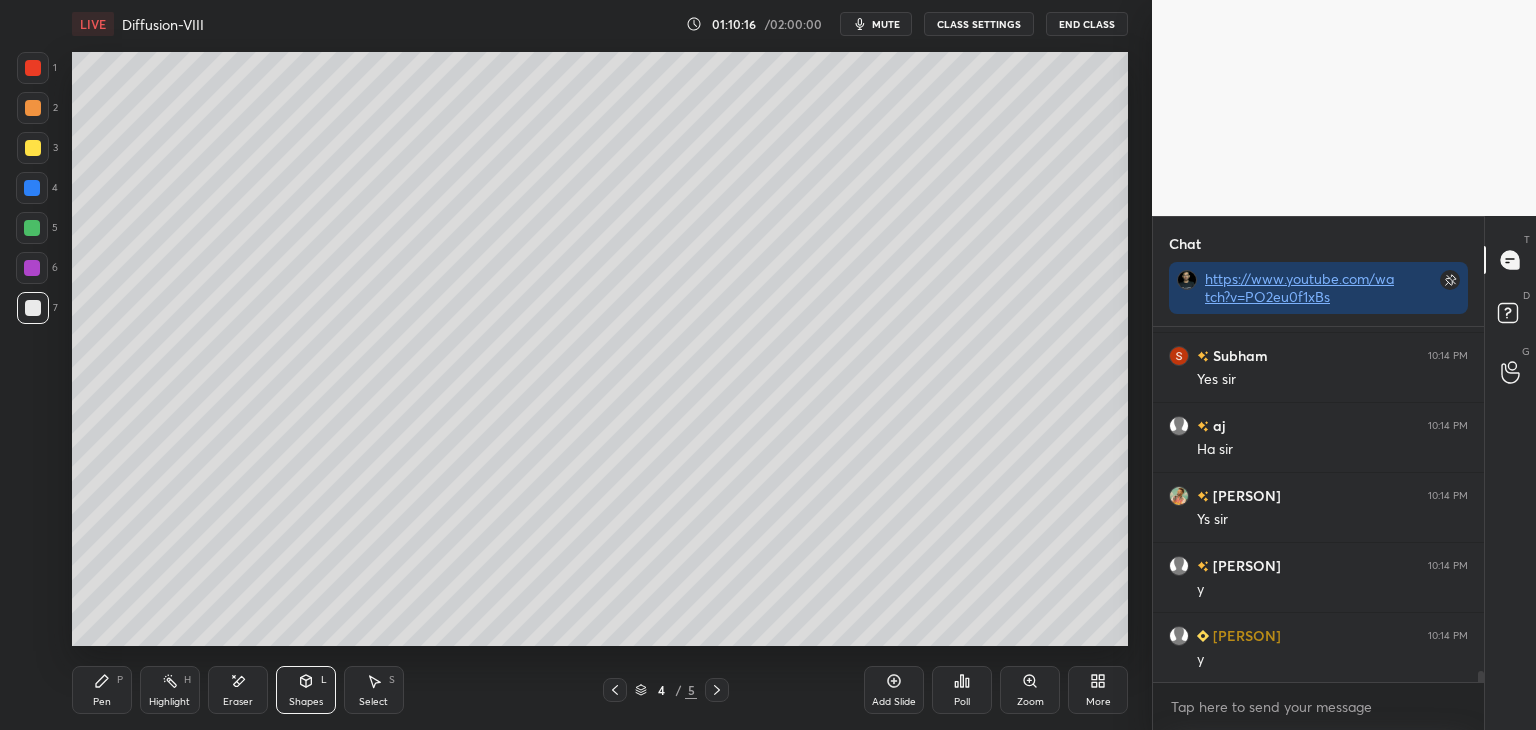 click on "Pen P" at bounding box center (102, 690) 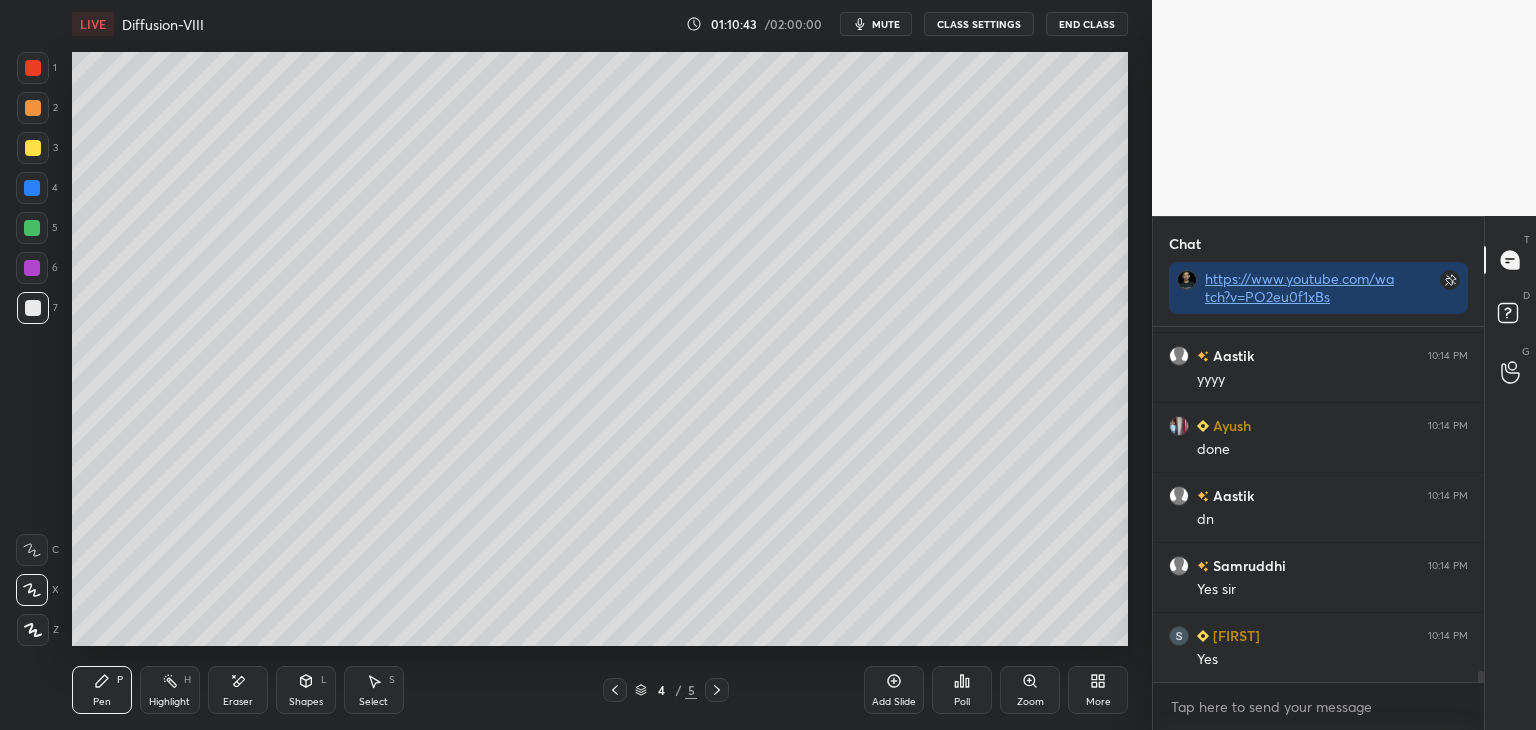 scroll, scrollTop: 11750, scrollLeft: 0, axis: vertical 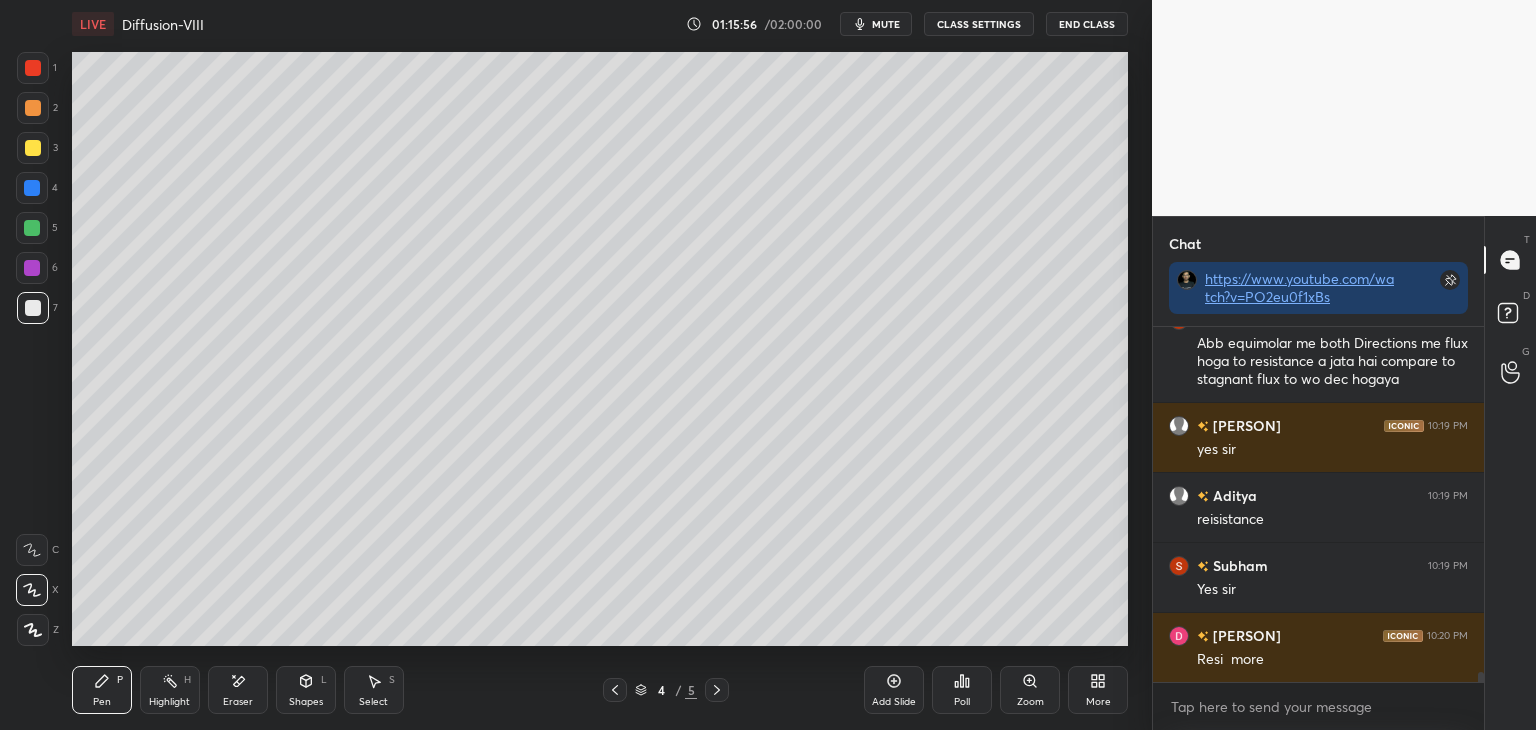 click at bounding box center (33, 148) 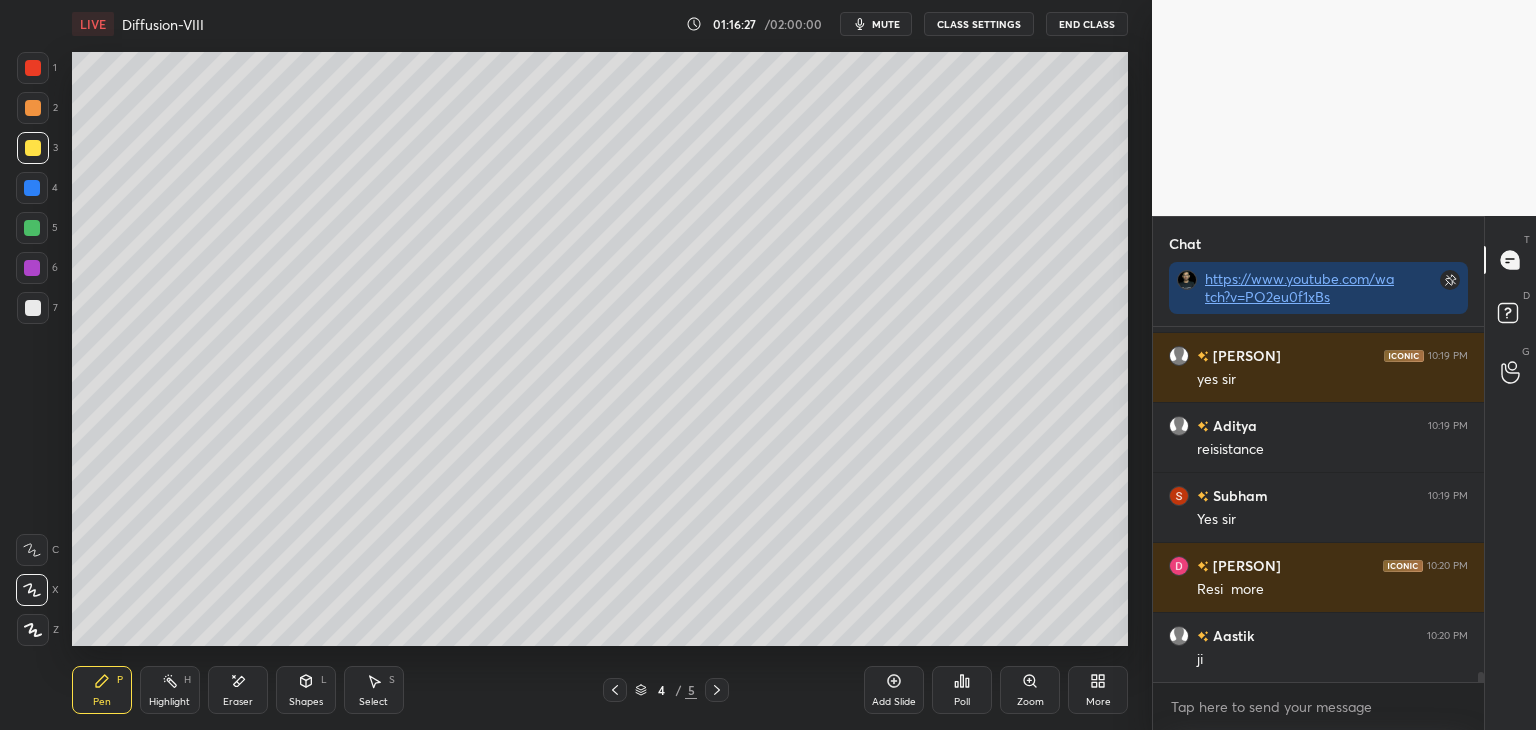 scroll, scrollTop: 12912, scrollLeft: 0, axis: vertical 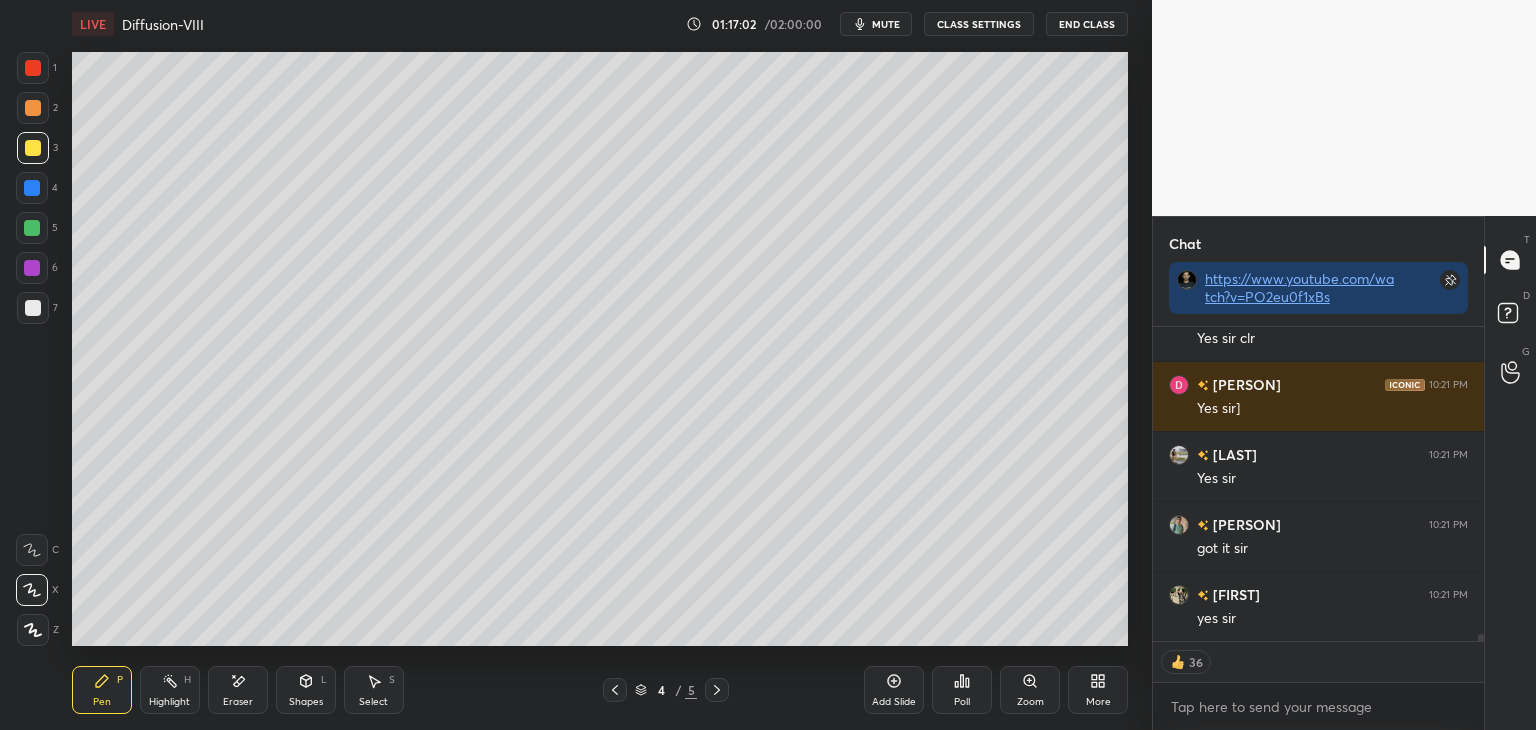 click on "Add Slide" at bounding box center (894, 690) 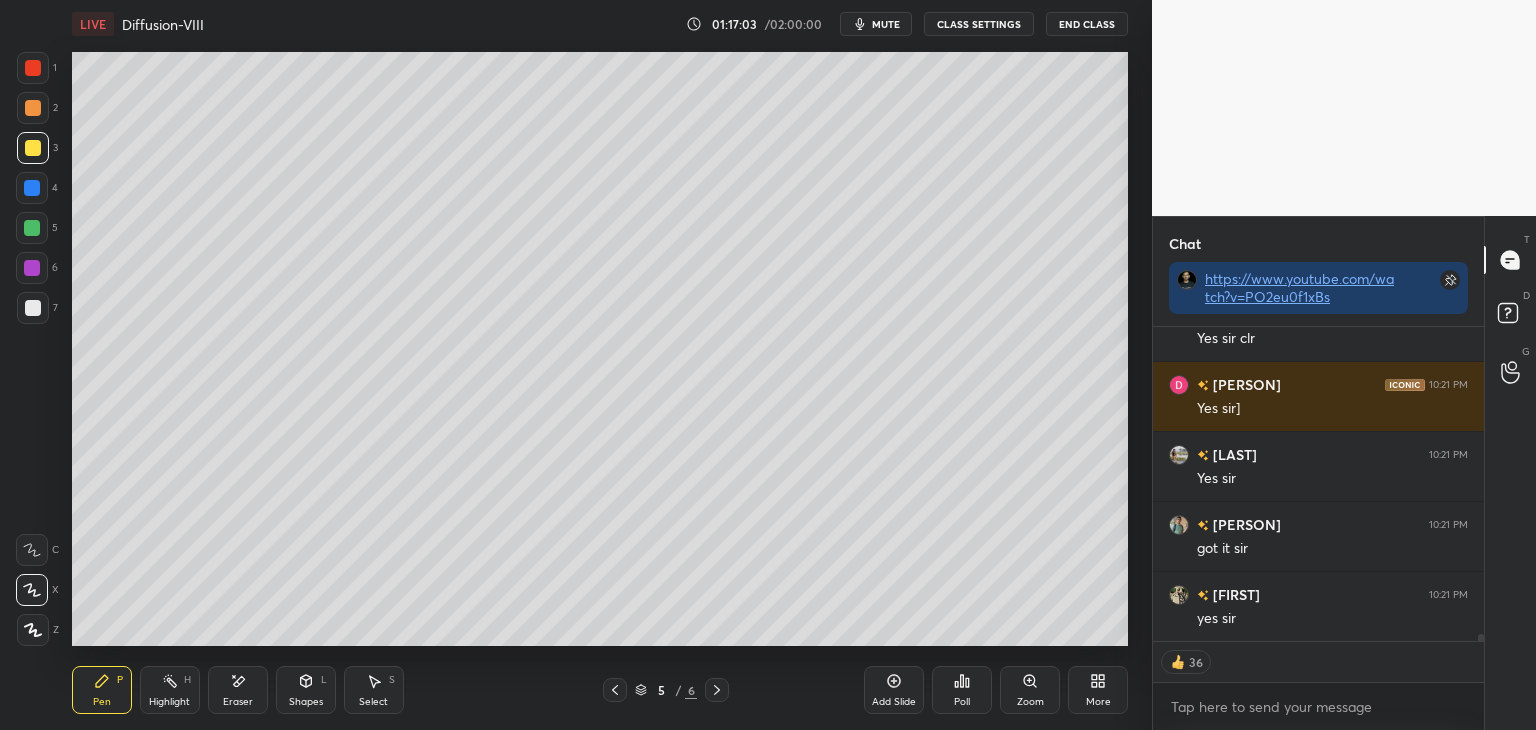 click at bounding box center [33, 148] 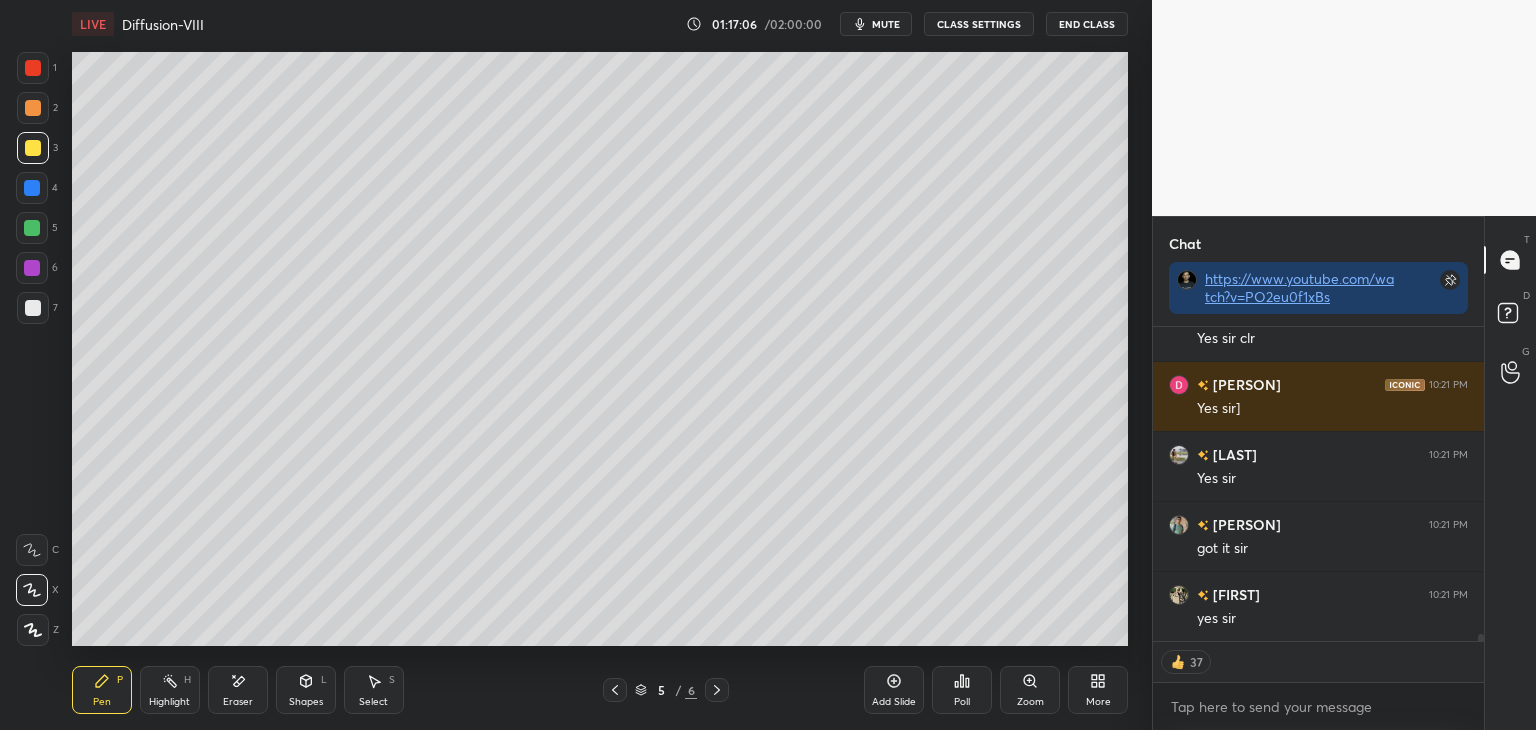 click 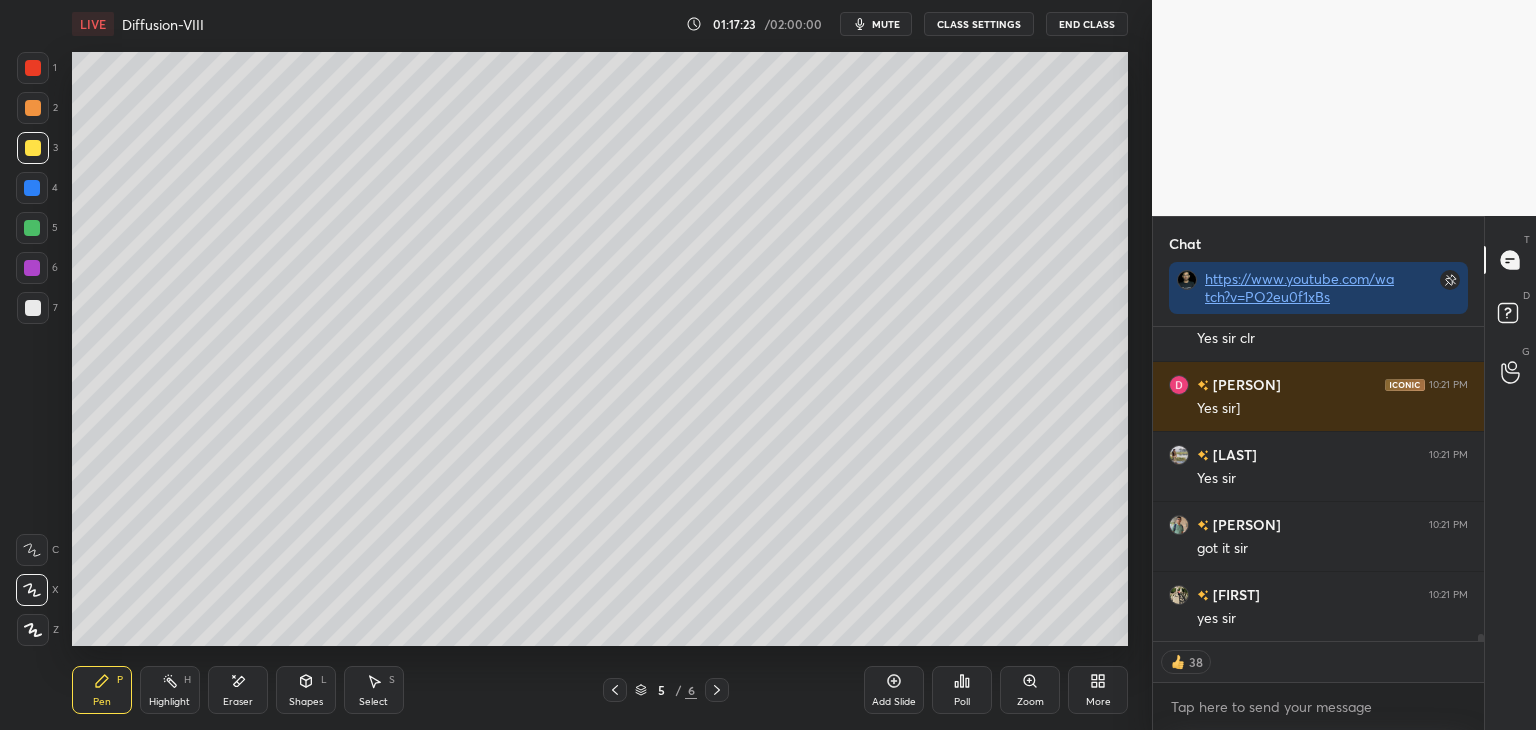 scroll, scrollTop: 6, scrollLeft: 6, axis: both 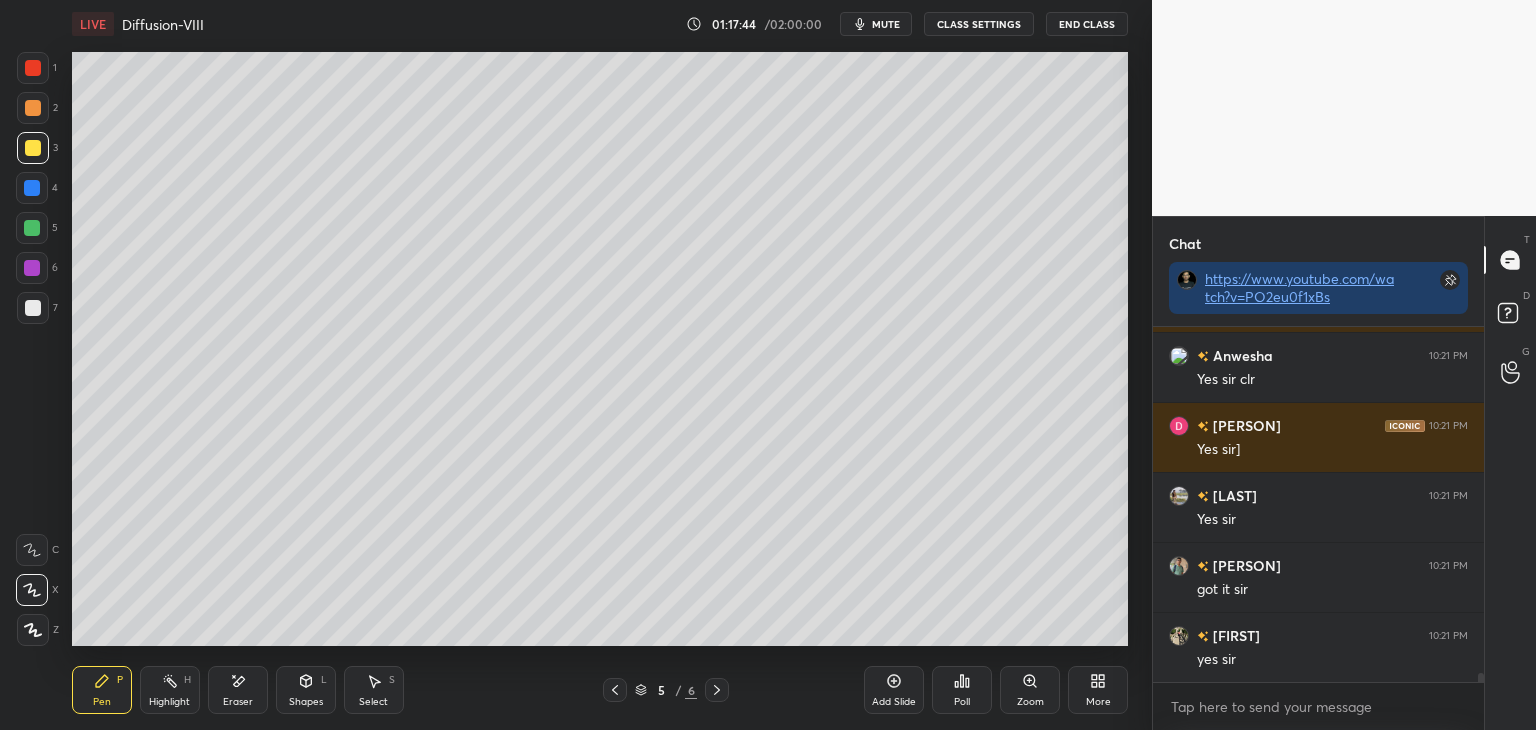 click at bounding box center (33, 148) 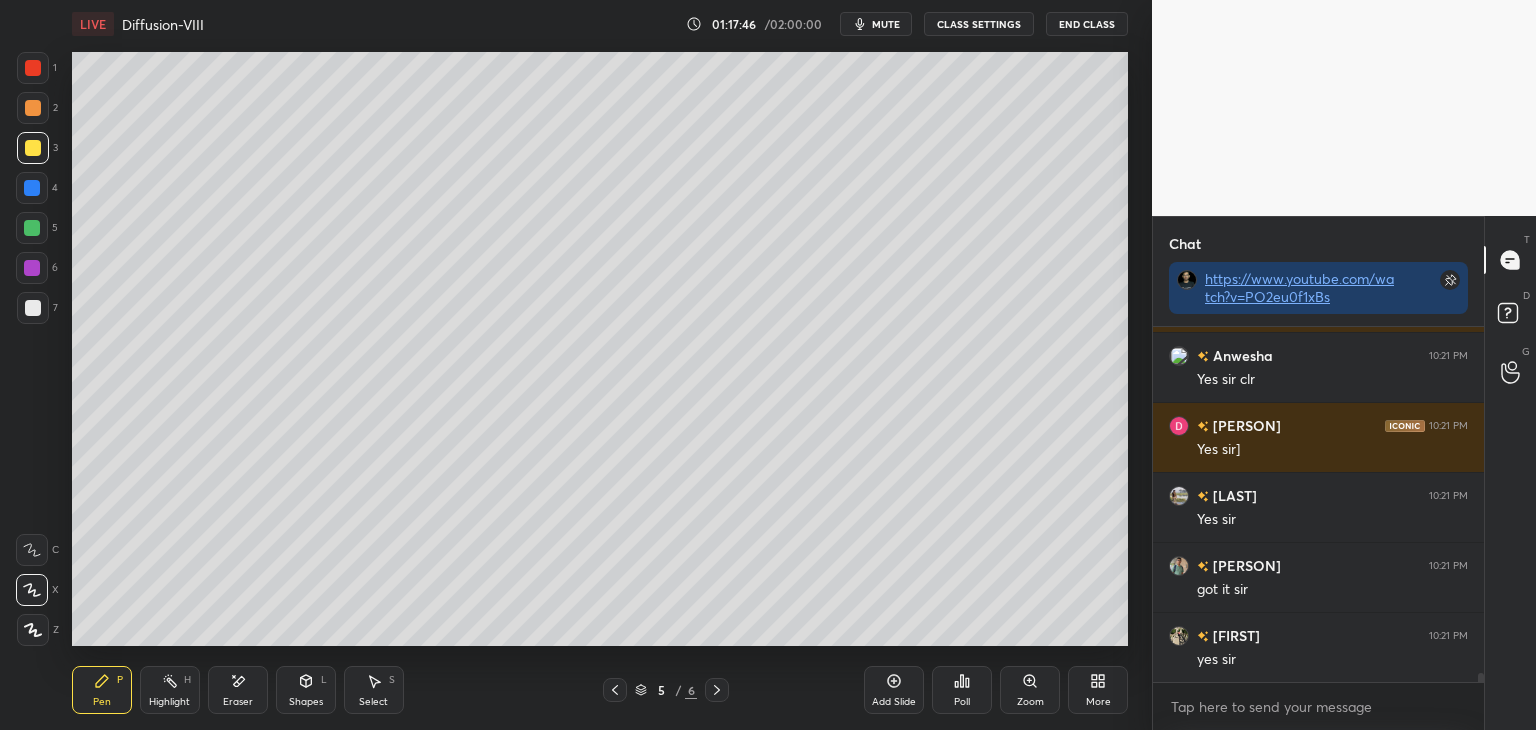 click on "7" at bounding box center [37, 312] 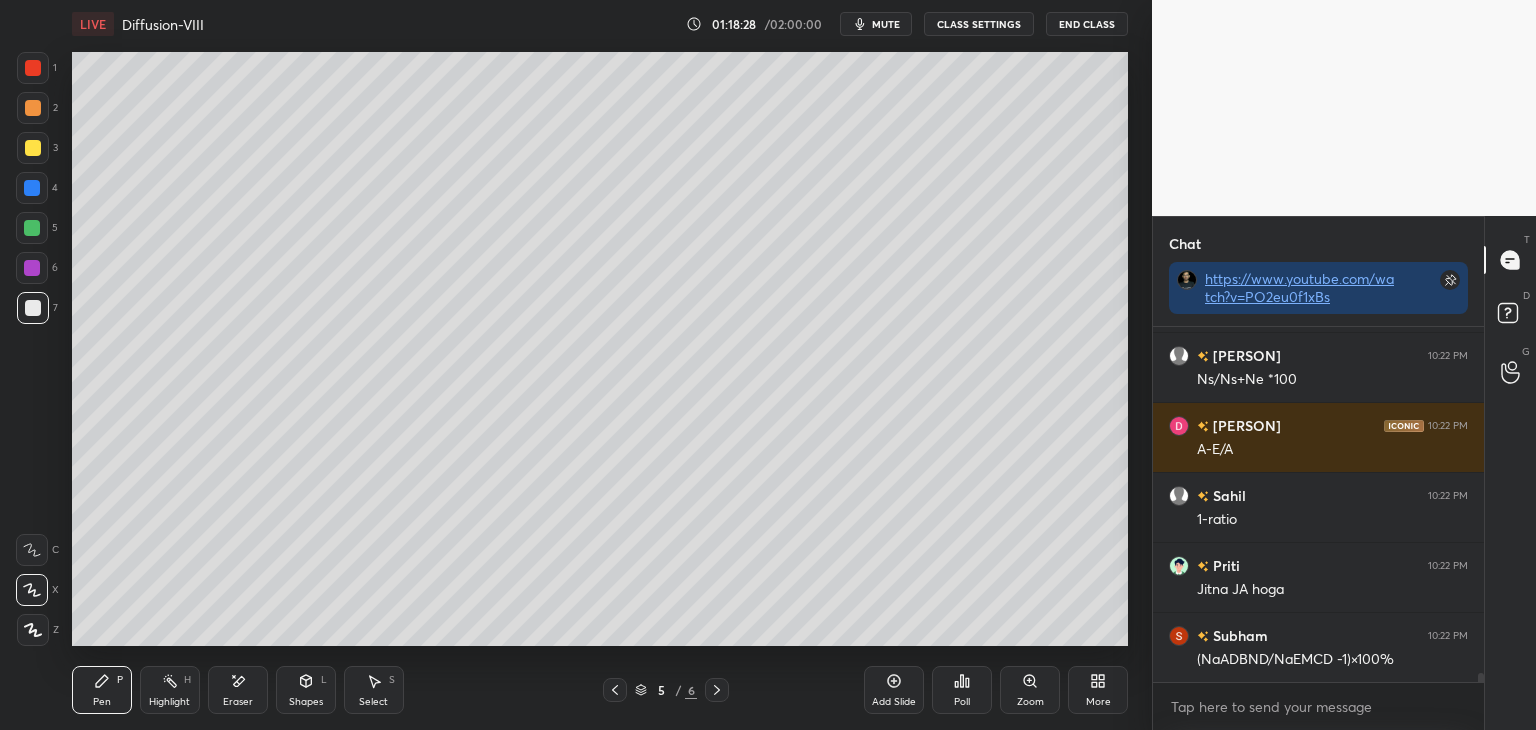 scroll, scrollTop: 13986, scrollLeft: 0, axis: vertical 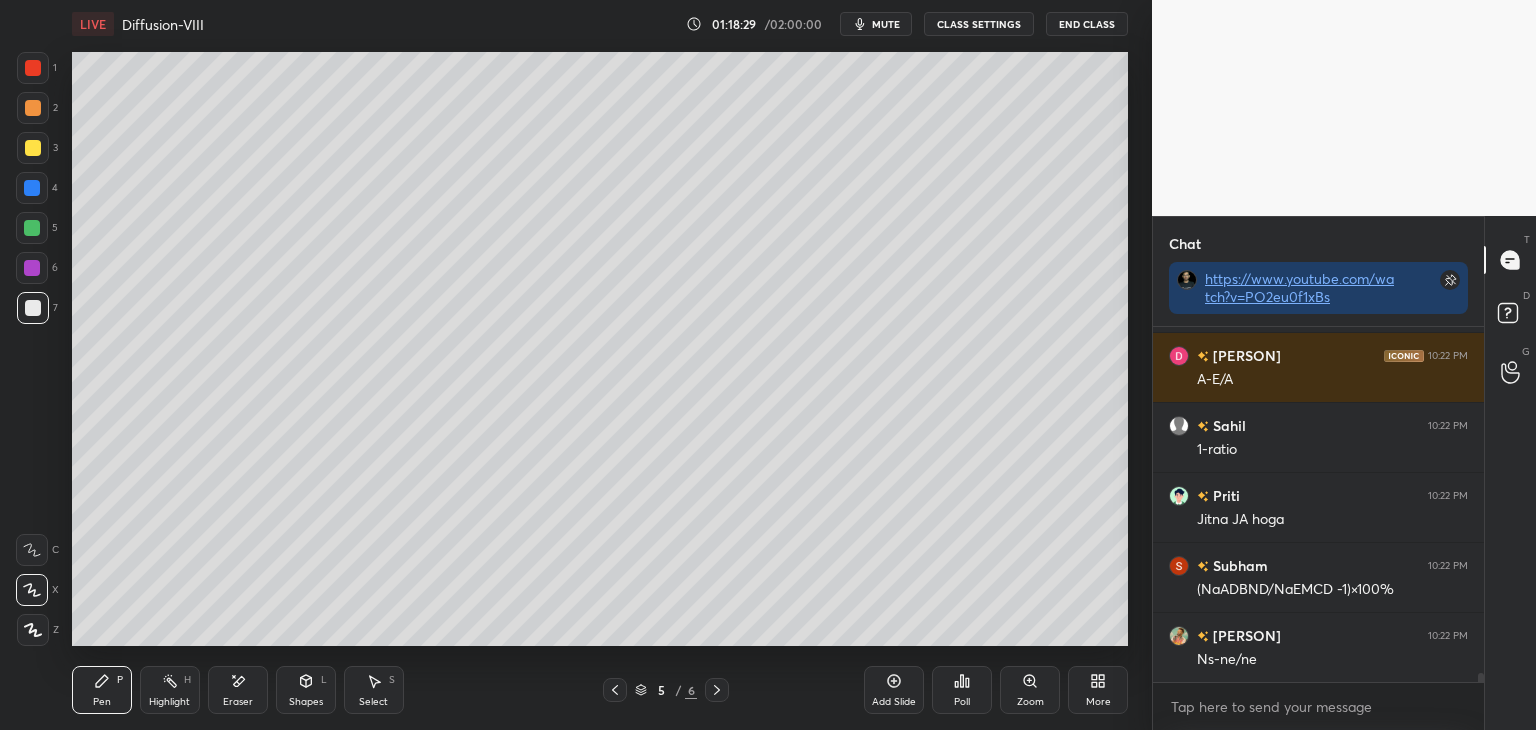 click on "Shapes" at bounding box center [306, 702] 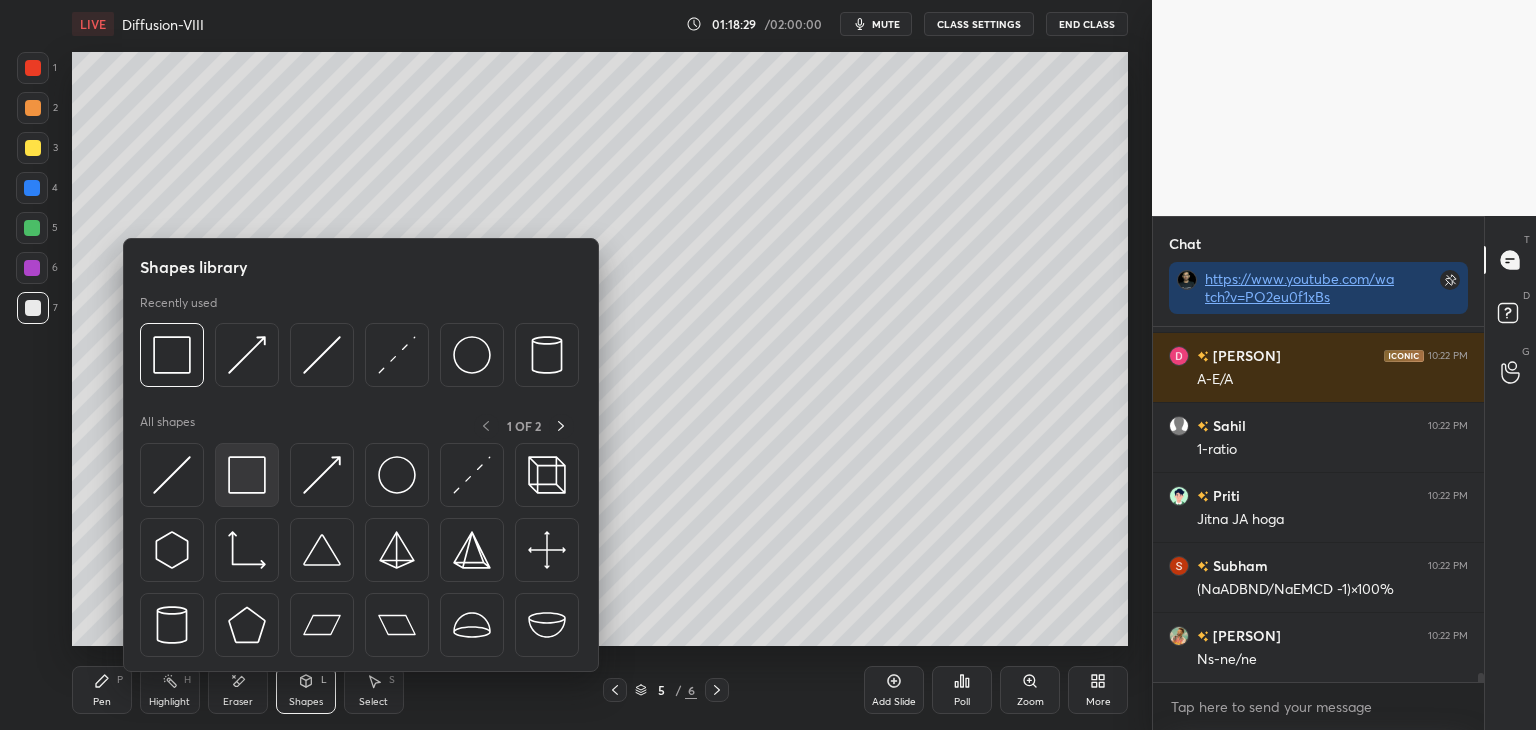 click at bounding box center (247, 475) 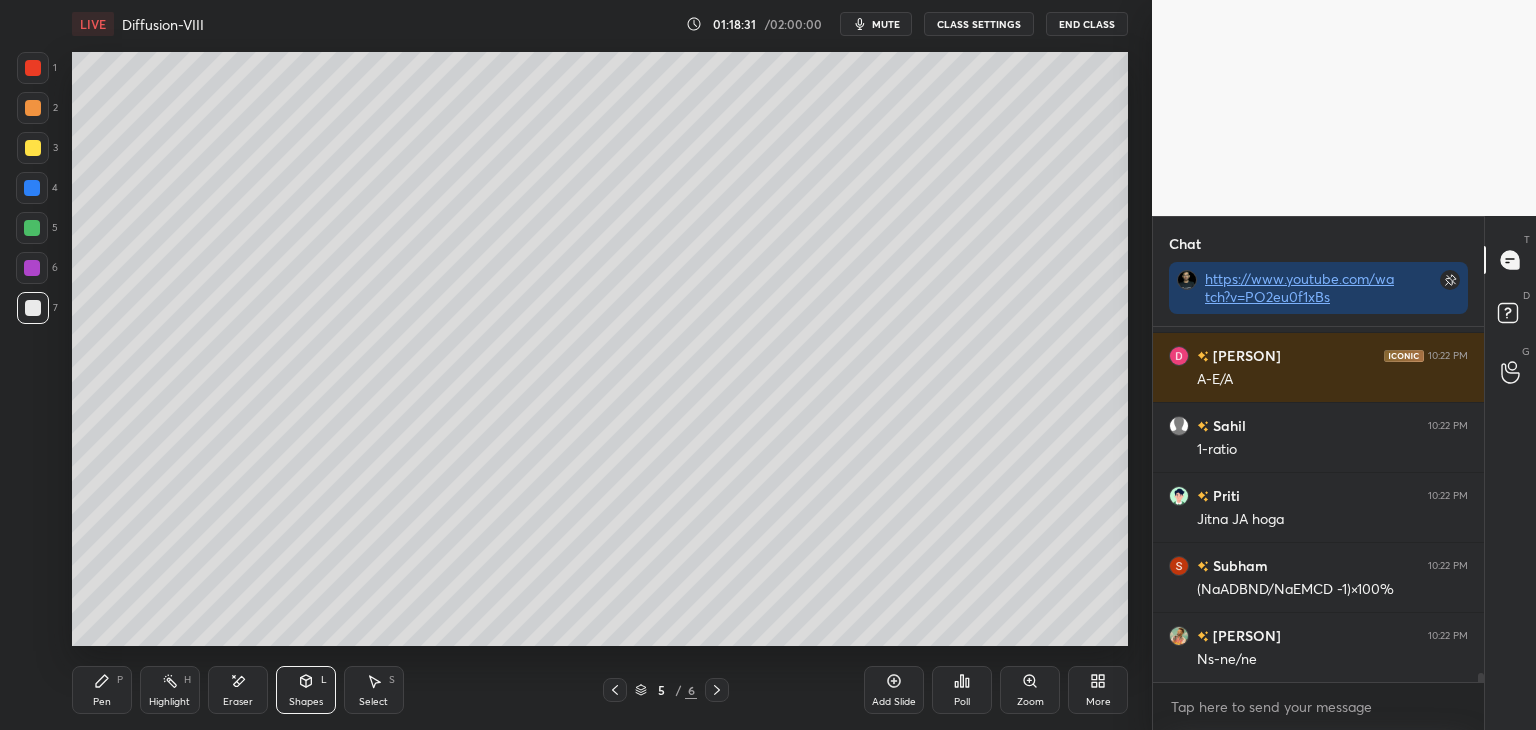 click 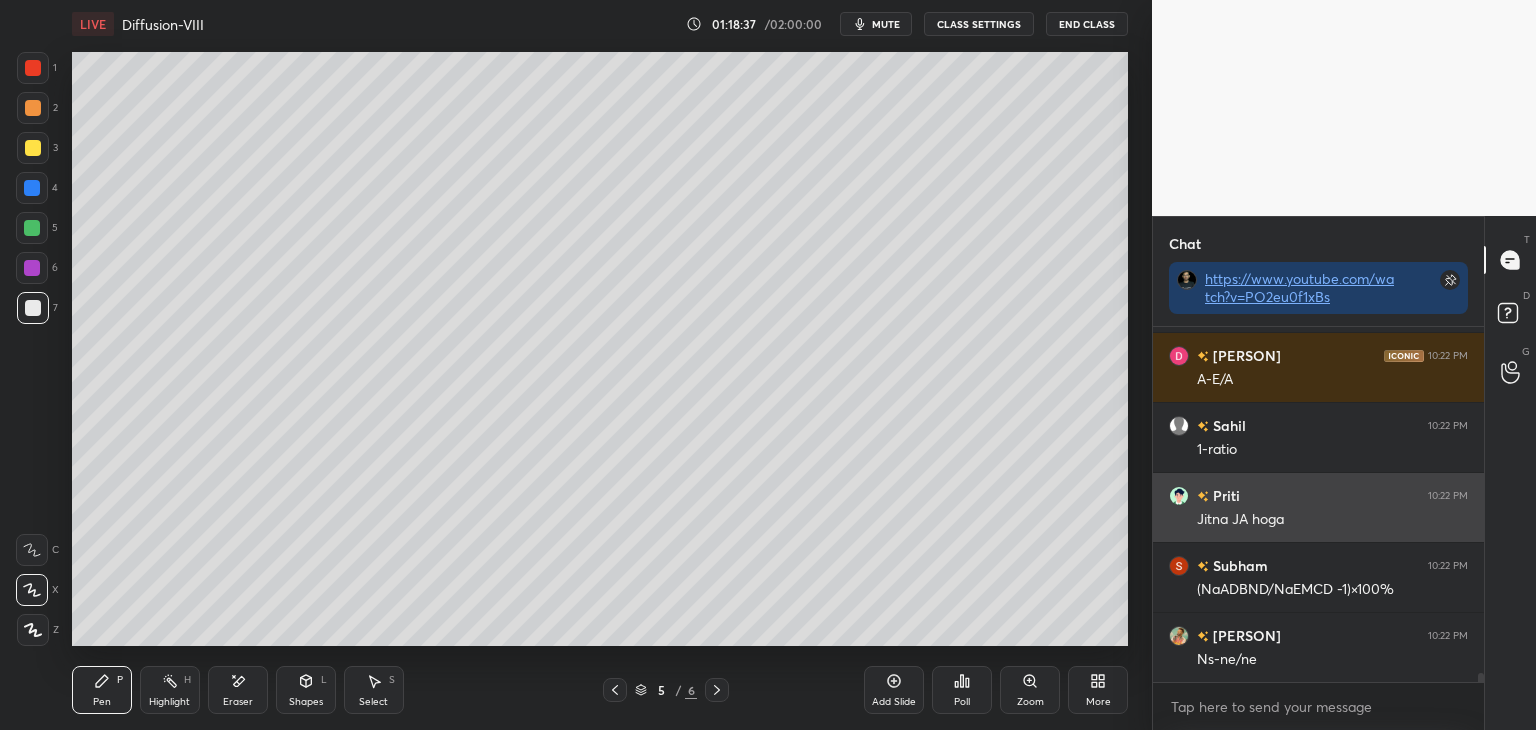 scroll, scrollTop: 14056, scrollLeft: 0, axis: vertical 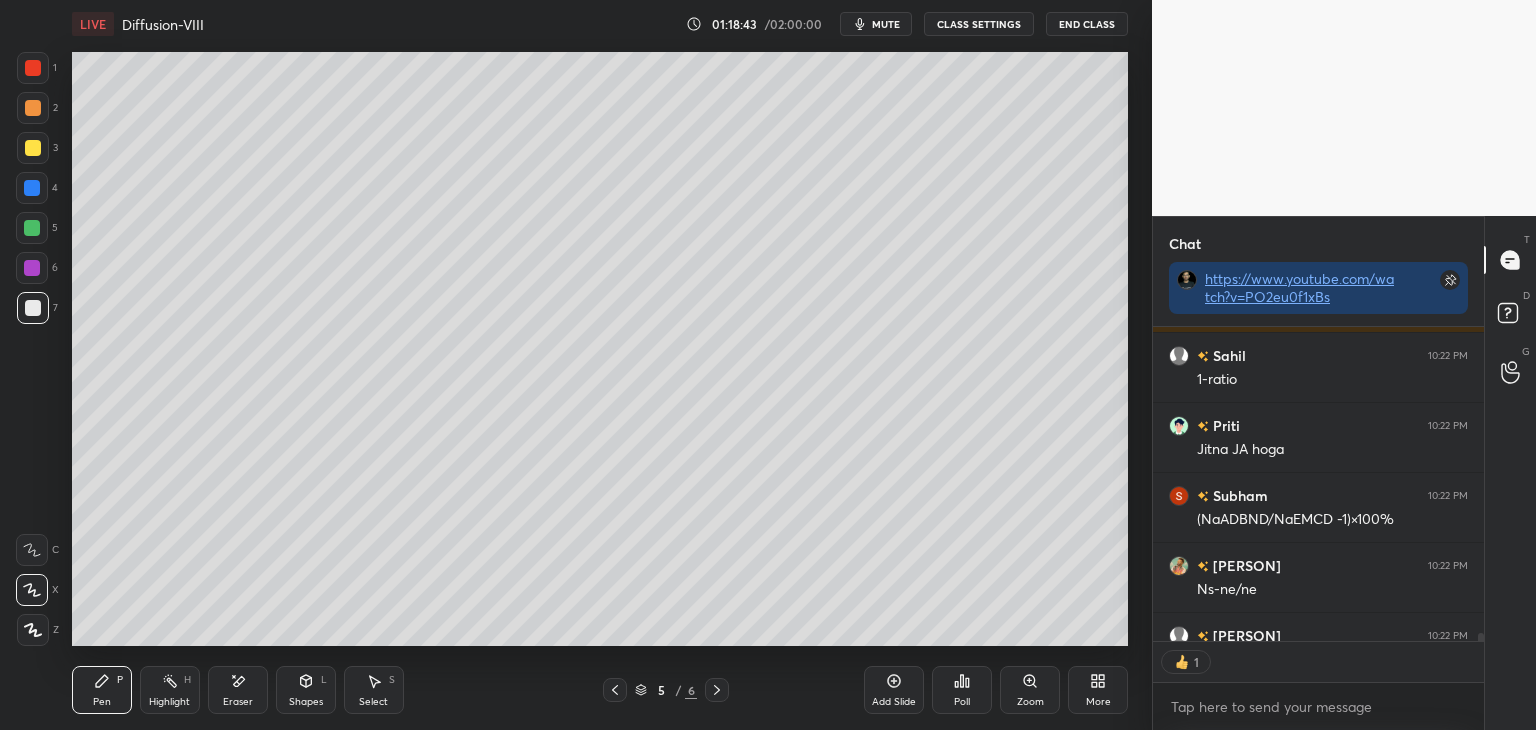 click at bounding box center [33, 148] 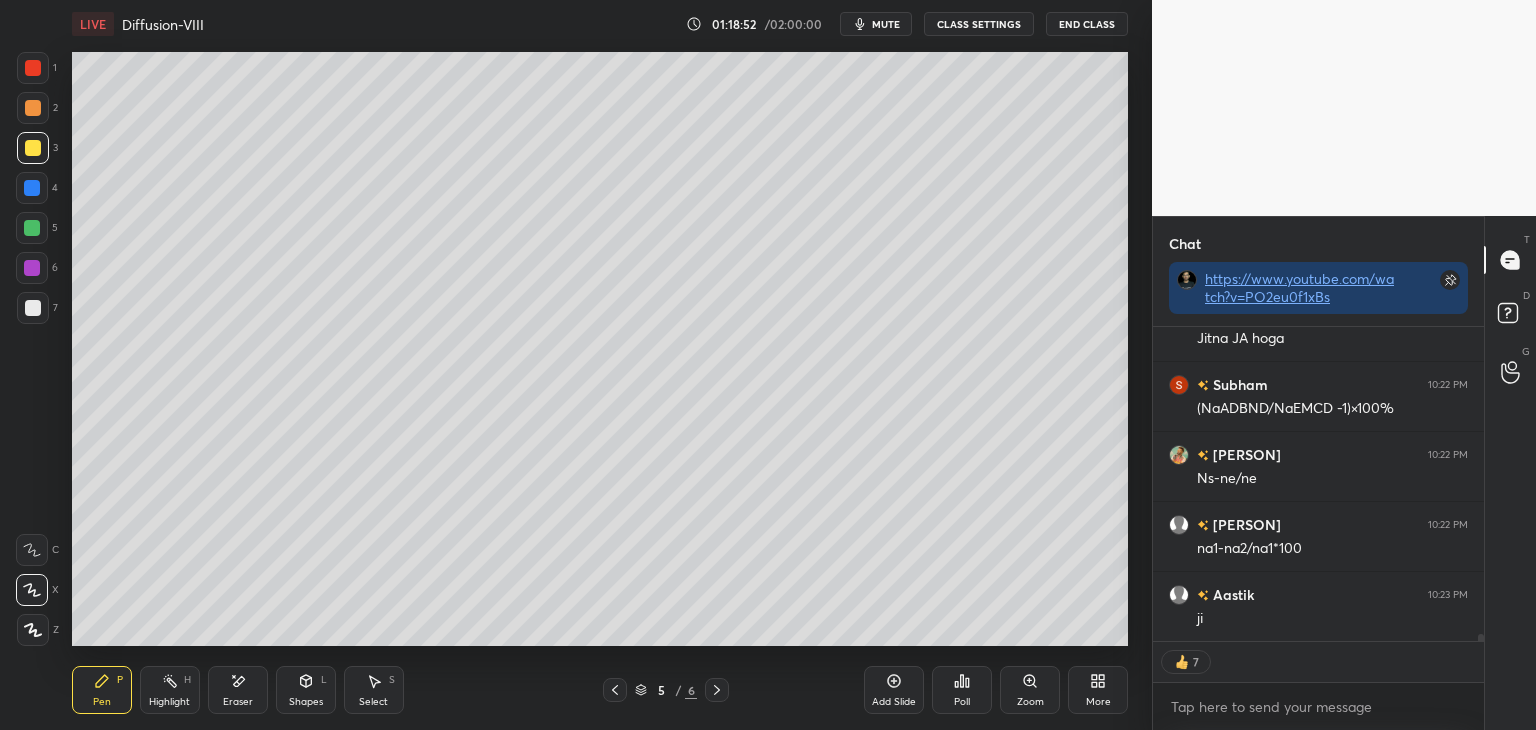 scroll, scrollTop: 14255, scrollLeft: 0, axis: vertical 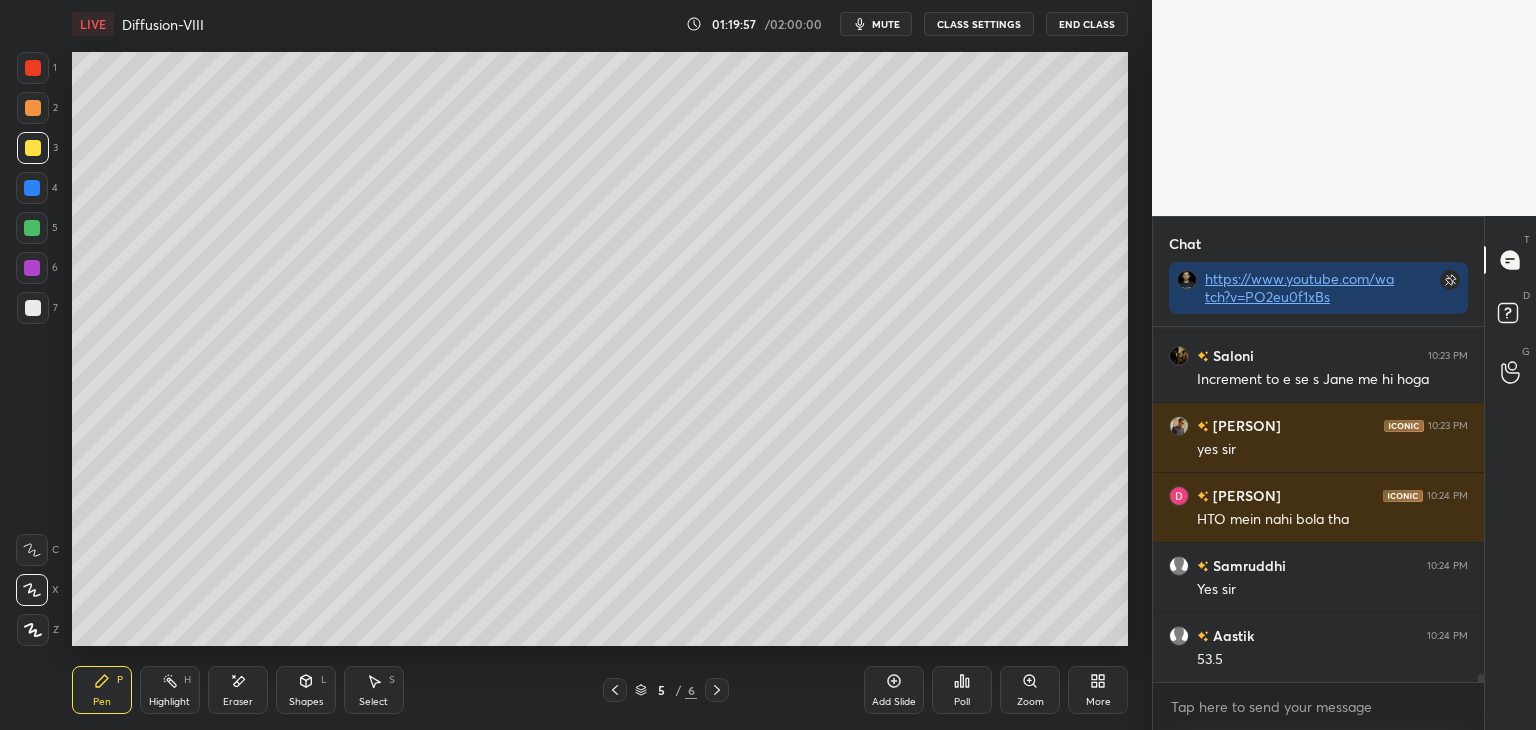 click at bounding box center [33, 308] 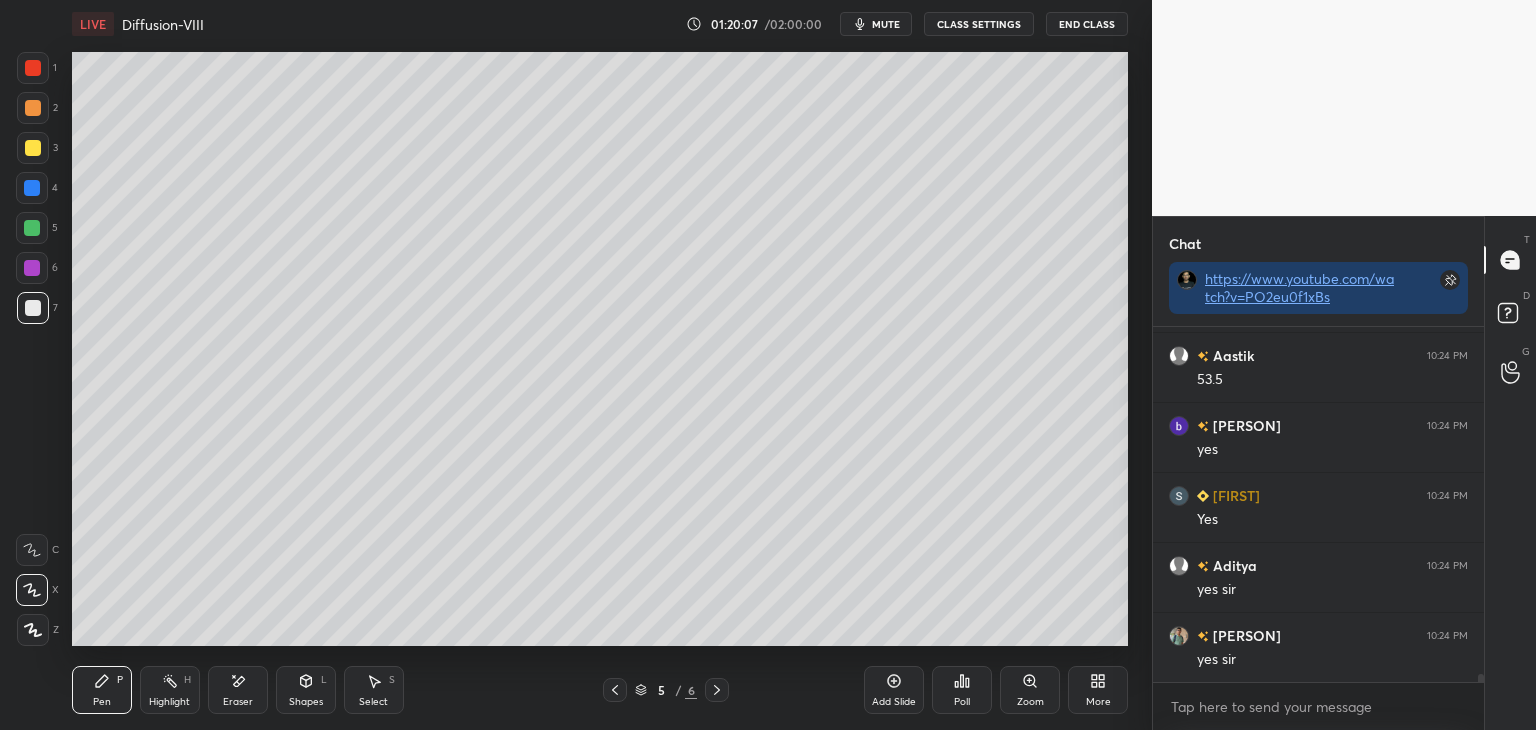 scroll, scrollTop: 15334, scrollLeft: 0, axis: vertical 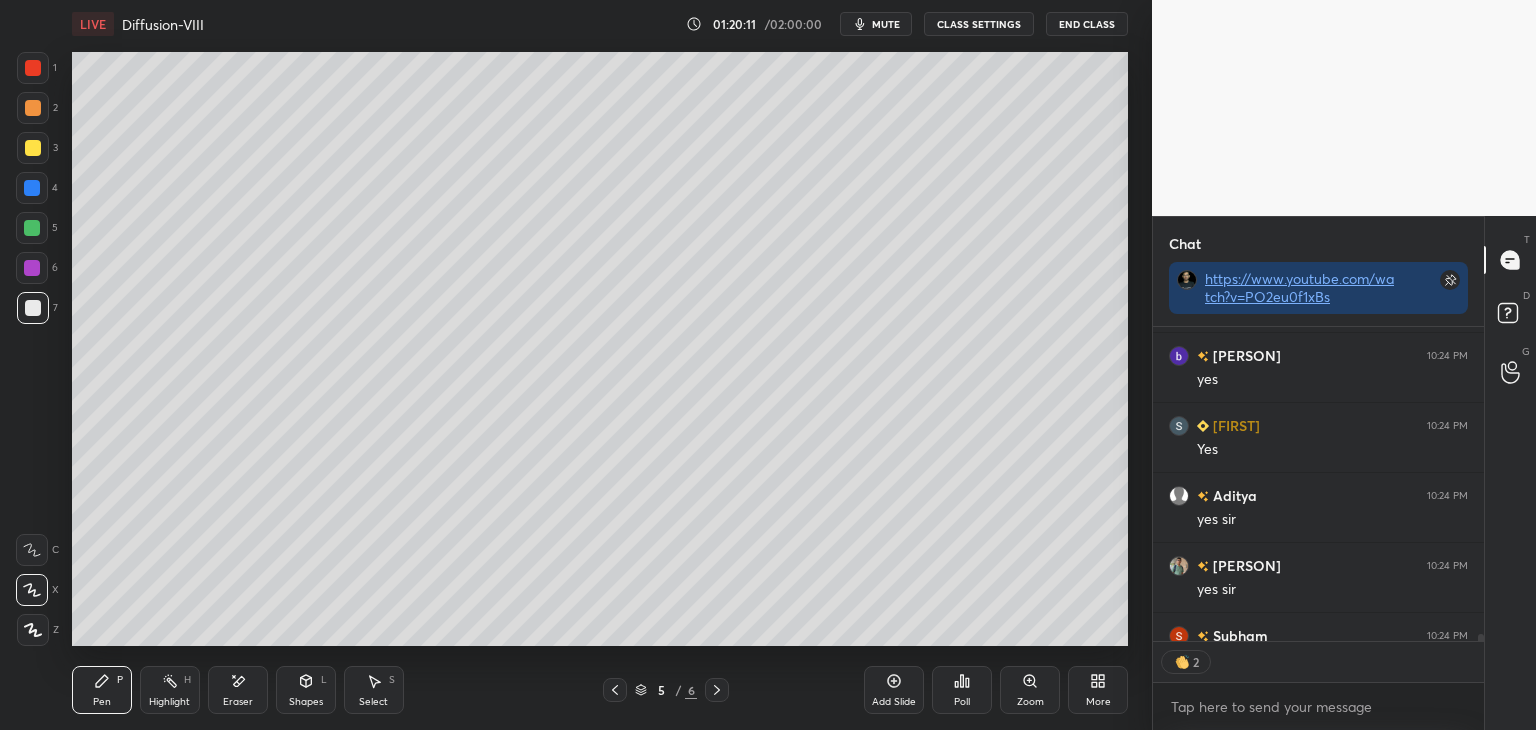 click at bounding box center [32, 228] 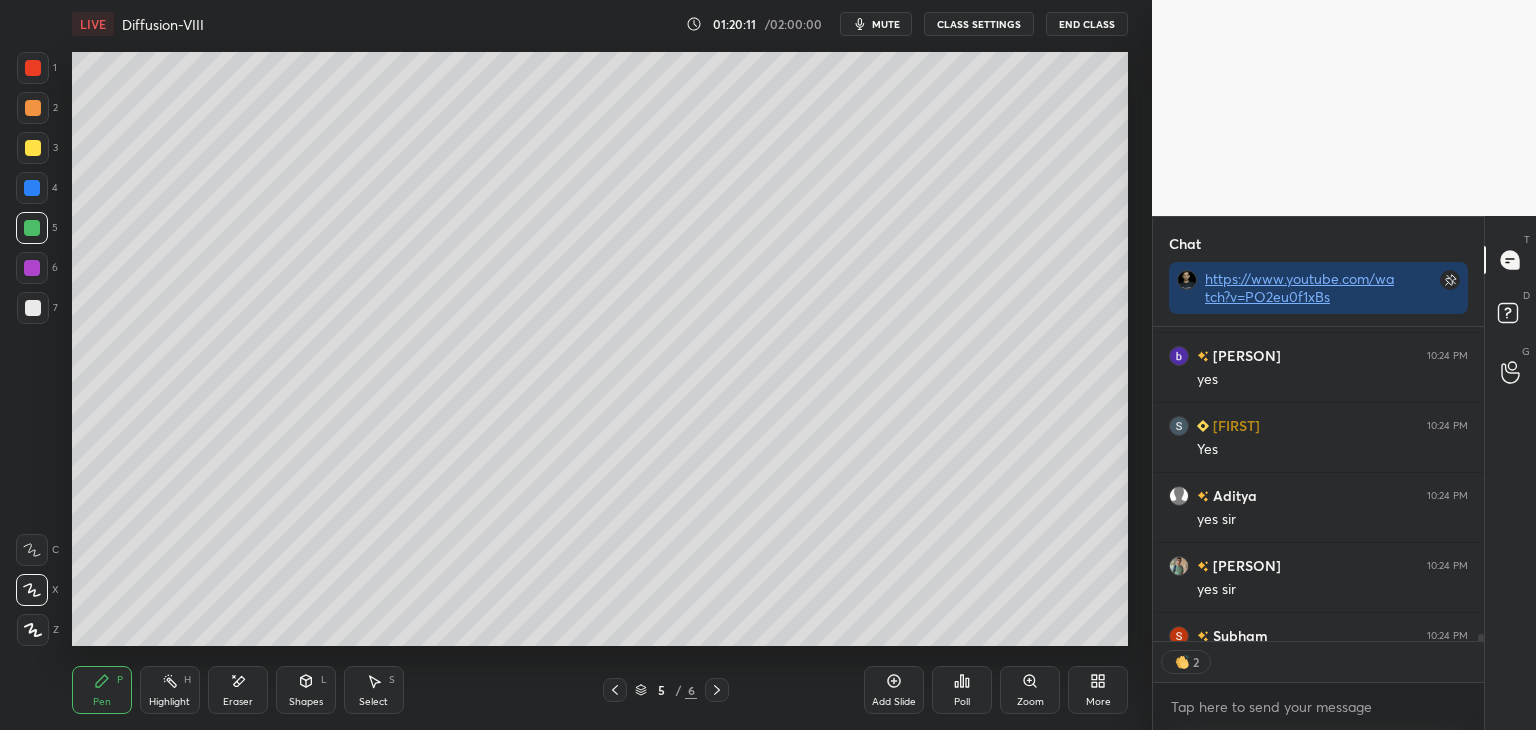 click at bounding box center [33, 308] 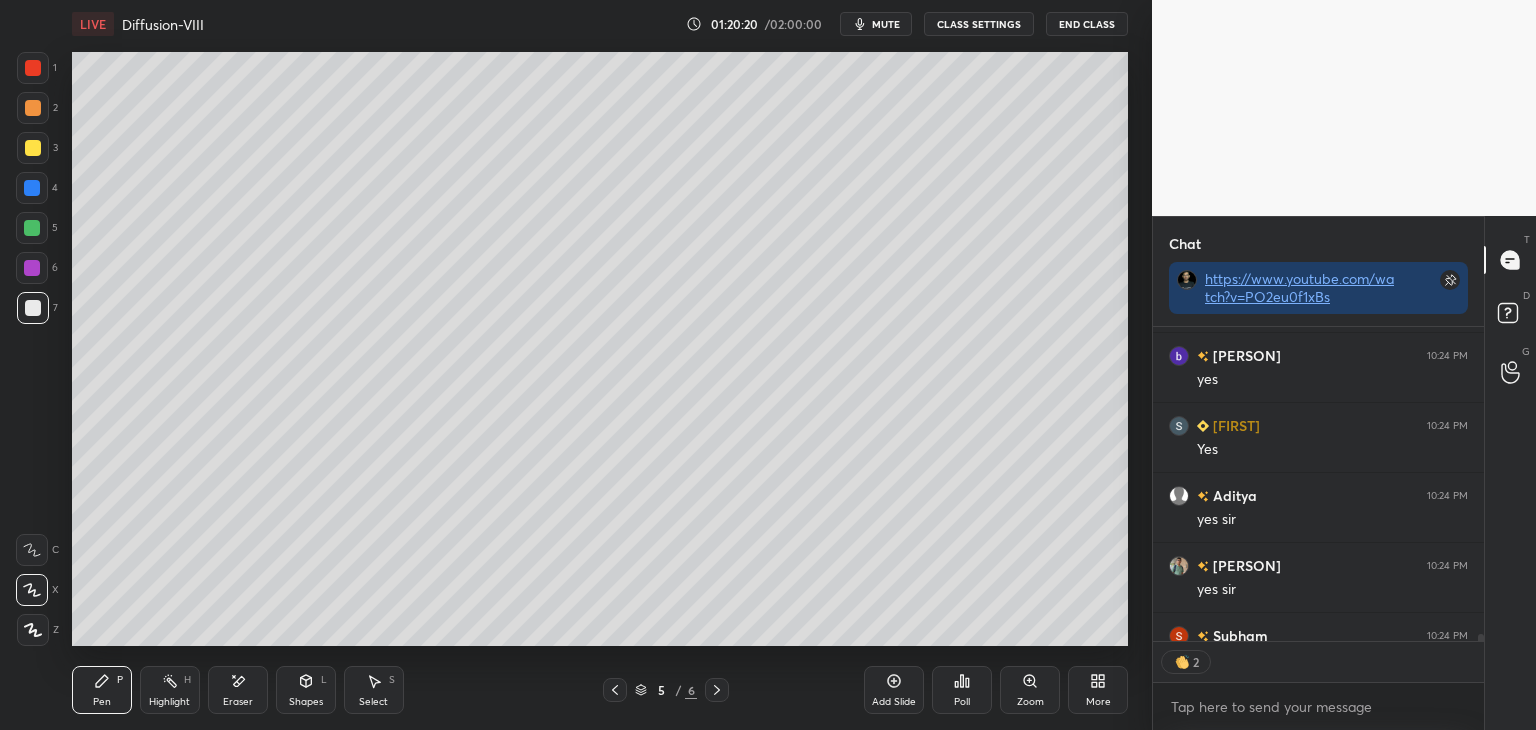 scroll, scrollTop: 6, scrollLeft: 6, axis: both 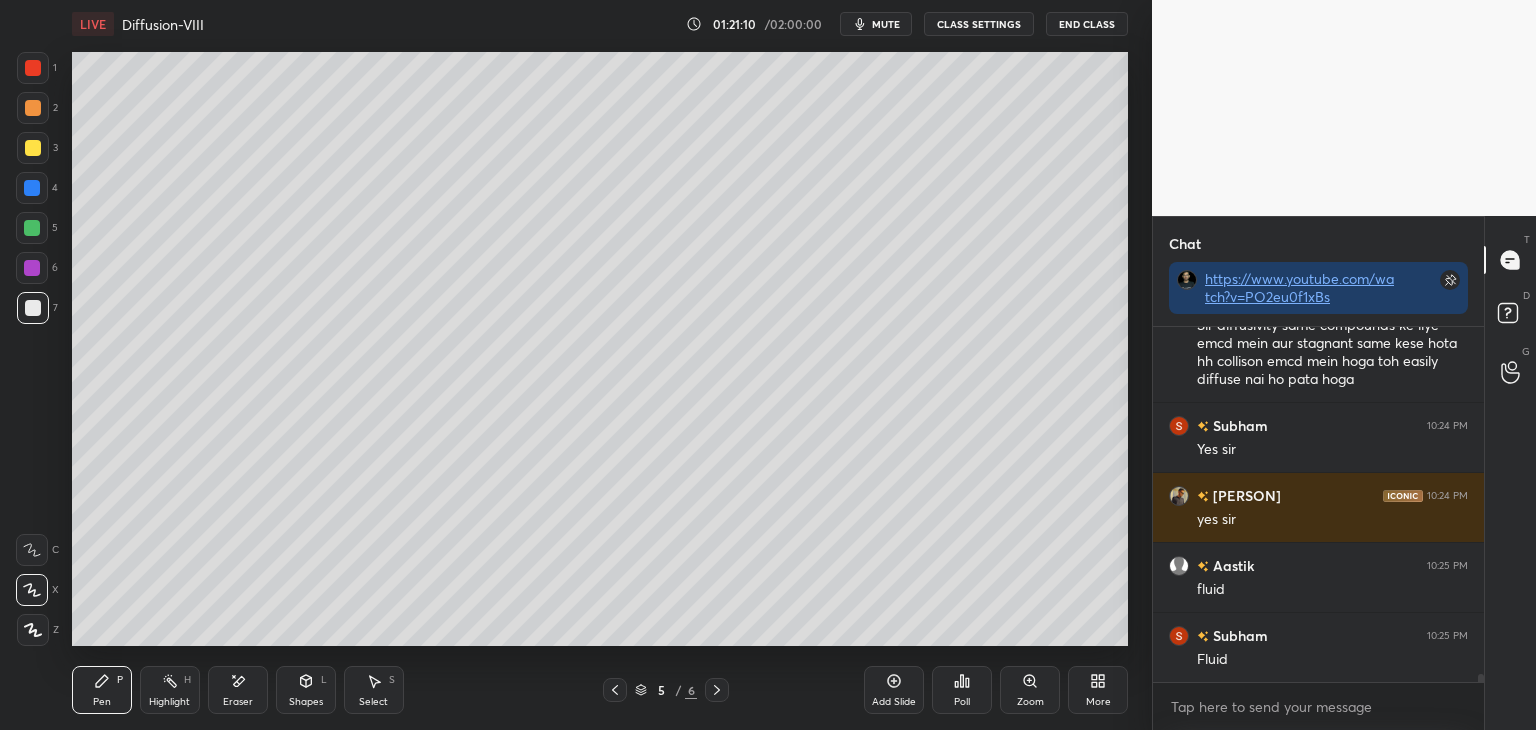 click on "Shapes" at bounding box center [306, 702] 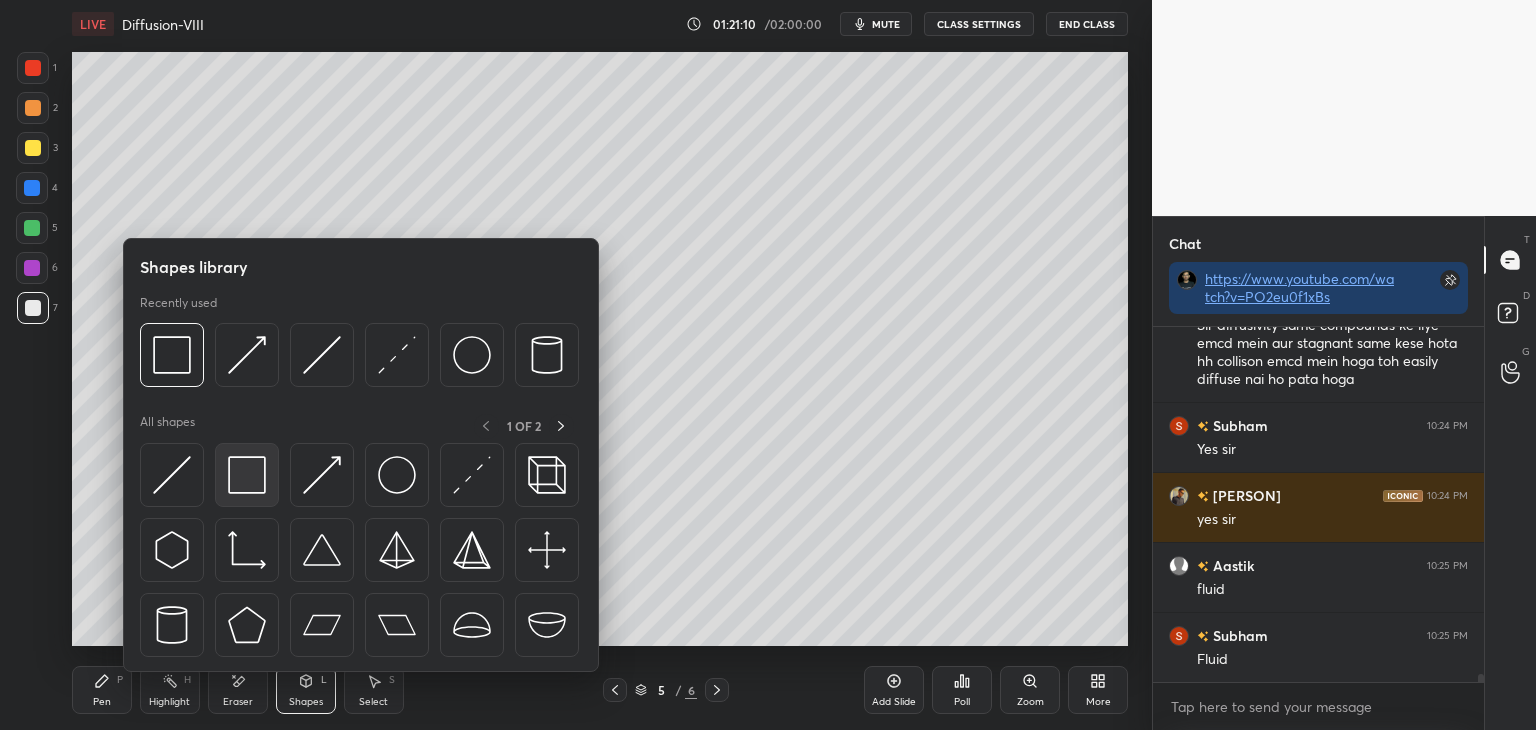 click at bounding box center [247, 475] 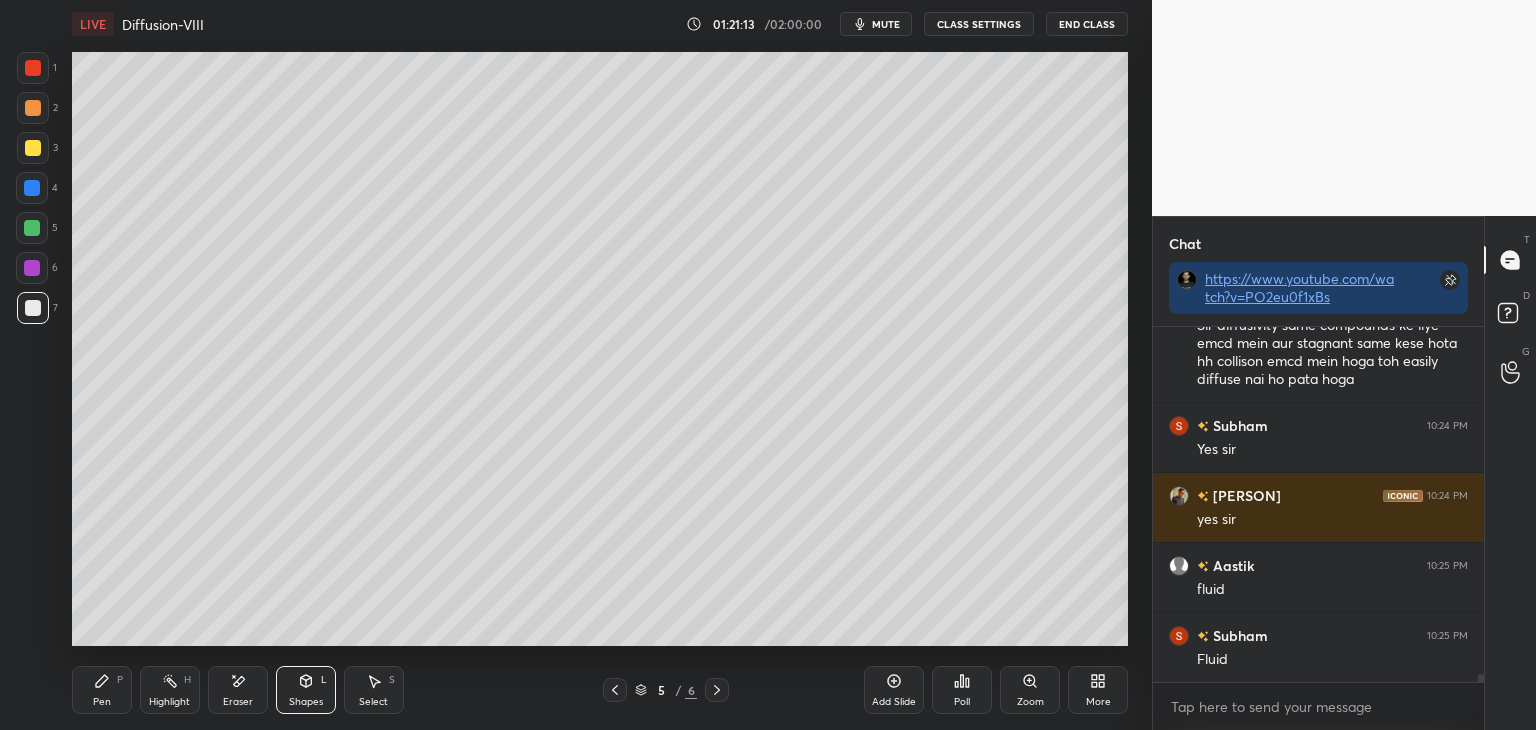 click on "Pen P Highlight H Eraser Shapes L Select S 5 / 6 Add Slide Poll Zoom More" at bounding box center [600, 690] 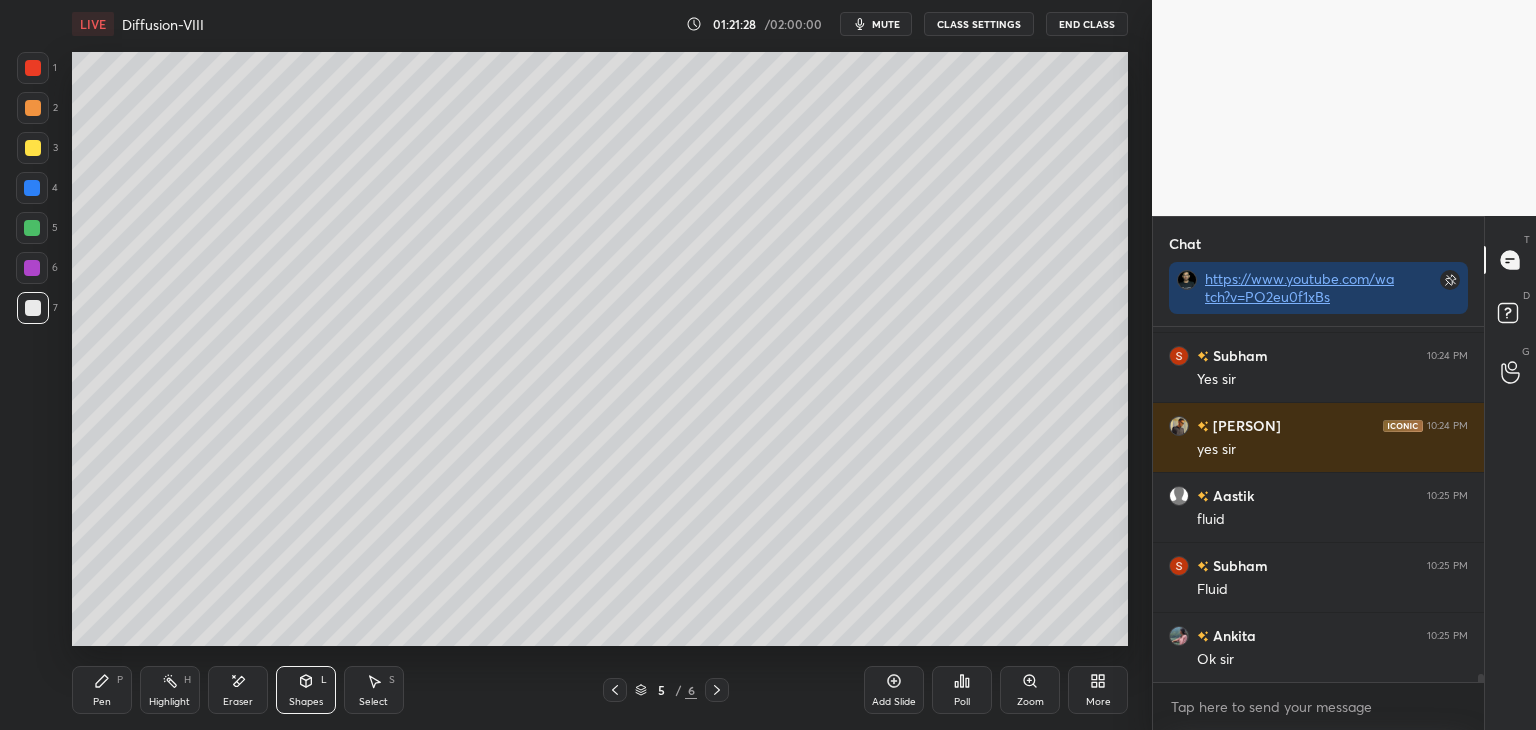 click at bounding box center (33, 148) 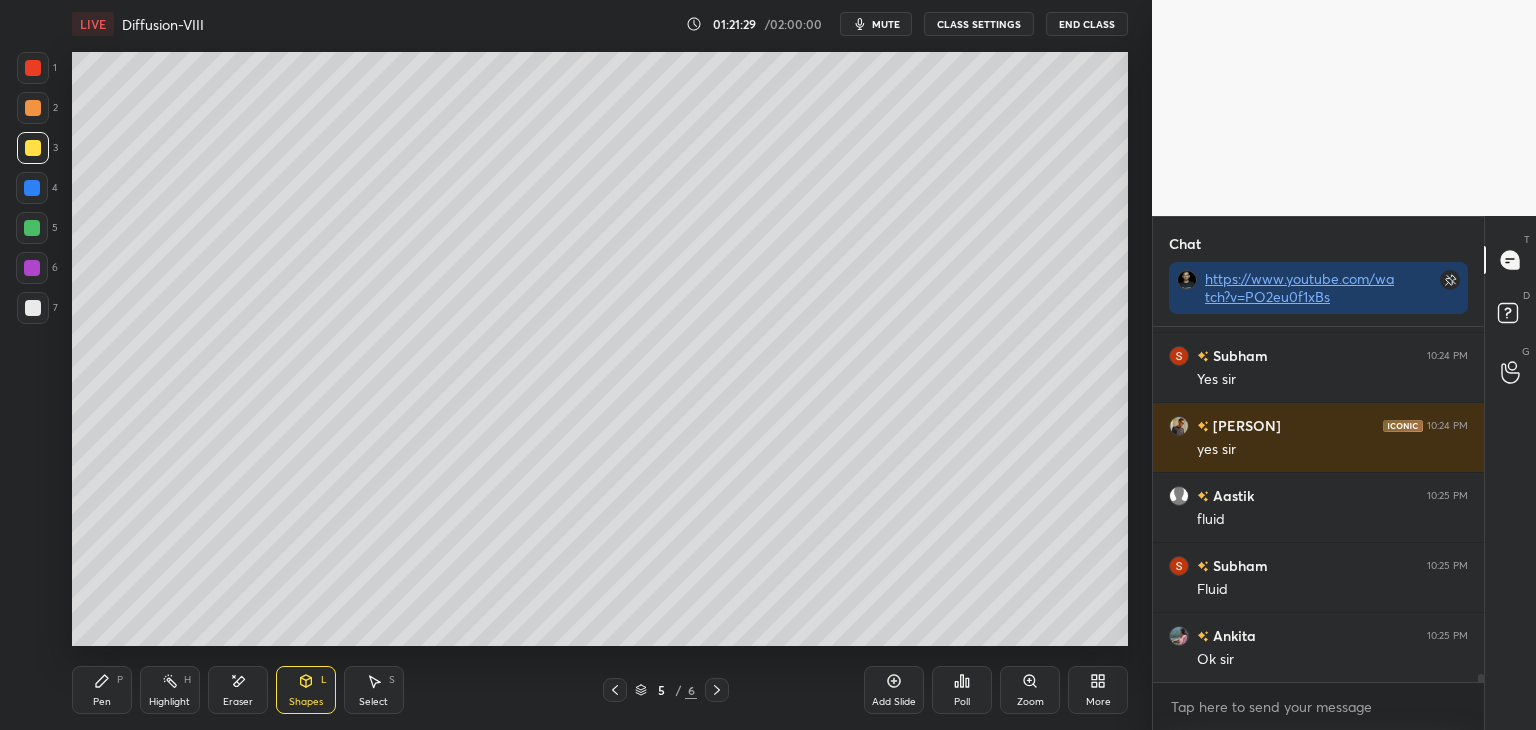 drag, startPoint x: 98, startPoint y: 701, endPoint x: 114, endPoint y: 685, distance: 22.627417 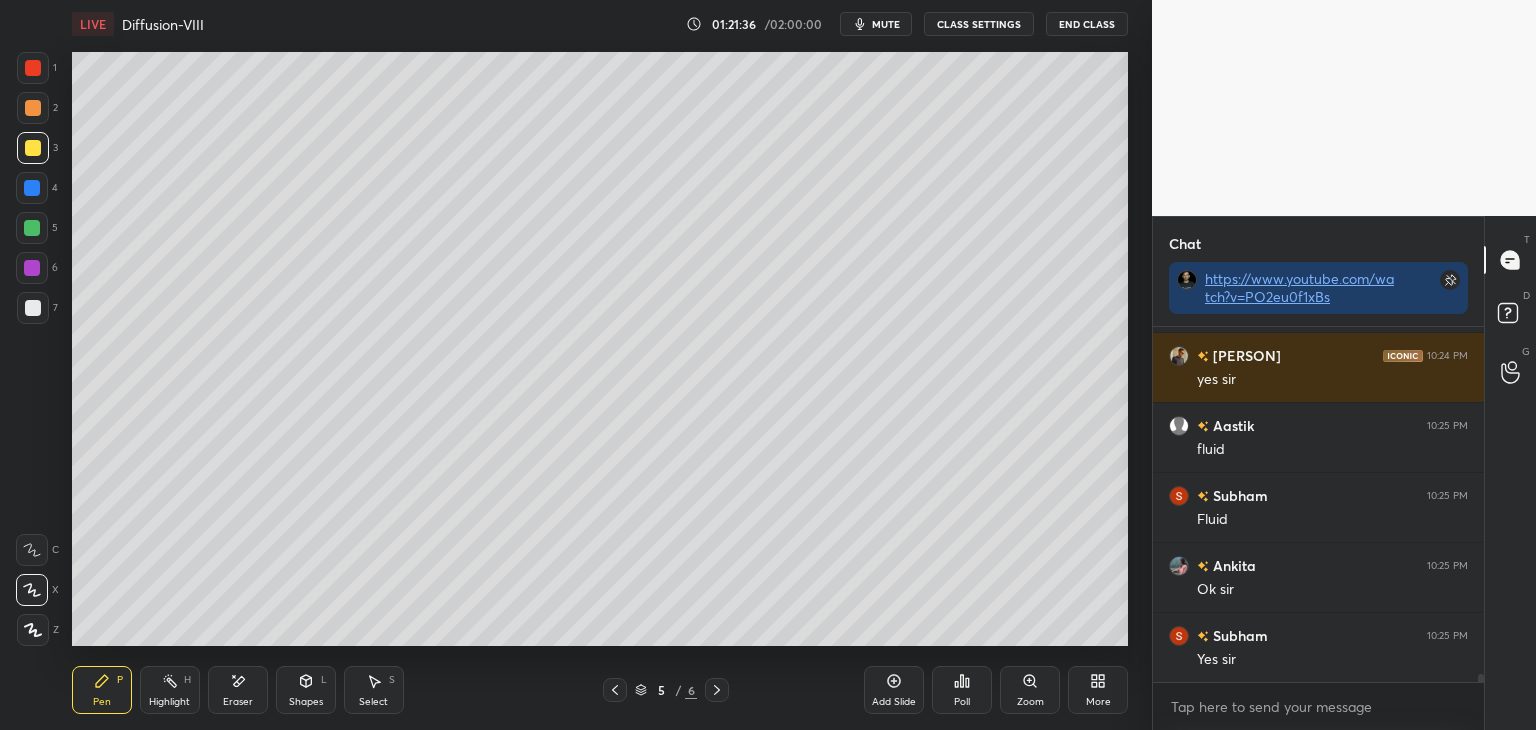 scroll, scrollTop: 15948, scrollLeft: 0, axis: vertical 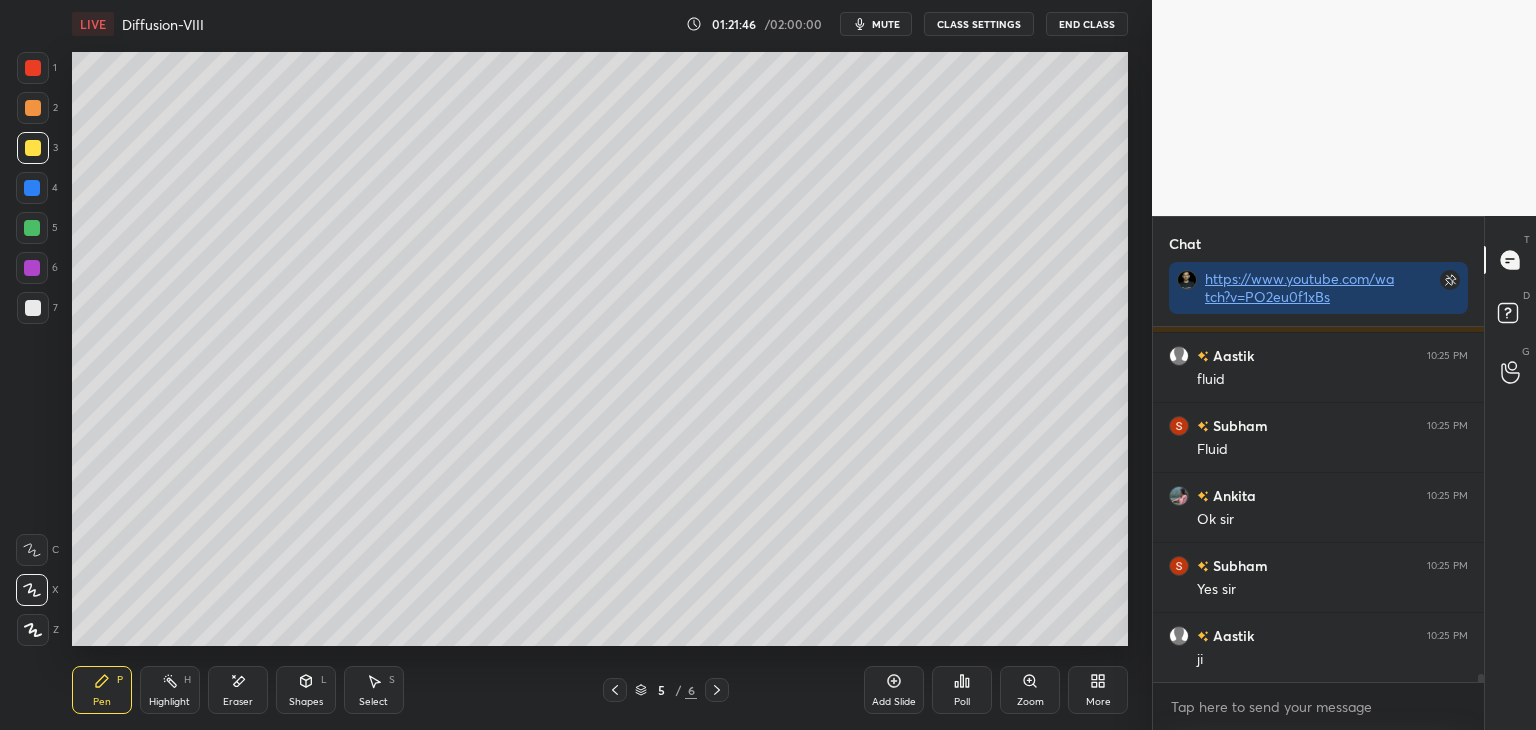 click at bounding box center (33, 308) 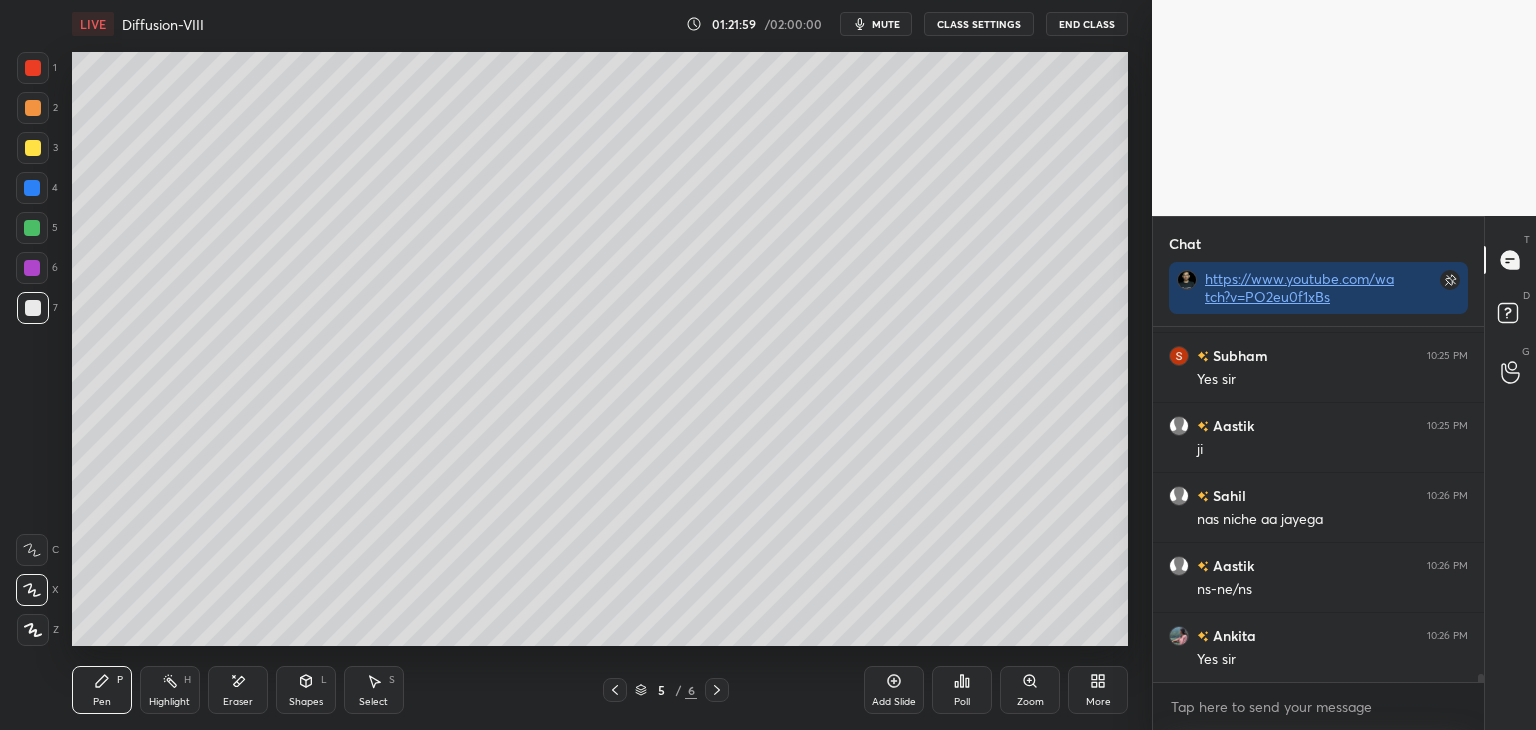 scroll, scrollTop: 16228, scrollLeft: 0, axis: vertical 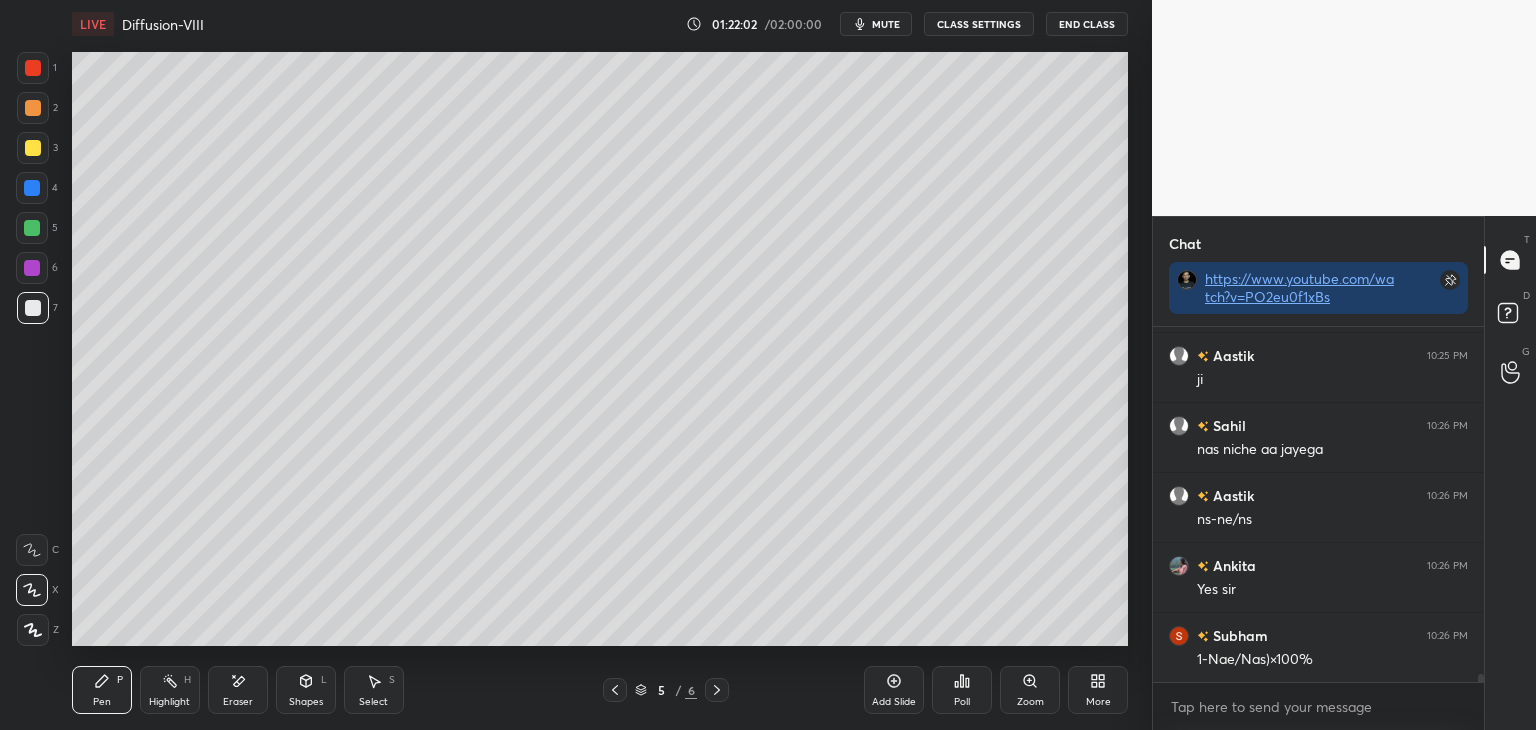 click at bounding box center [33, 148] 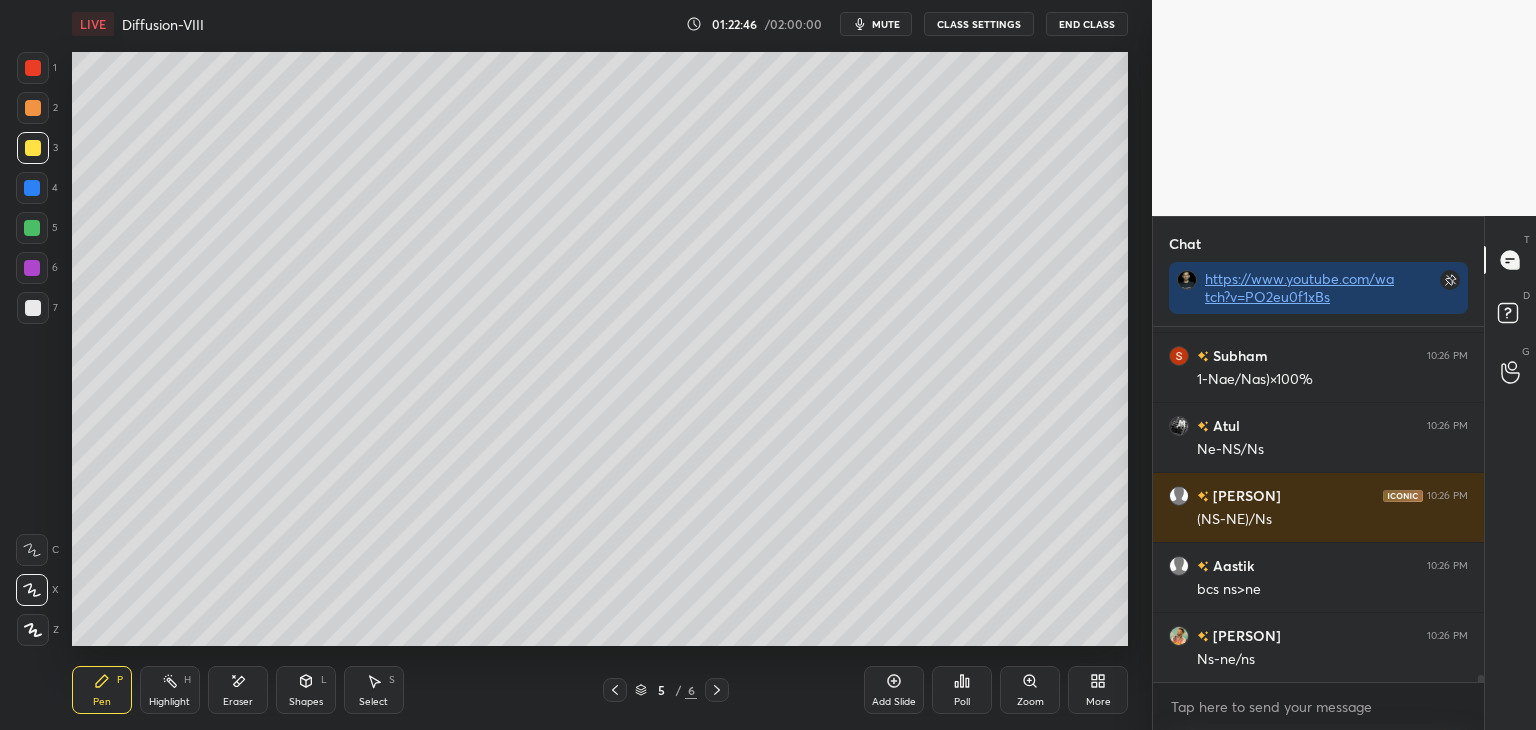 scroll, scrollTop: 16578, scrollLeft: 0, axis: vertical 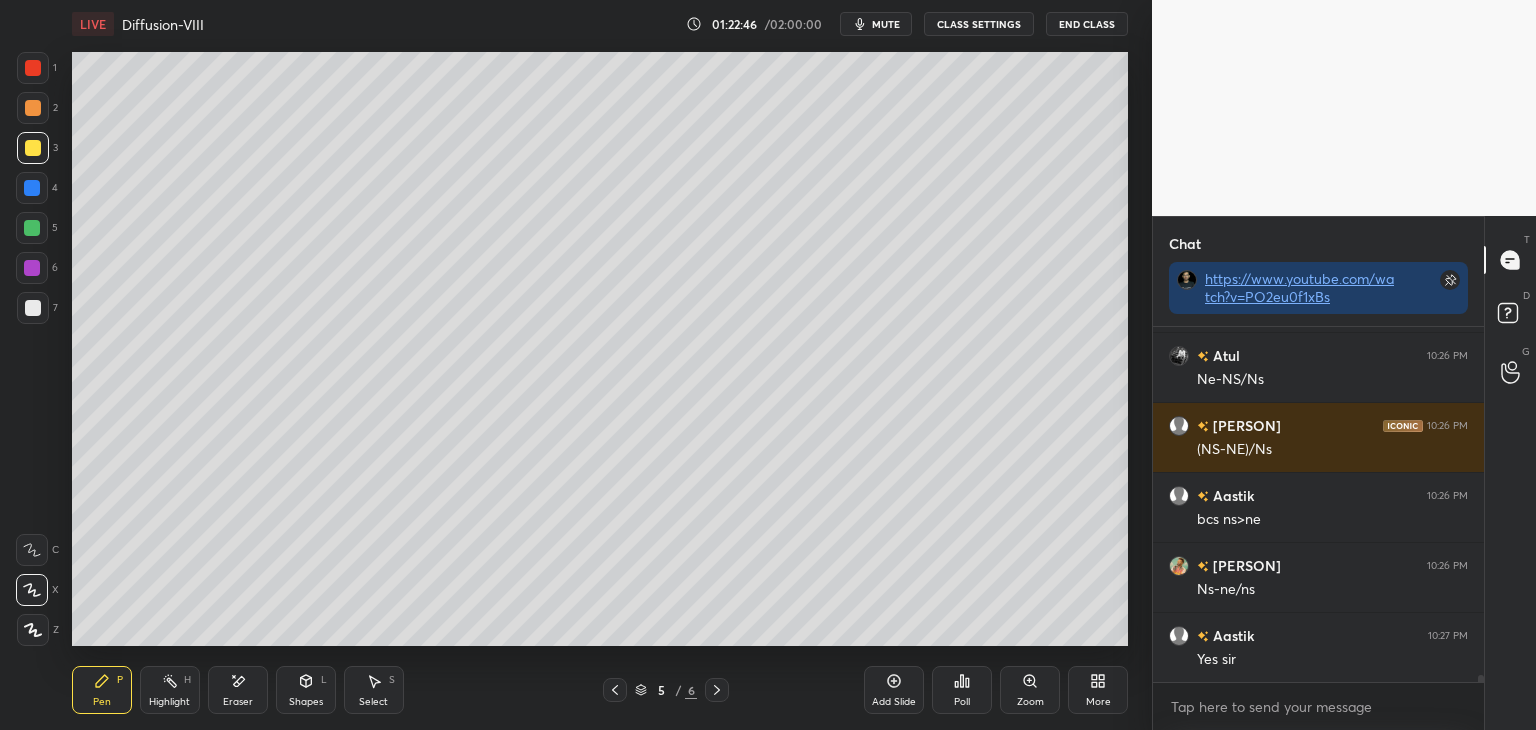 click at bounding box center (33, 108) 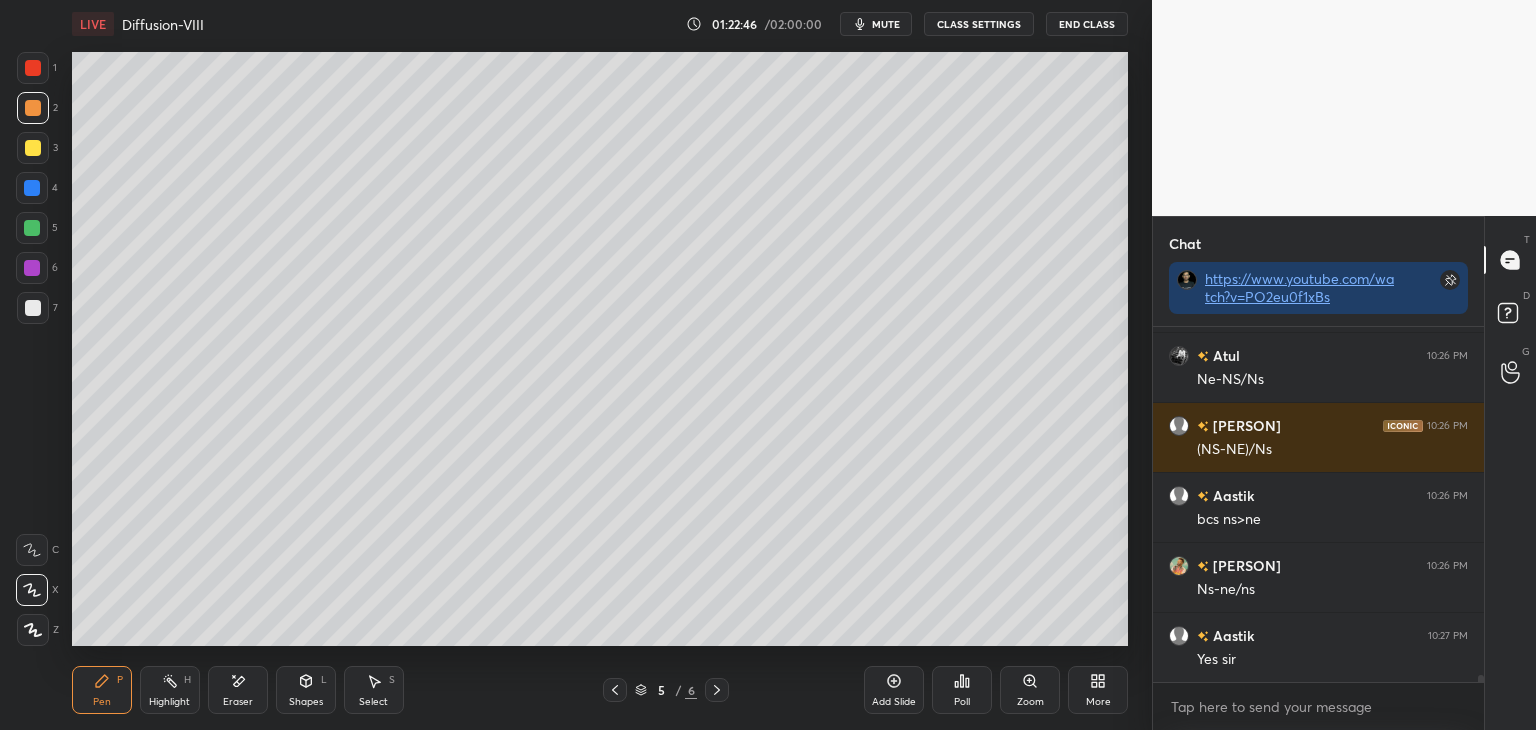 click at bounding box center (33, 148) 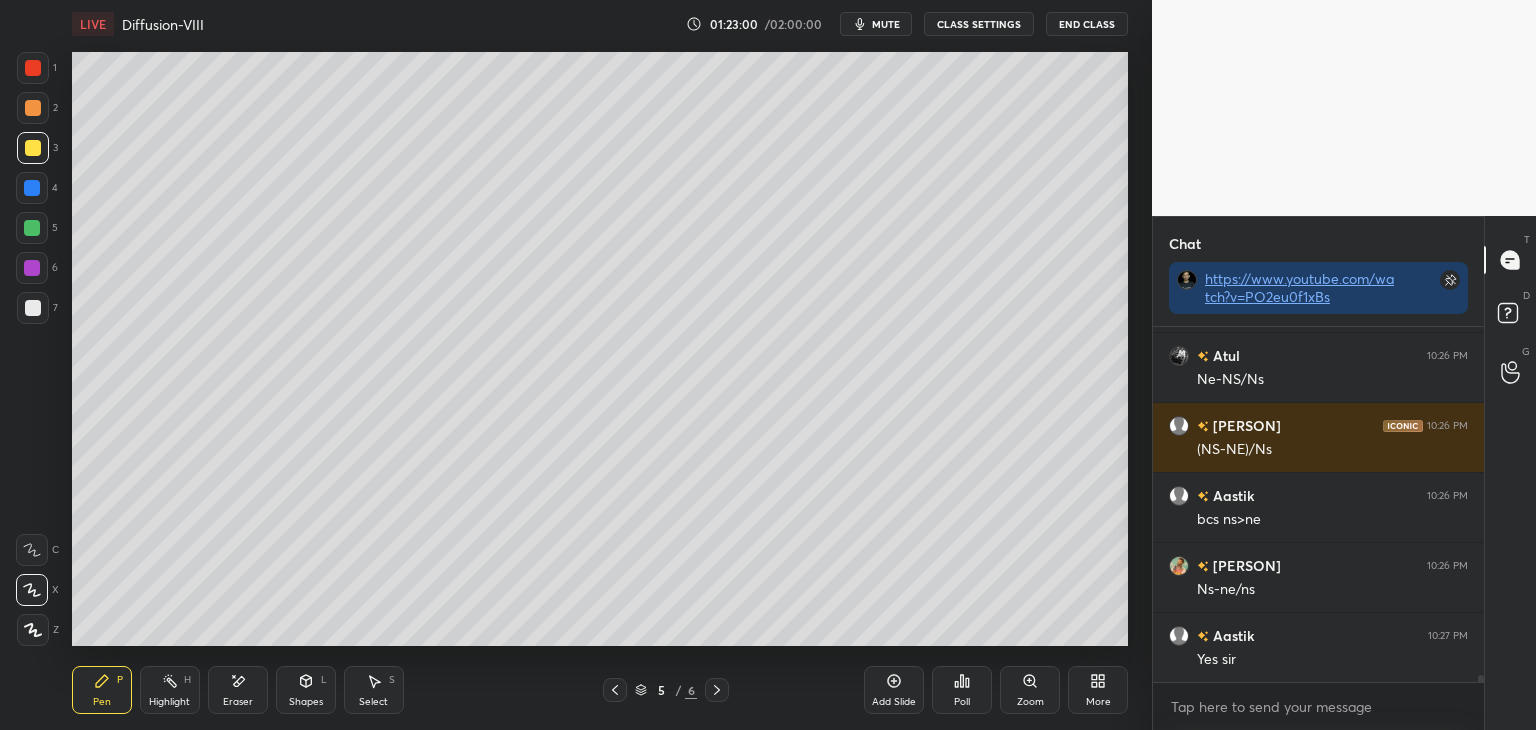 click at bounding box center (33, 308) 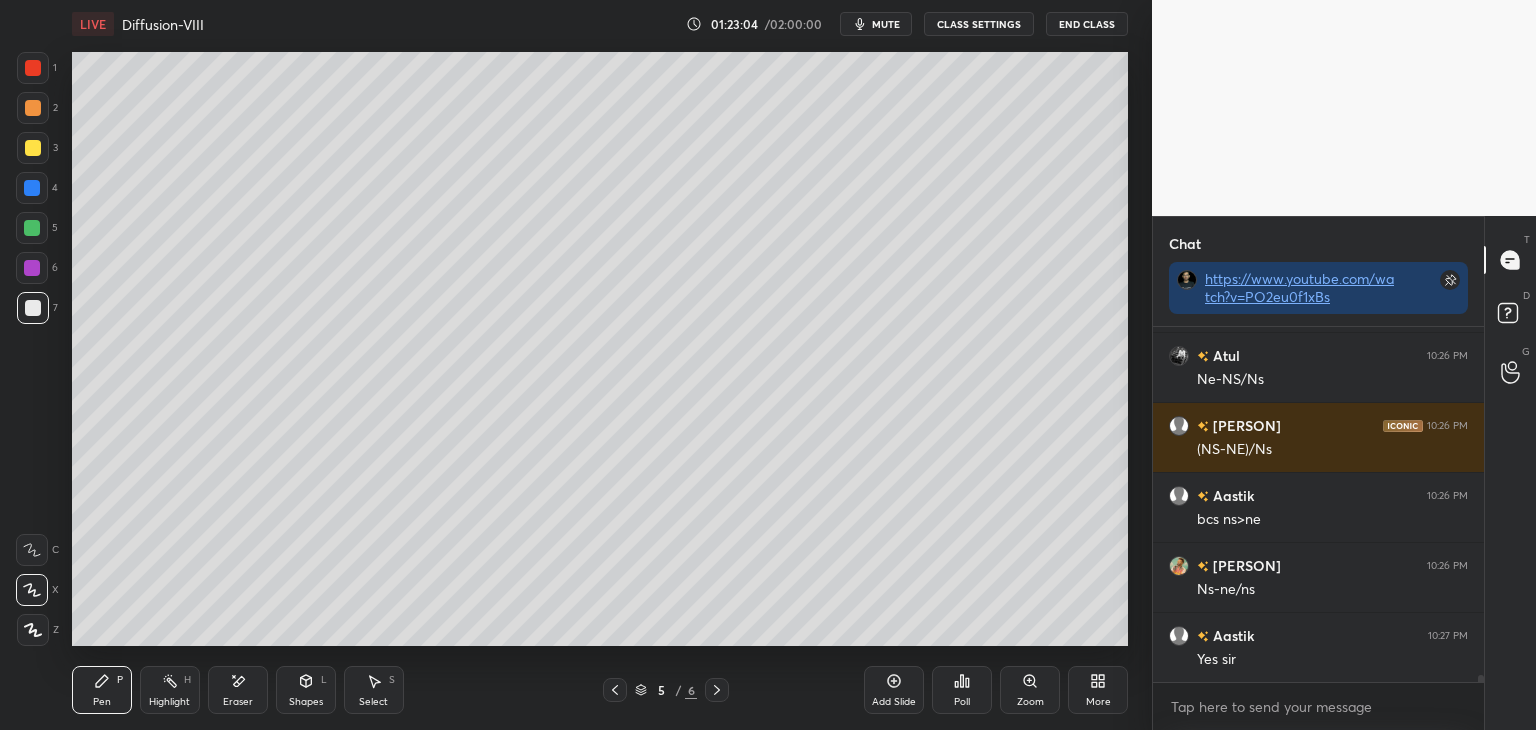 scroll, scrollTop: 16648, scrollLeft: 0, axis: vertical 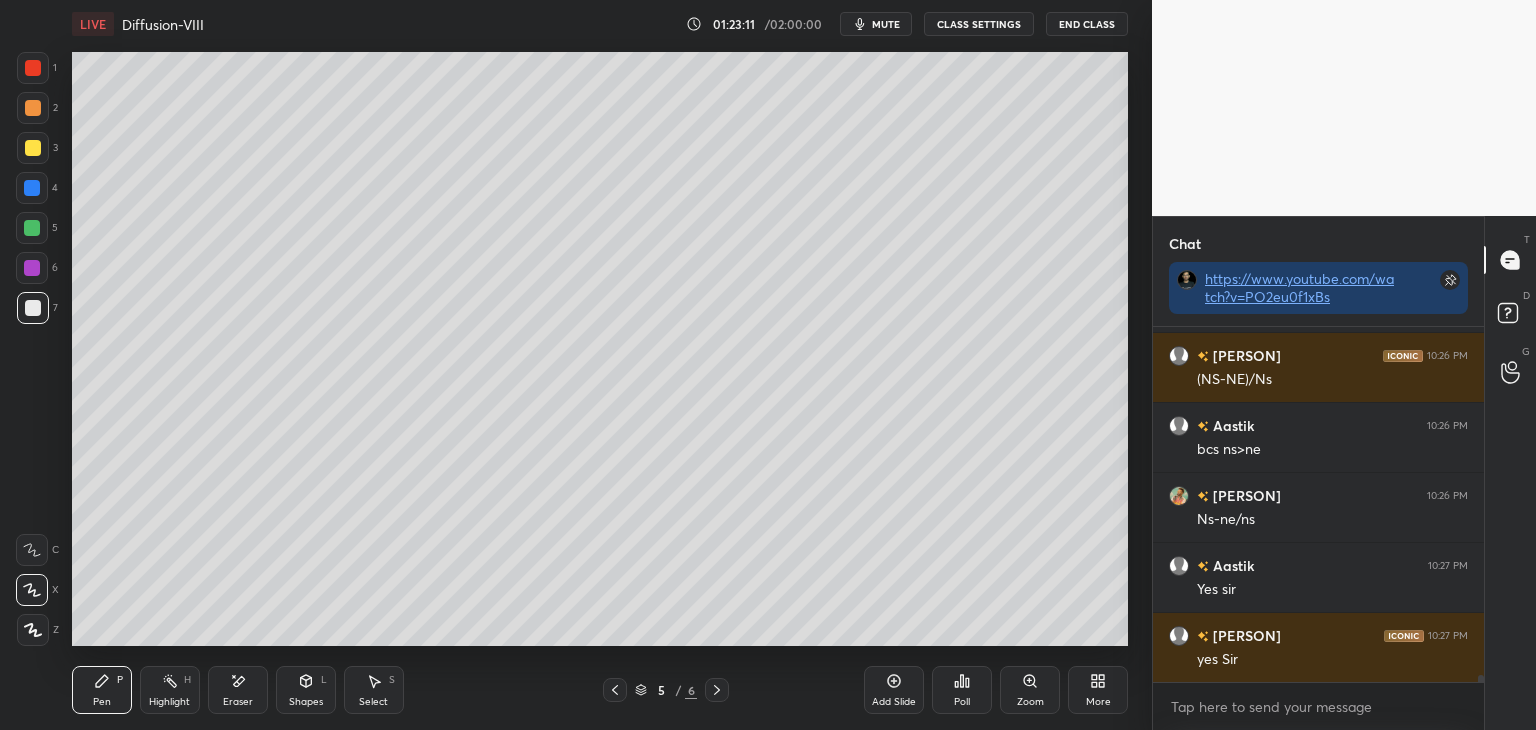click on "Setting up your live class Poll for   secs No correct answer Start poll" at bounding box center [600, 349] 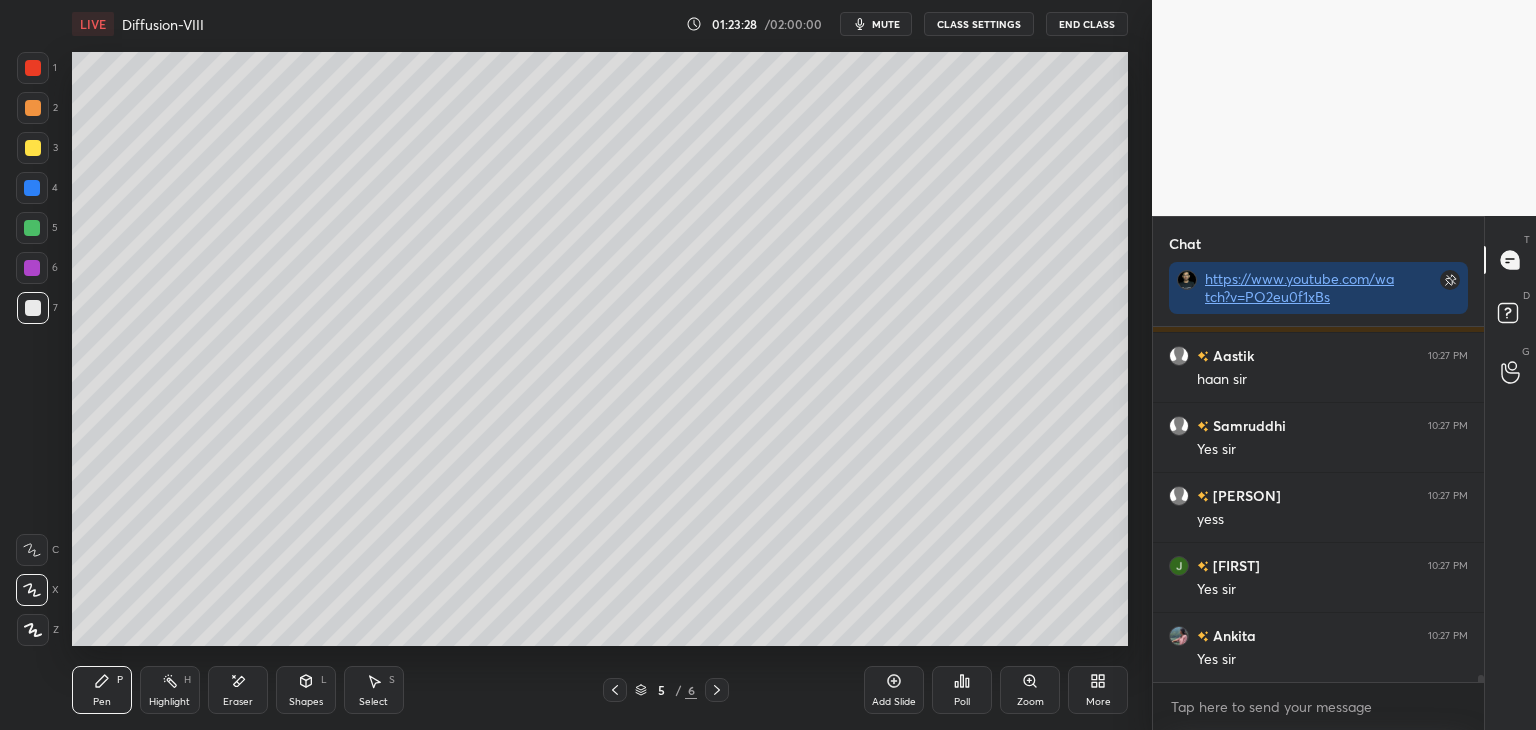 scroll, scrollTop: 17558, scrollLeft: 0, axis: vertical 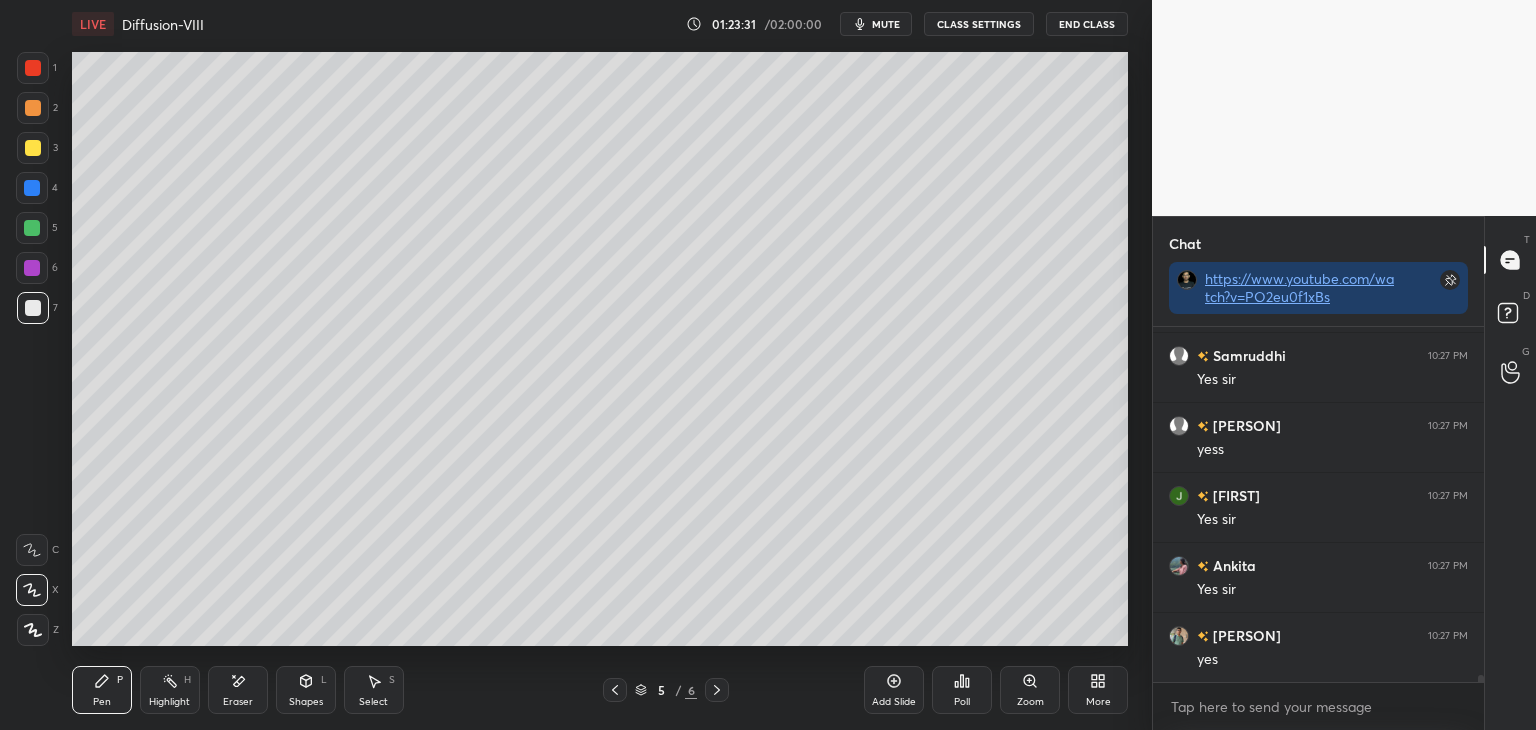 click at bounding box center (33, 148) 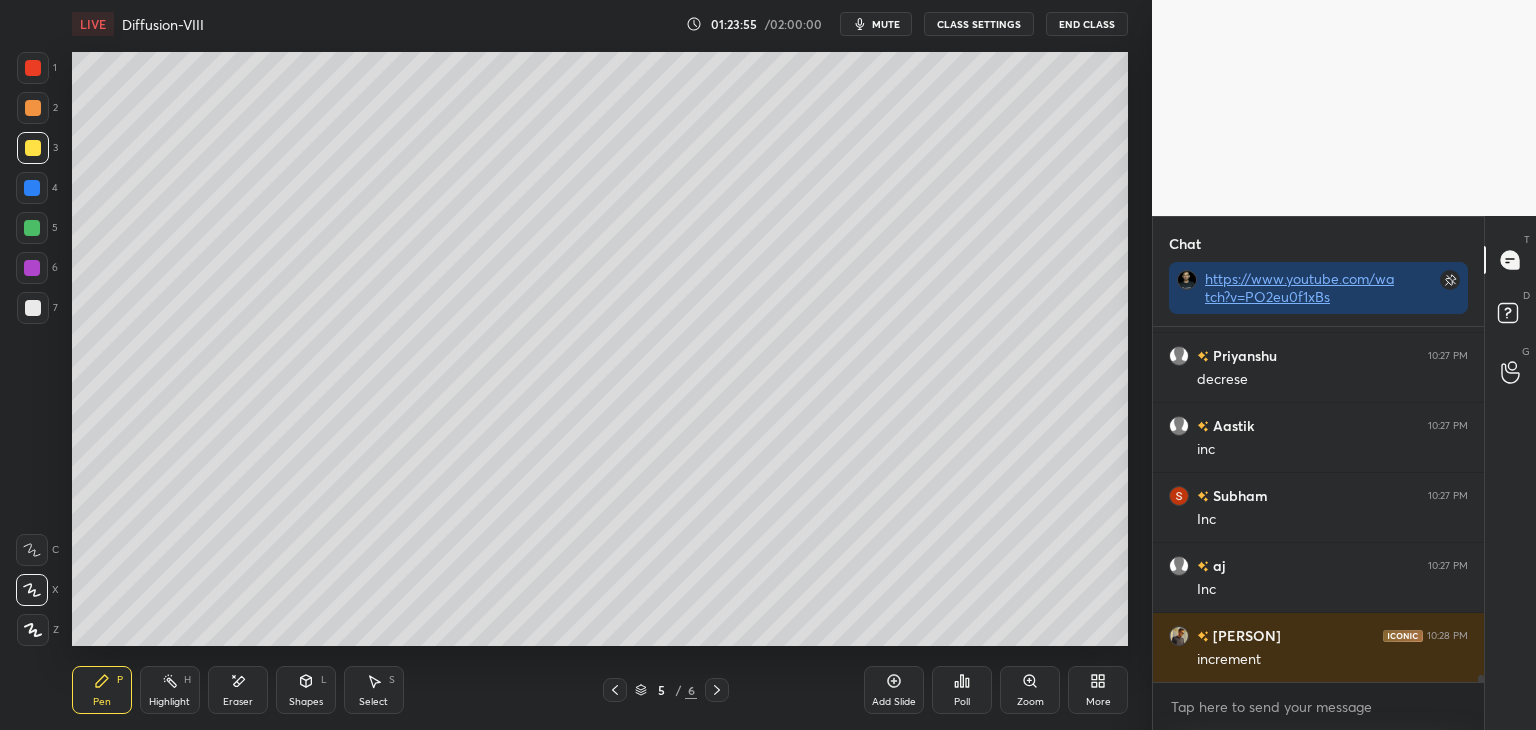 scroll, scrollTop: 18608, scrollLeft: 0, axis: vertical 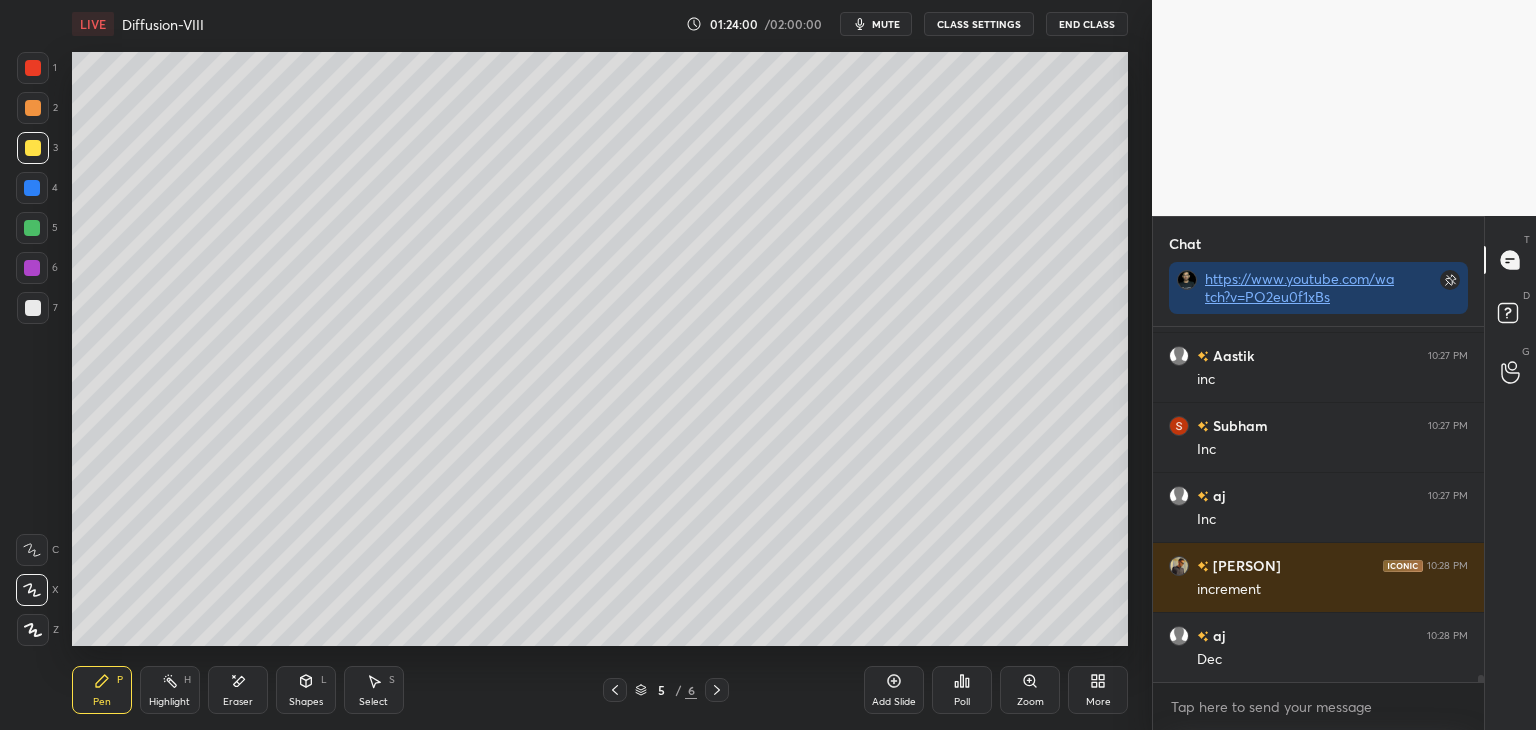 click on "Setting up your live class Poll for   secs No correct answer Start poll" at bounding box center [600, 349] 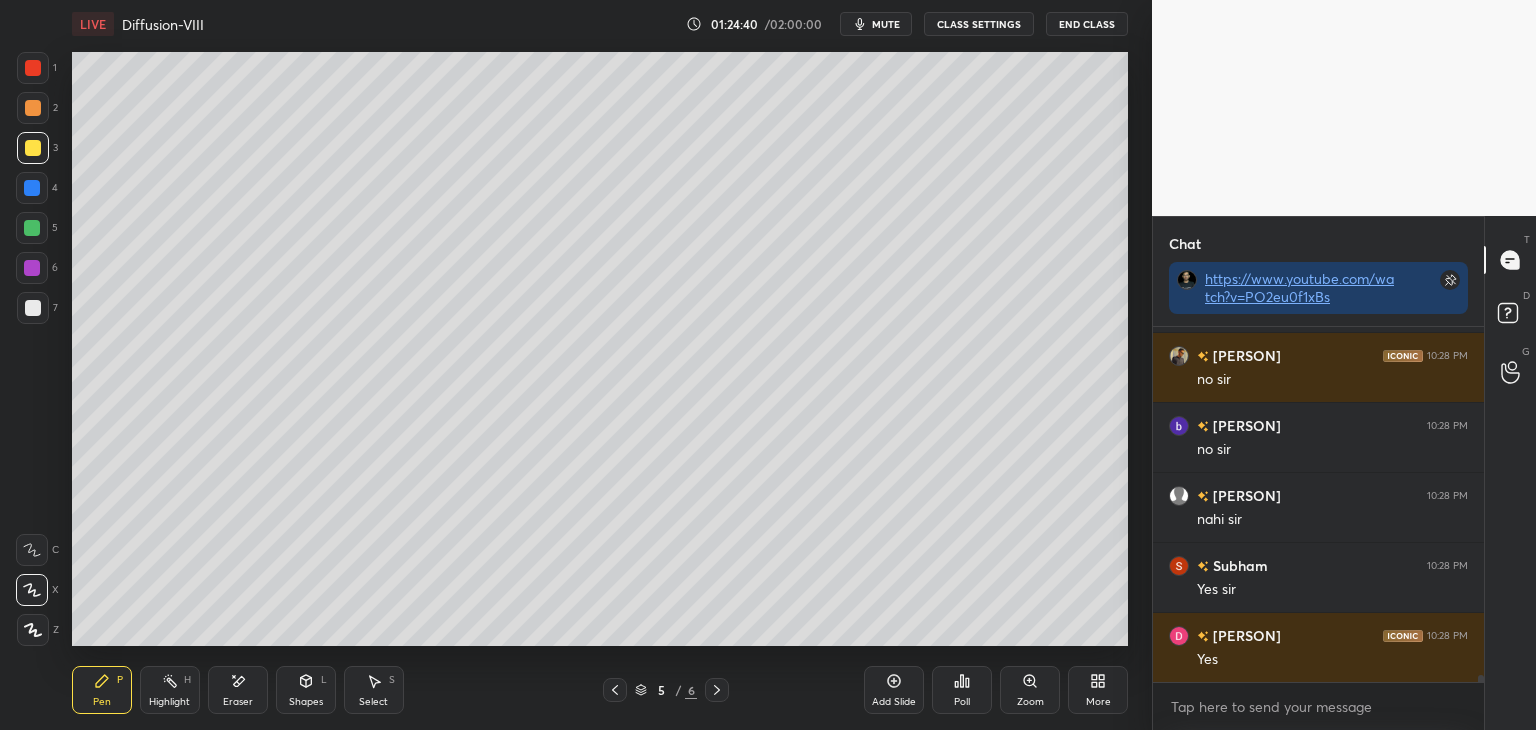 scroll, scrollTop: 19118, scrollLeft: 0, axis: vertical 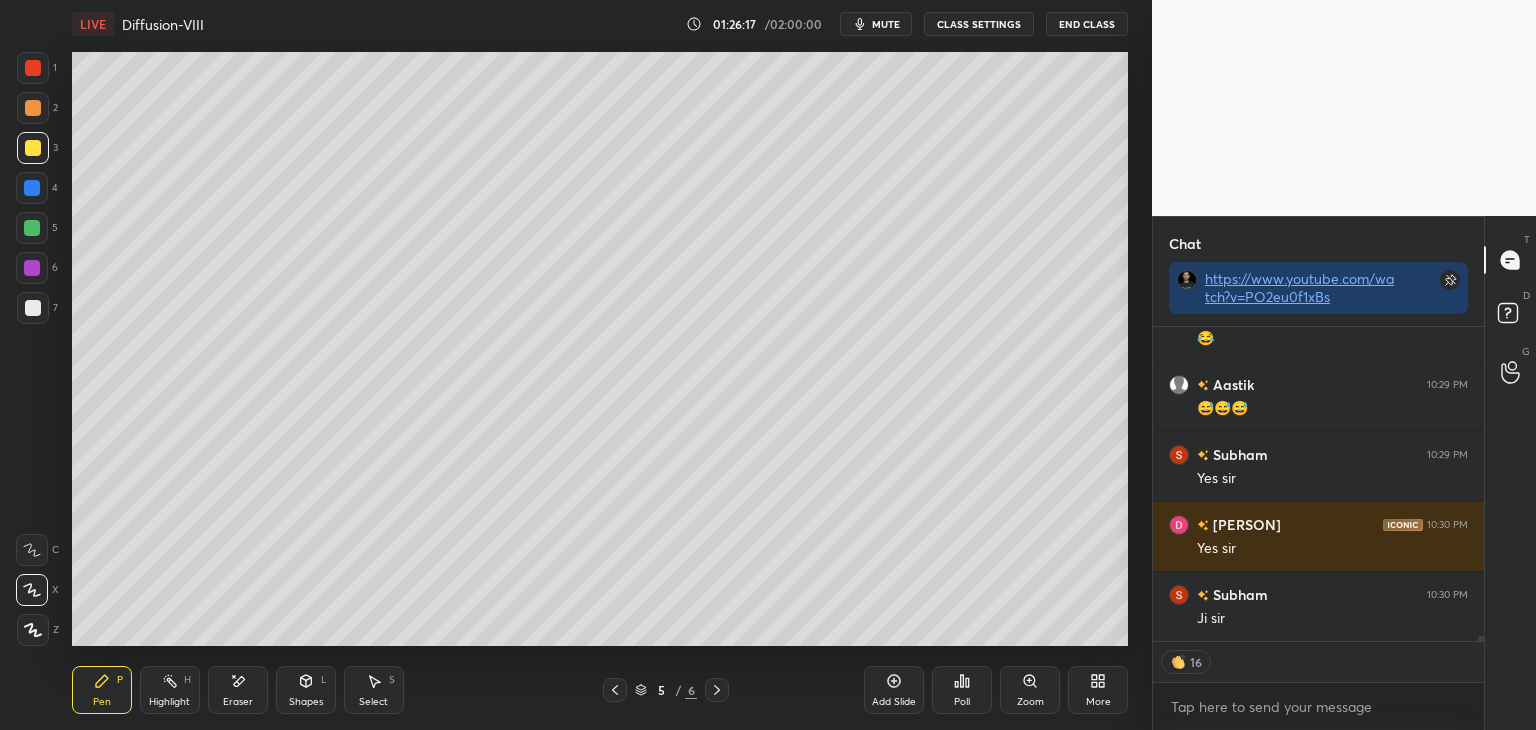click at bounding box center [33, 108] 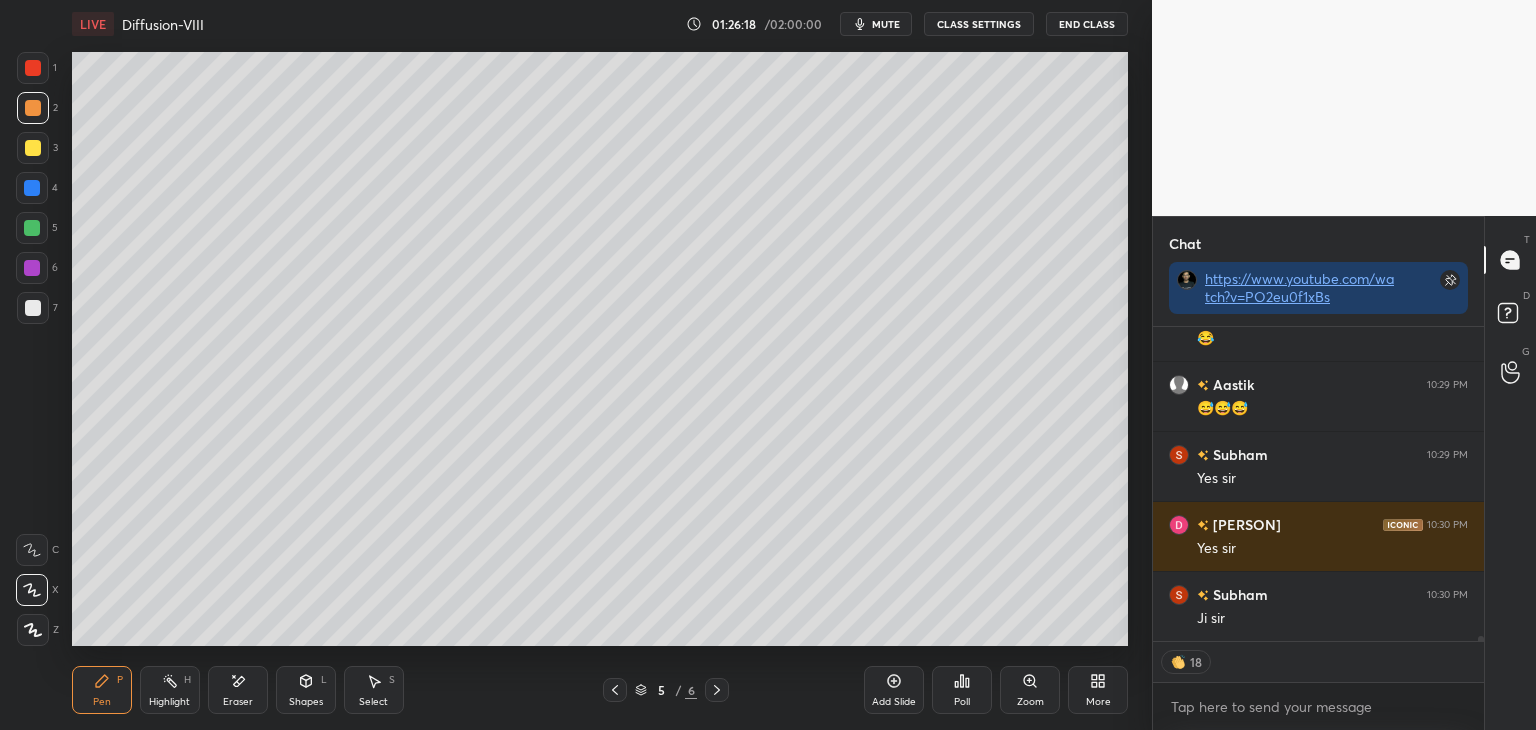 click on "Shapes" at bounding box center [306, 702] 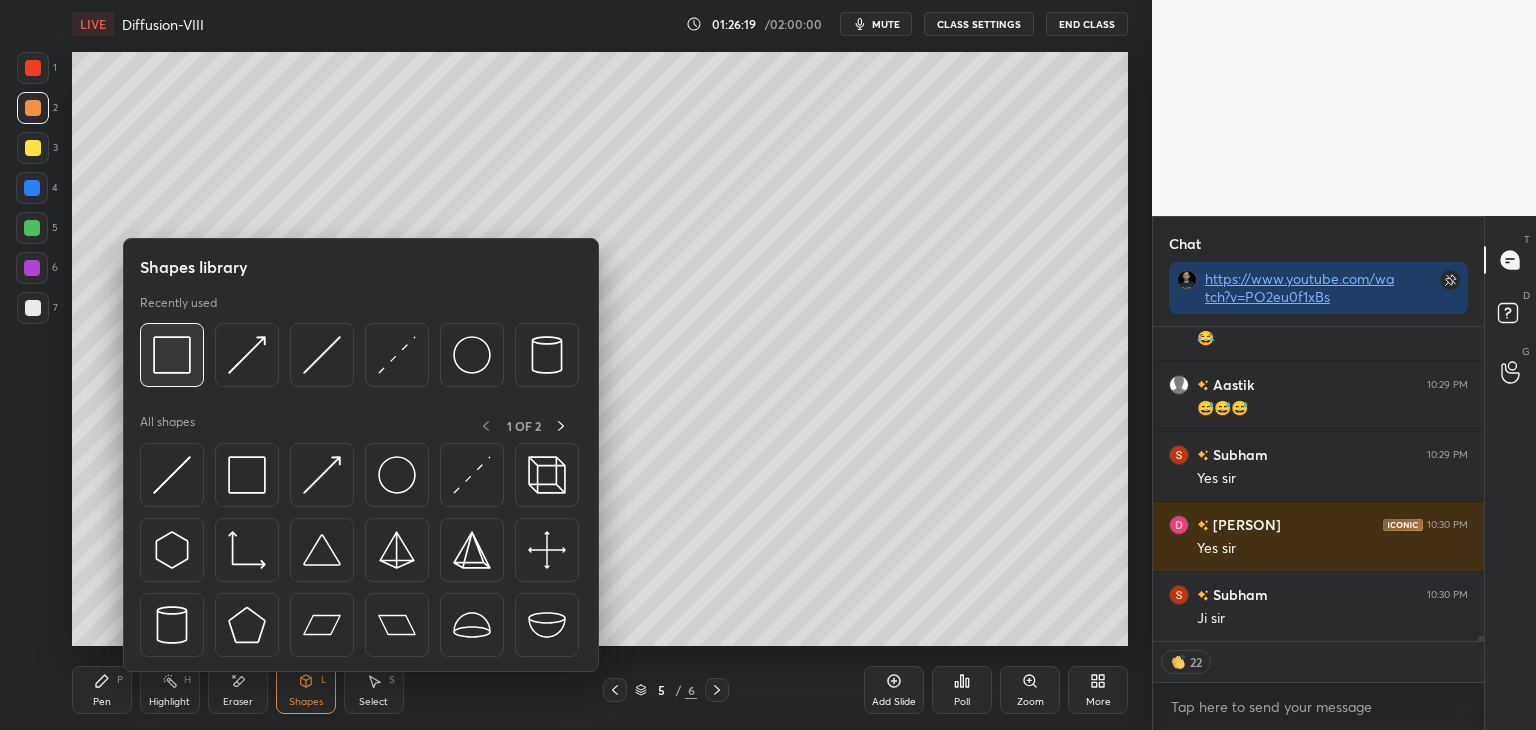 click at bounding box center [172, 355] 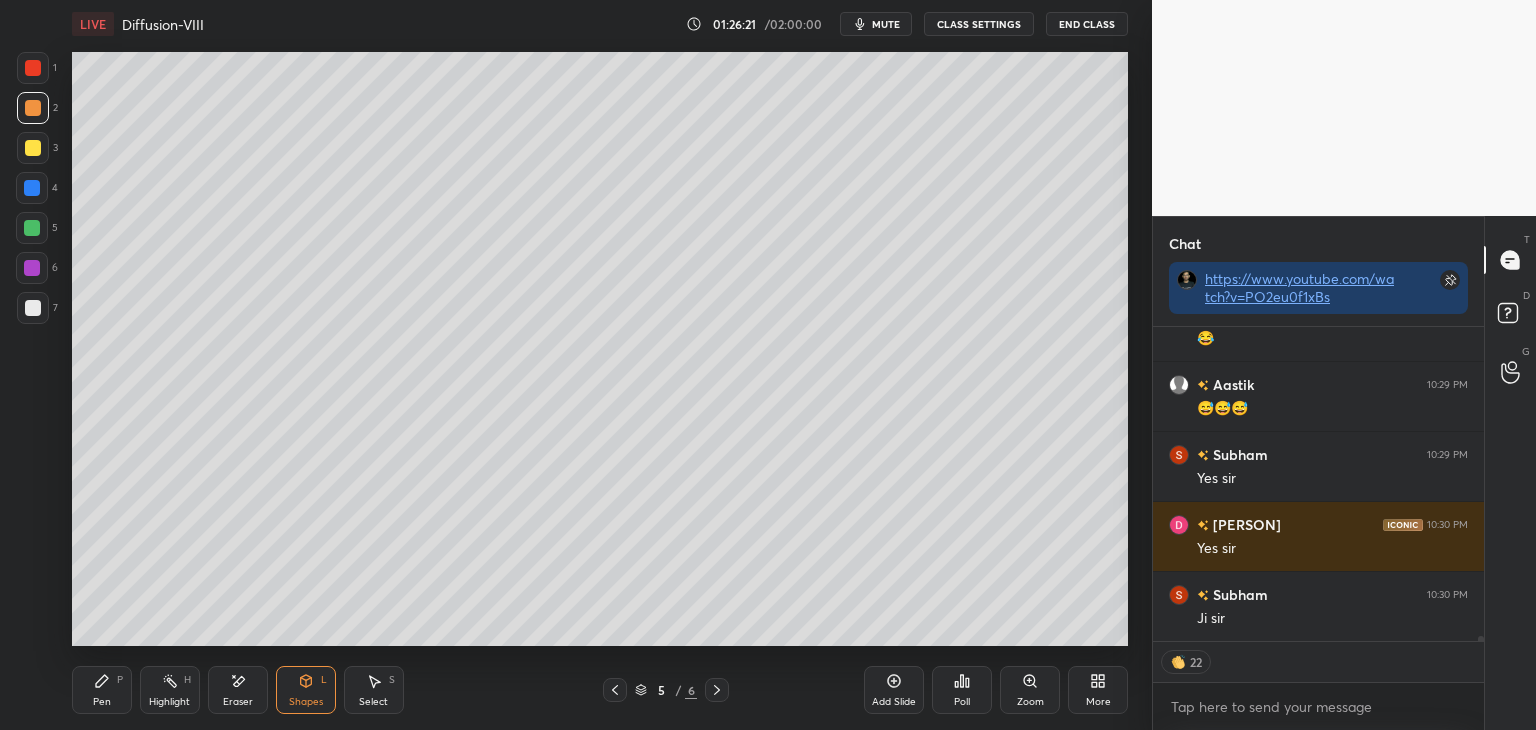 click on "5 / 6" at bounding box center (666, 690) 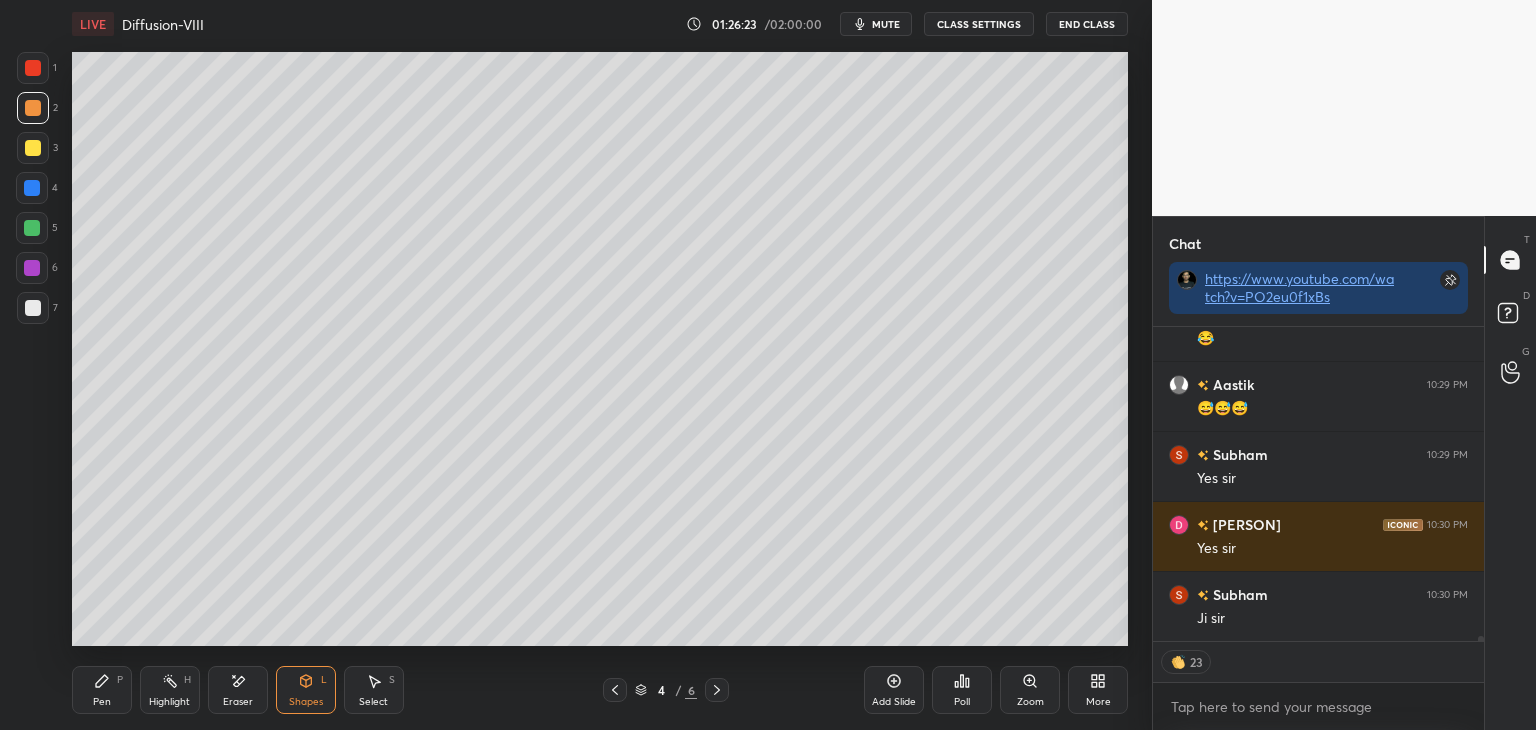 scroll, scrollTop: 19788, scrollLeft: 0, axis: vertical 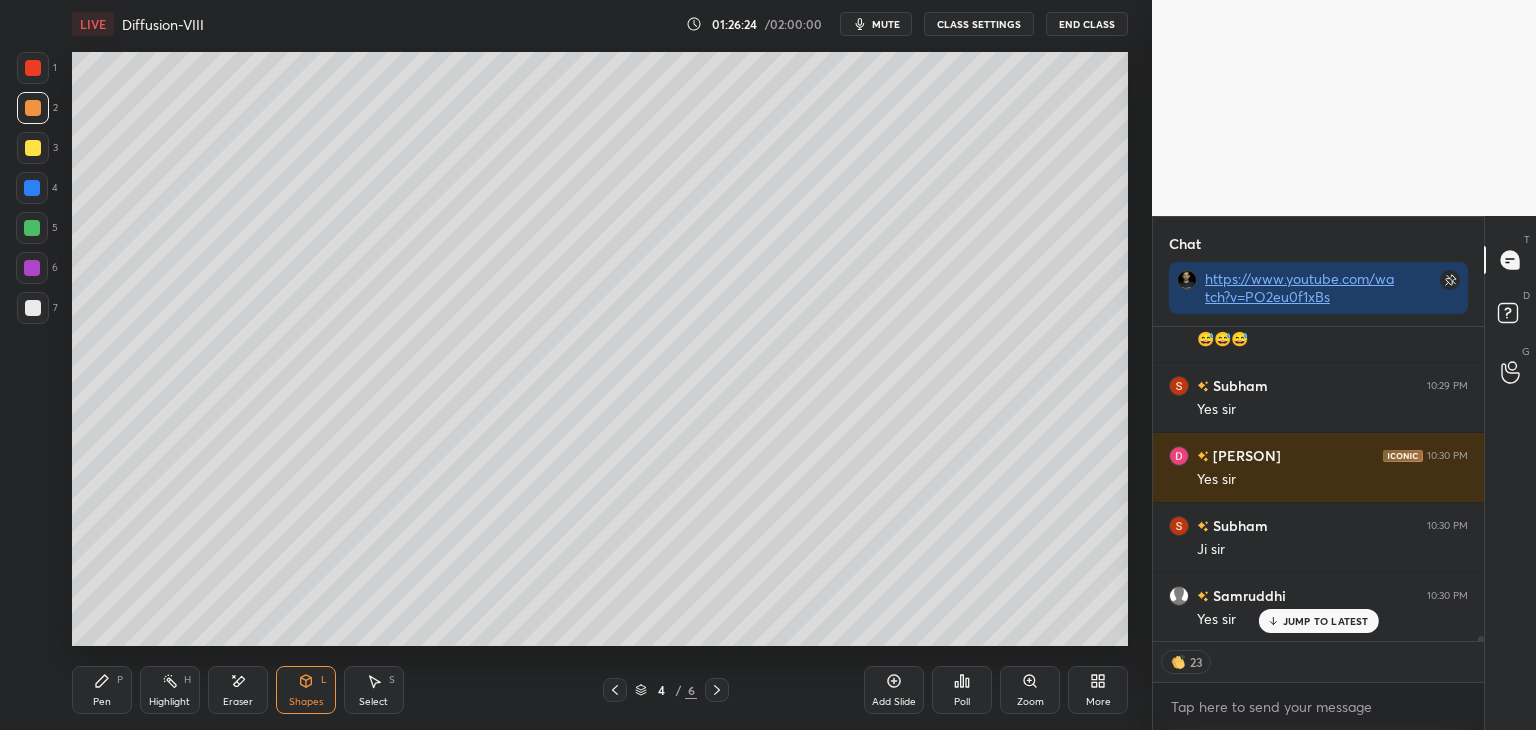 click on "LIVE Diffusion-VIII 01:26:24 /  02:00:00 mute CLASS SETTINGS End Class Setting up your live class Poll for   secs No correct answer Start poll Back Diffusion-VIII • L9 of Course on Mass Transfer Operation for GATE 2026/27 [PERSON] Pen P Highlight H Eraser Shapes L Select S 4 / 6 Add Slide Poll Zoom More" at bounding box center (600, 365) 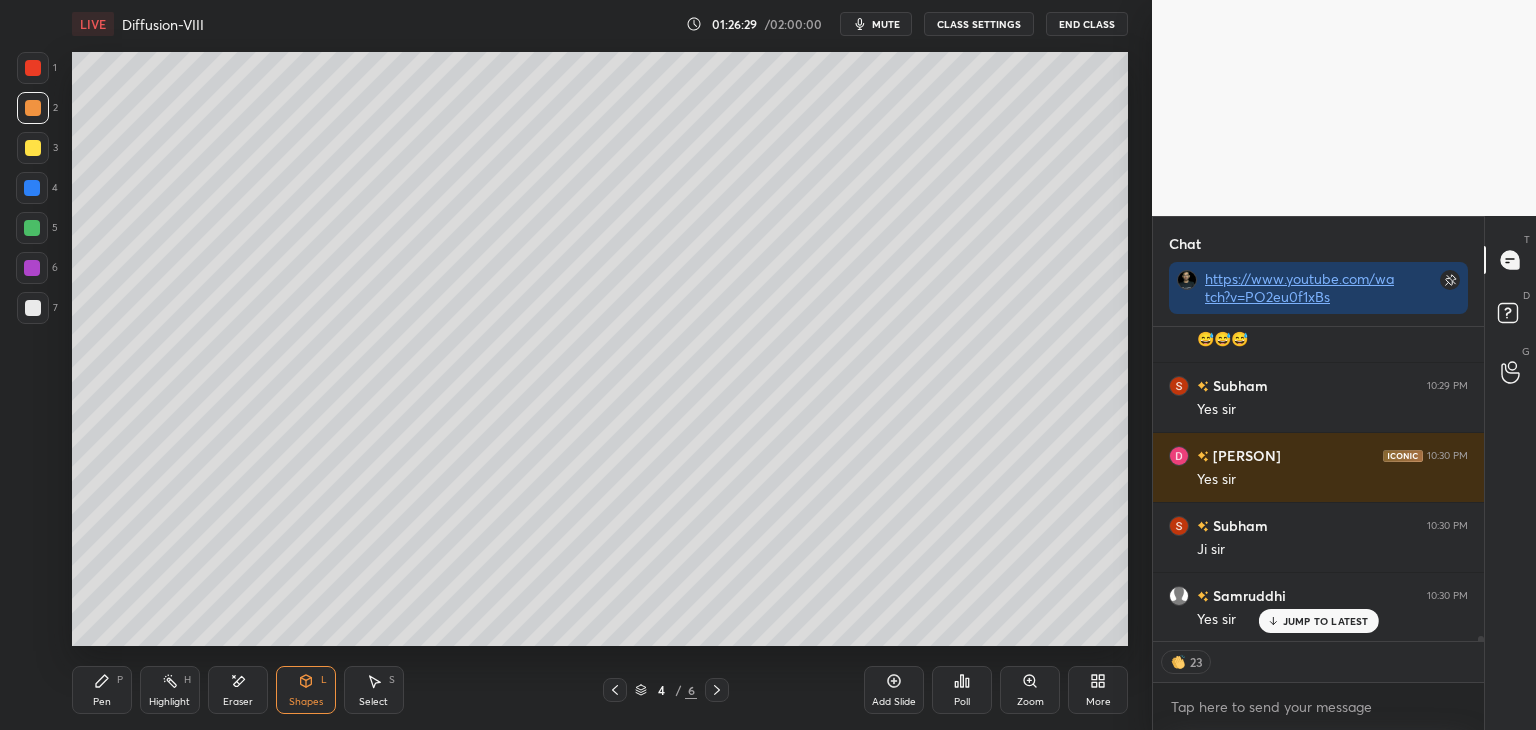 click 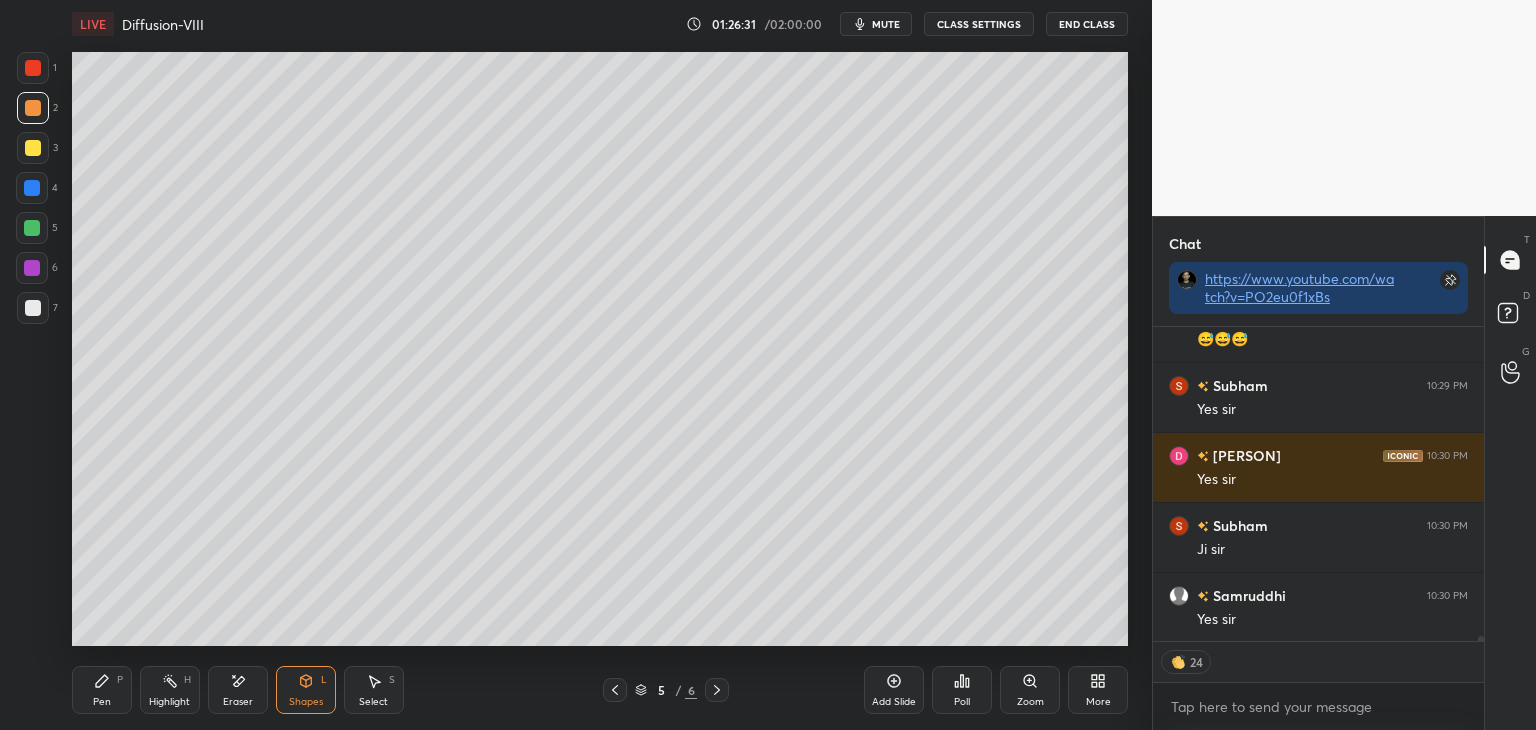 scroll, scrollTop: 19859, scrollLeft: 0, axis: vertical 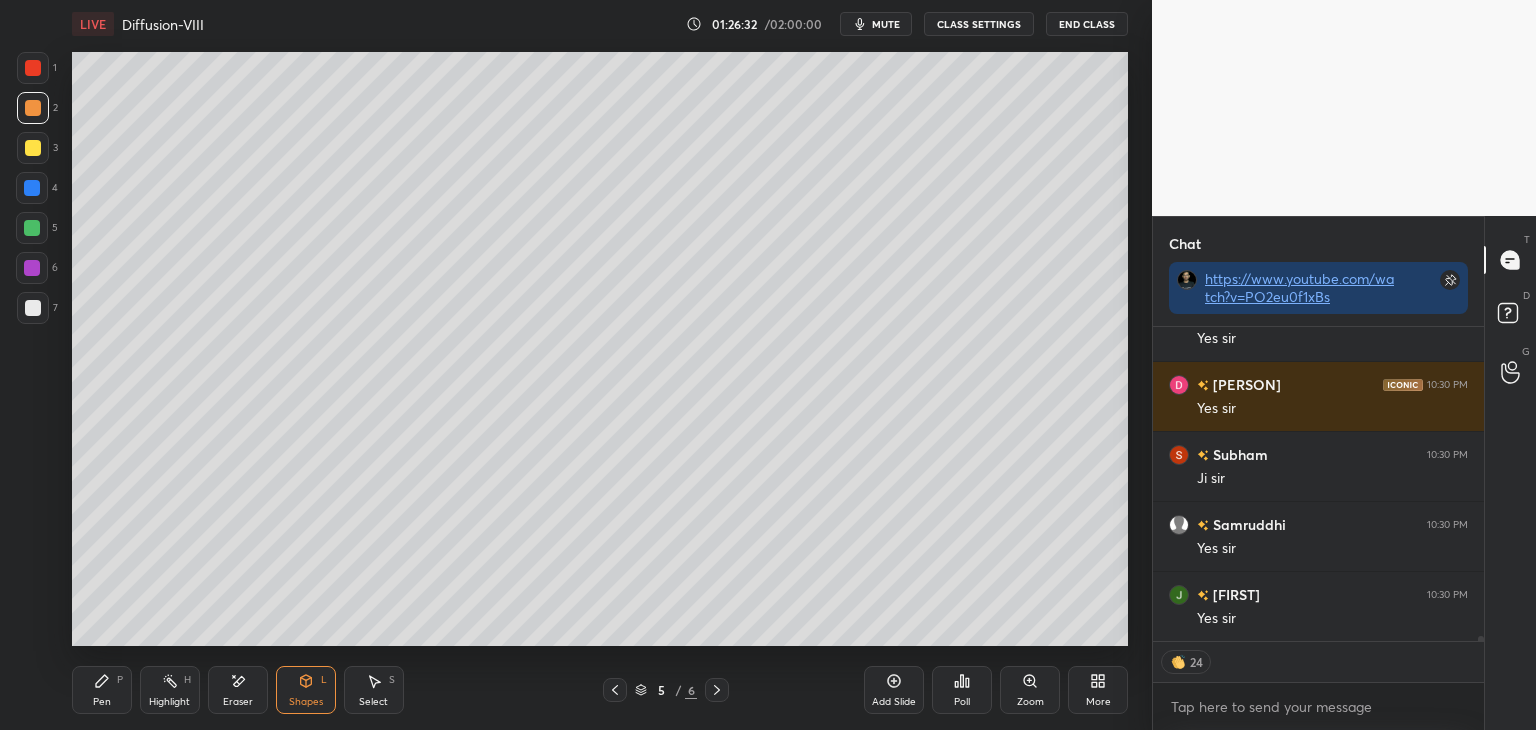 click 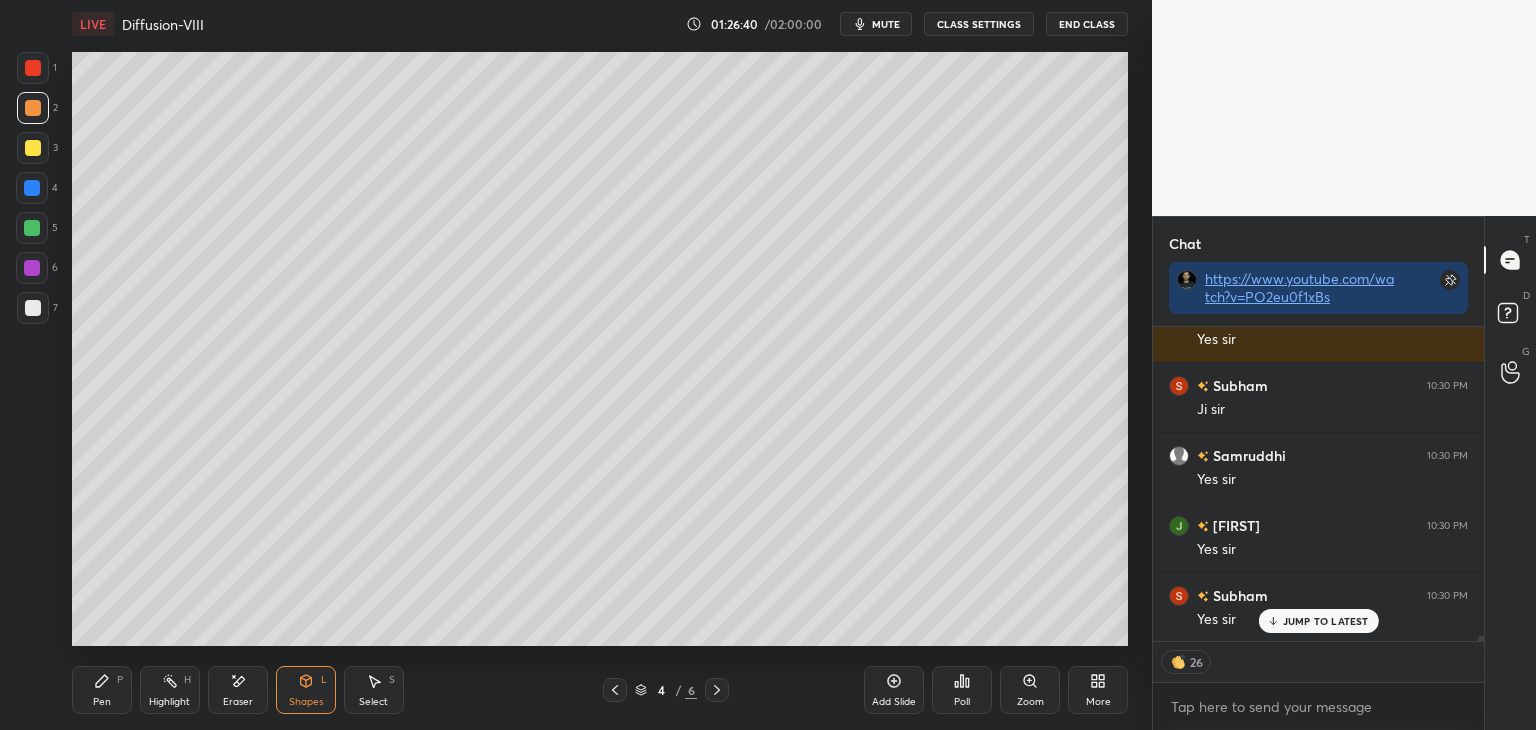 click at bounding box center (32, 228) 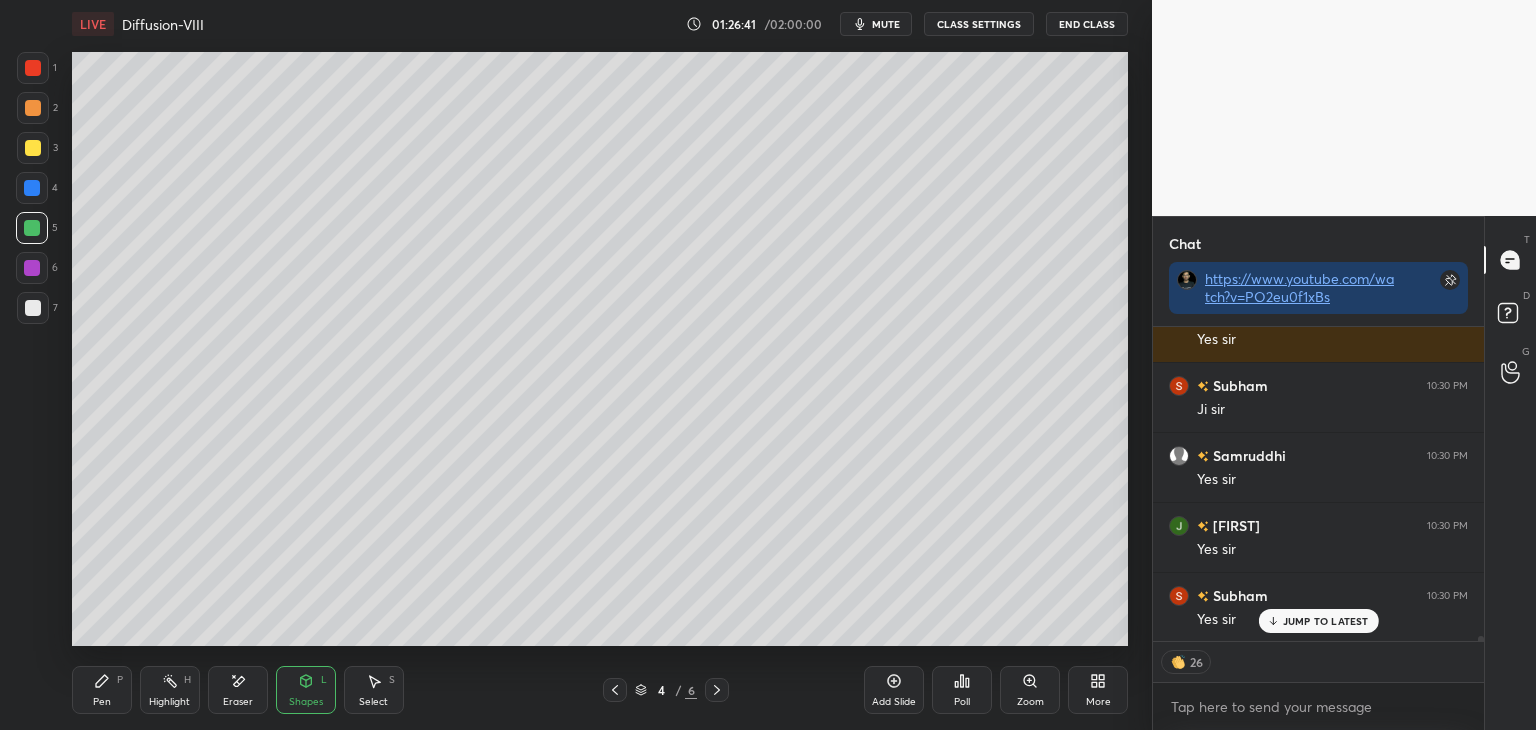 click at bounding box center (32, 268) 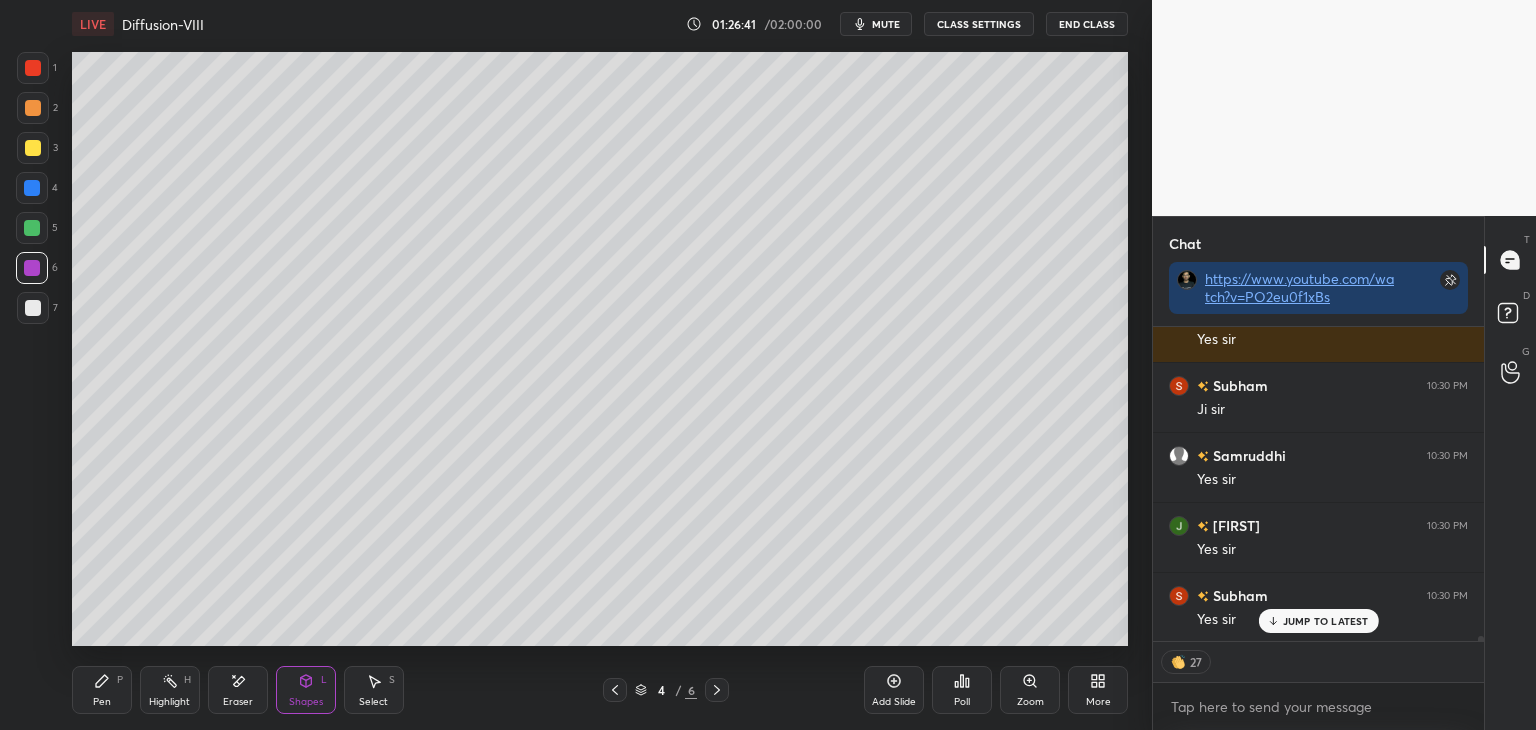 click at bounding box center [33, 308] 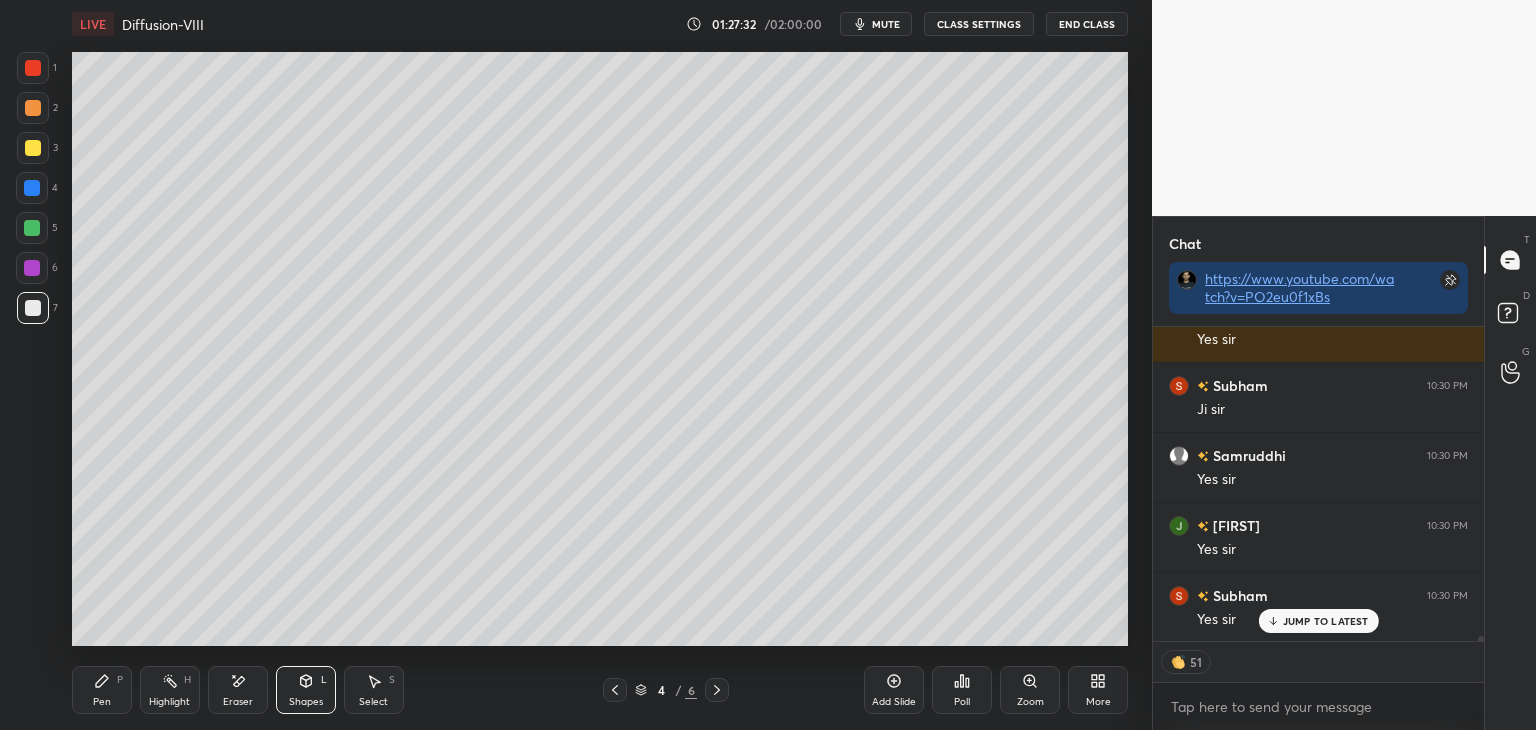 scroll, scrollTop: 20016, scrollLeft: 0, axis: vertical 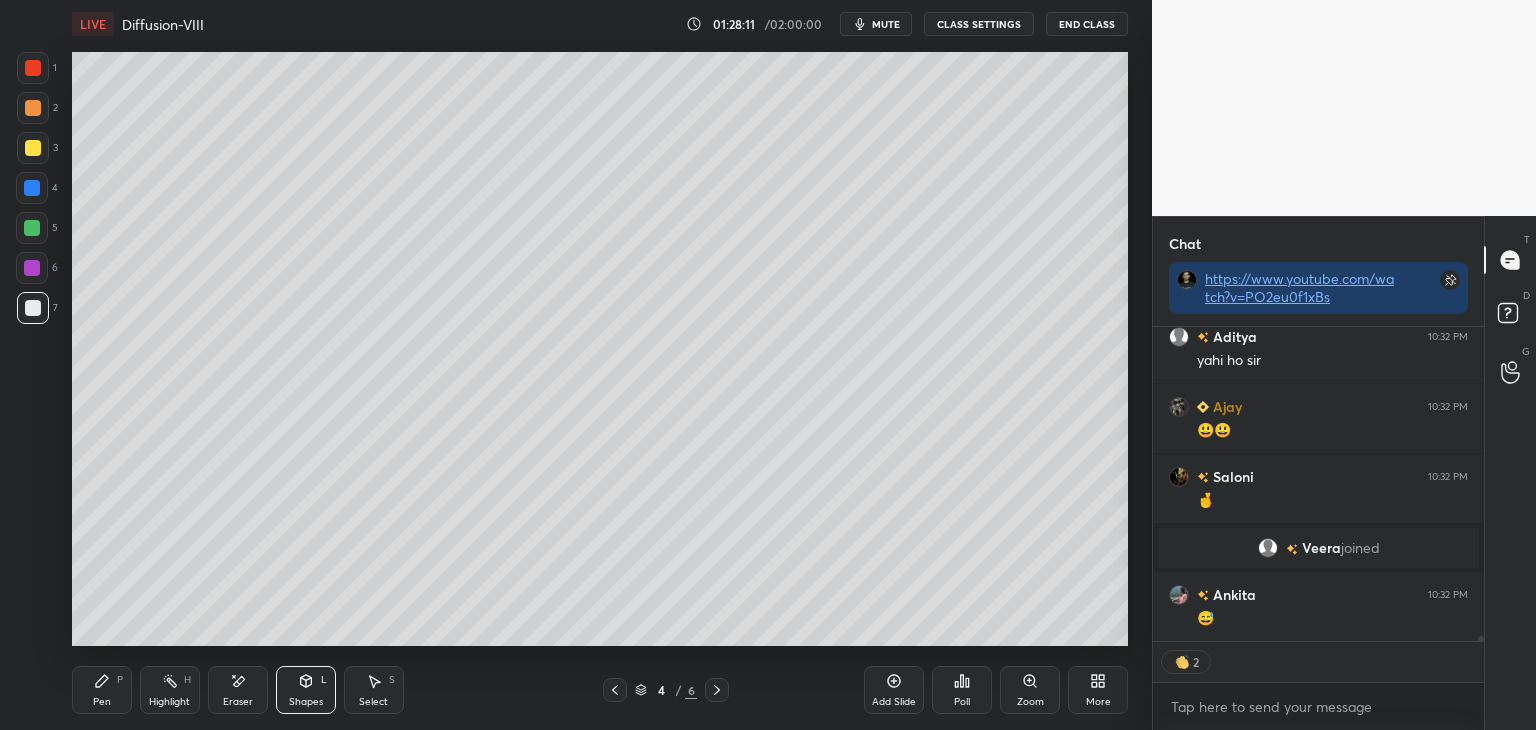 click 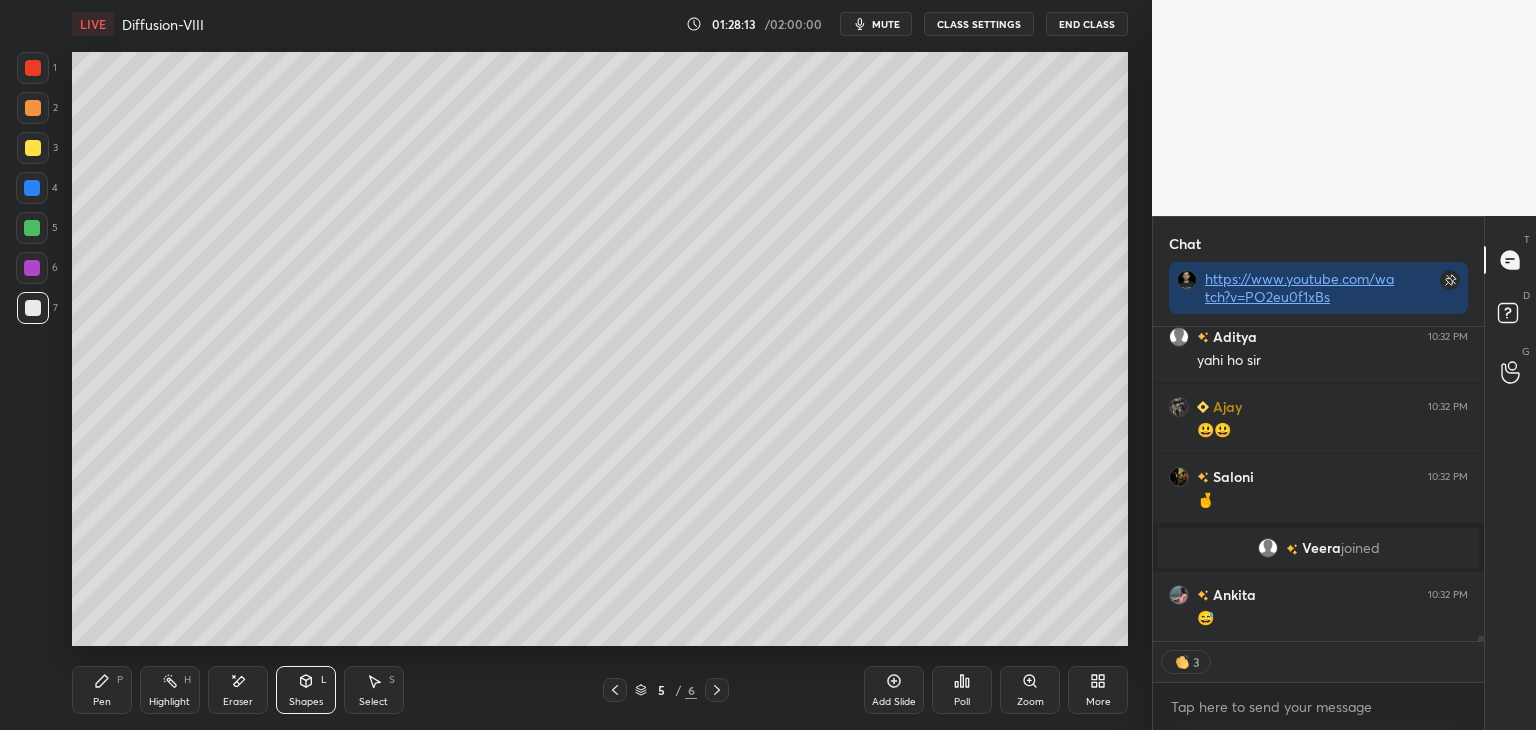 click on "Add Slide" at bounding box center (894, 690) 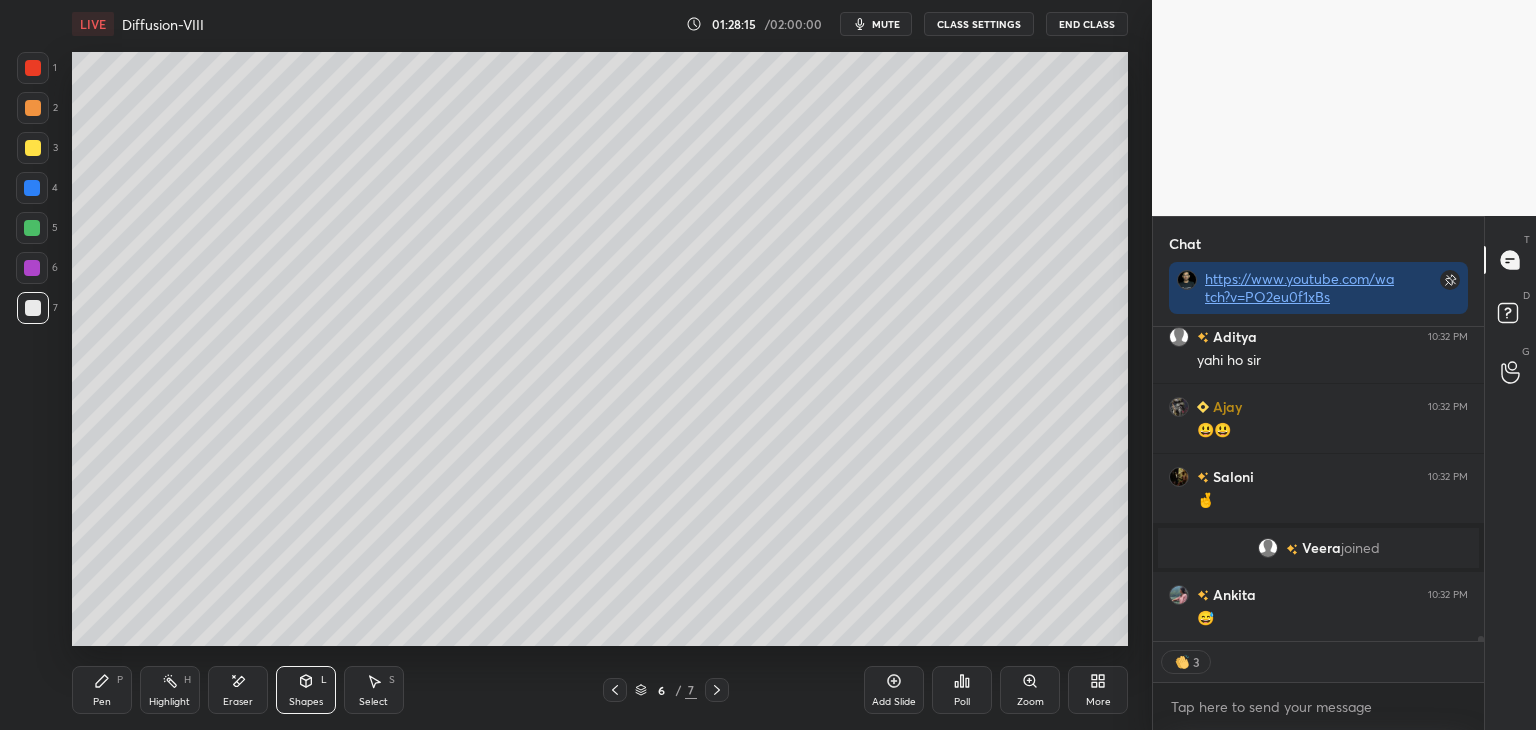 click at bounding box center [33, 148] 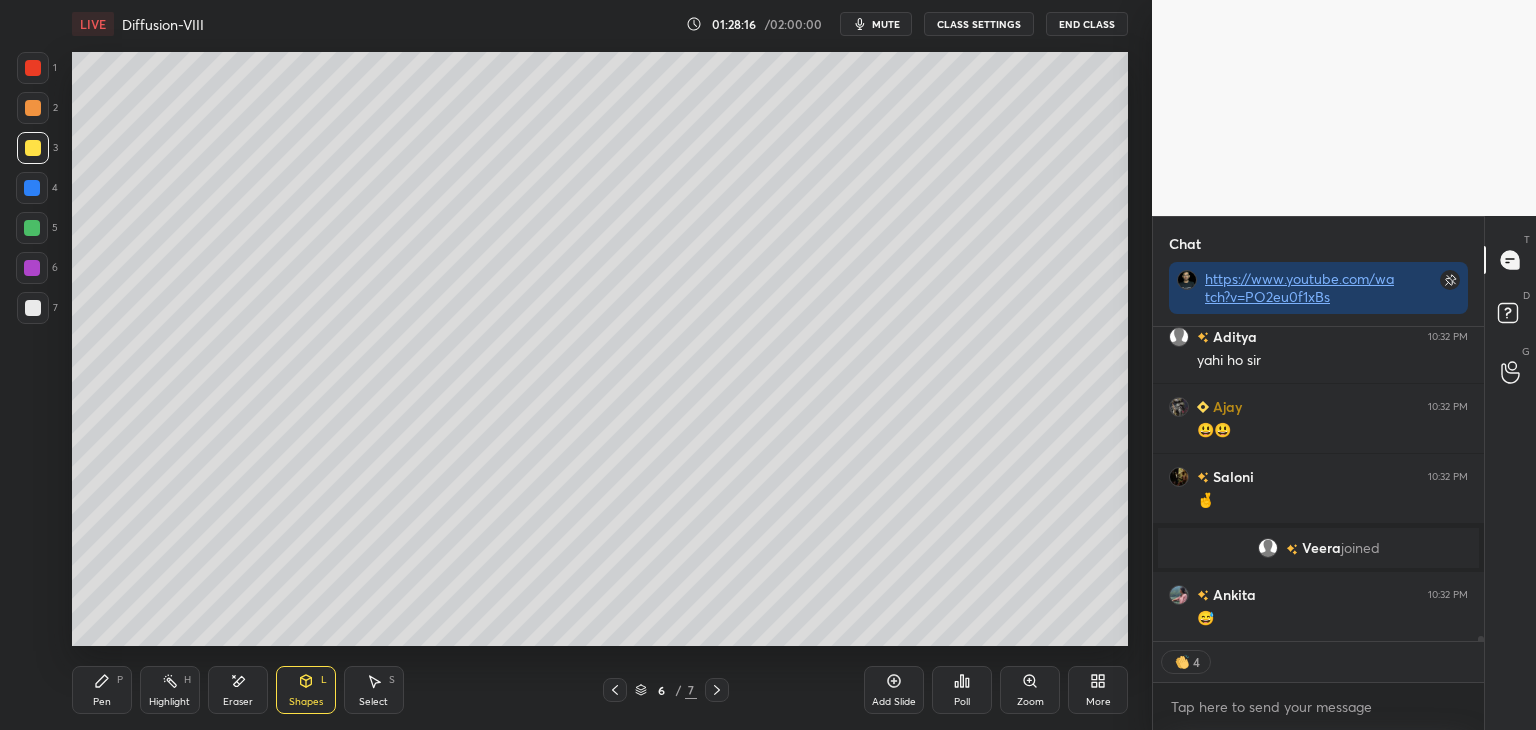 click at bounding box center [32, 228] 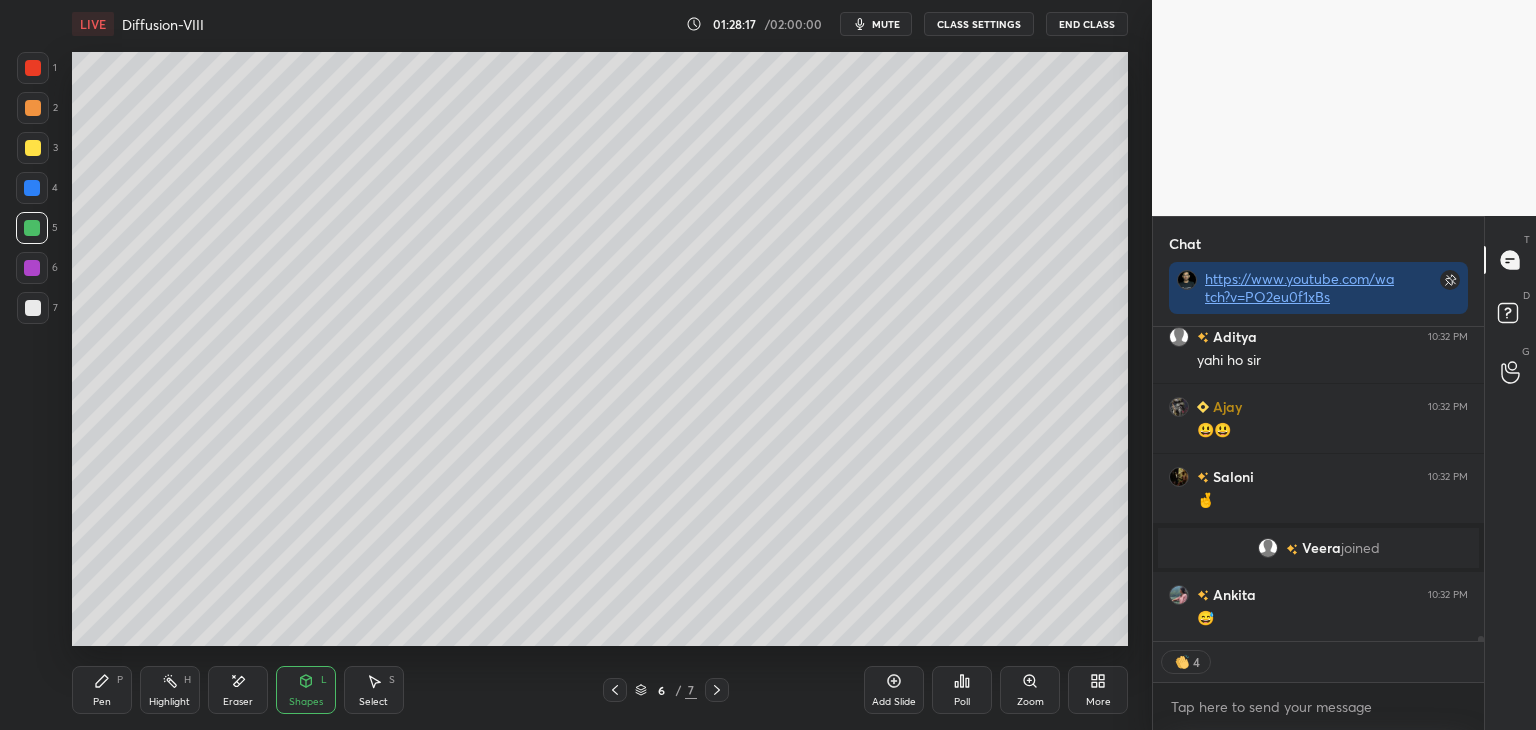 click at bounding box center [32, 268] 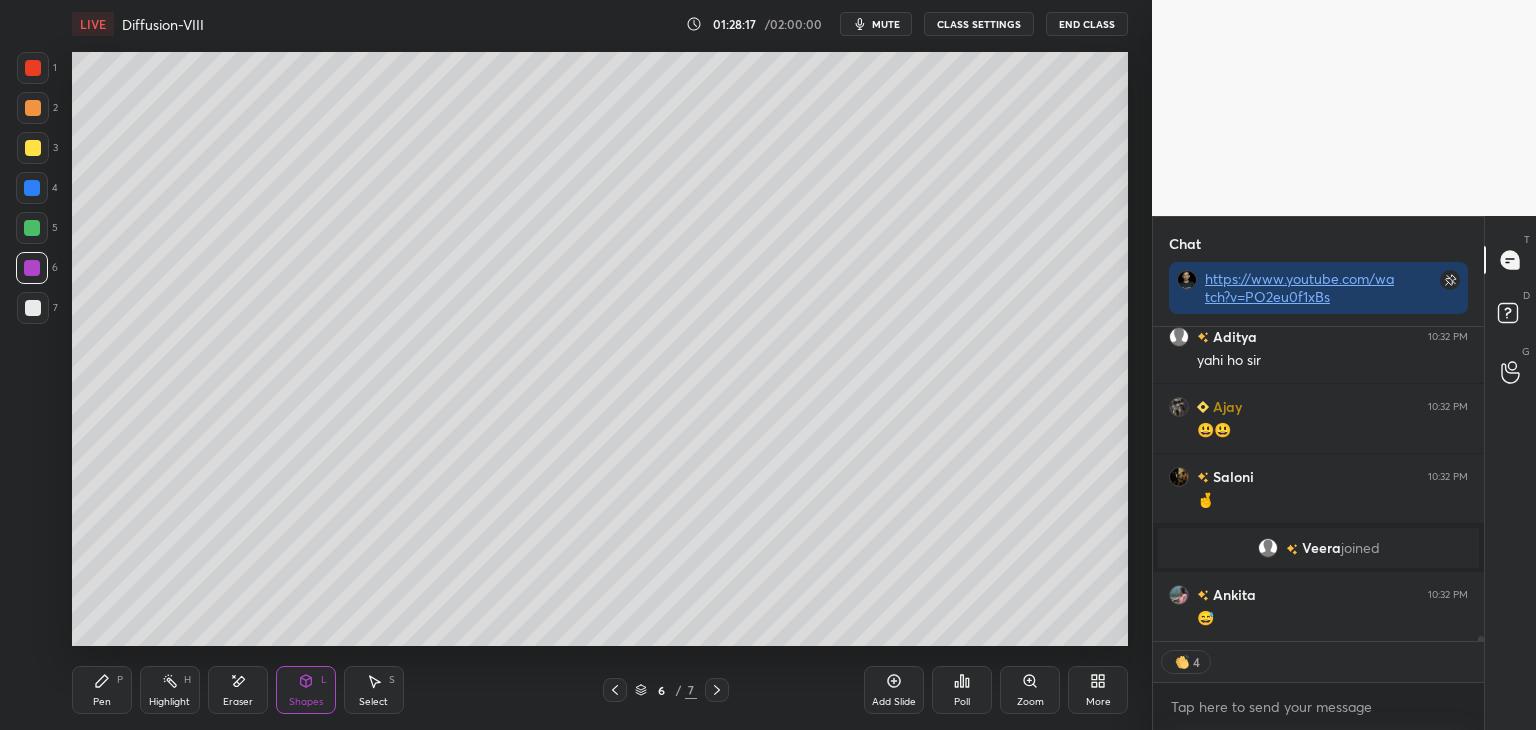 click at bounding box center (33, 308) 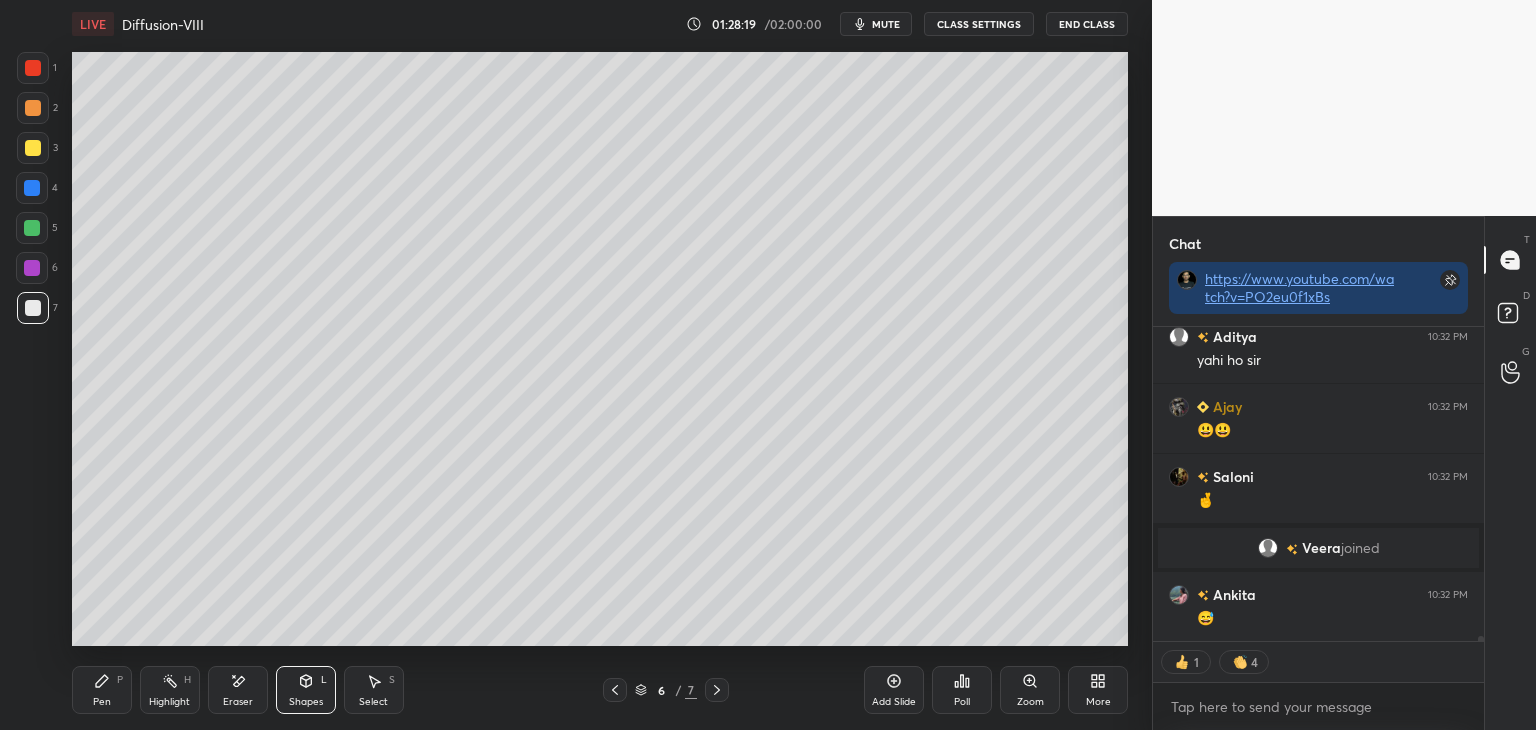 click on "Pen P" at bounding box center [102, 690] 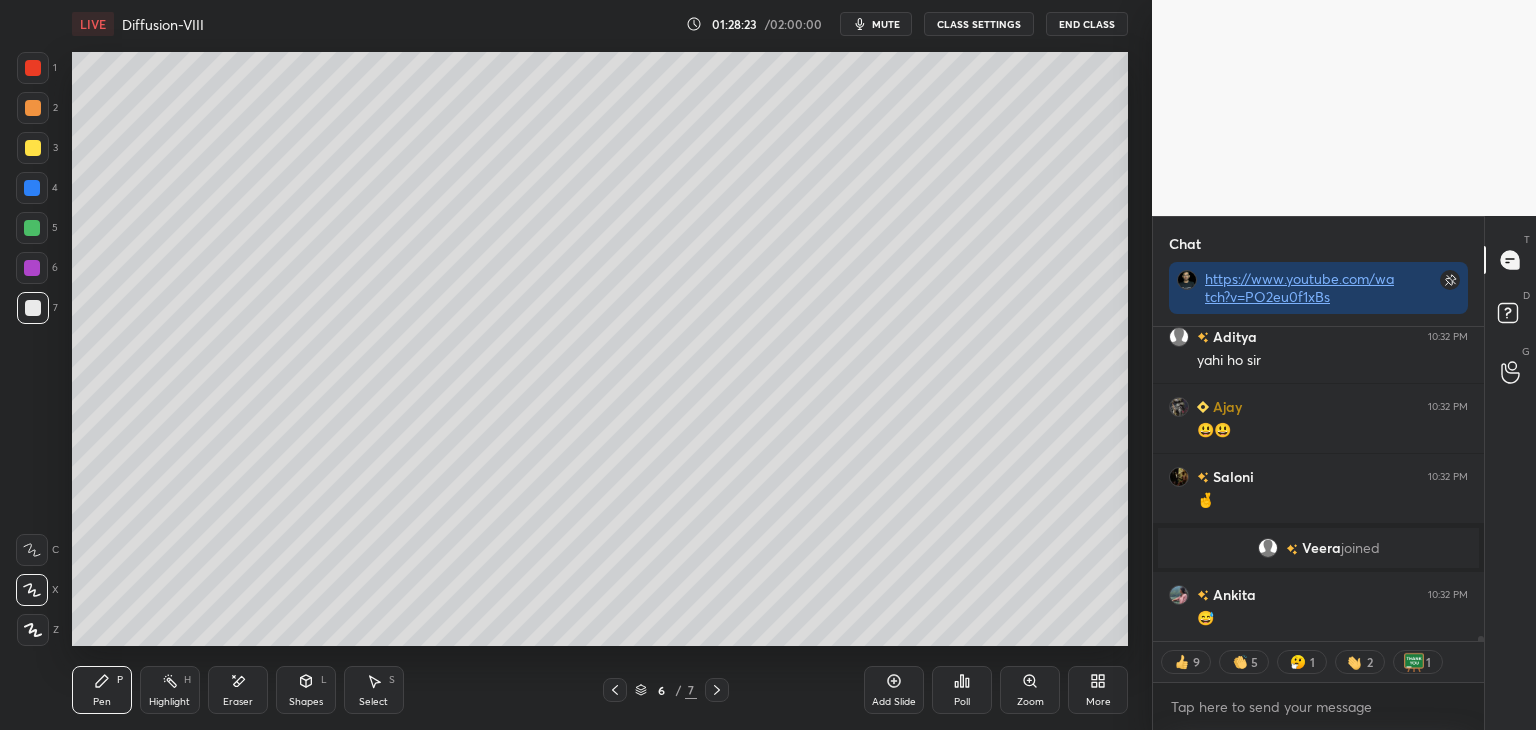 click 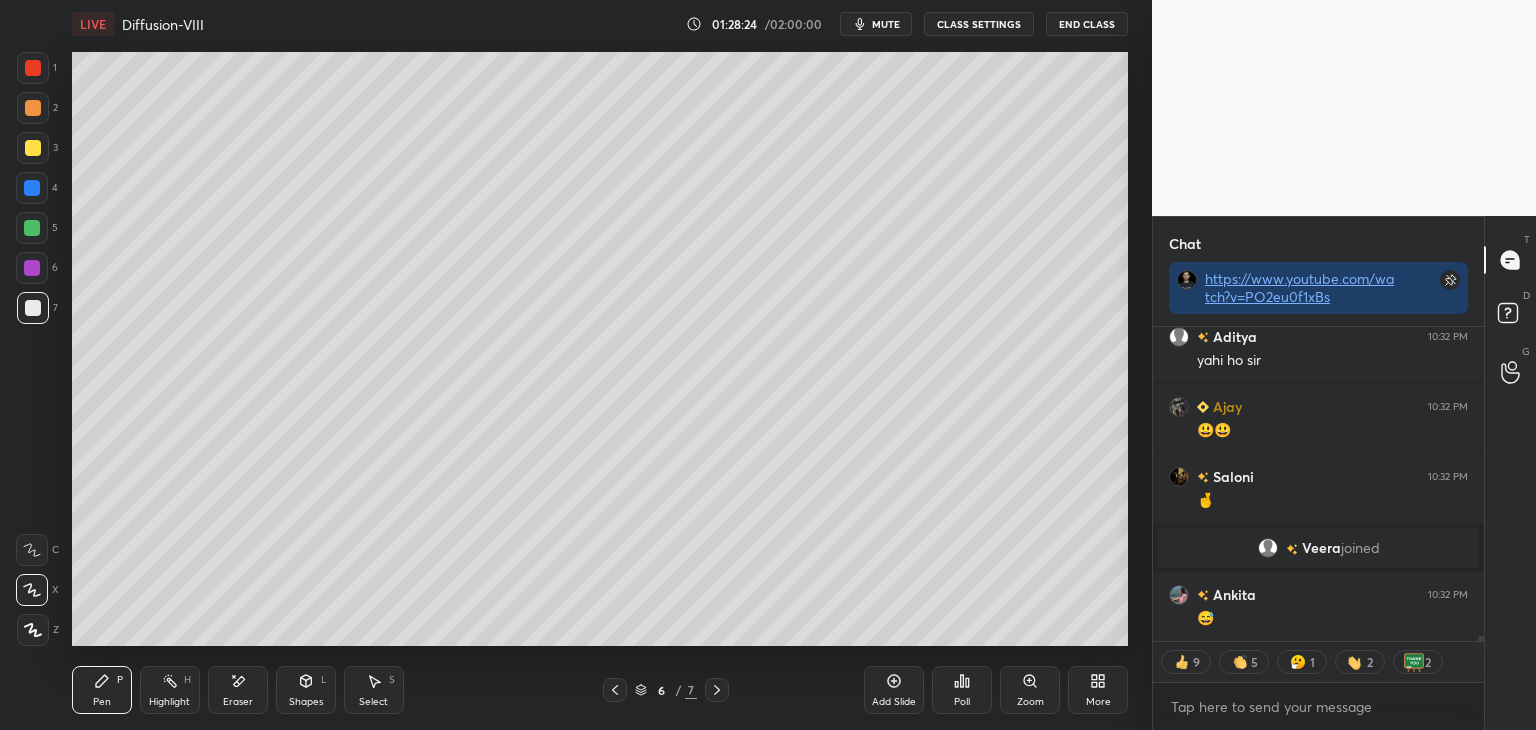 click at bounding box center [33, 148] 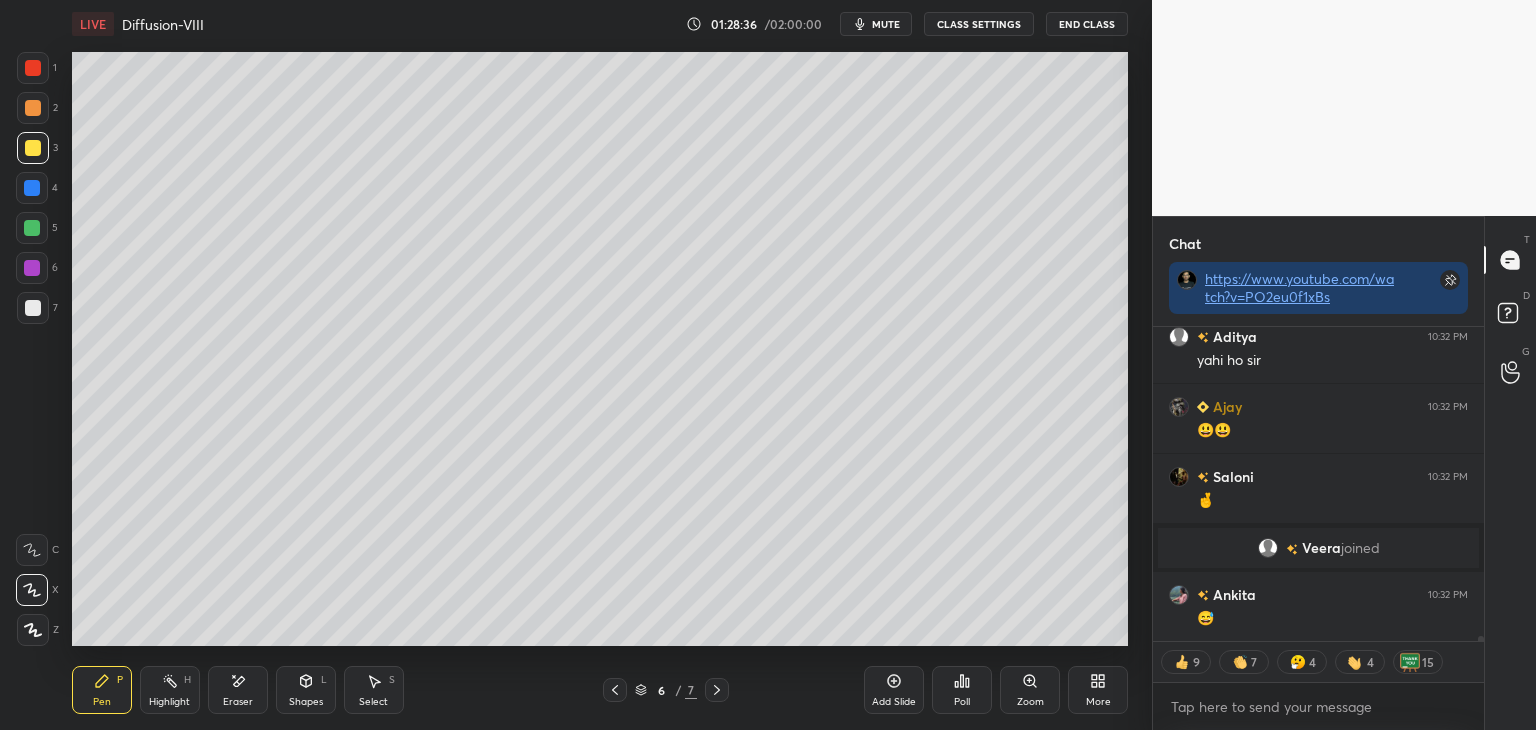 click at bounding box center [33, 308] 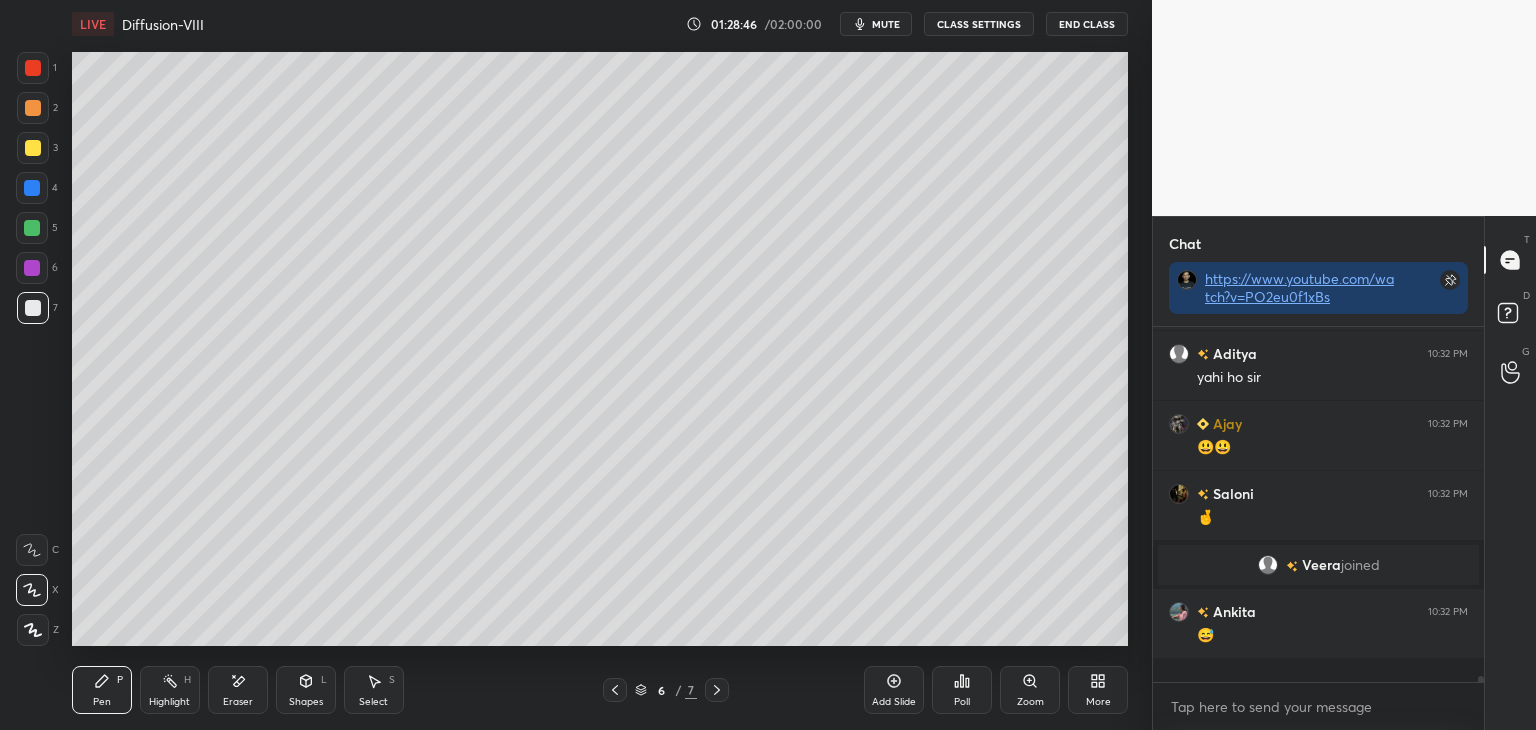 scroll, scrollTop: 6, scrollLeft: 6, axis: both 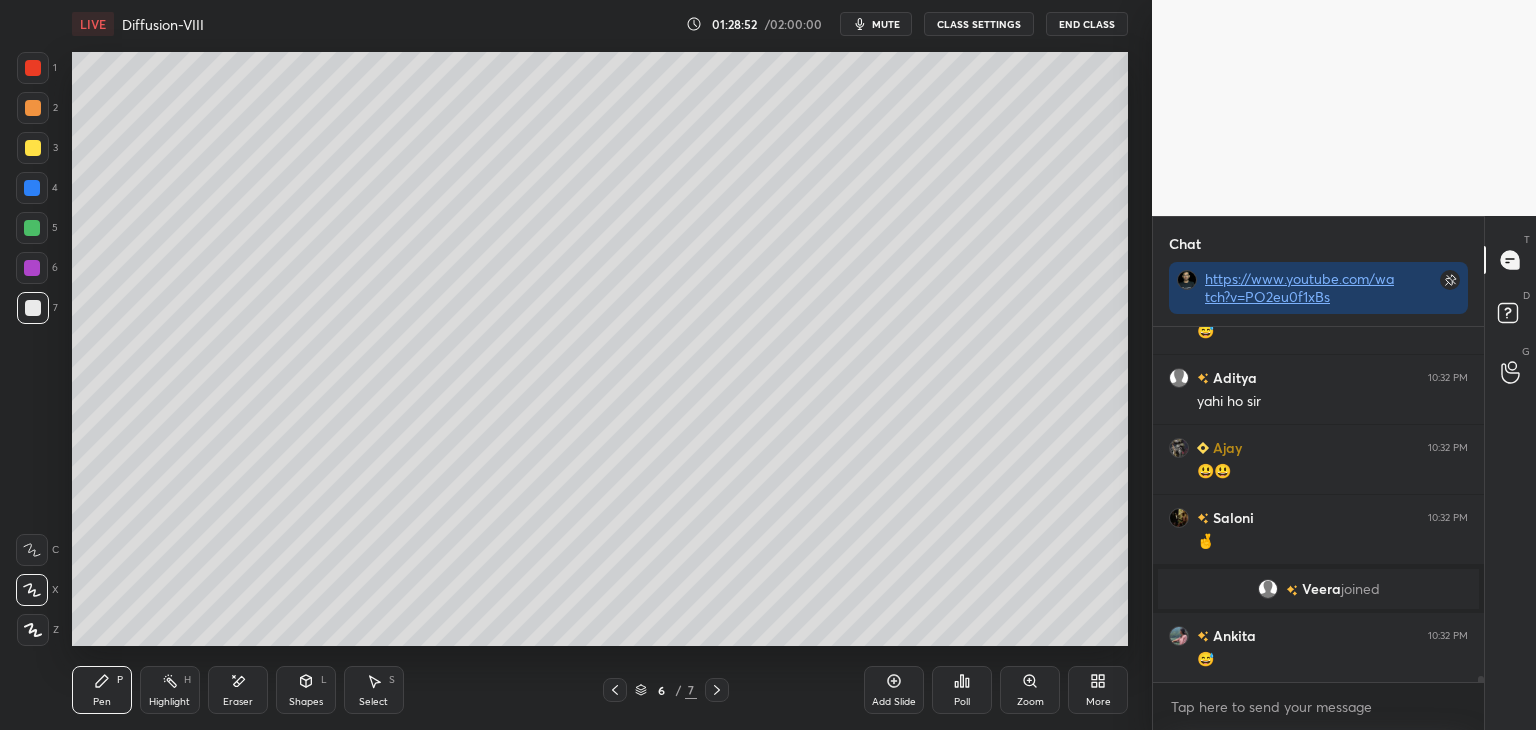 click on "Shapes" at bounding box center (306, 702) 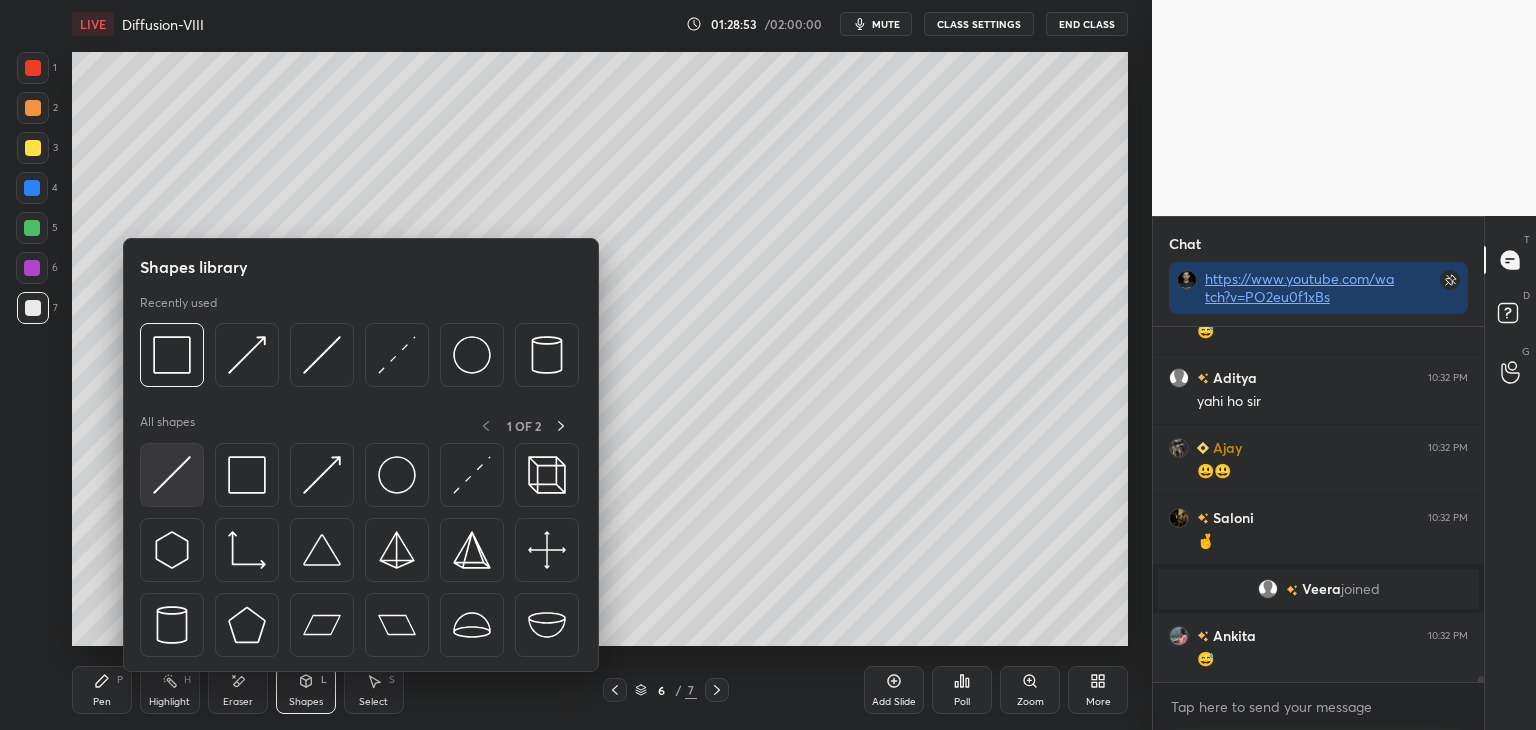 click at bounding box center (172, 475) 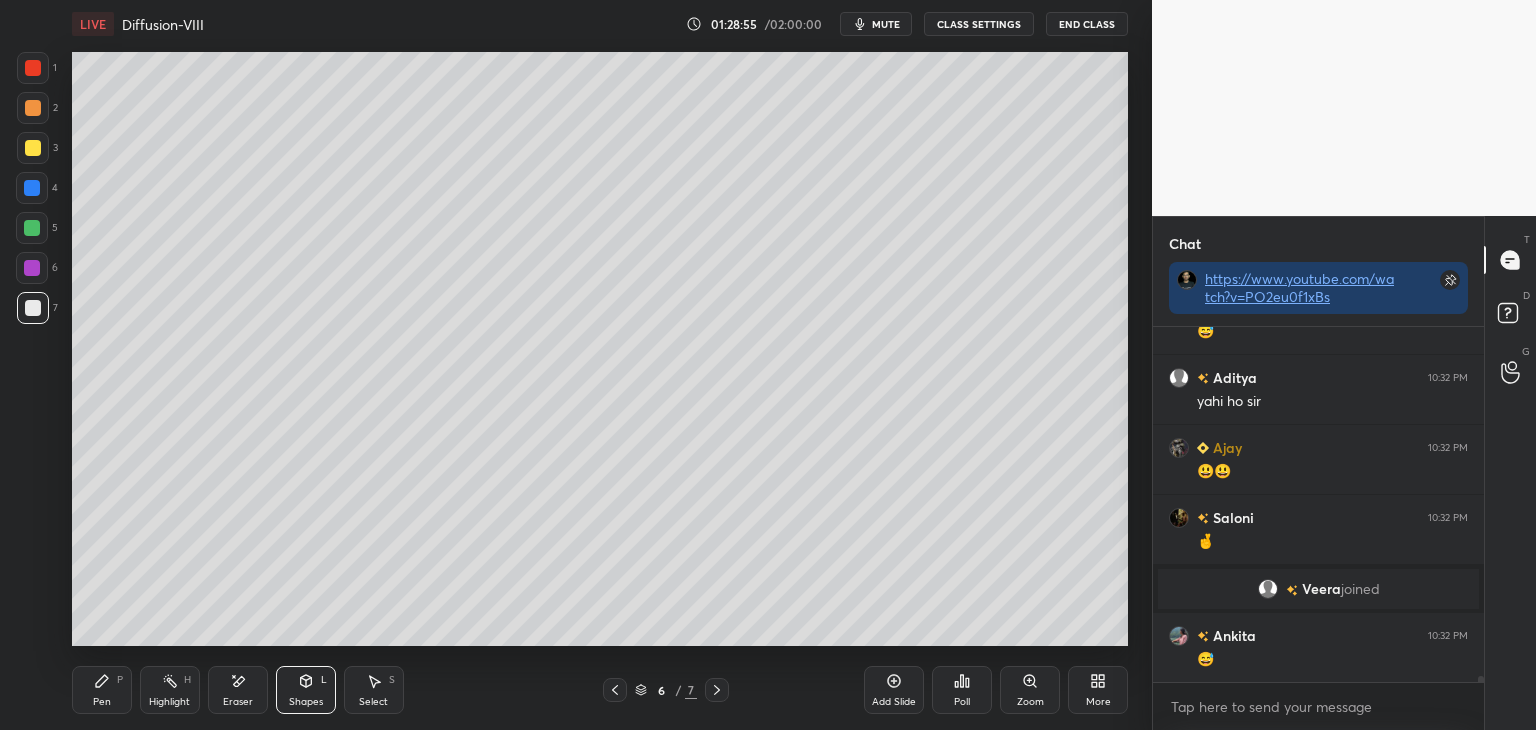 click on "Pen P" at bounding box center [102, 690] 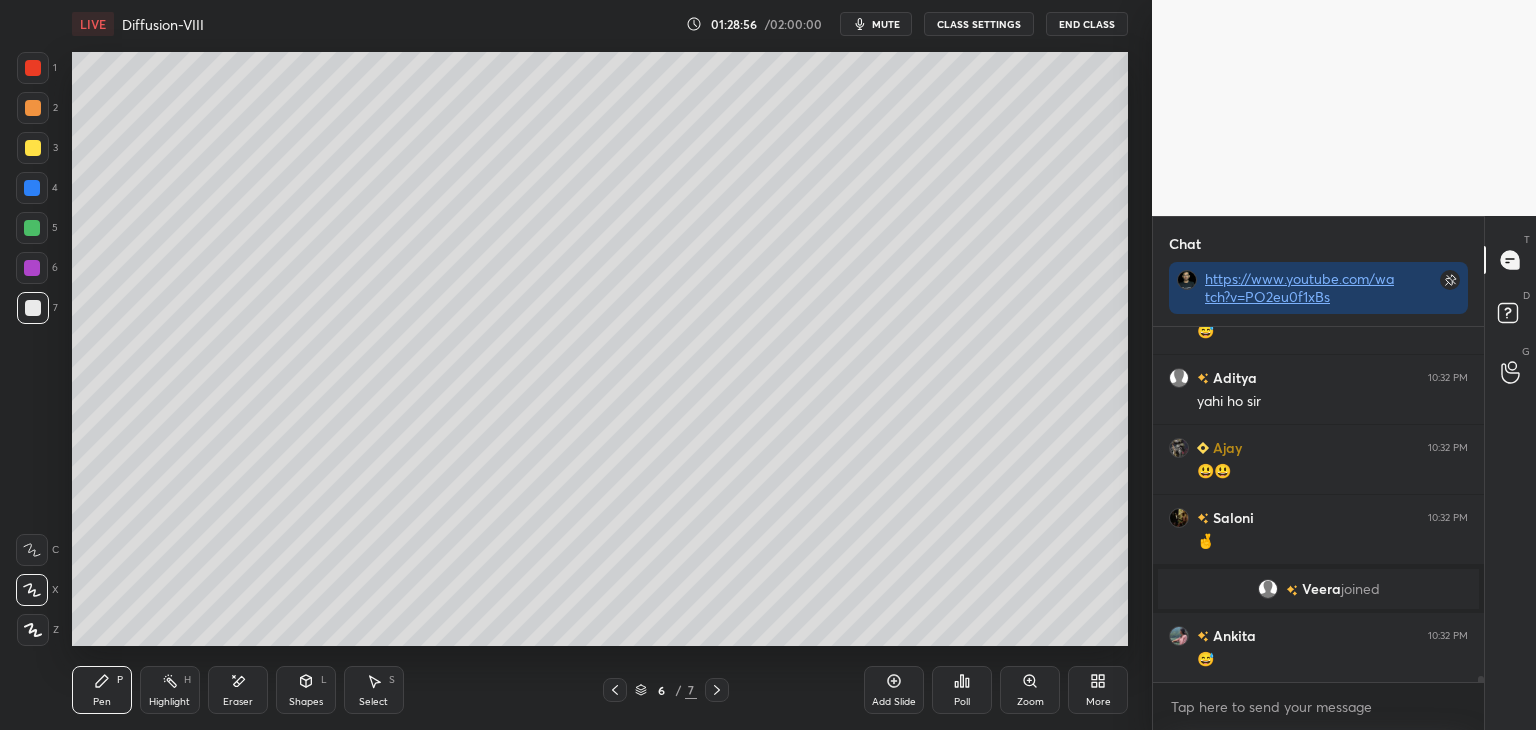 click at bounding box center (33, 308) 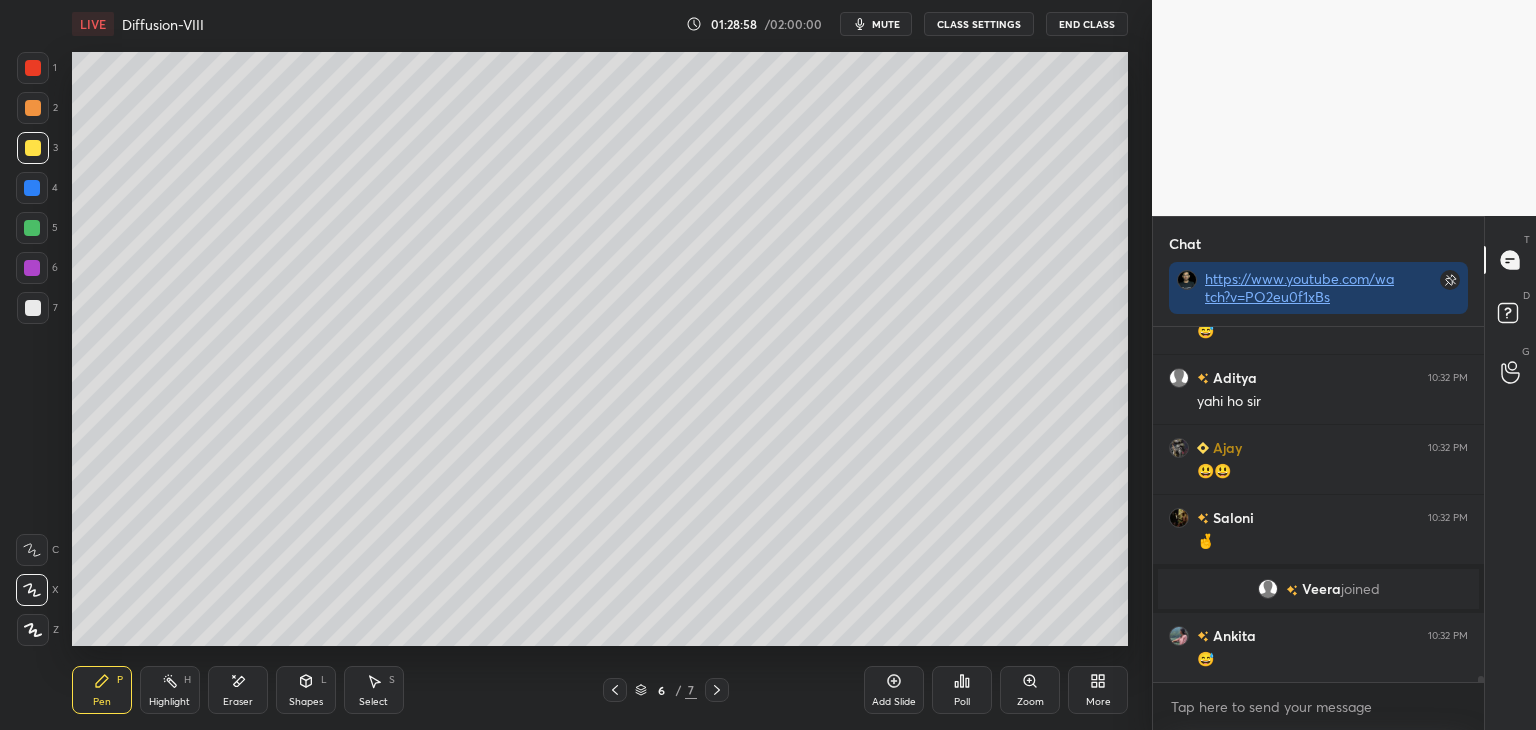 click on "Pen P" at bounding box center (102, 690) 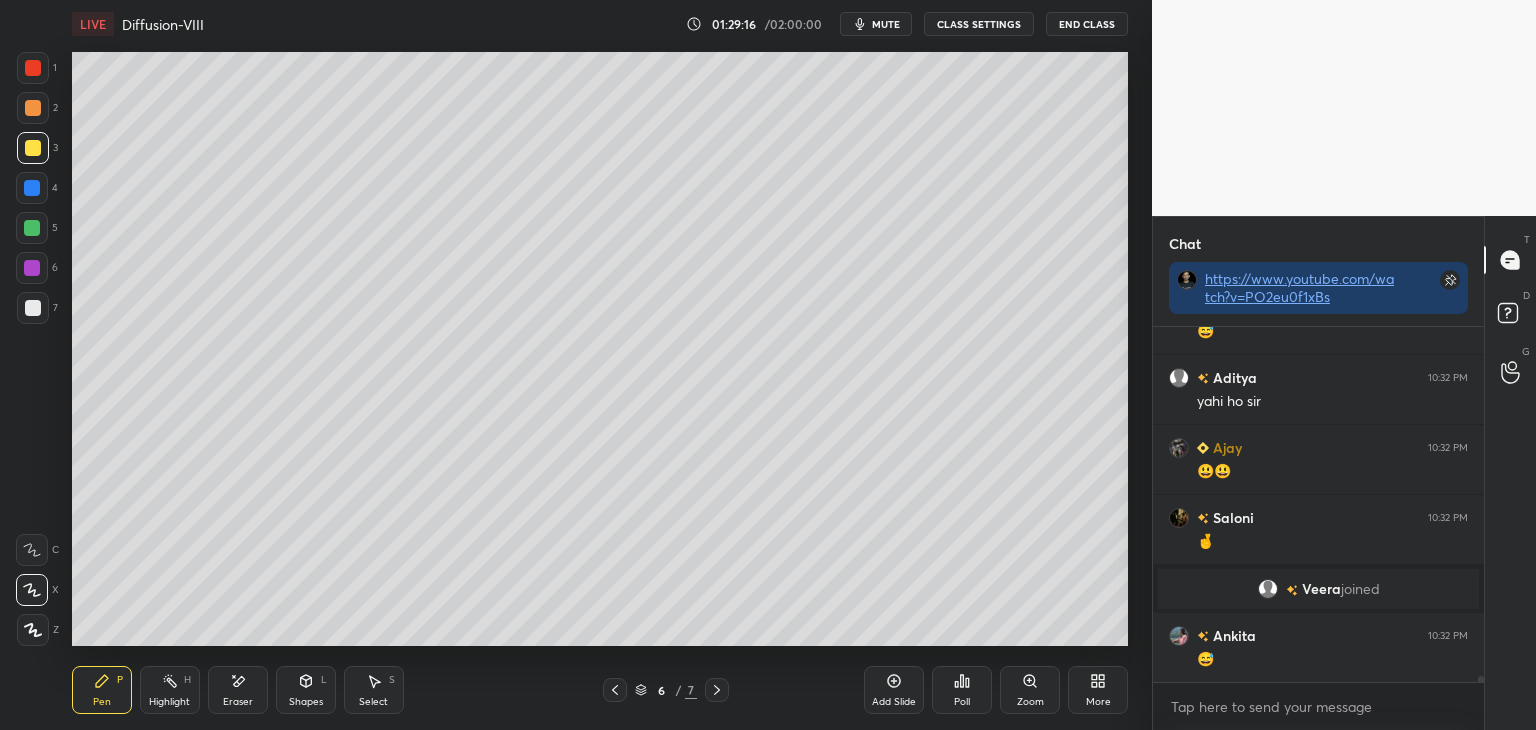 scroll, scrollTop: 20444, scrollLeft: 0, axis: vertical 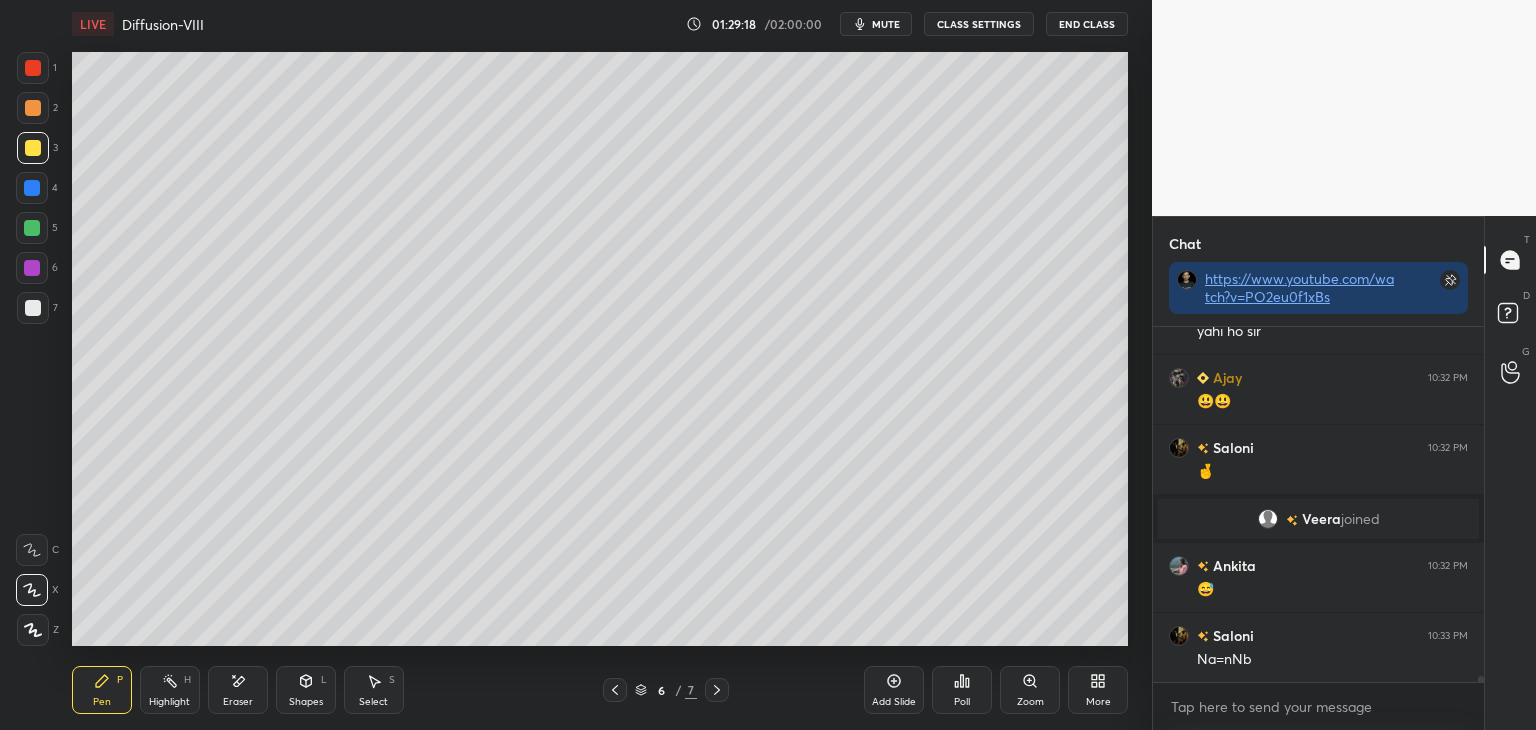 click on "Shapes" at bounding box center (306, 702) 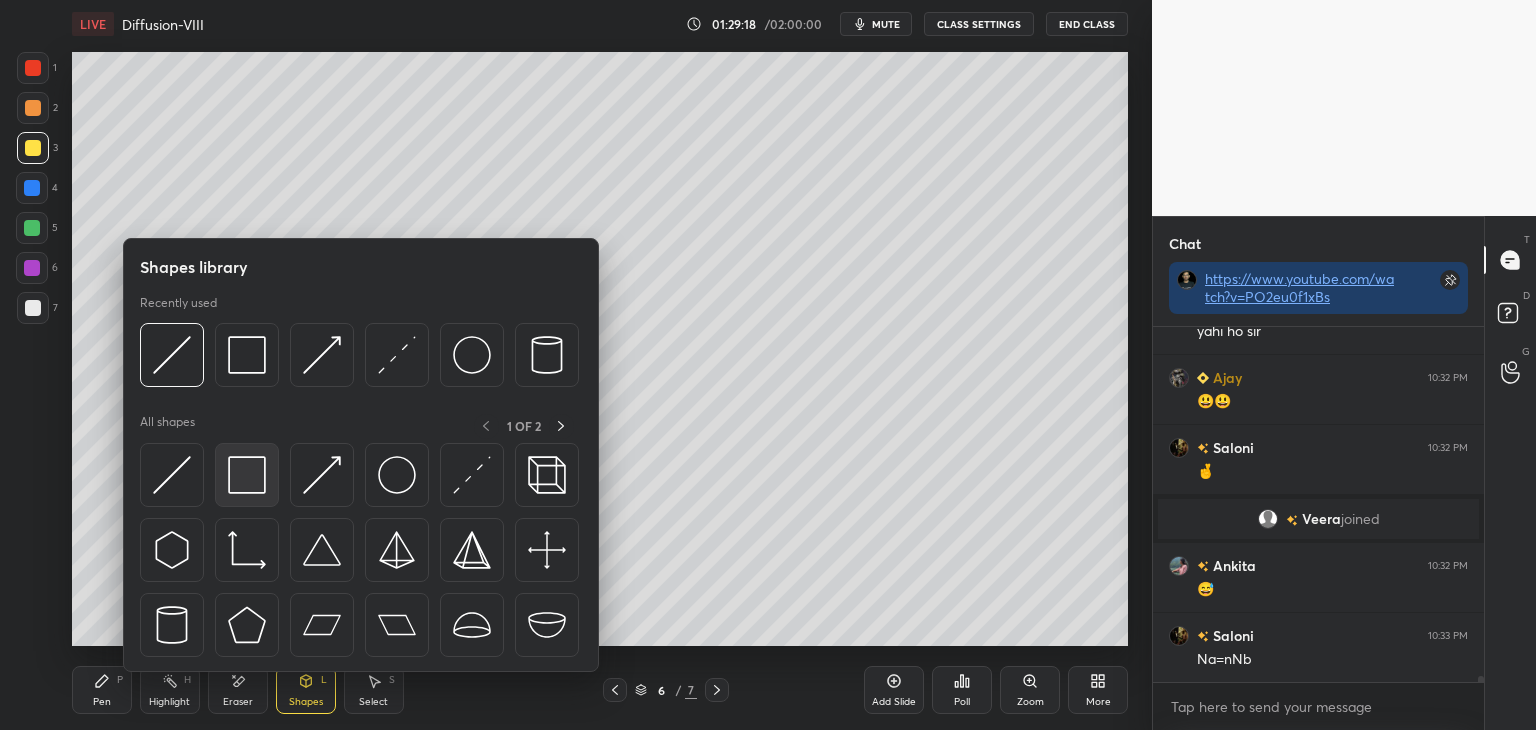 click at bounding box center (247, 475) 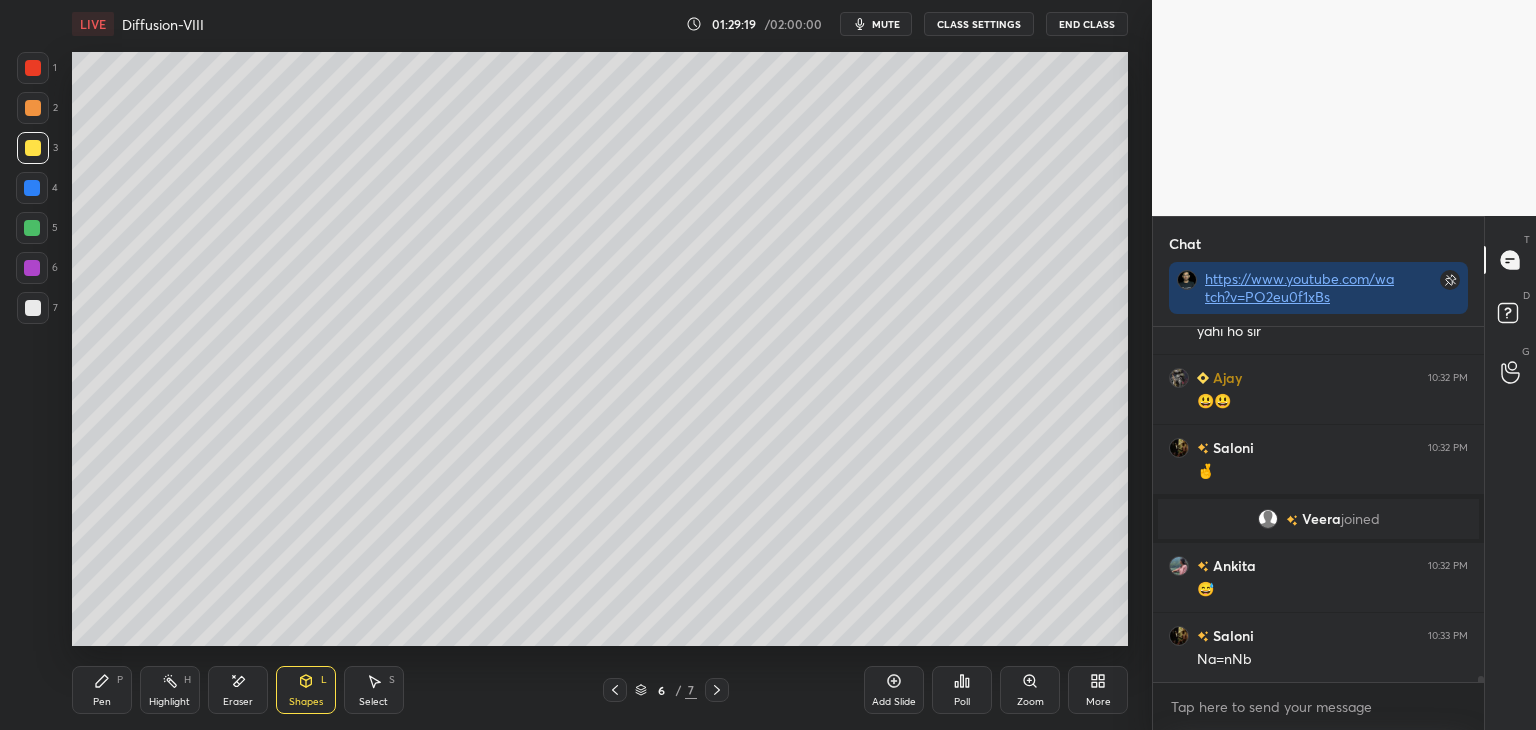 scroll, scrollTop: 20514, scrollLeft: 0, axis: vertical 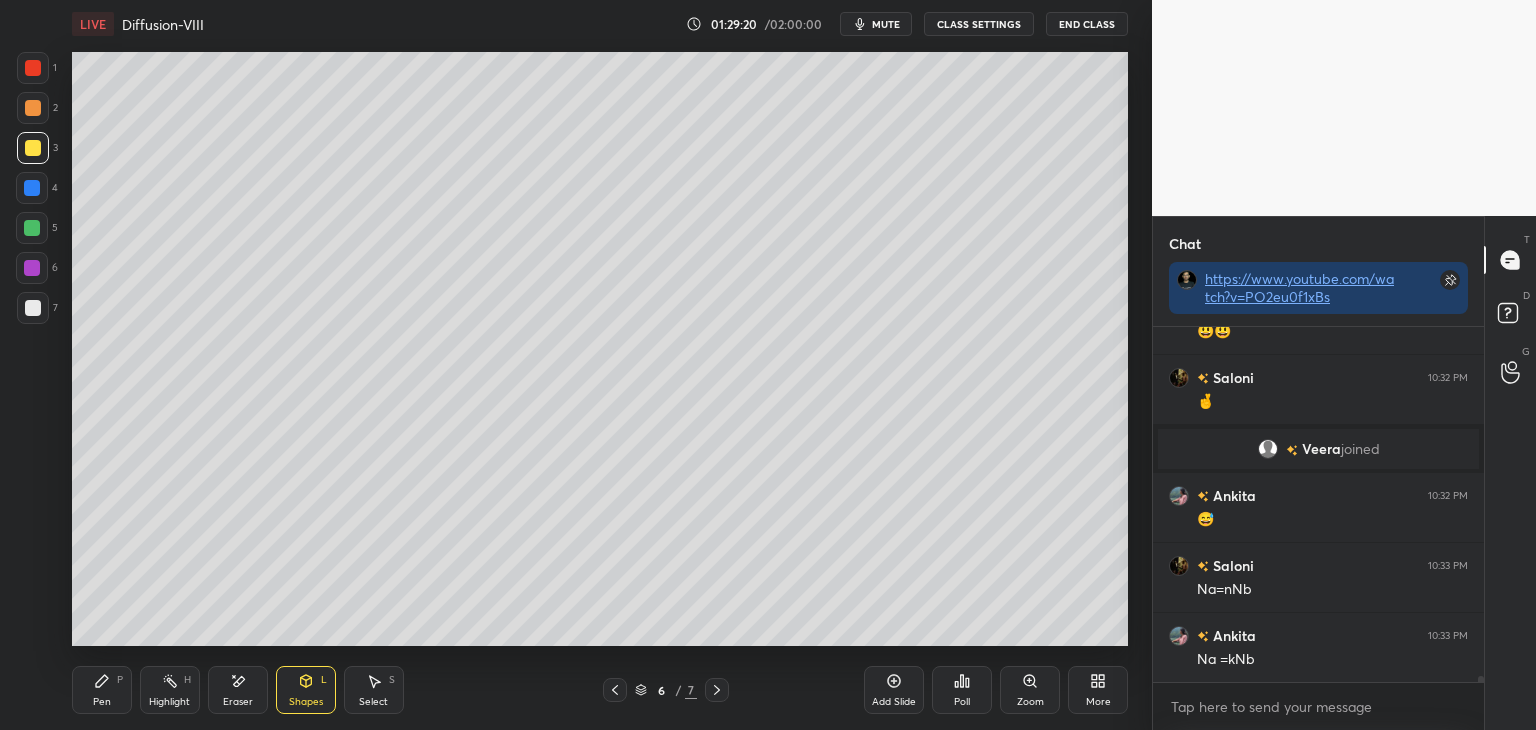 click on "Pen P" at bounding box center [102, 690] 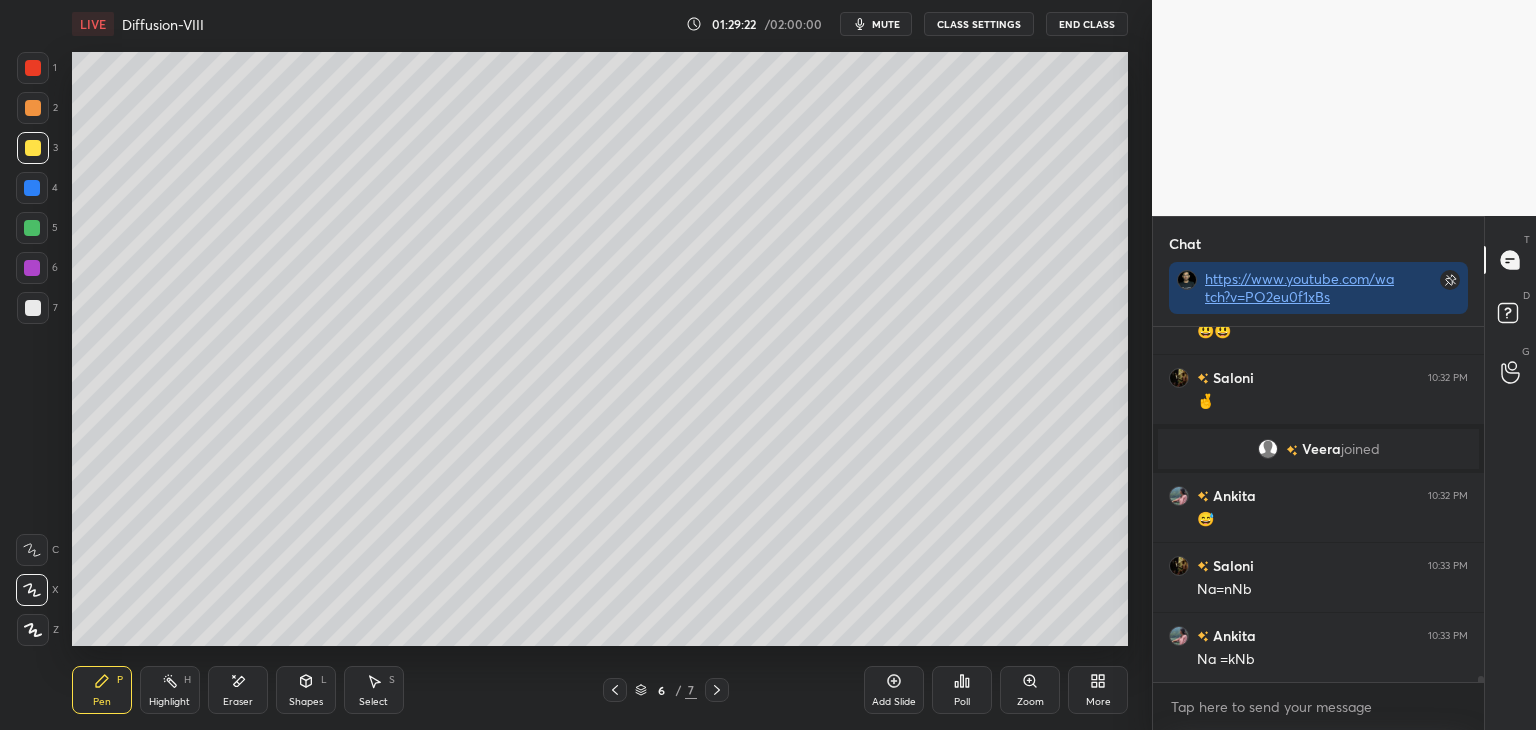 click at bounding box center [33, 68] 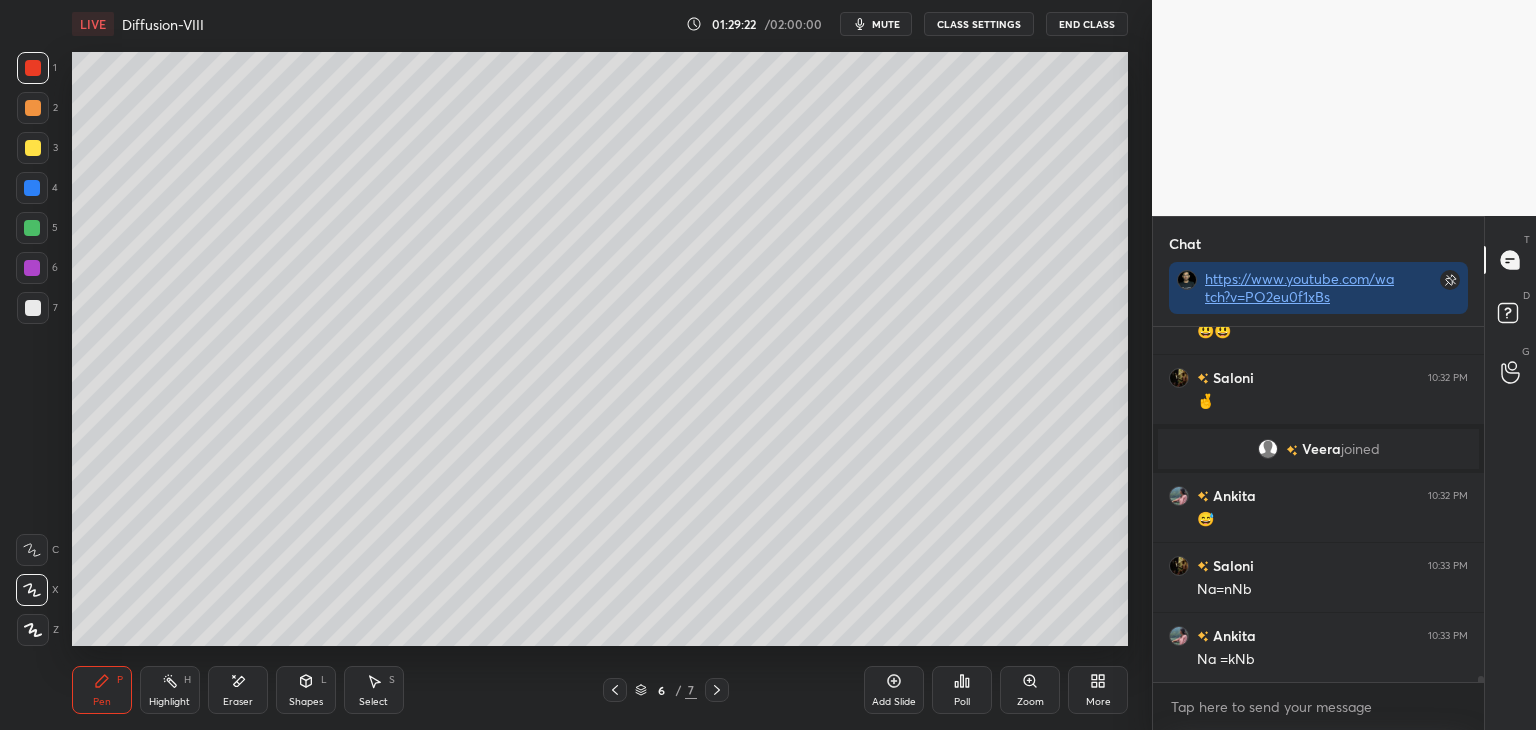 click on "Shapes" at bounding box center (306, 702) 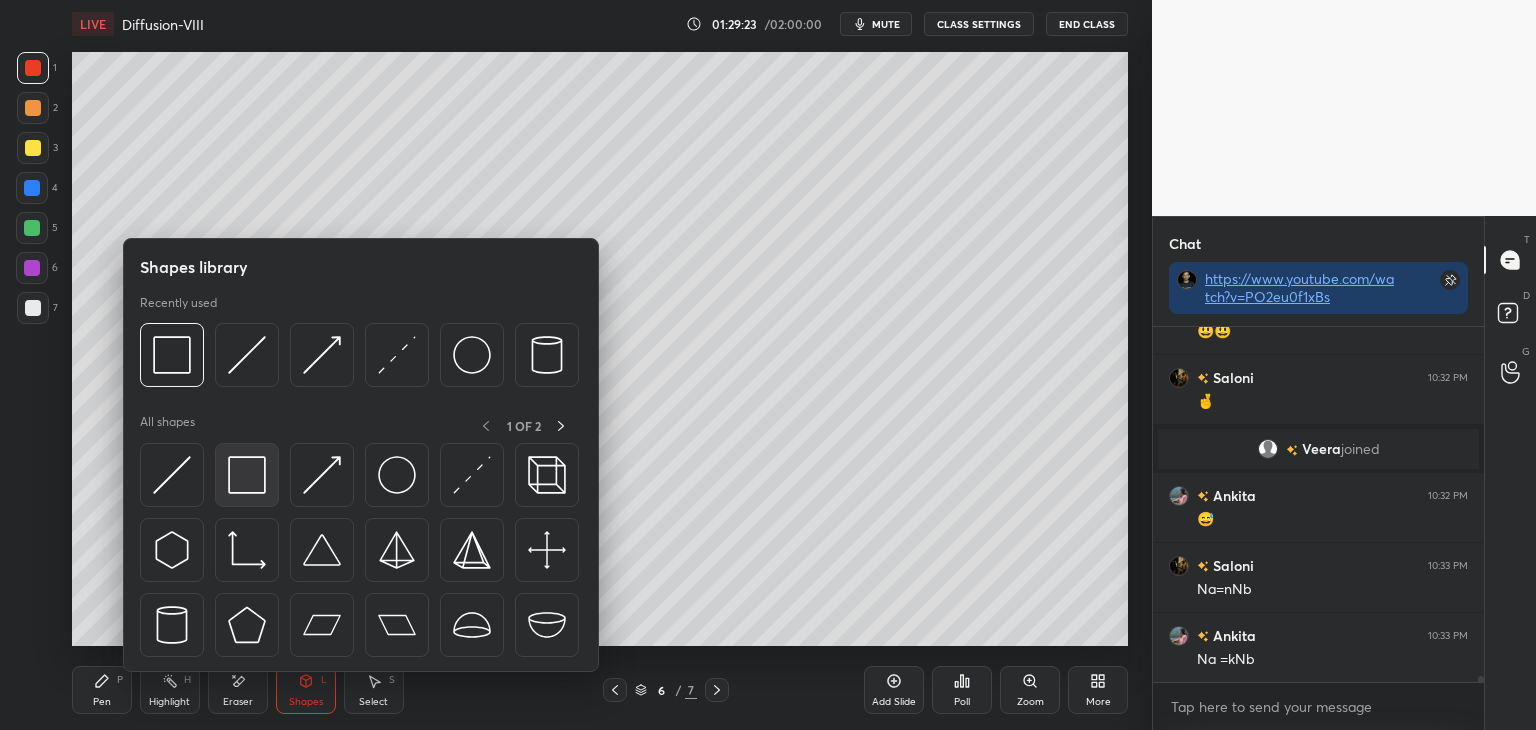 click at bounding box center (247, 475) 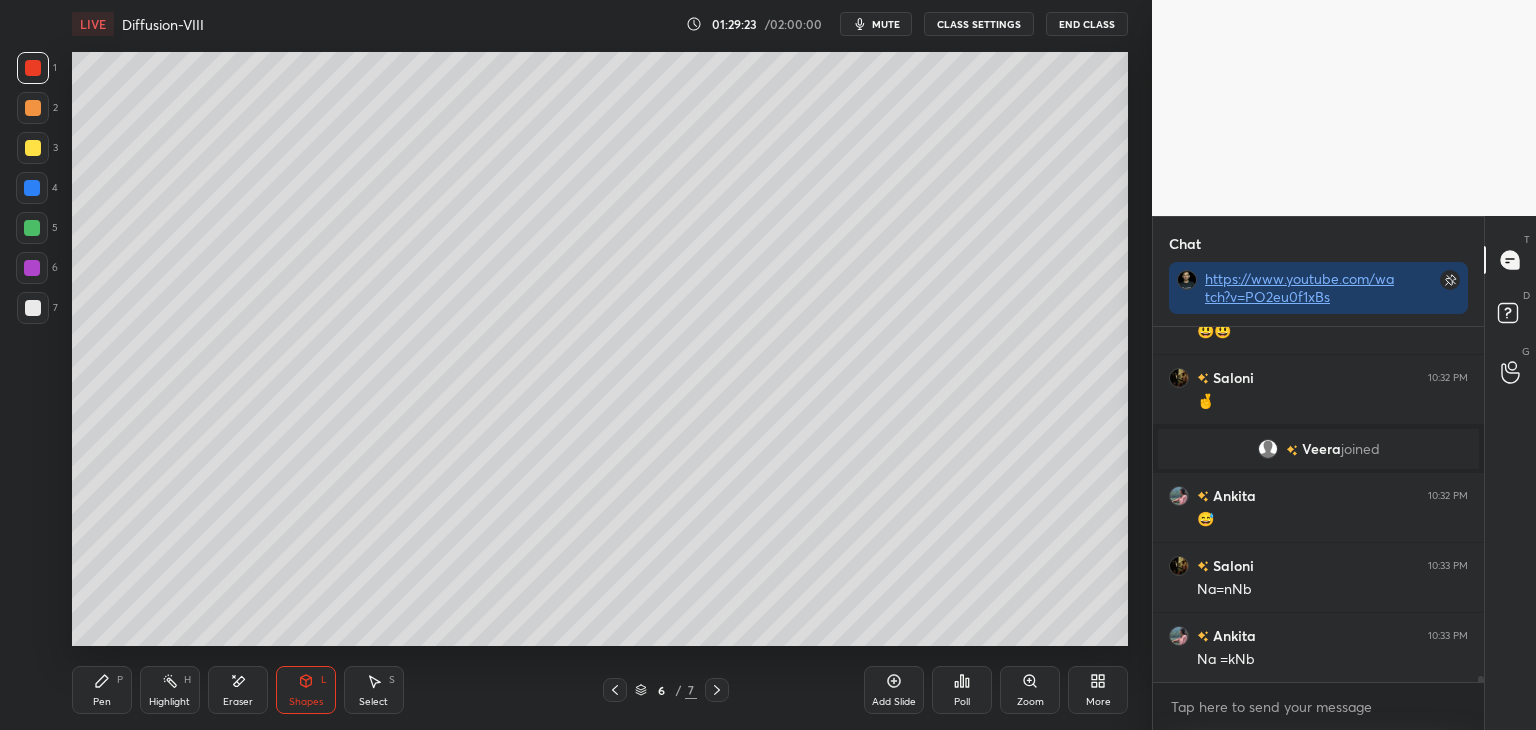 scroll, scrollTop: 20584, scrollLeft: 0, axis: vertical 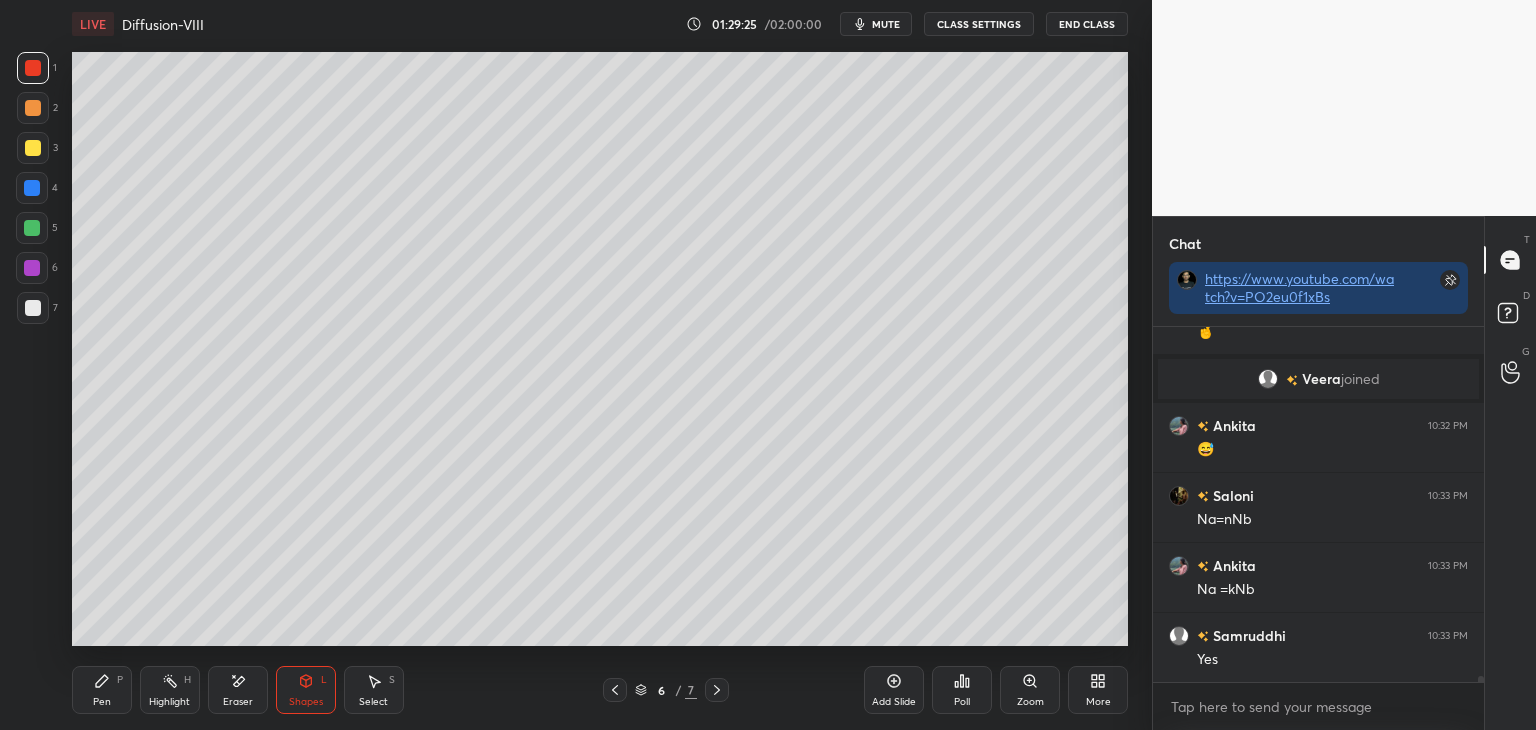 click on "Pen P" at bounding box center [102, 690] 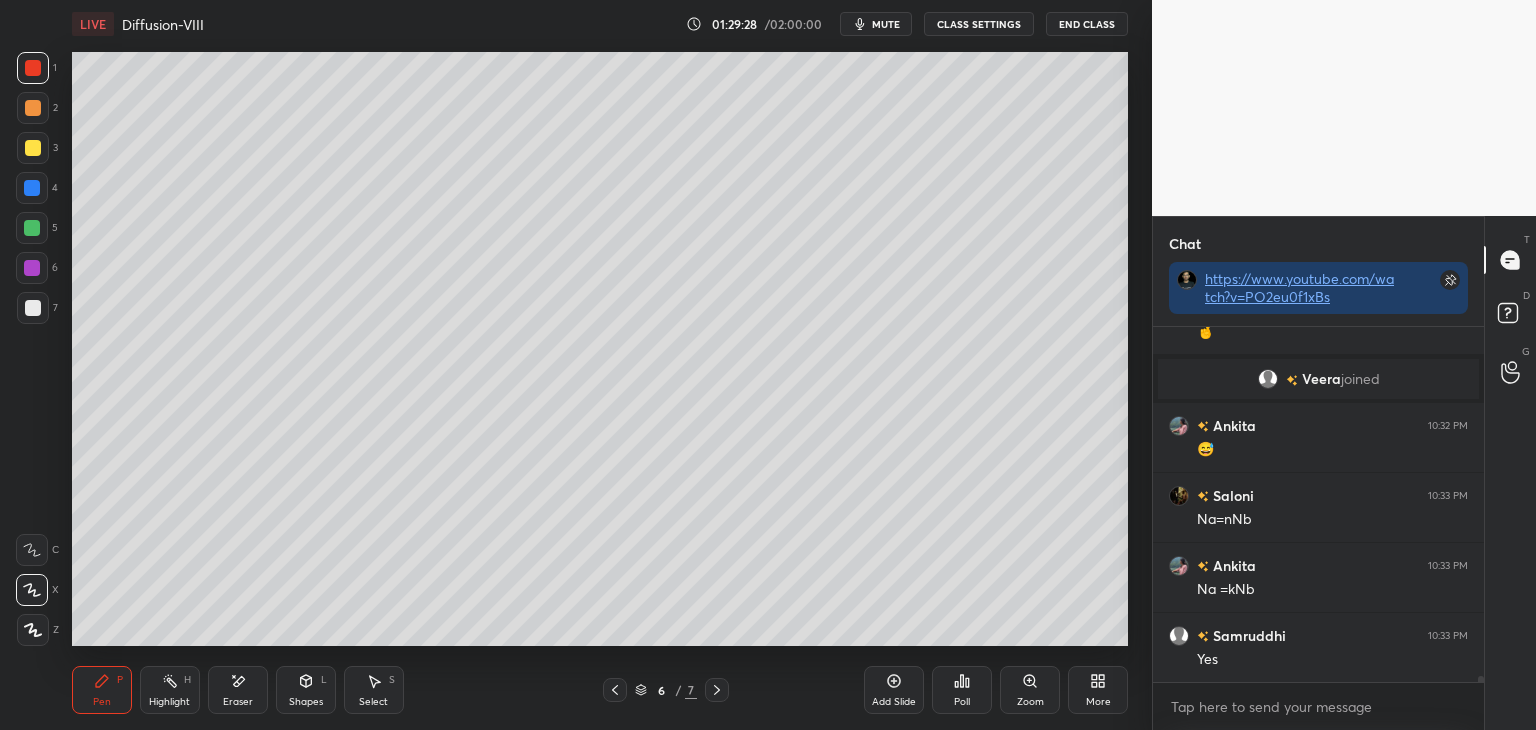 scroll, scrollTop: 20654, scrollLeft: 0, axis: vertical 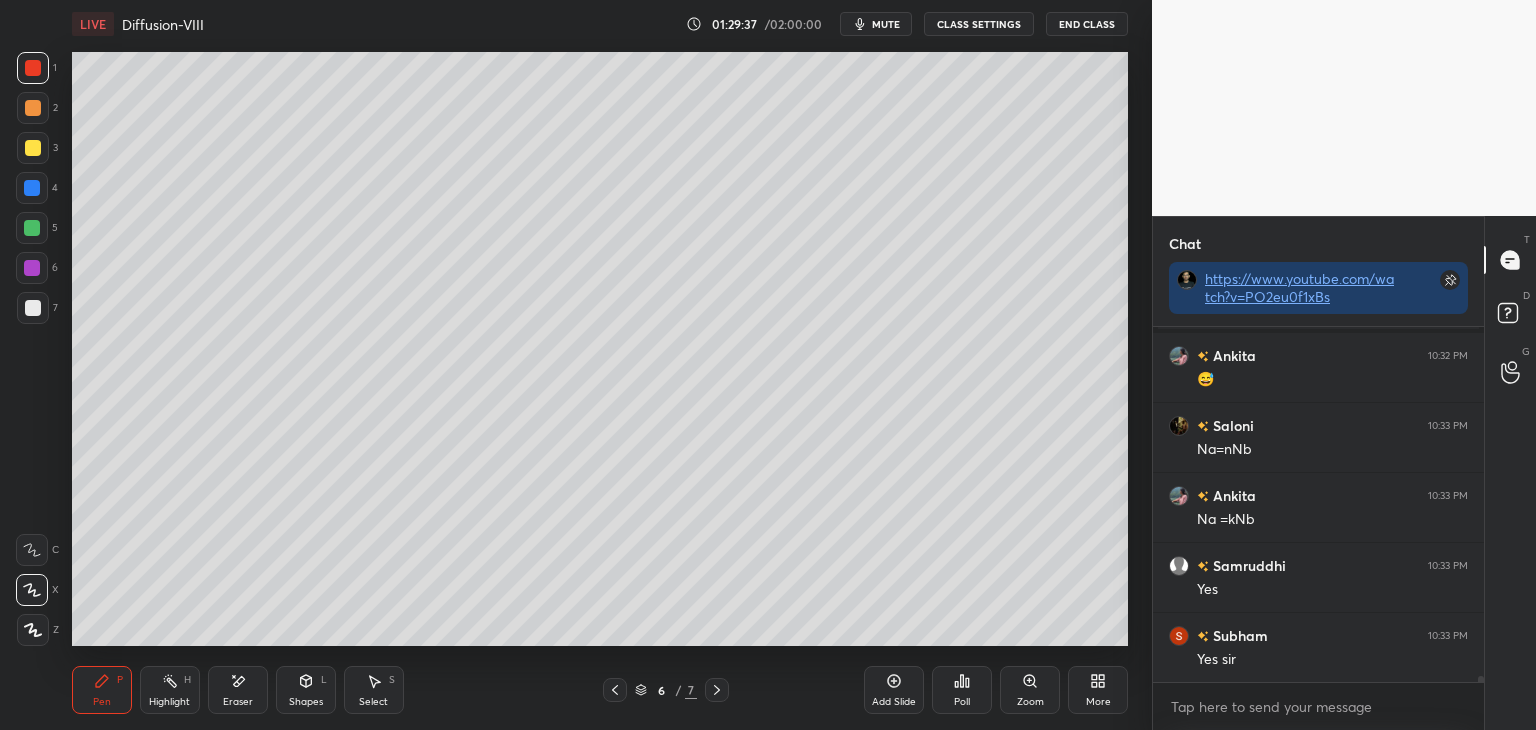 click 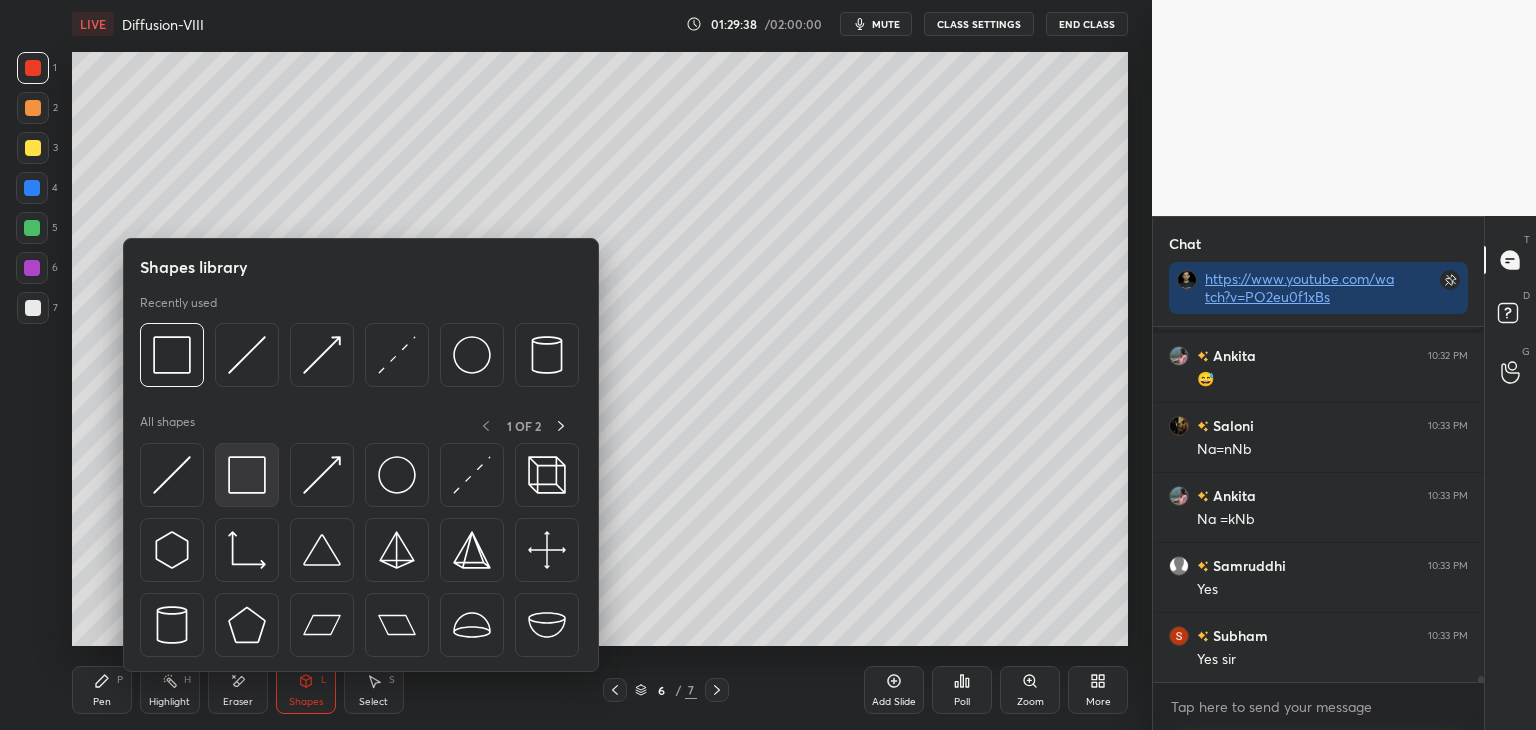 click at bounding box center [247, 475] 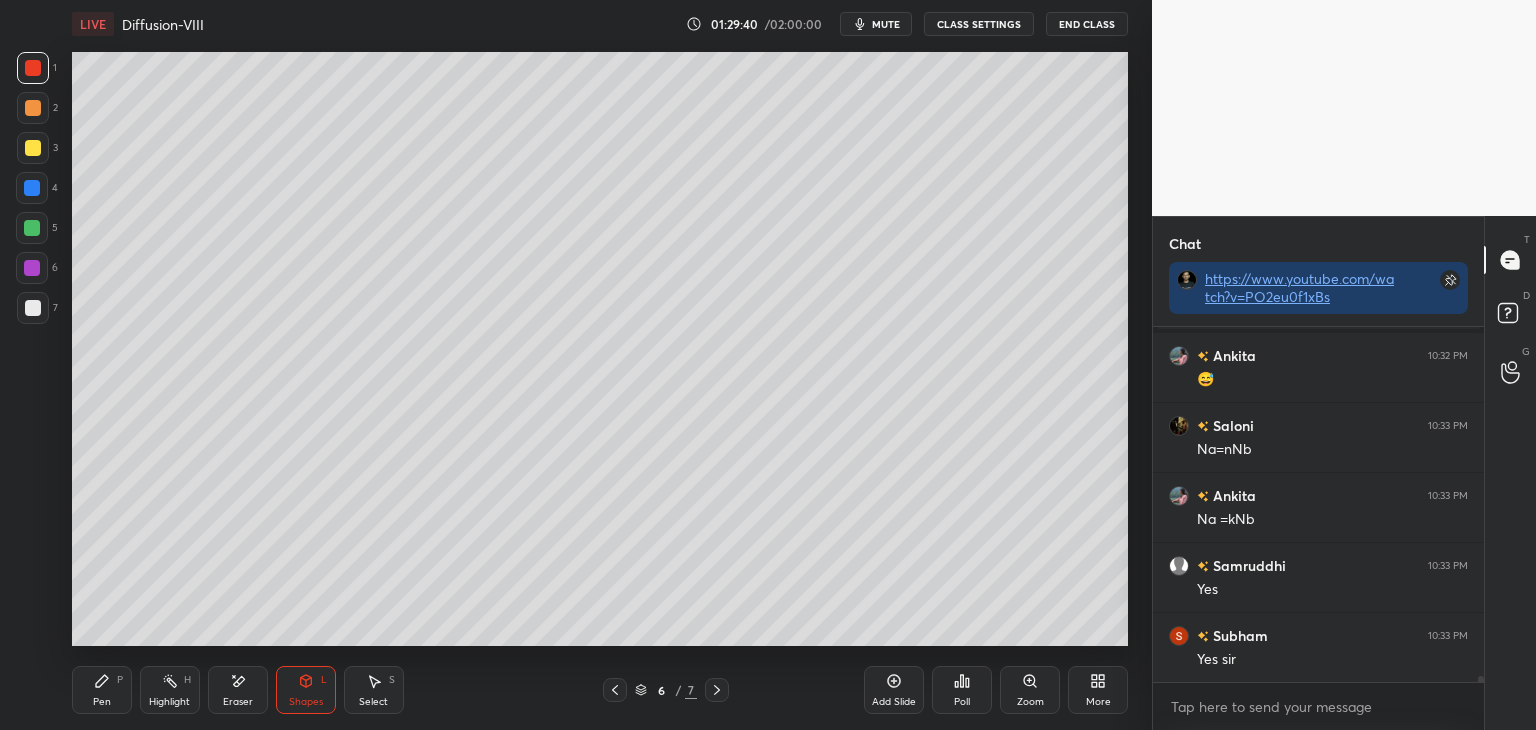click on "Pen P" at bounding box center [102, 690] 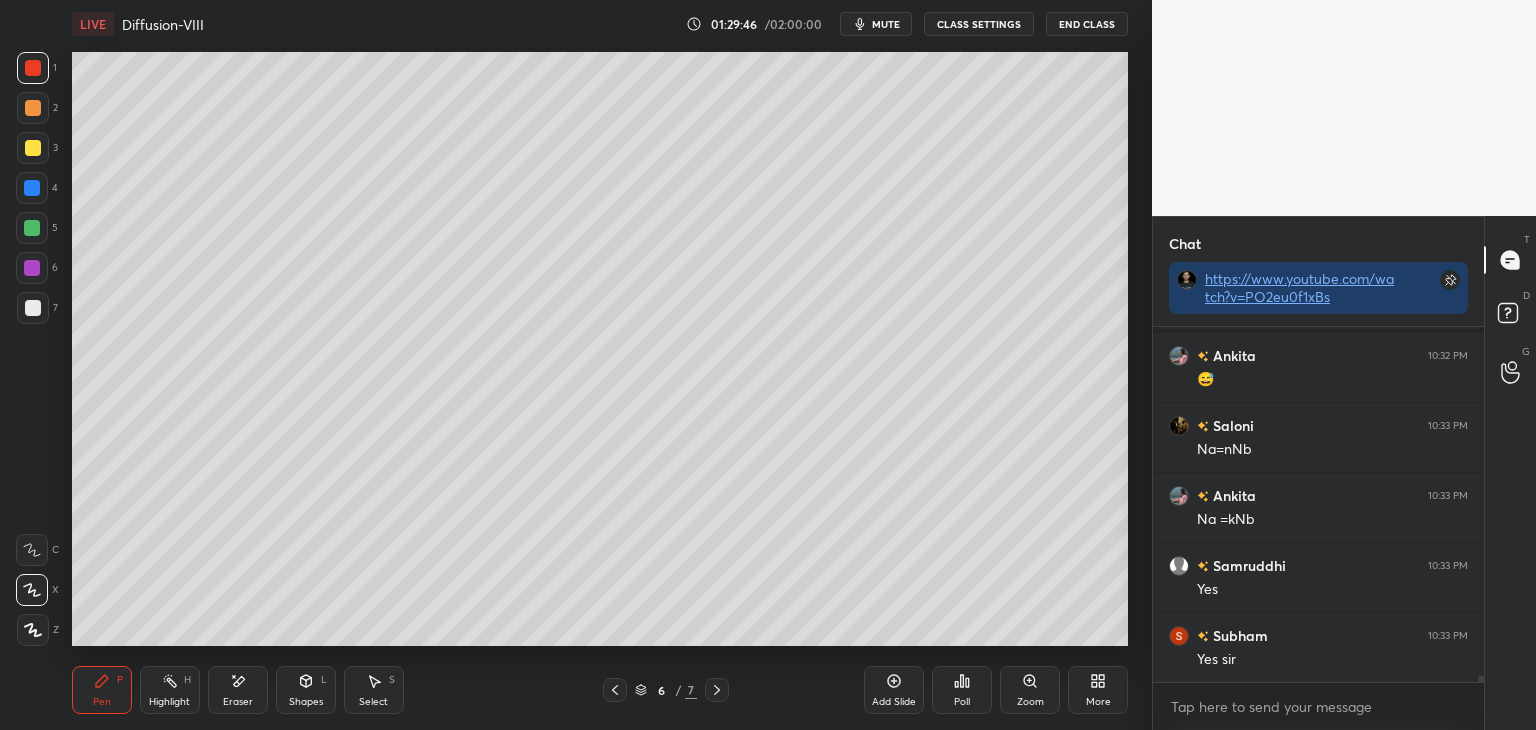 click on "Shapes" at bounding box center (306, 702) 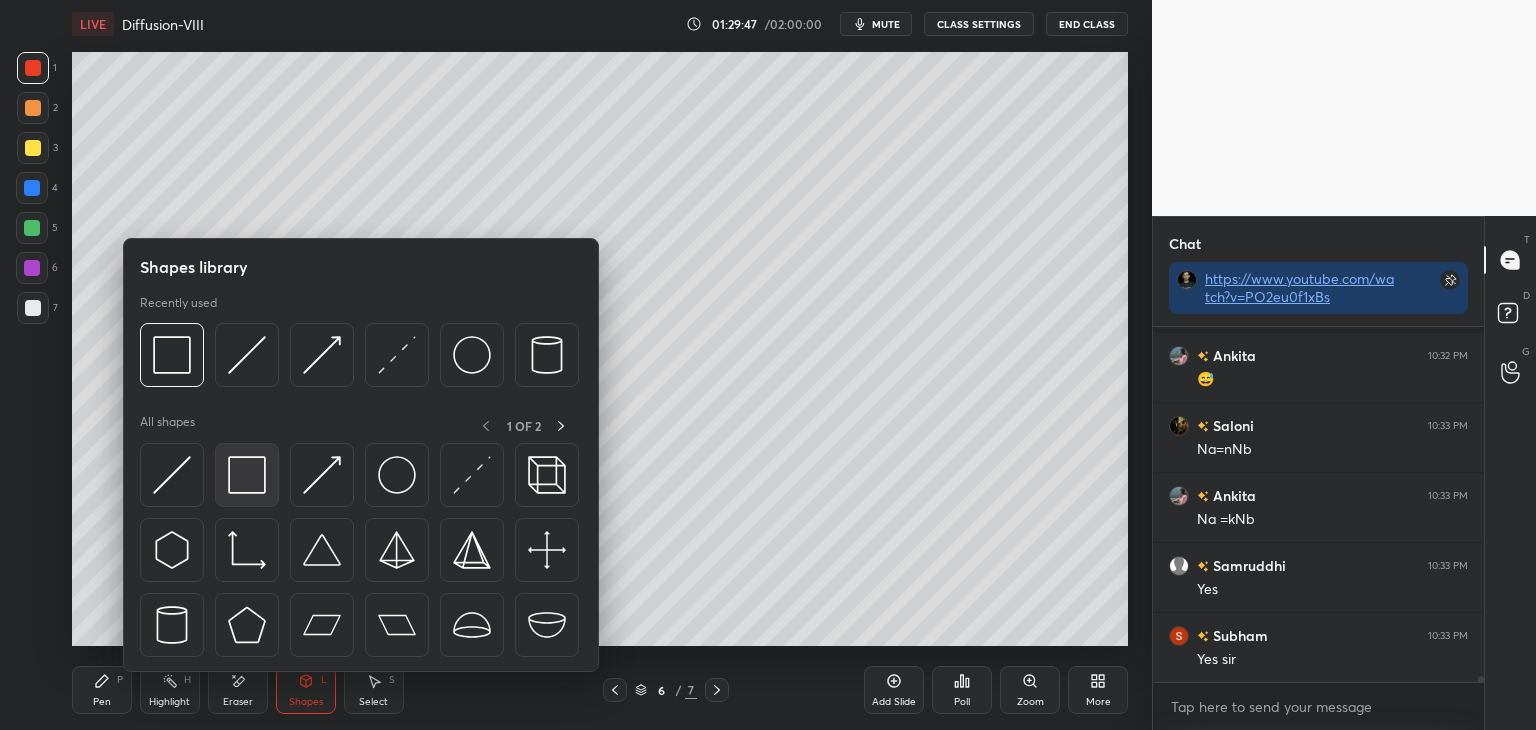 click at bounding box center [247, 475] 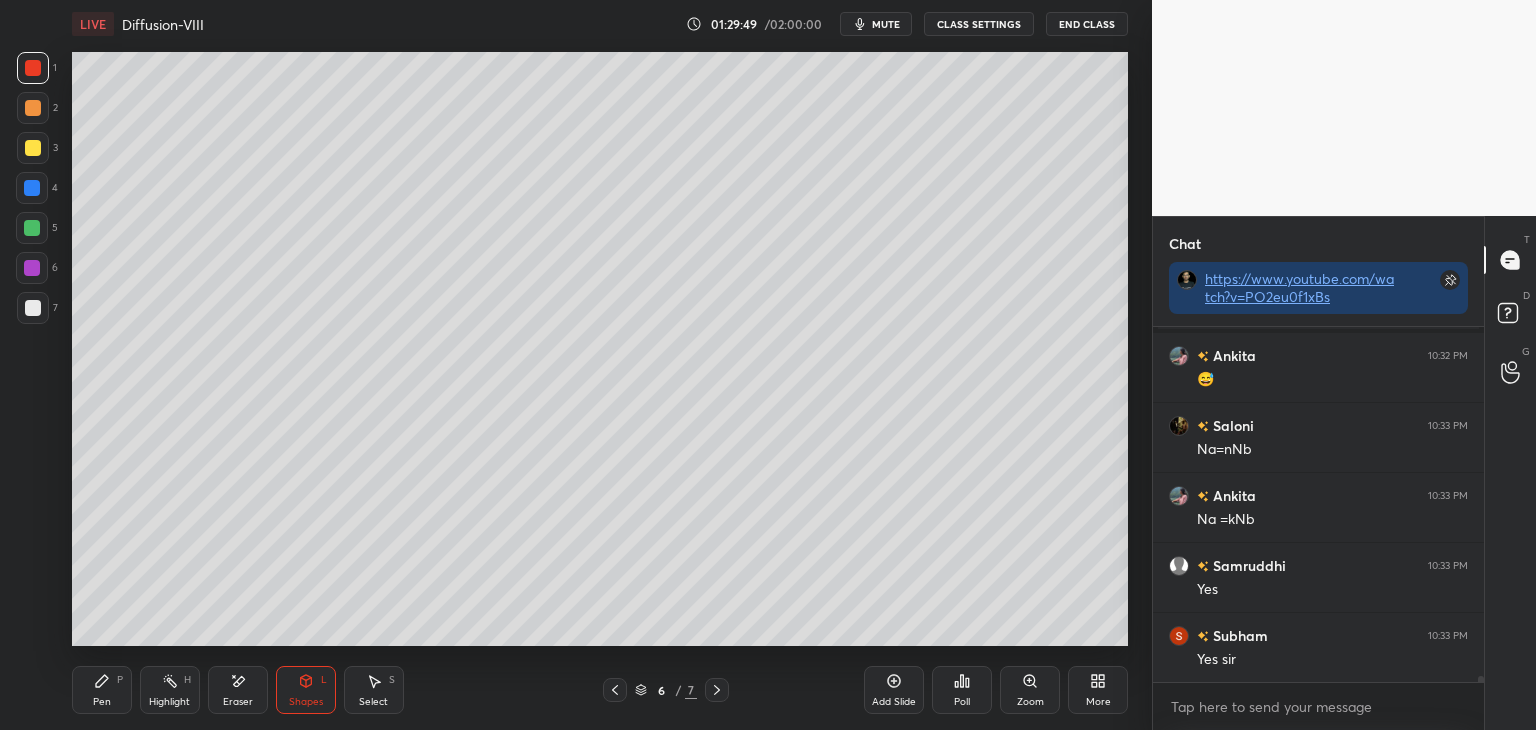 click on "Pen" at bounding box center (102, 702) 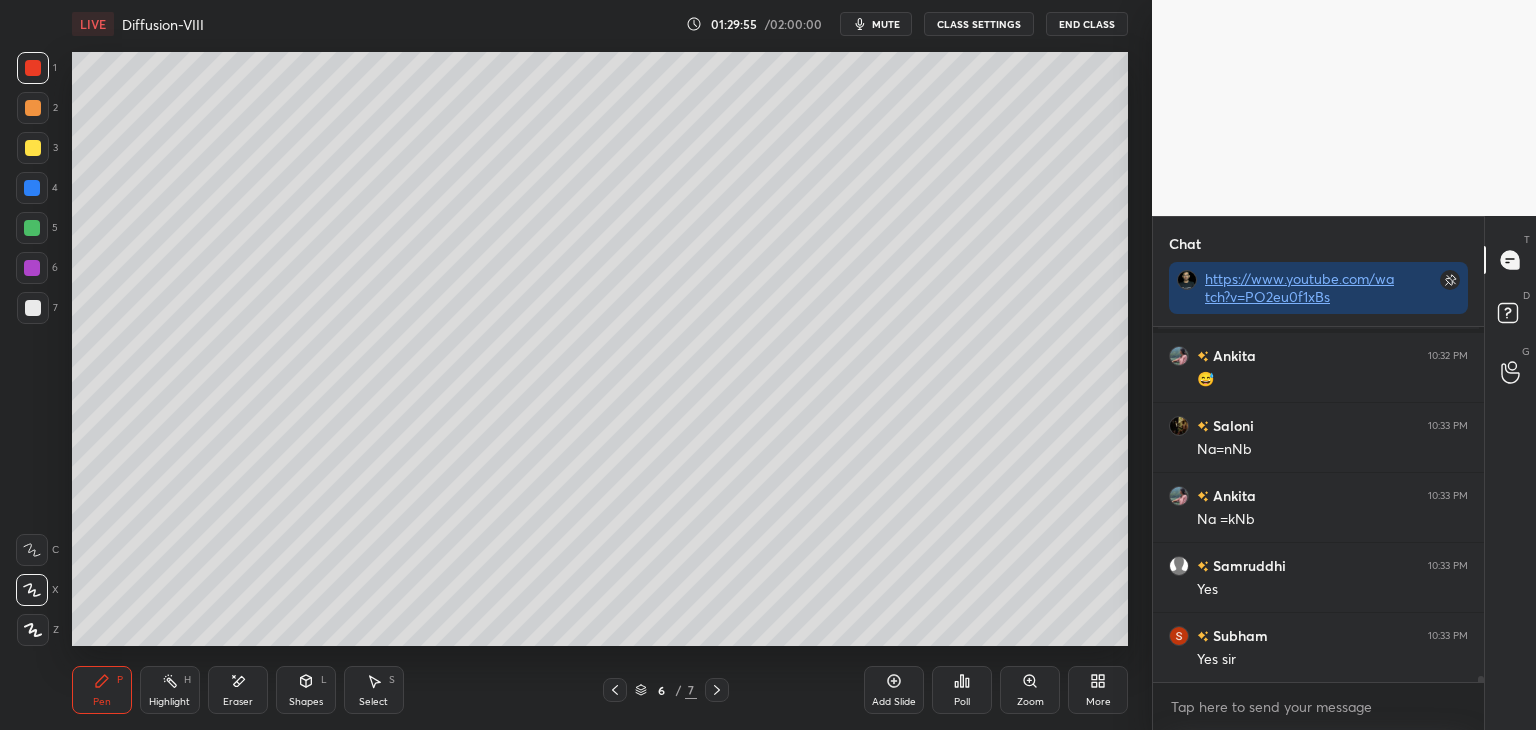 click on "Pen P" at bounding box center [102, 690] 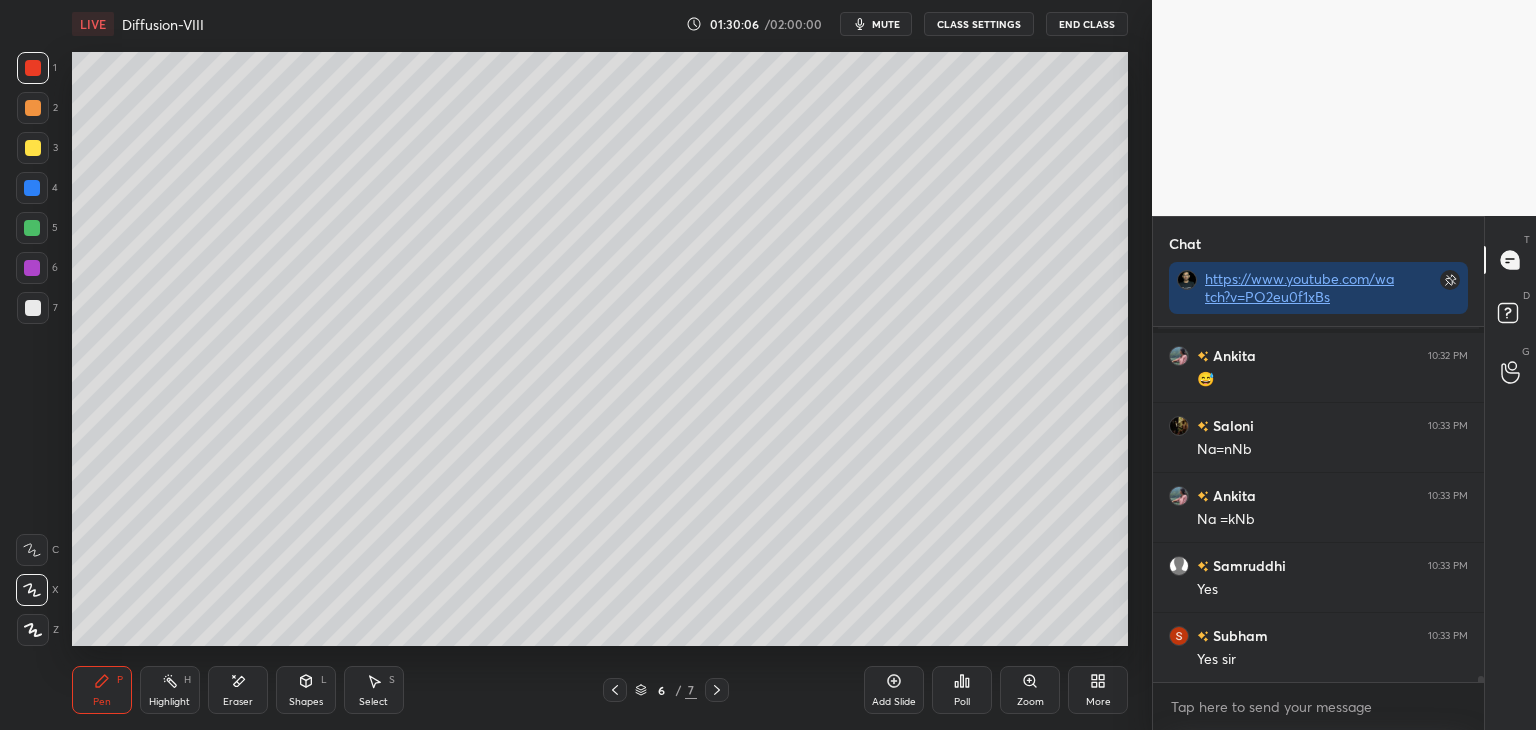 click at bounding box center (33, 308) 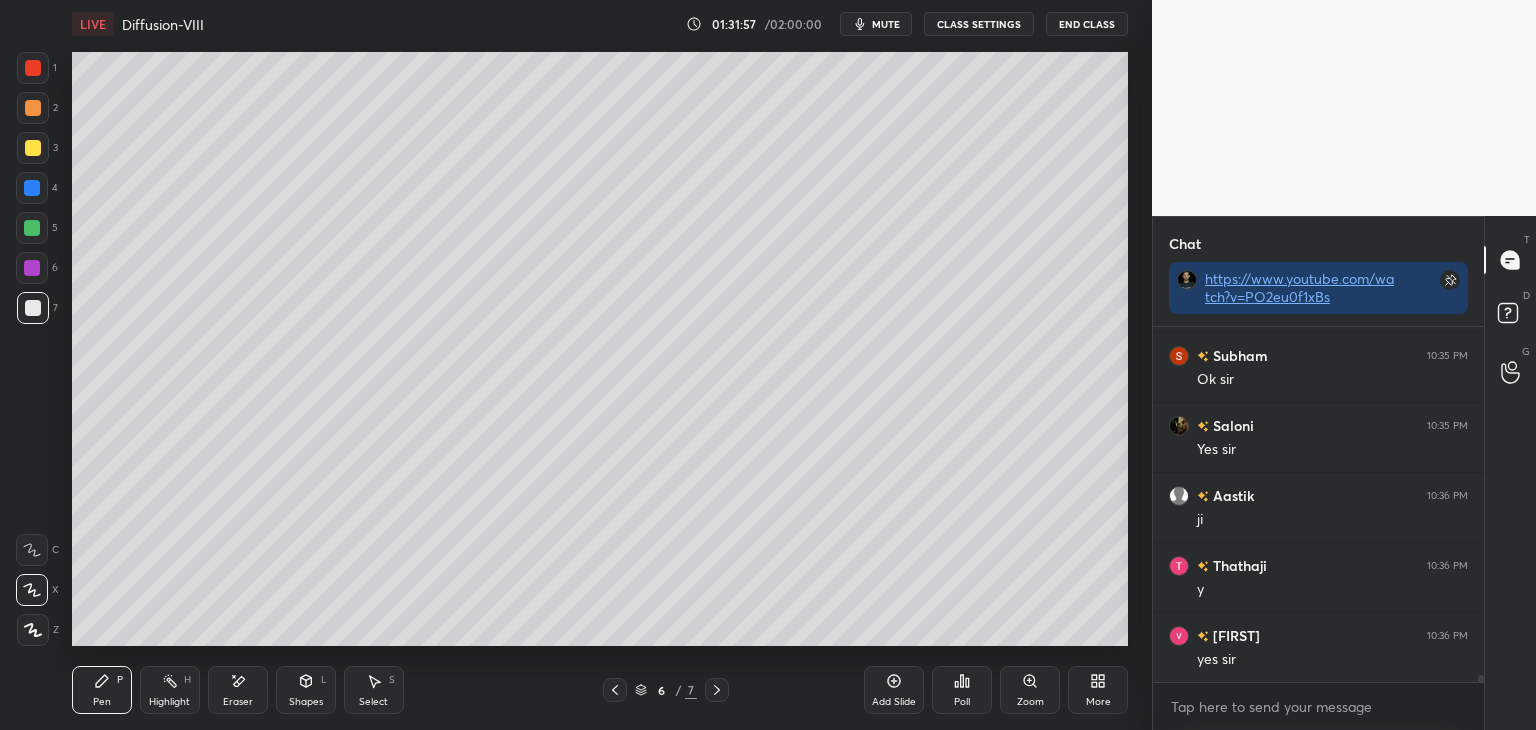 scroll, scrollTop: 18998, scrollLeft: 0, axis: vertical 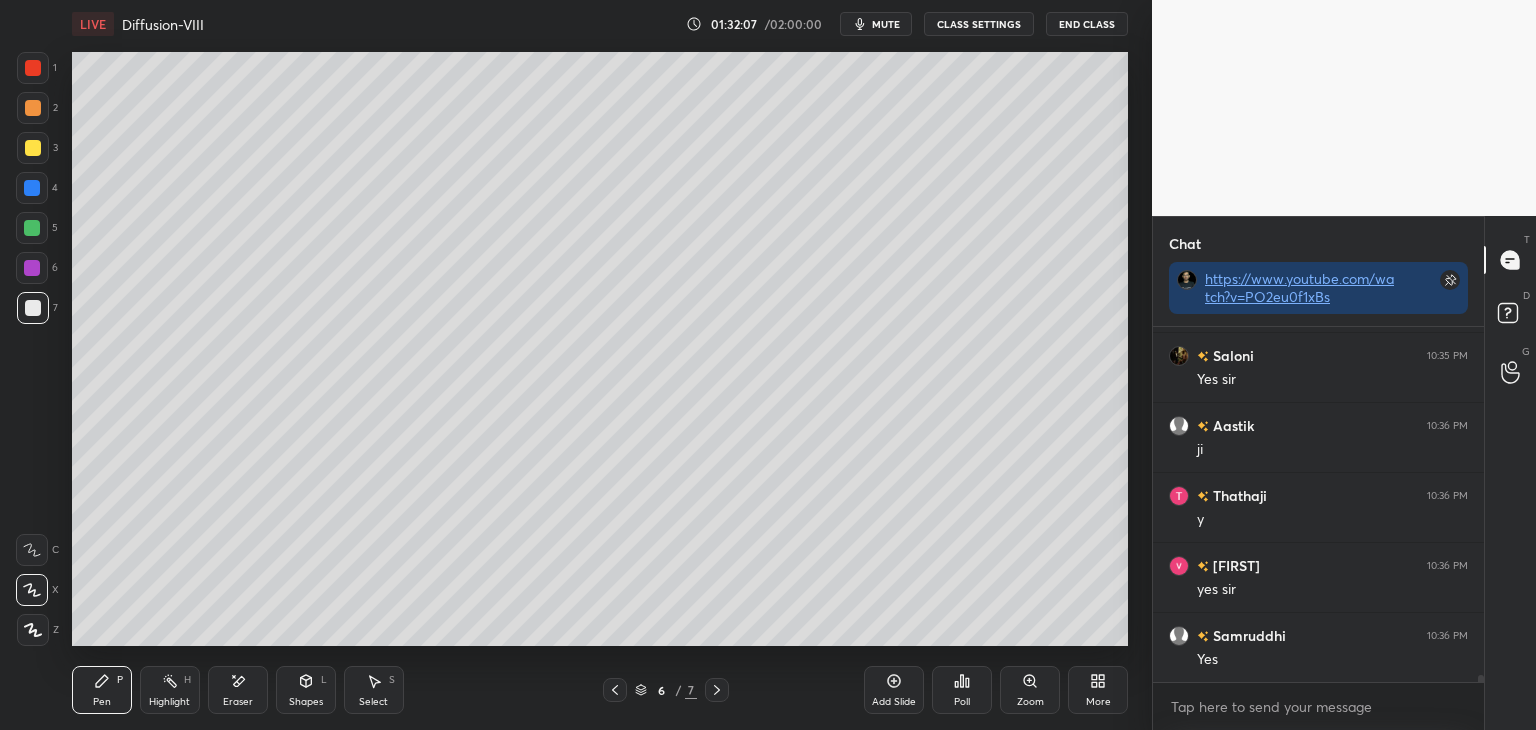 click 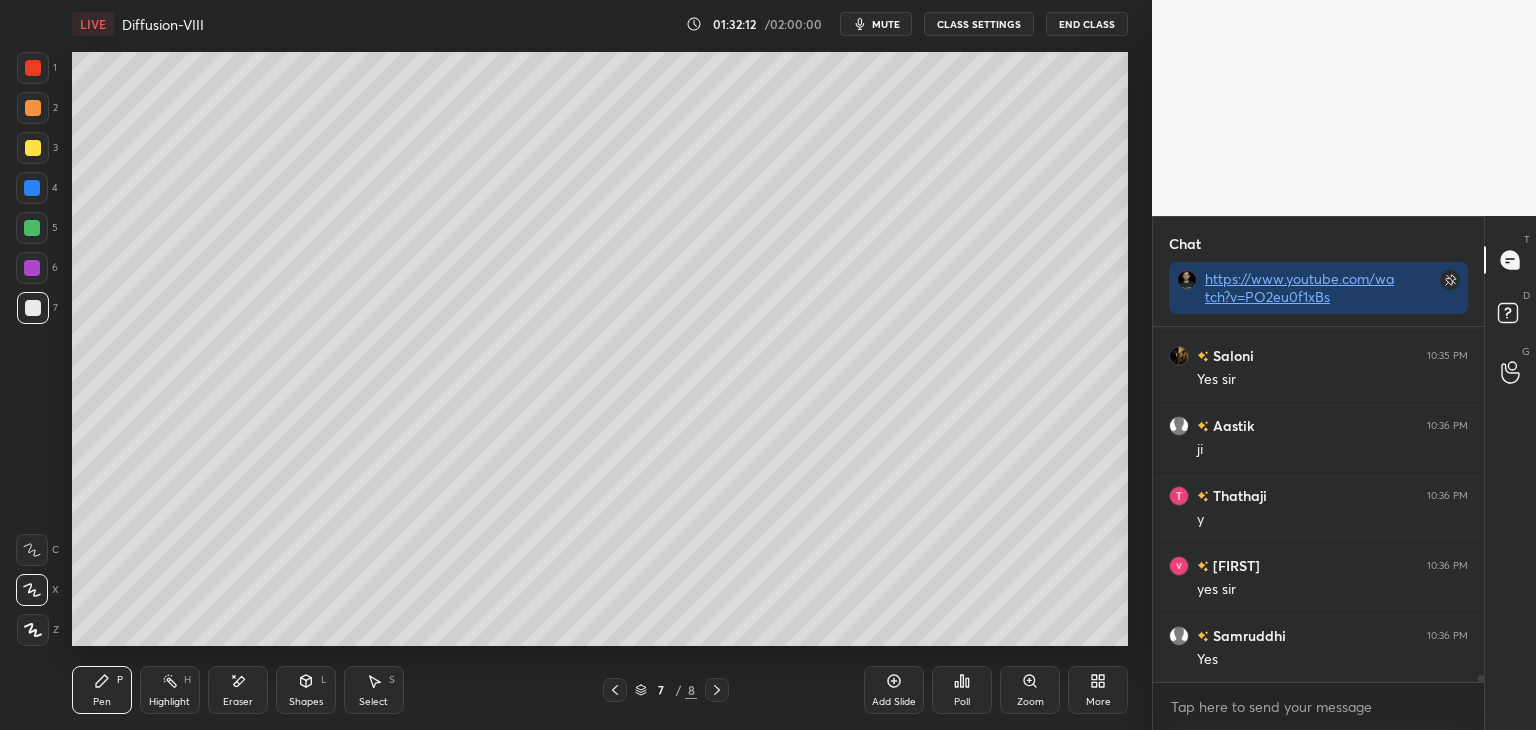 click 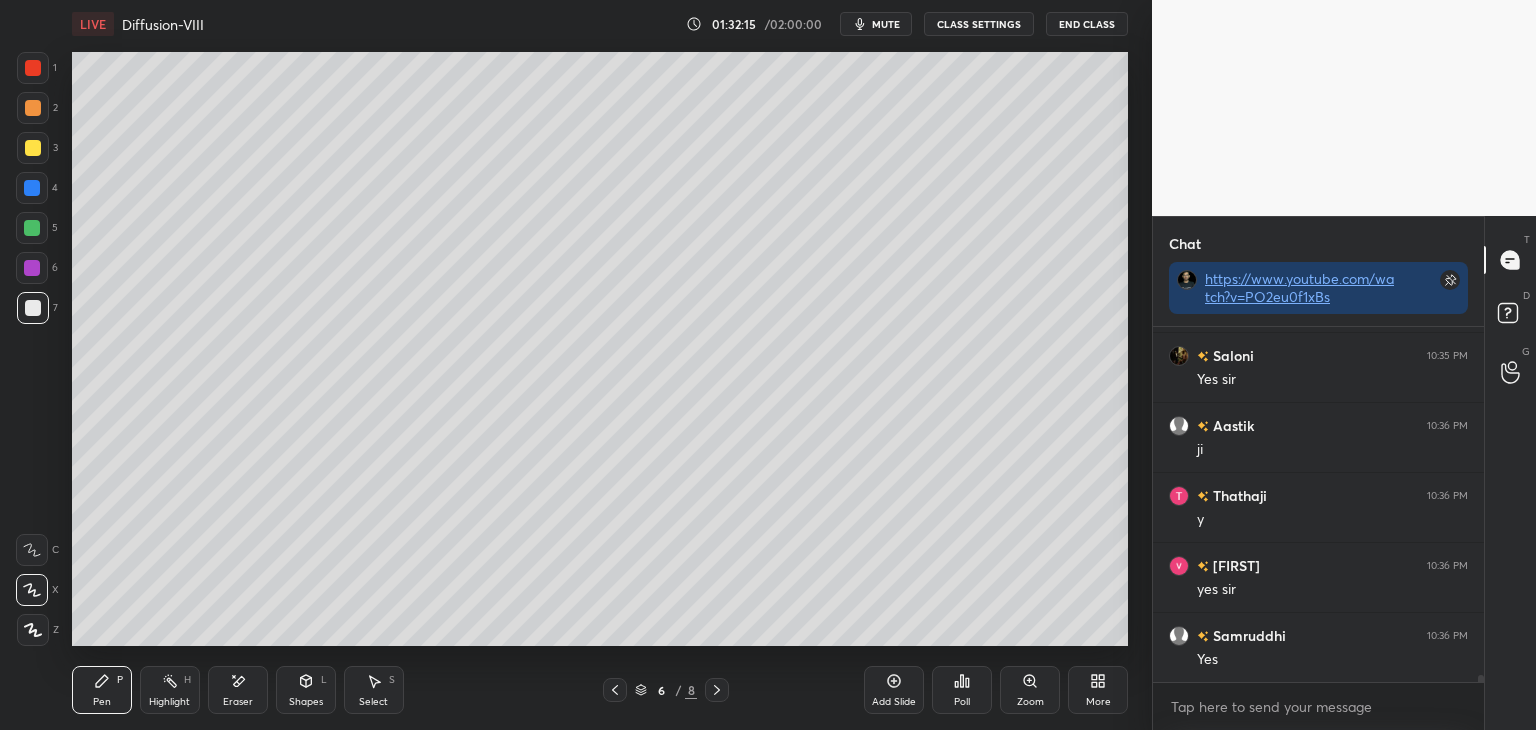 click 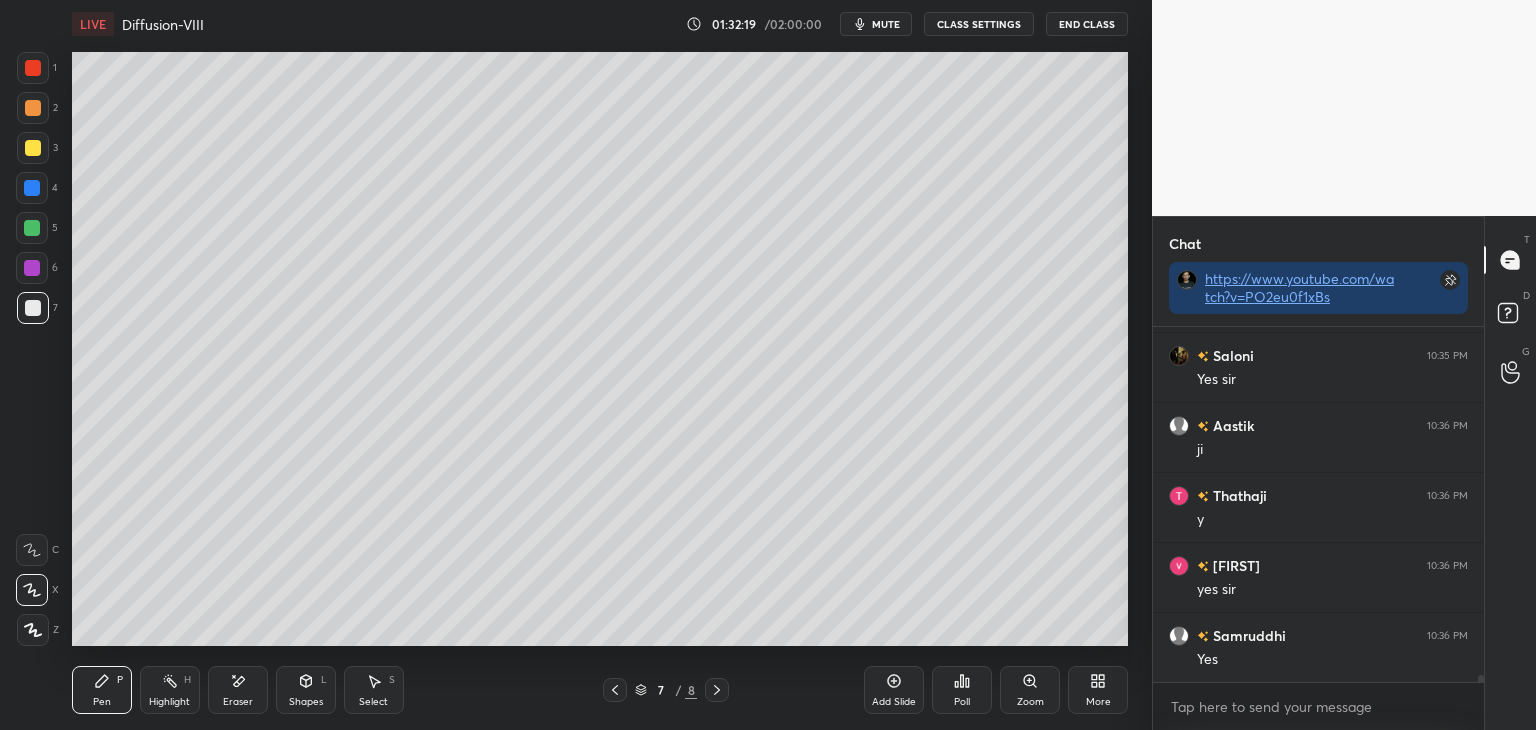 click 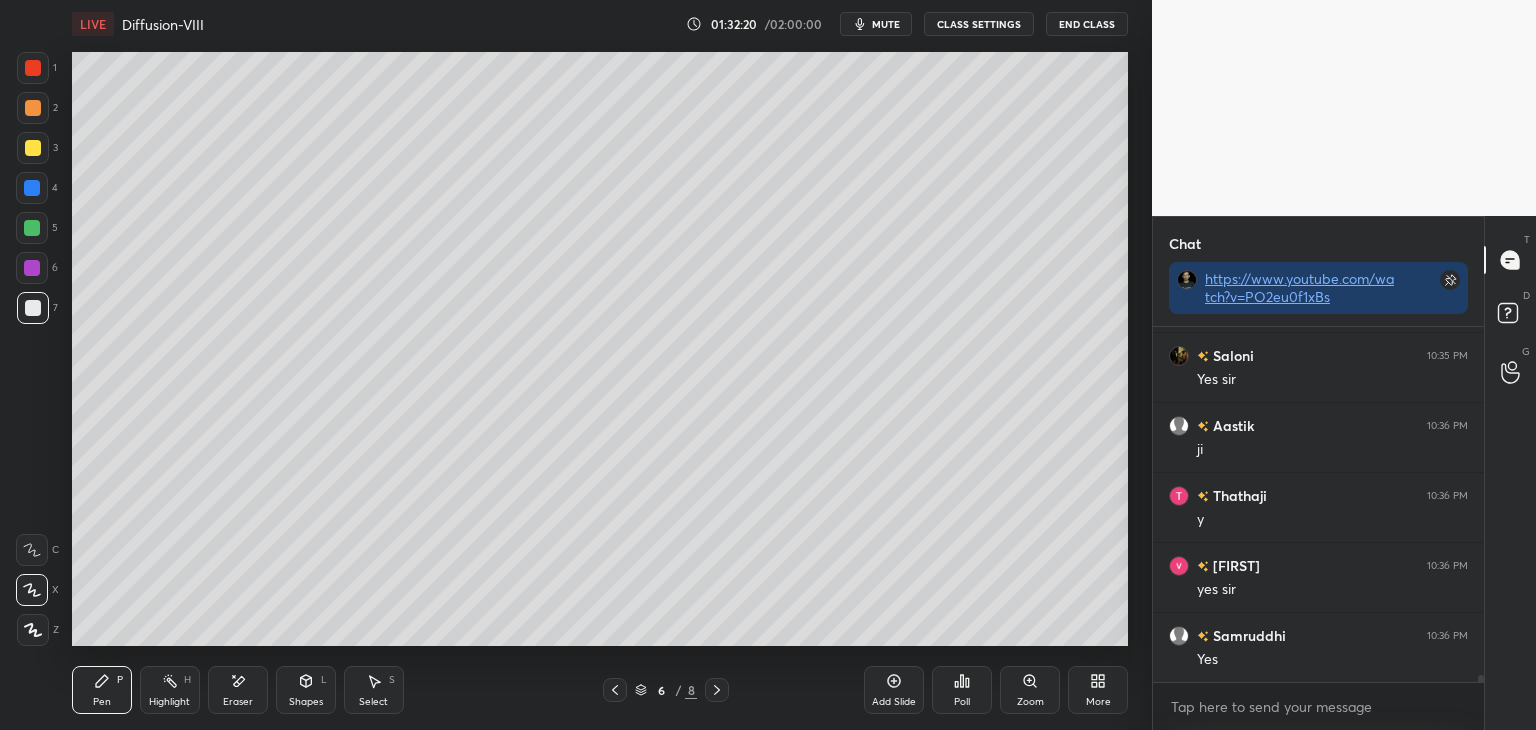 click 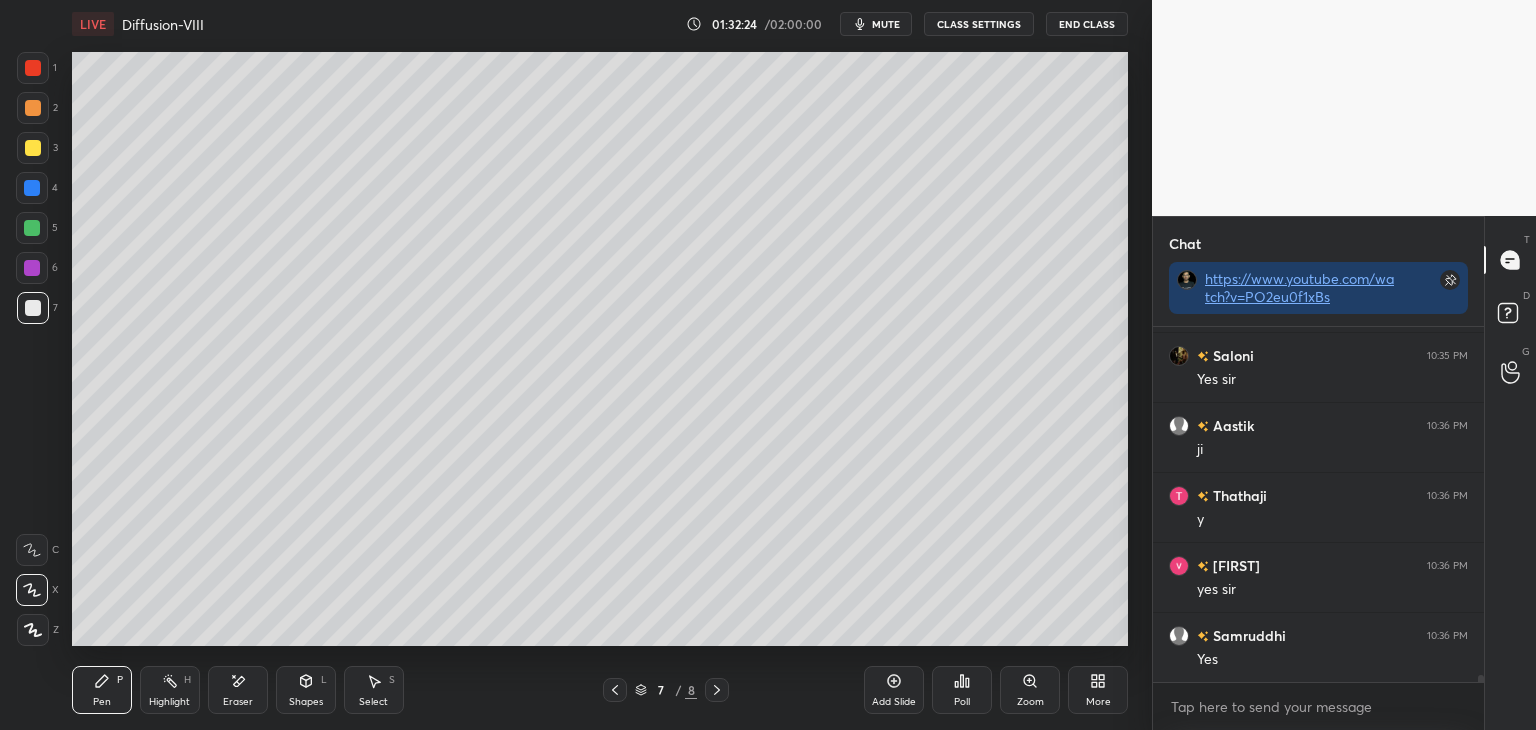 click 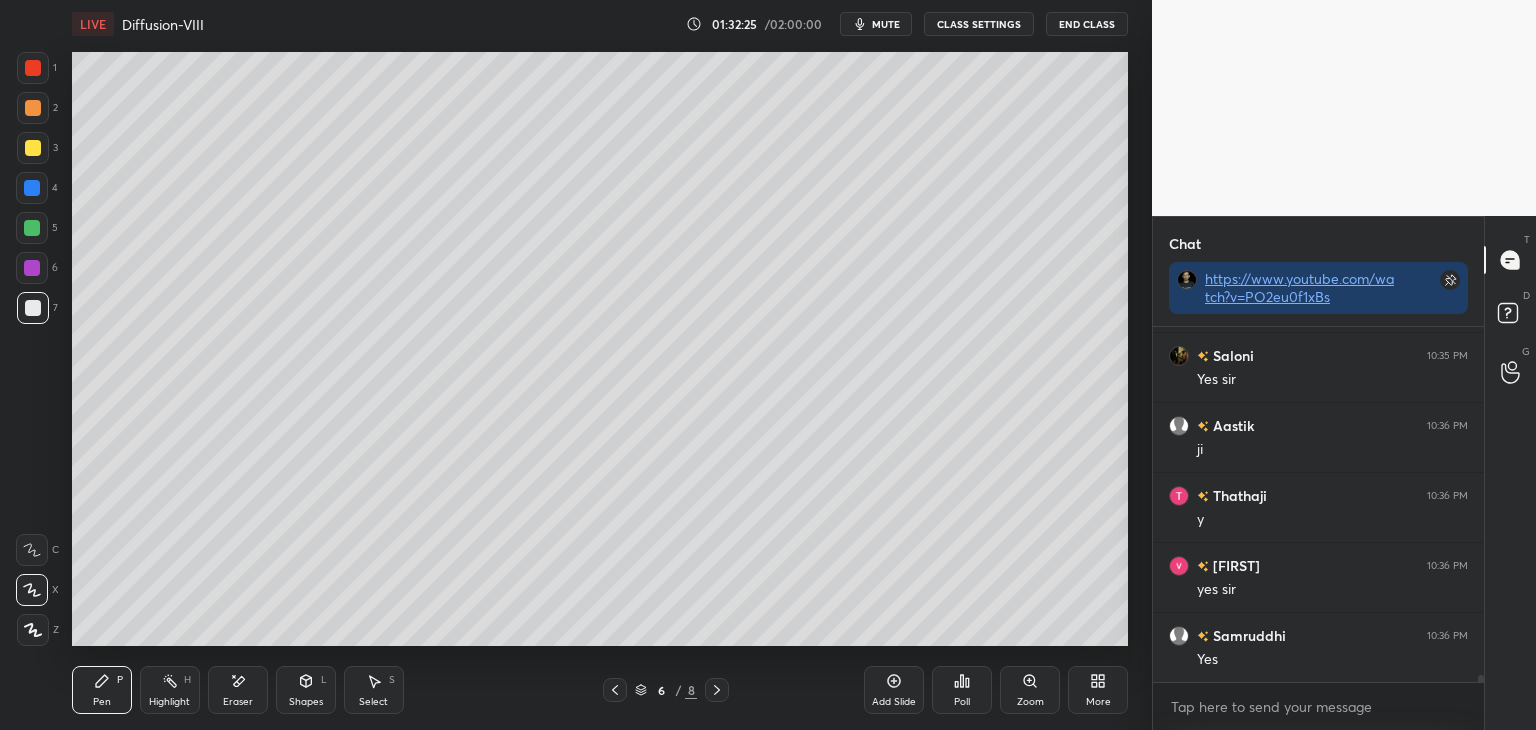 click 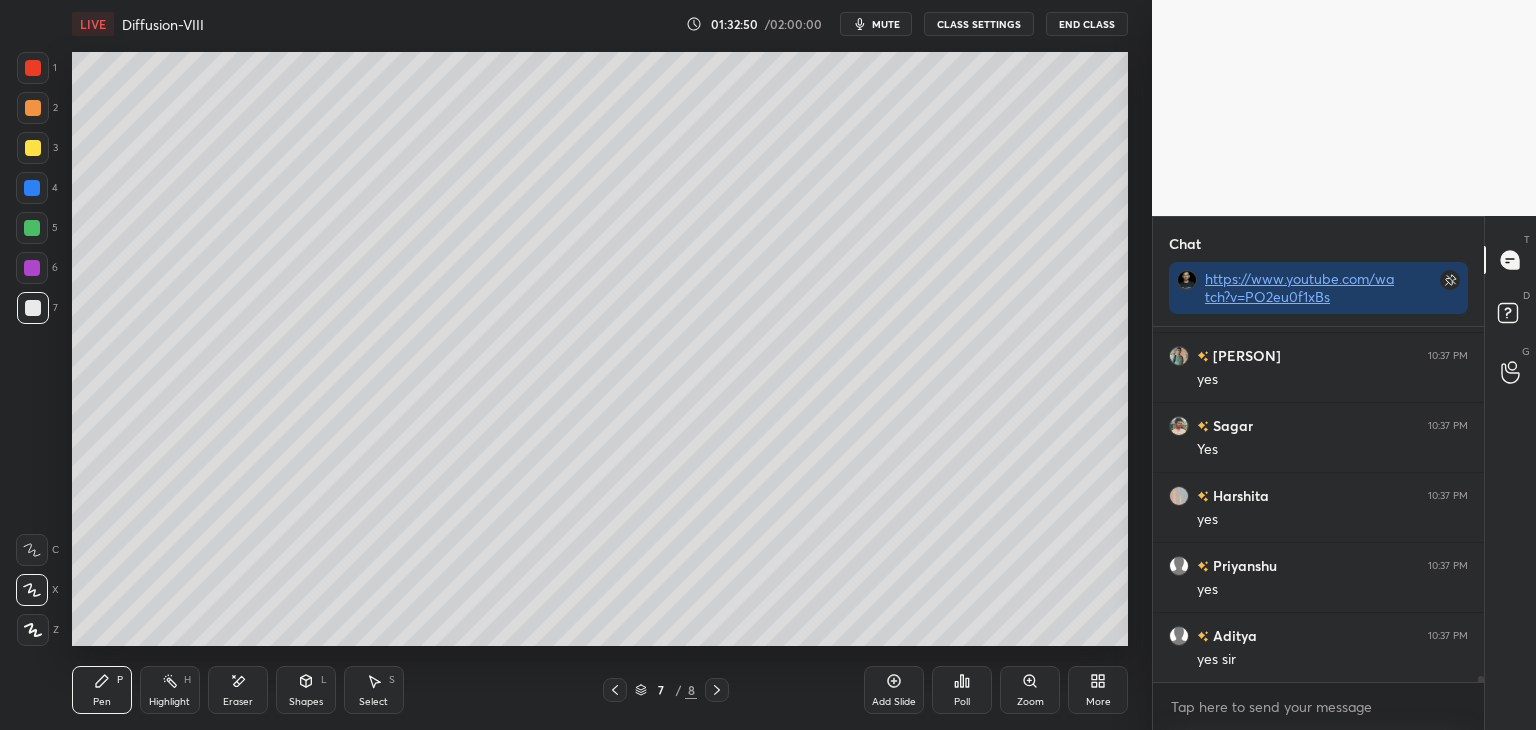 scroll, scrollTop: 19908, scrollLeft: 0, axis: vertical 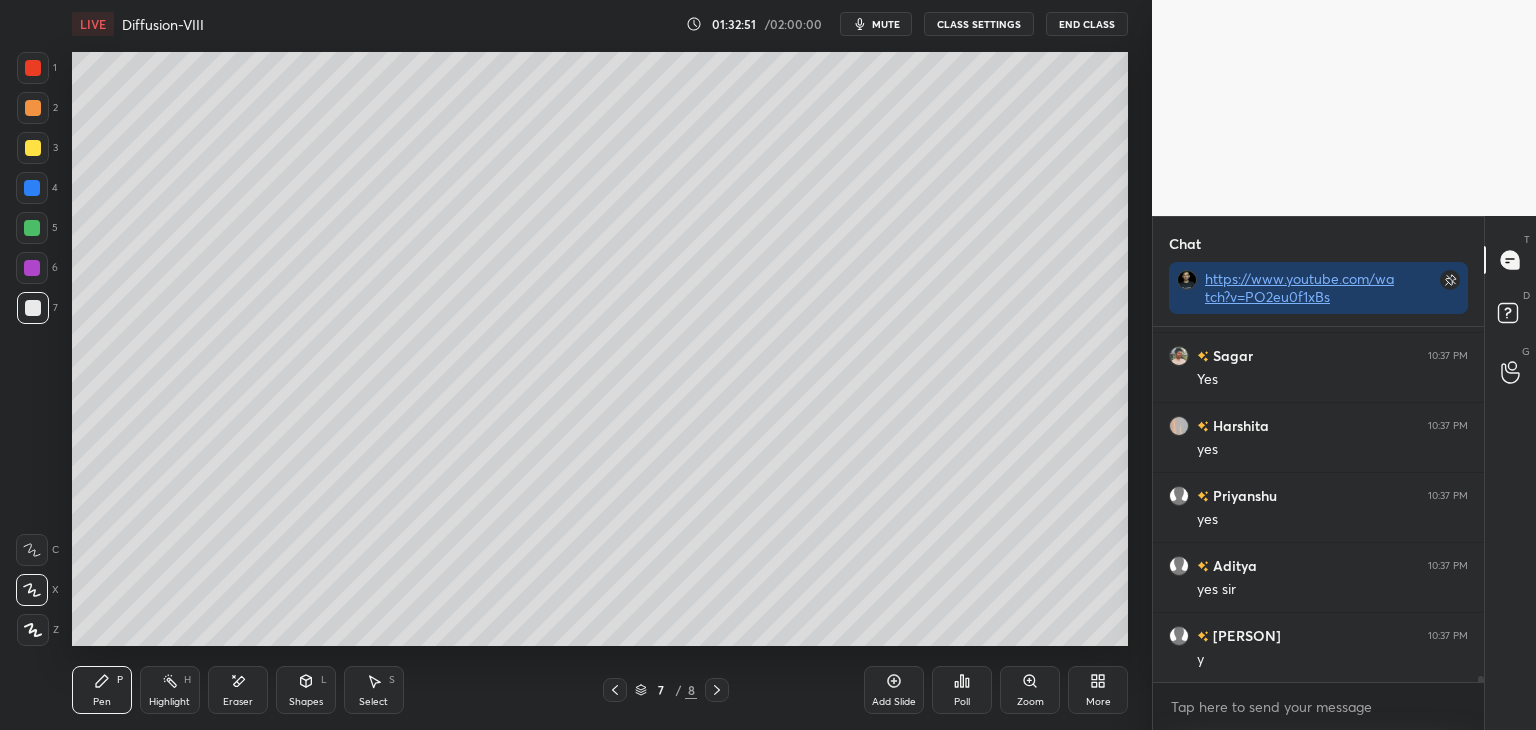 click at bounding box center (33, 148) 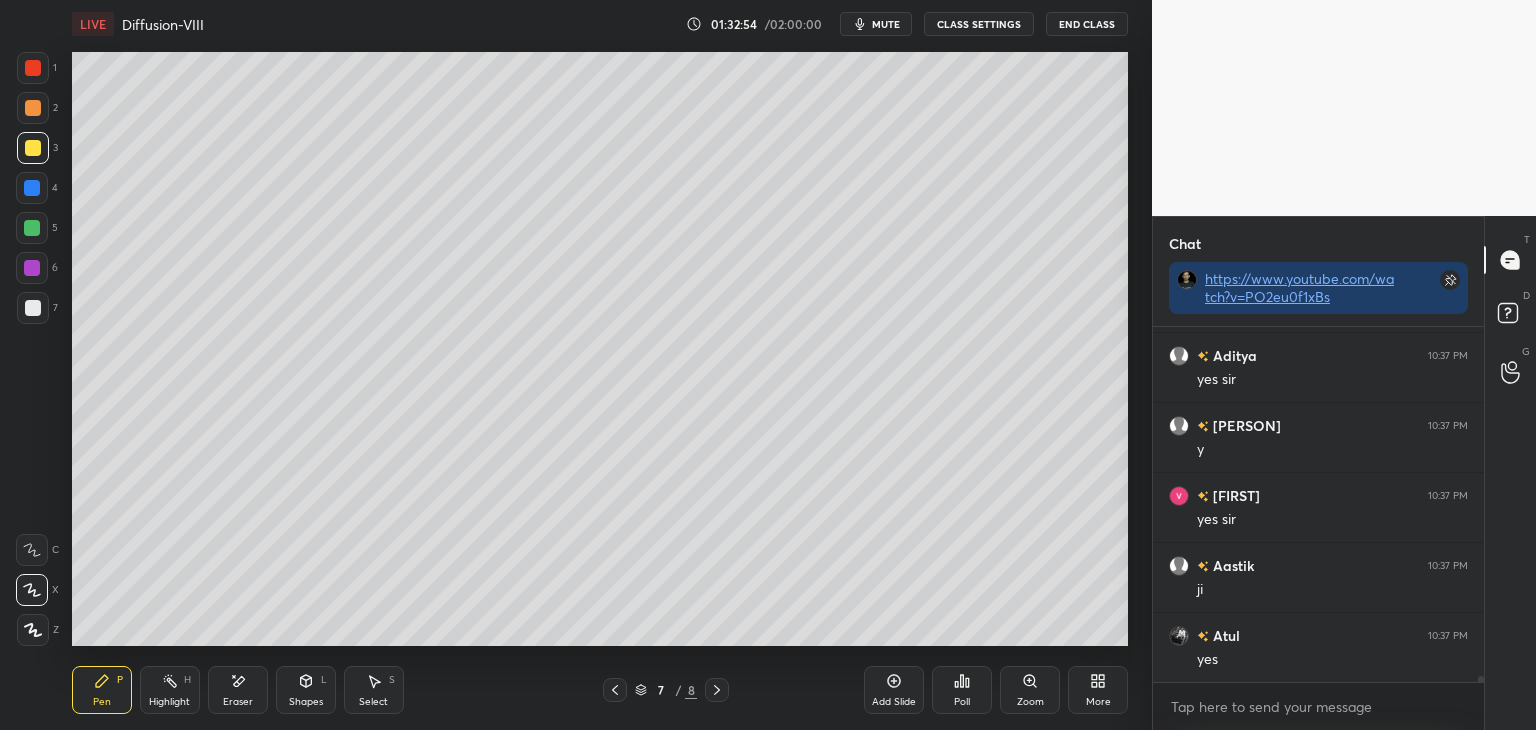 scroll, scrollTop: 20188, scrollLeft: 0, axis: vertical 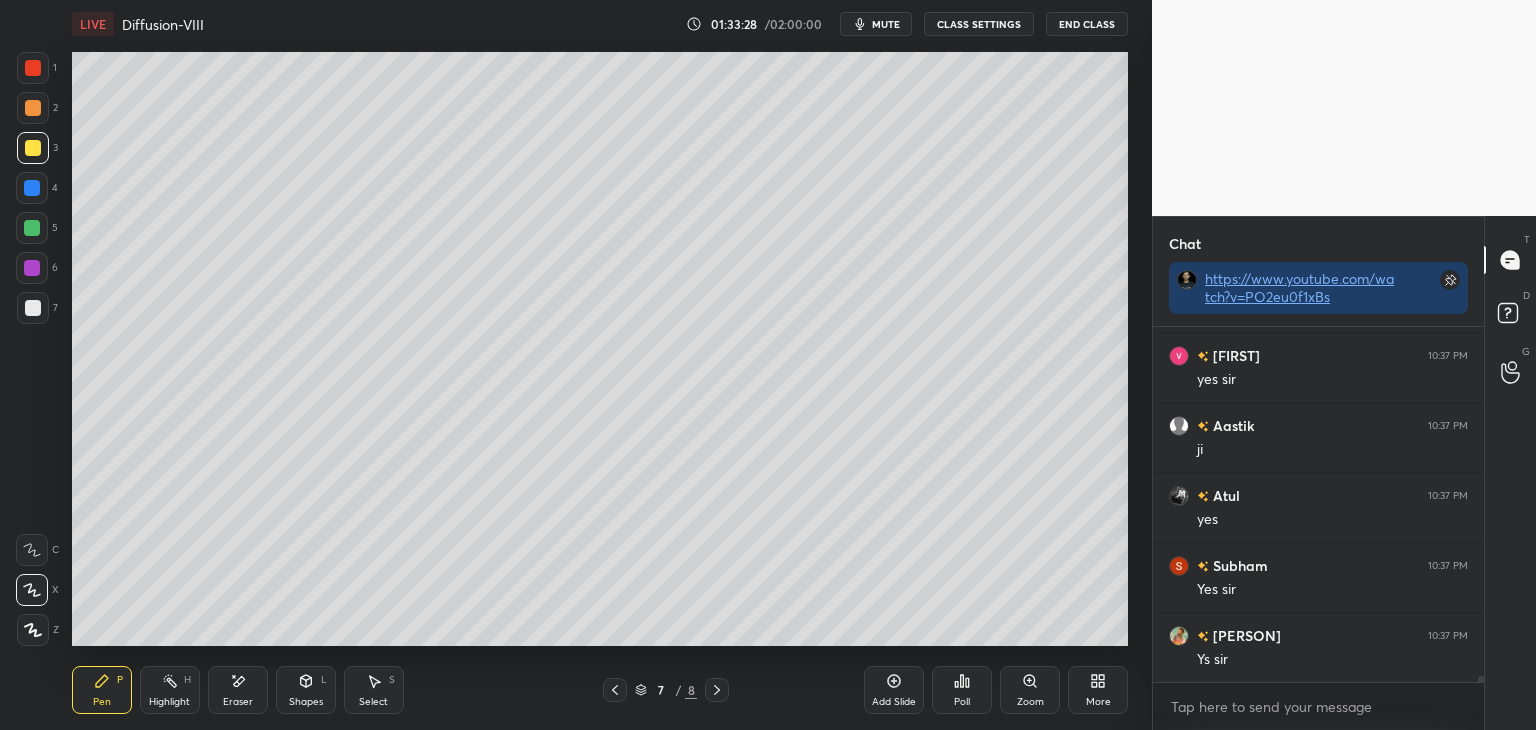 click on "Add Slide" at bounding box center [894, 690] 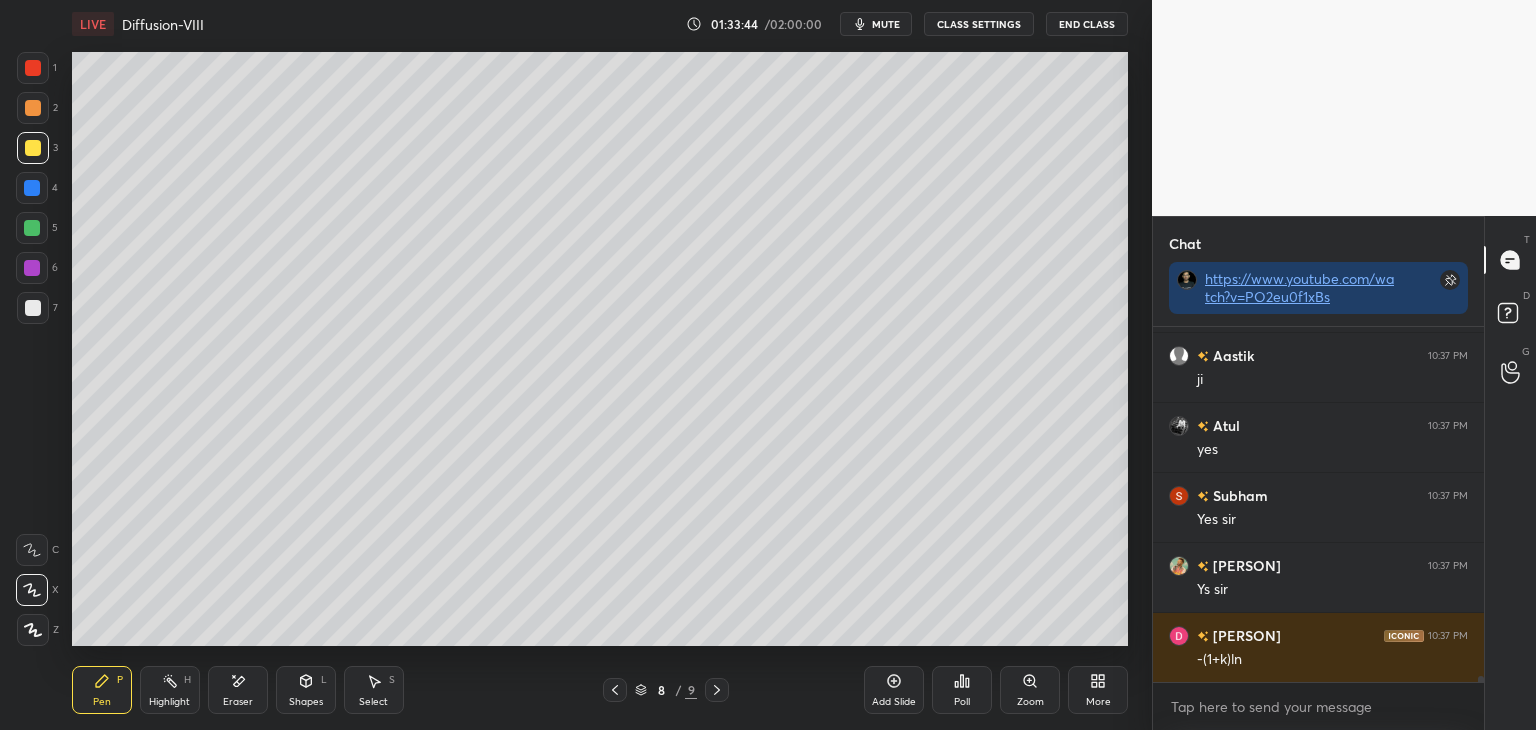 scroll, scrollTop: 20398, scrollLeft: 0, axis: vertical 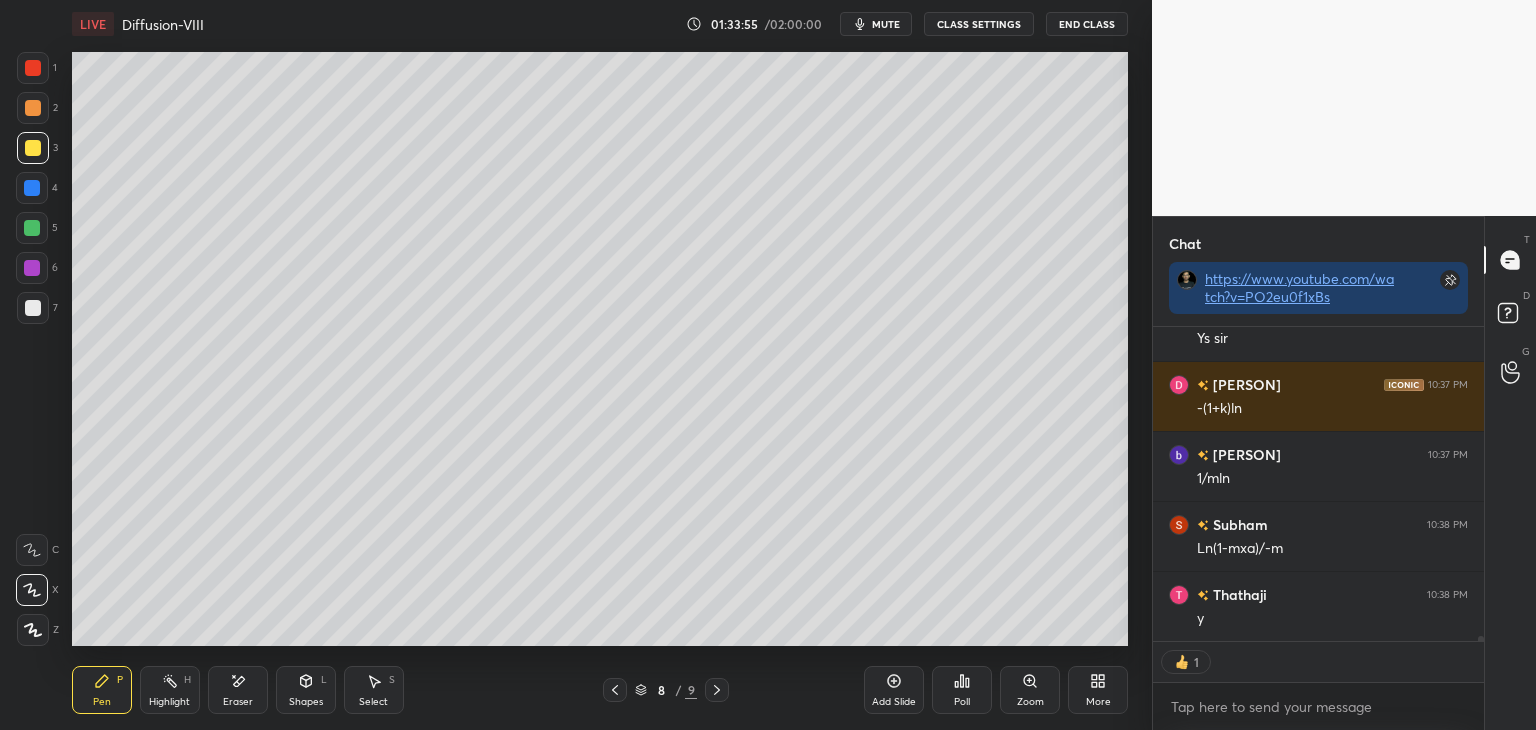 click at bounding box center (33, 68) 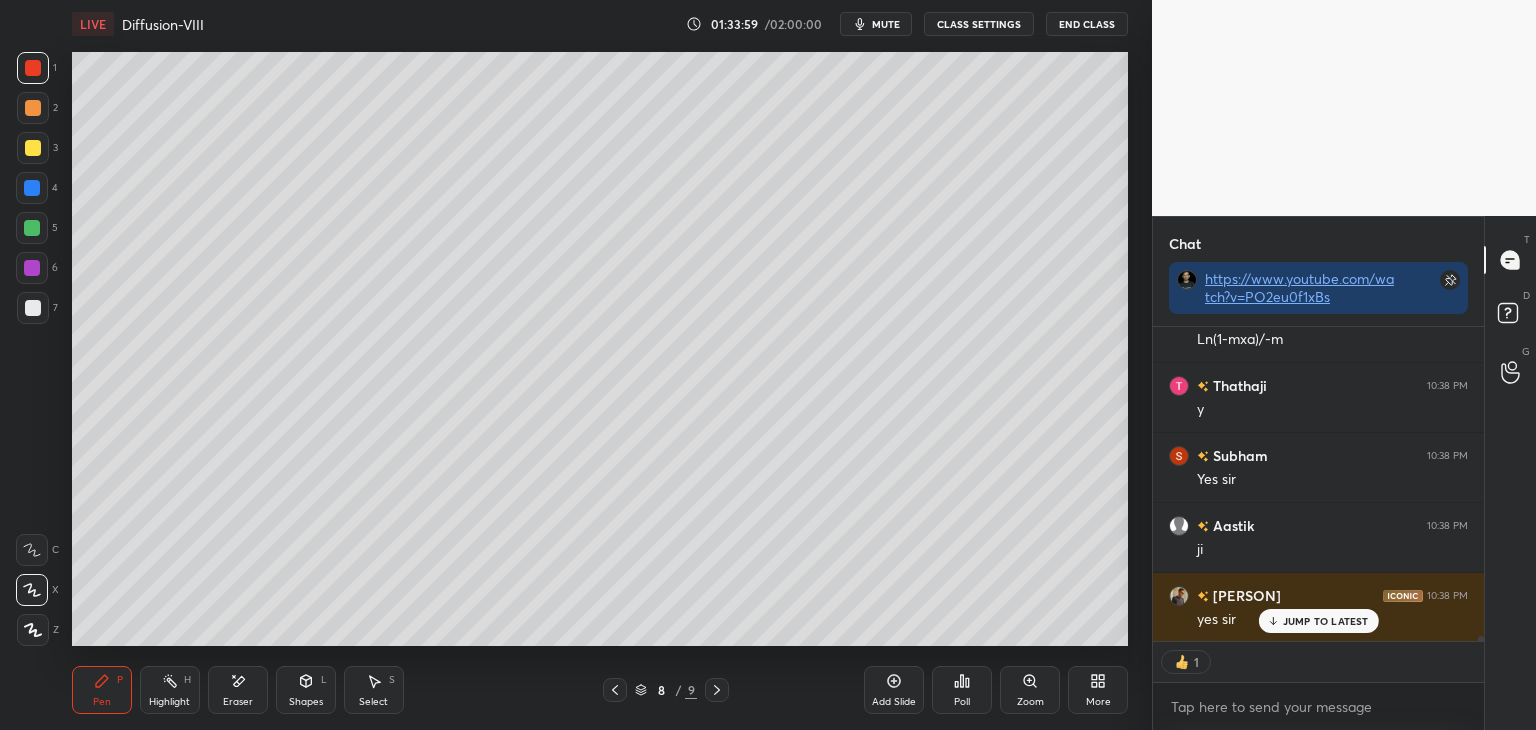 scroll, scrollTop: 20928, scrollLeft: 0, axis: vertical 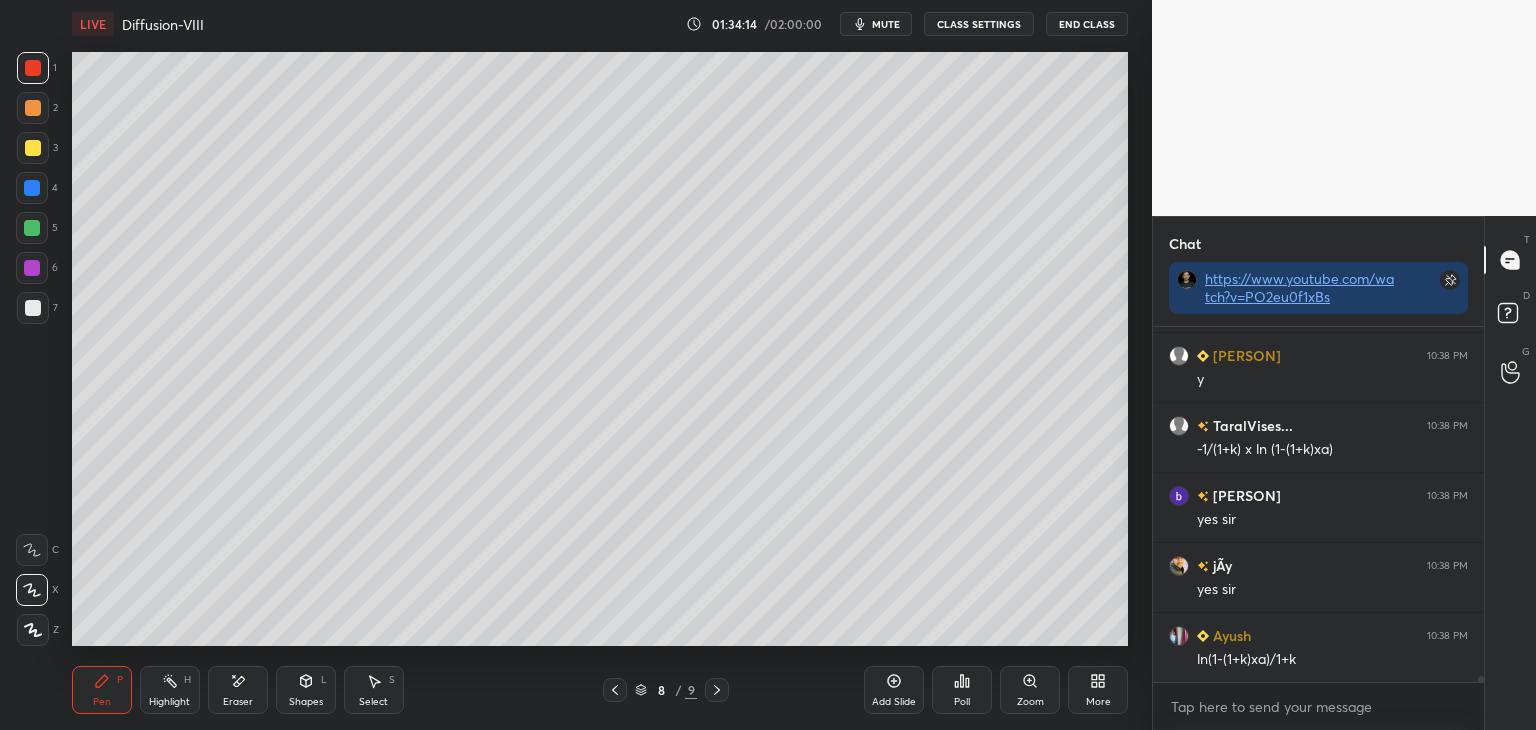click at bounding box center (33, 308) 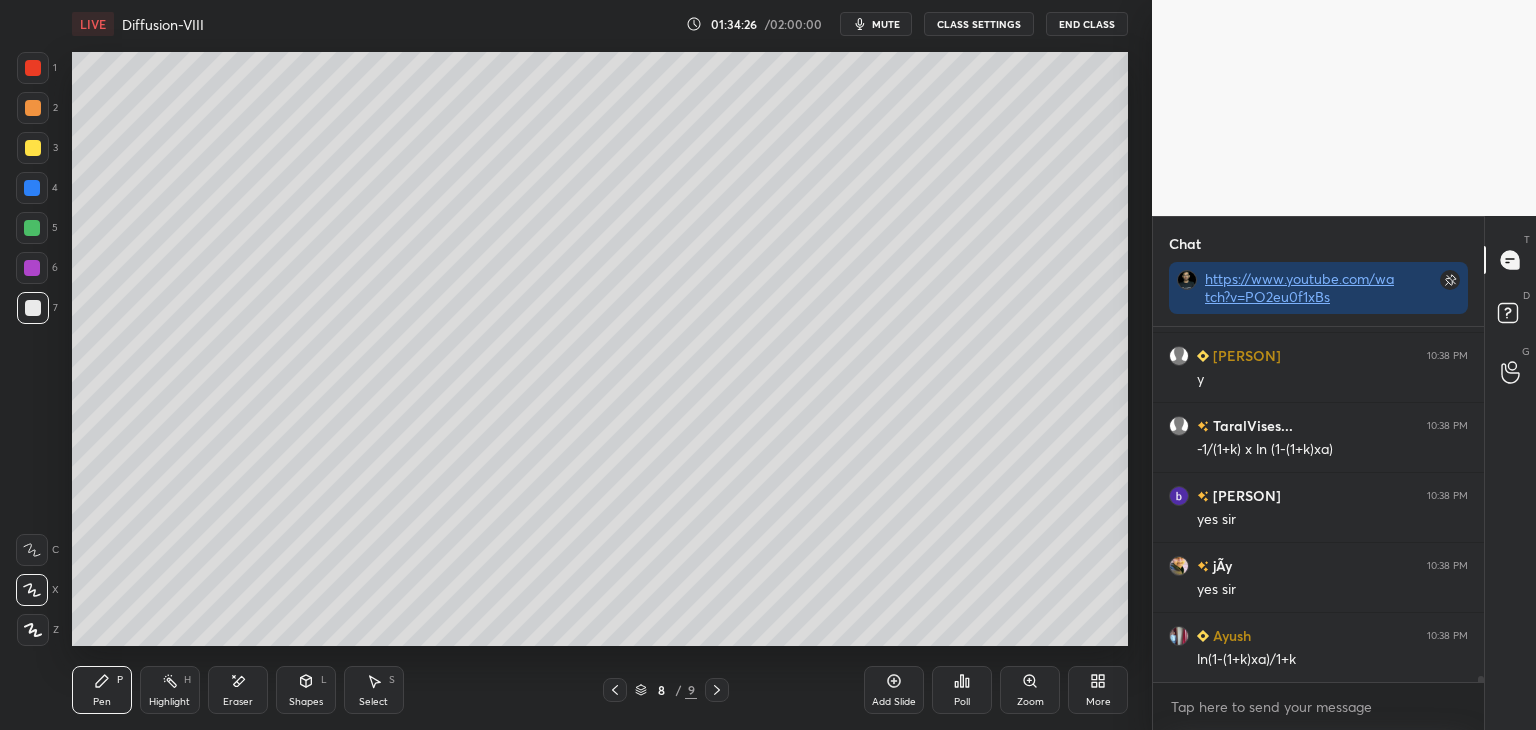 click 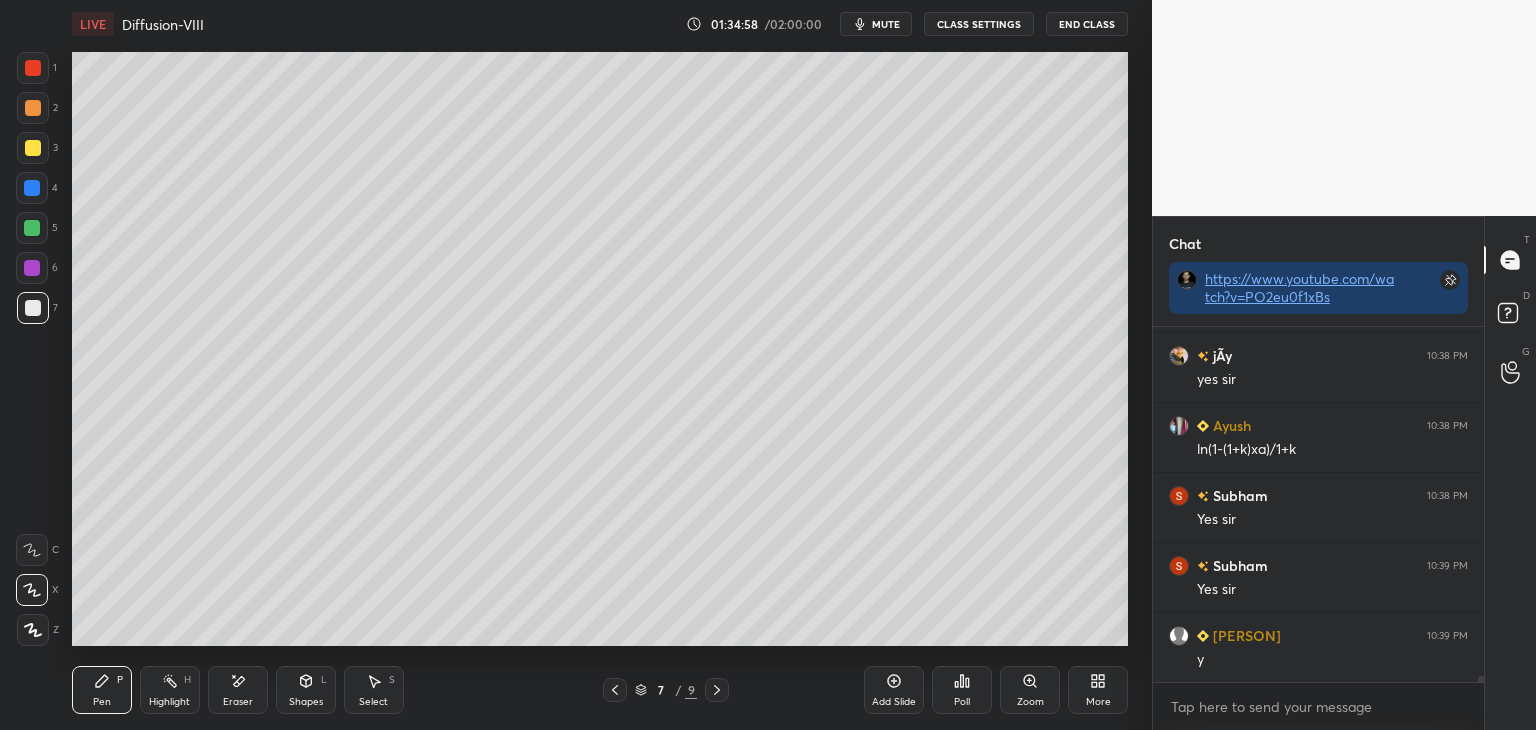 scroll, scrollTop: 21518, scrollLeft: 0, axis: vertical 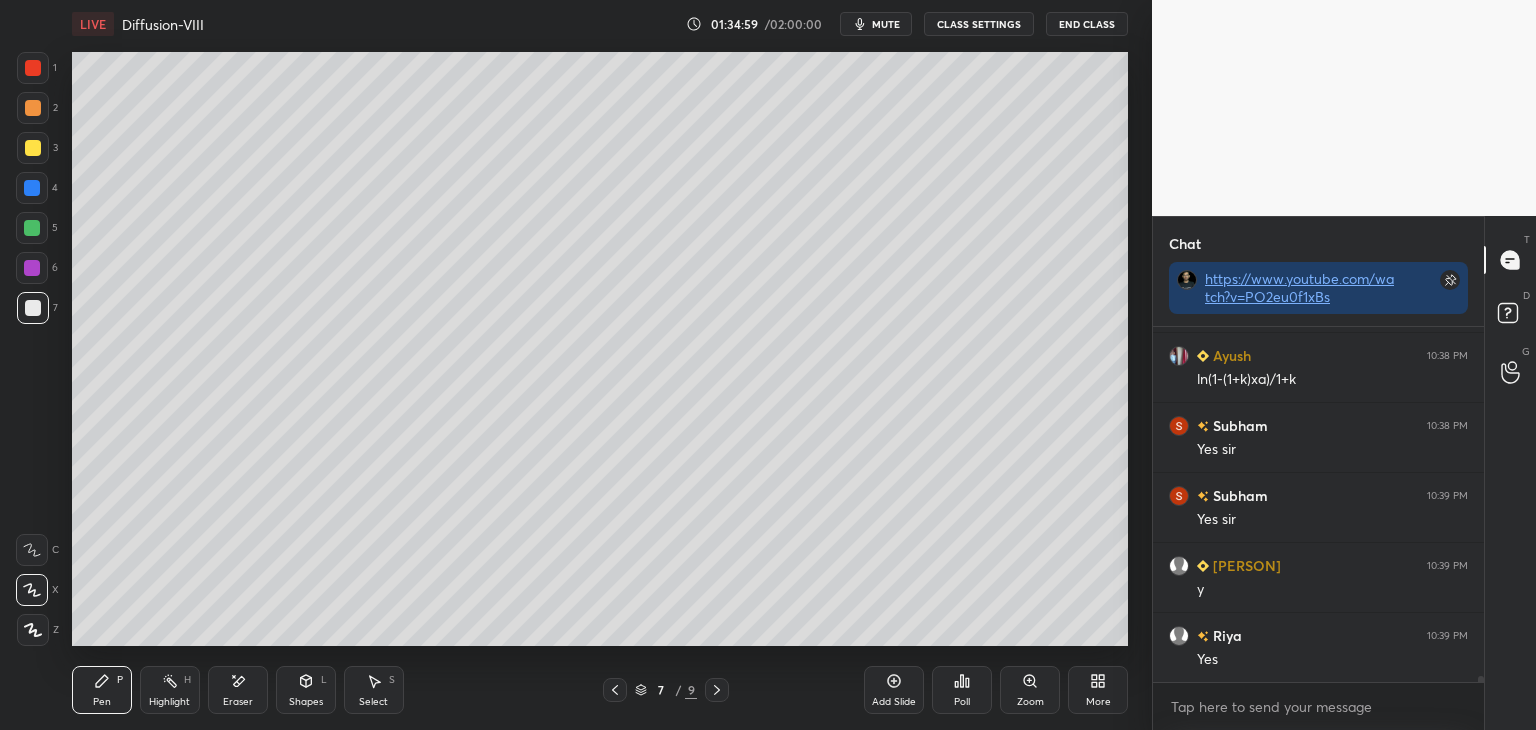 click at bounding box center [33, 148] 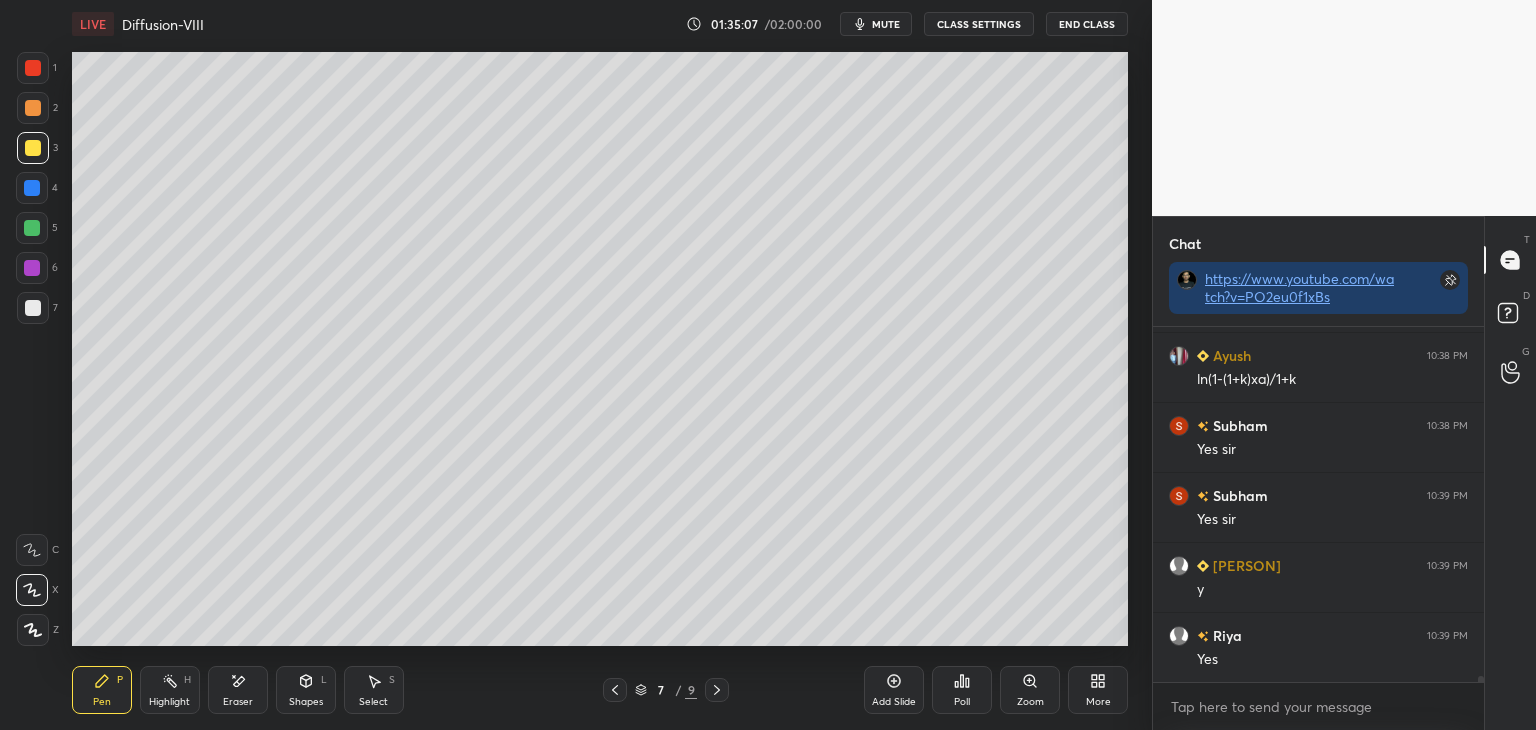 click at bounding box center (33, 68) 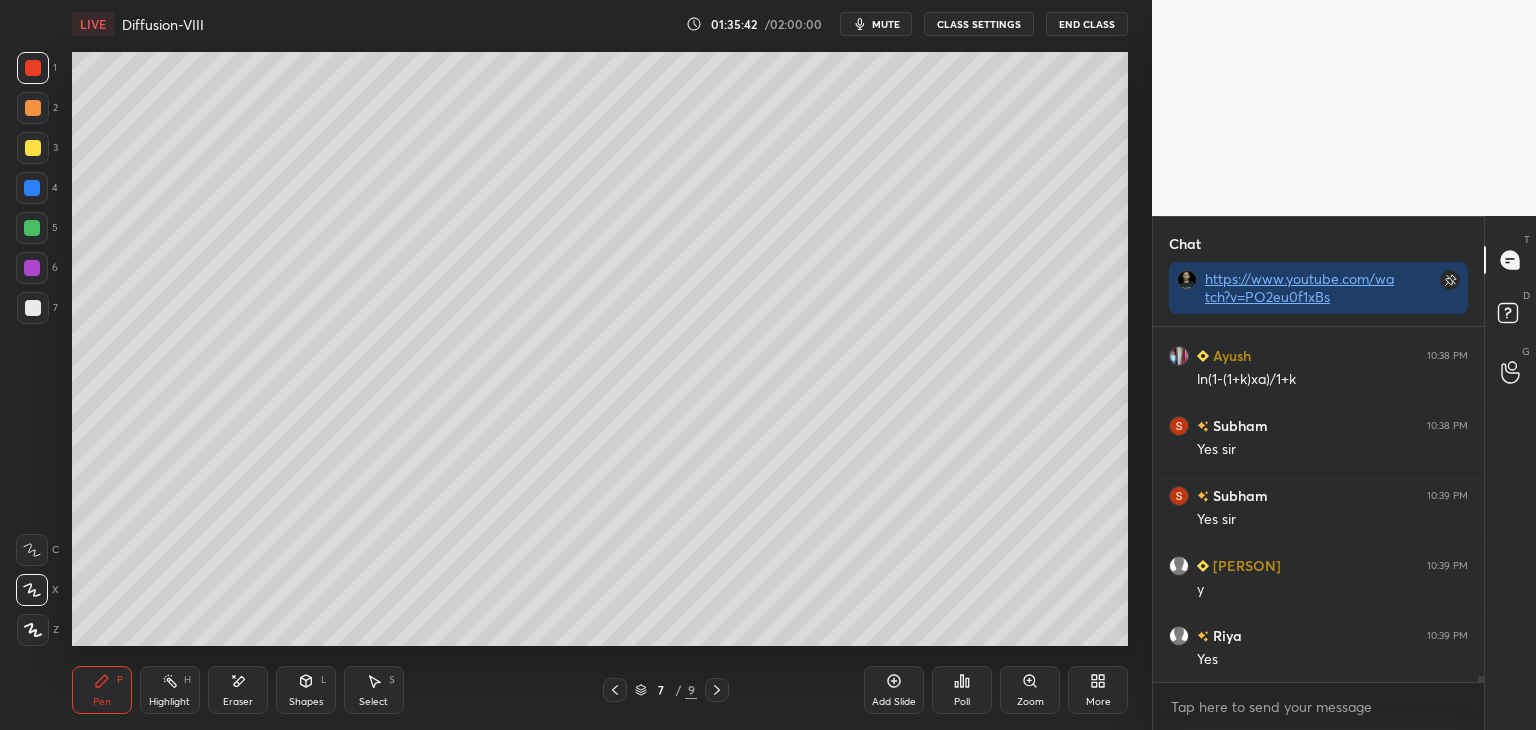 scroll, scrollTop: 21588, scrollLeft: 0, axis: vertical 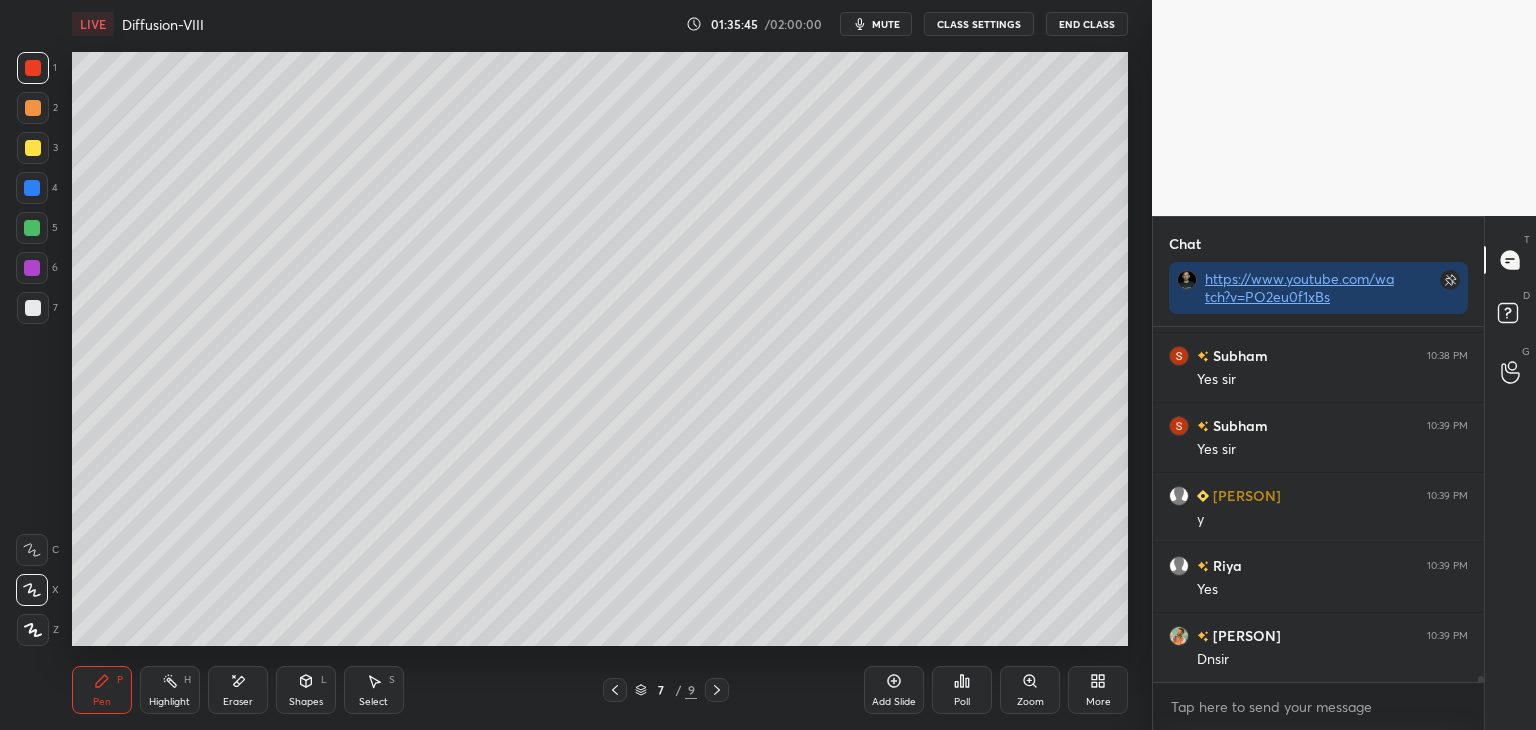 click on "Shapes" at bounding box center (306, 702) 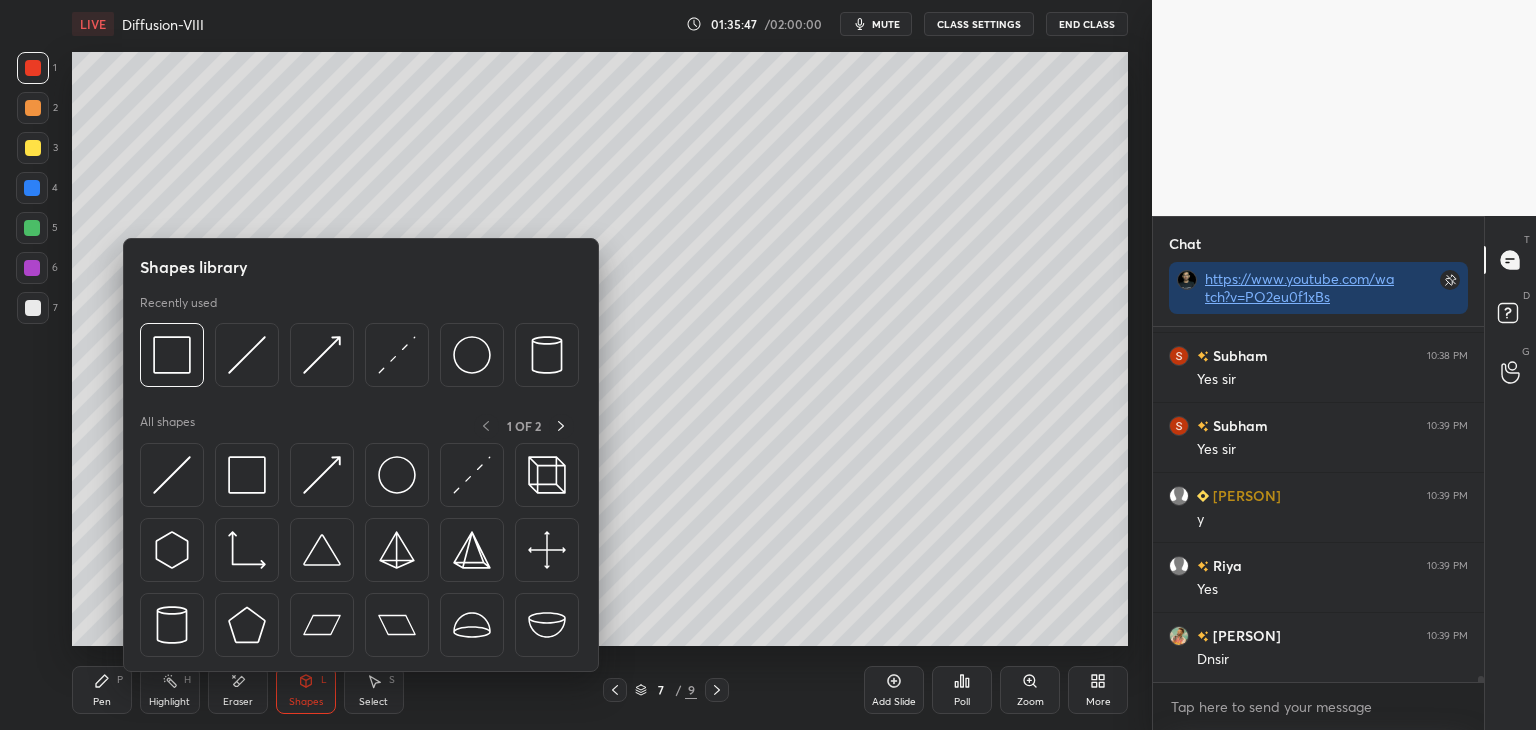 click at bounding box center (33, 148) 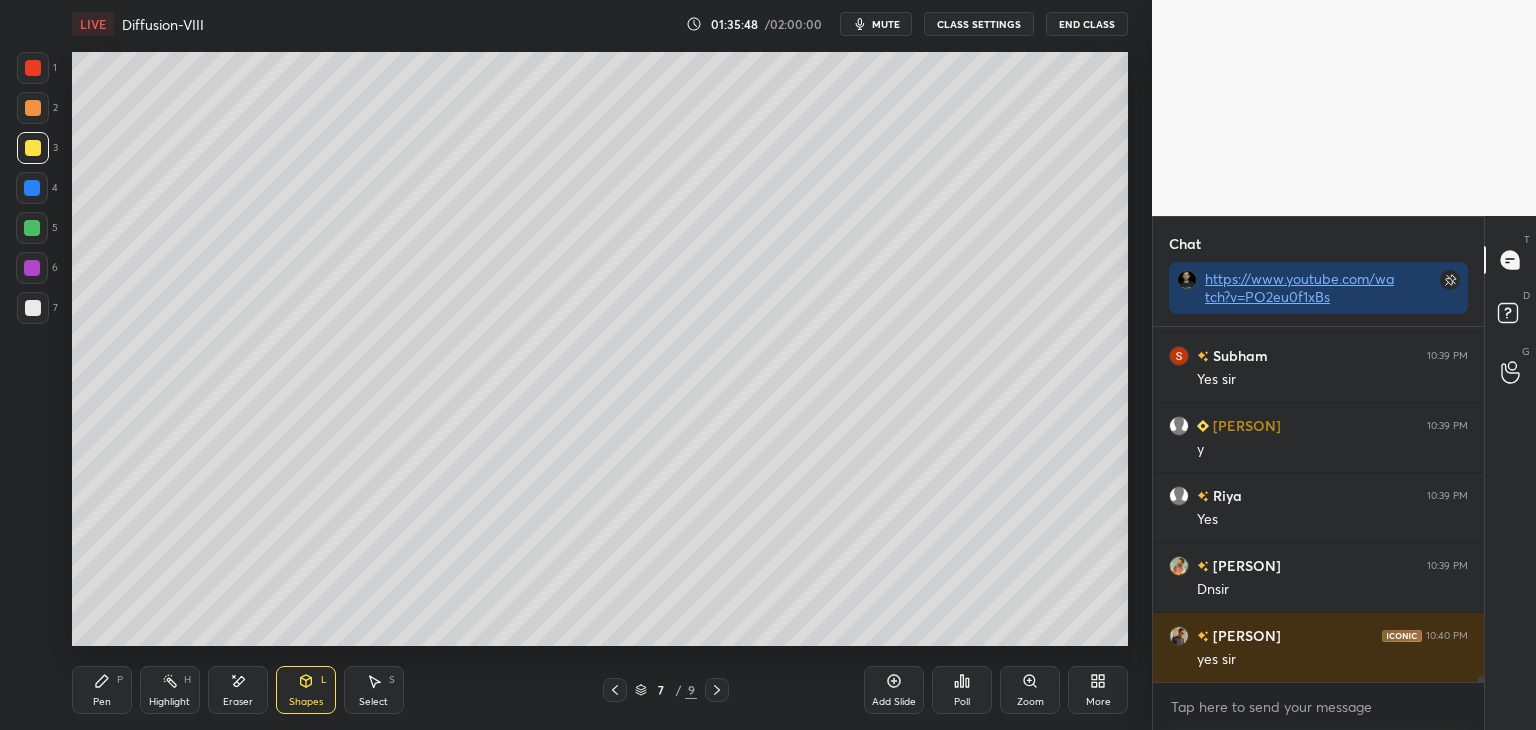 scroll, scrollTop: 21728, scrollLeft: 0, axis: vertical 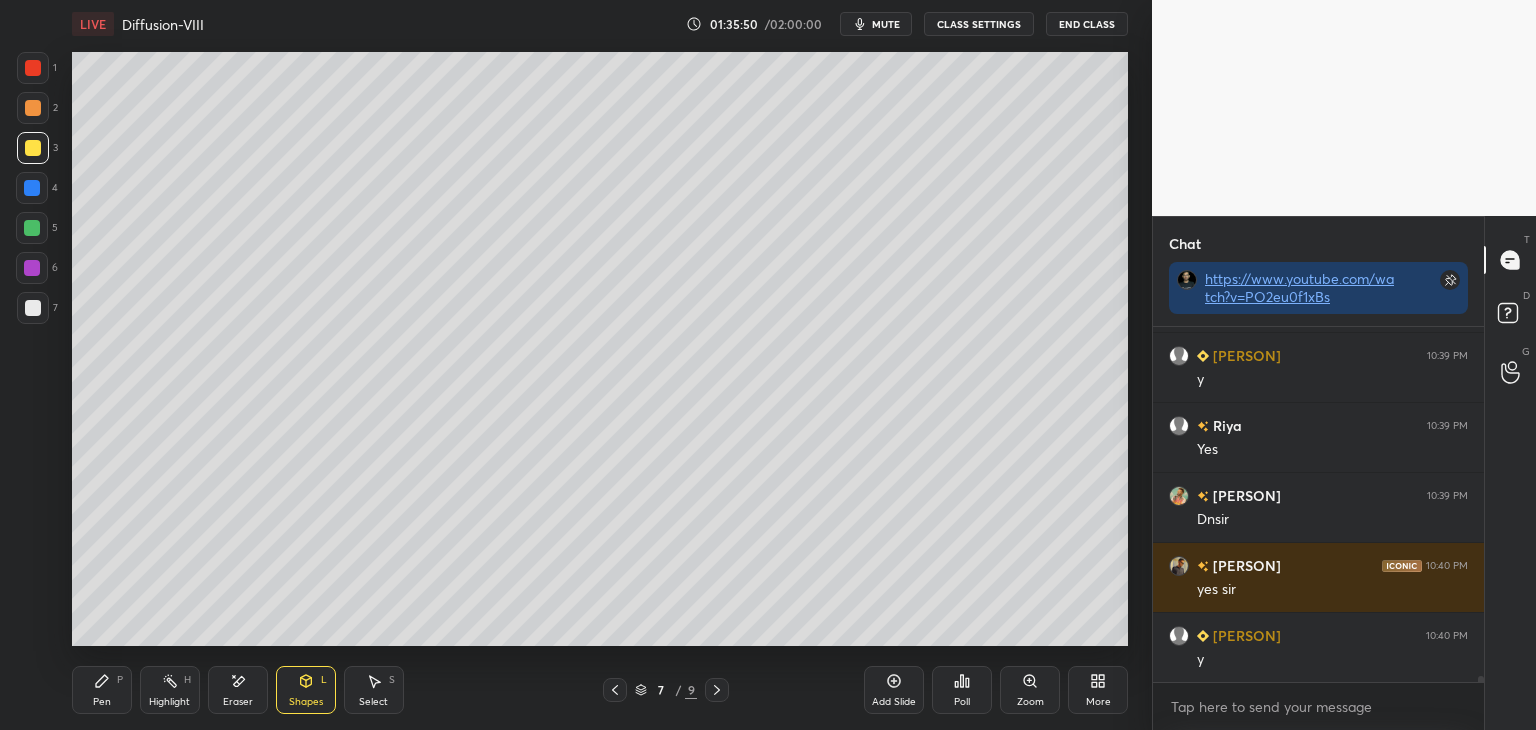 click on "Pen P Highlight H Eraser Shapes L Select S 7 / 9 Add Slide Poll Zoom More" at bounding box center [600, 690] 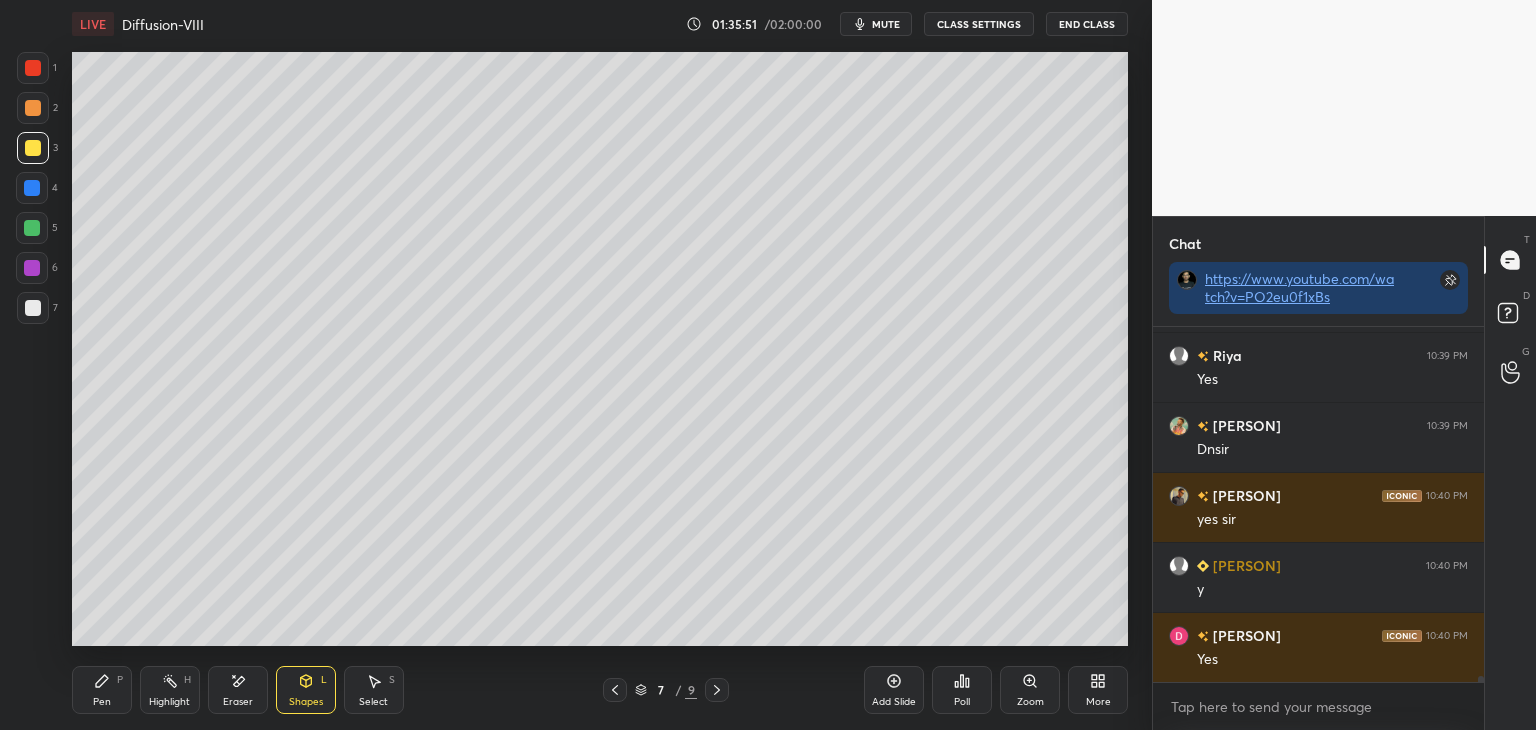 scroll, scrollTop: 21938, scrollLeft: 0, axis: vertical 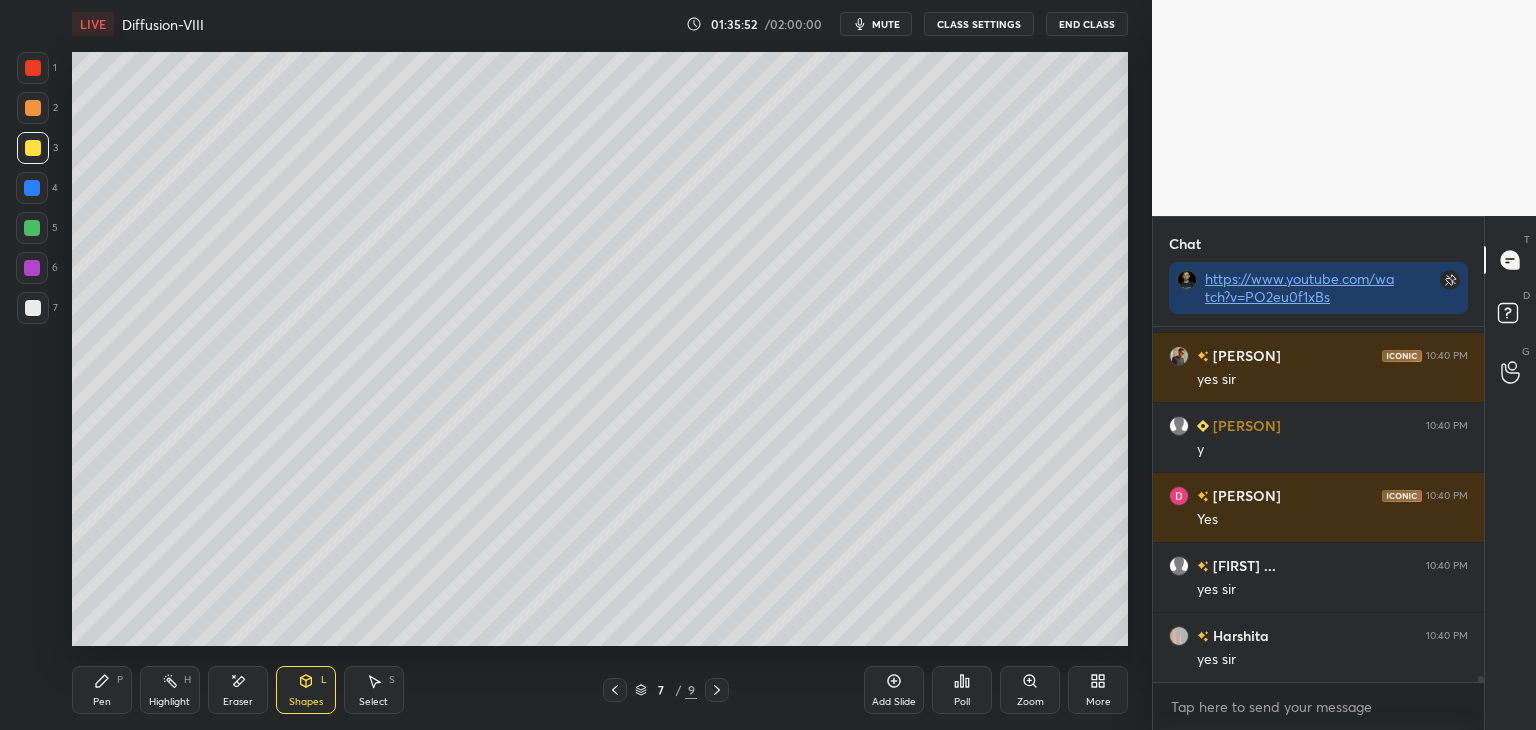 click on "Pen" at bounding box center [102, 702] 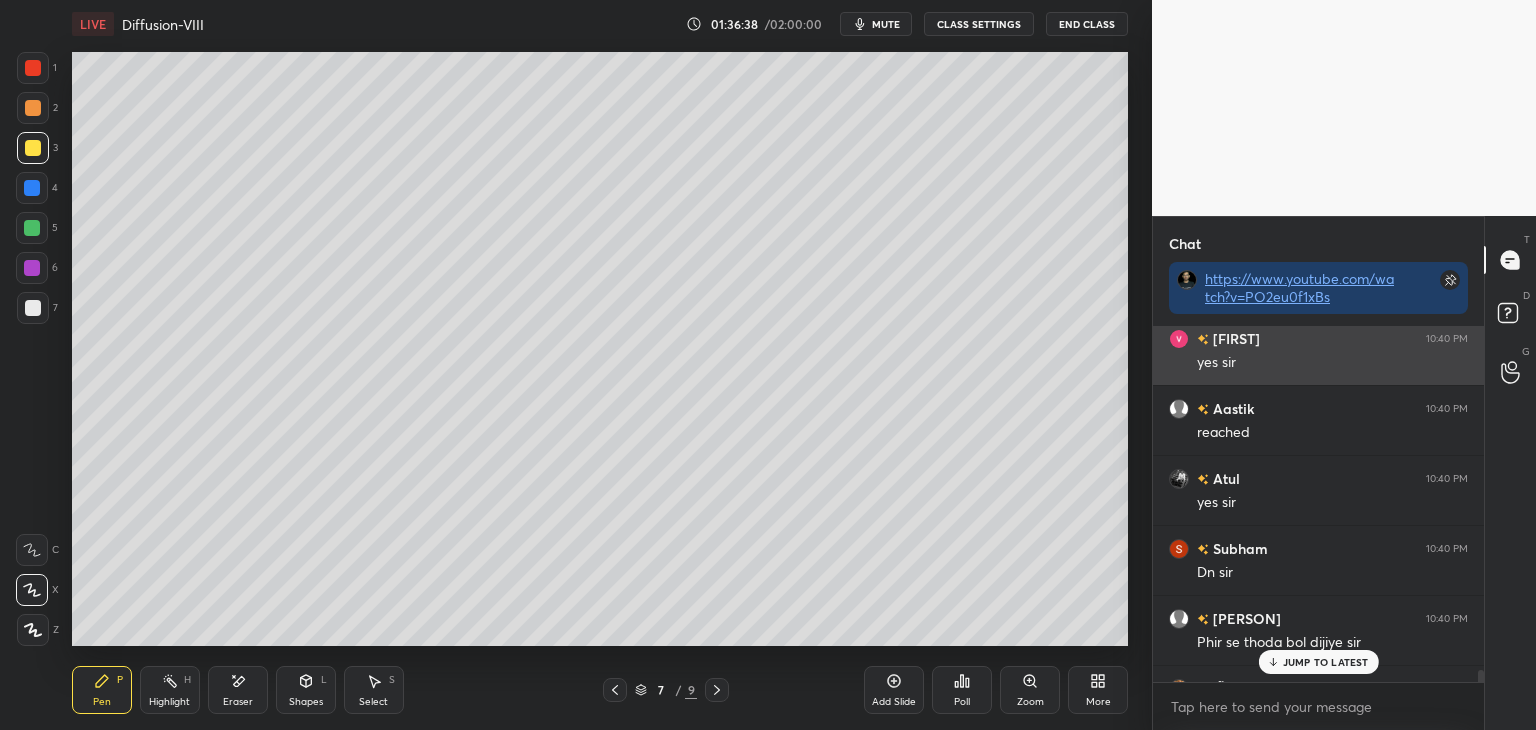 scroll, scrollTop: 22708, scrollLeft: 0, axis: vertical 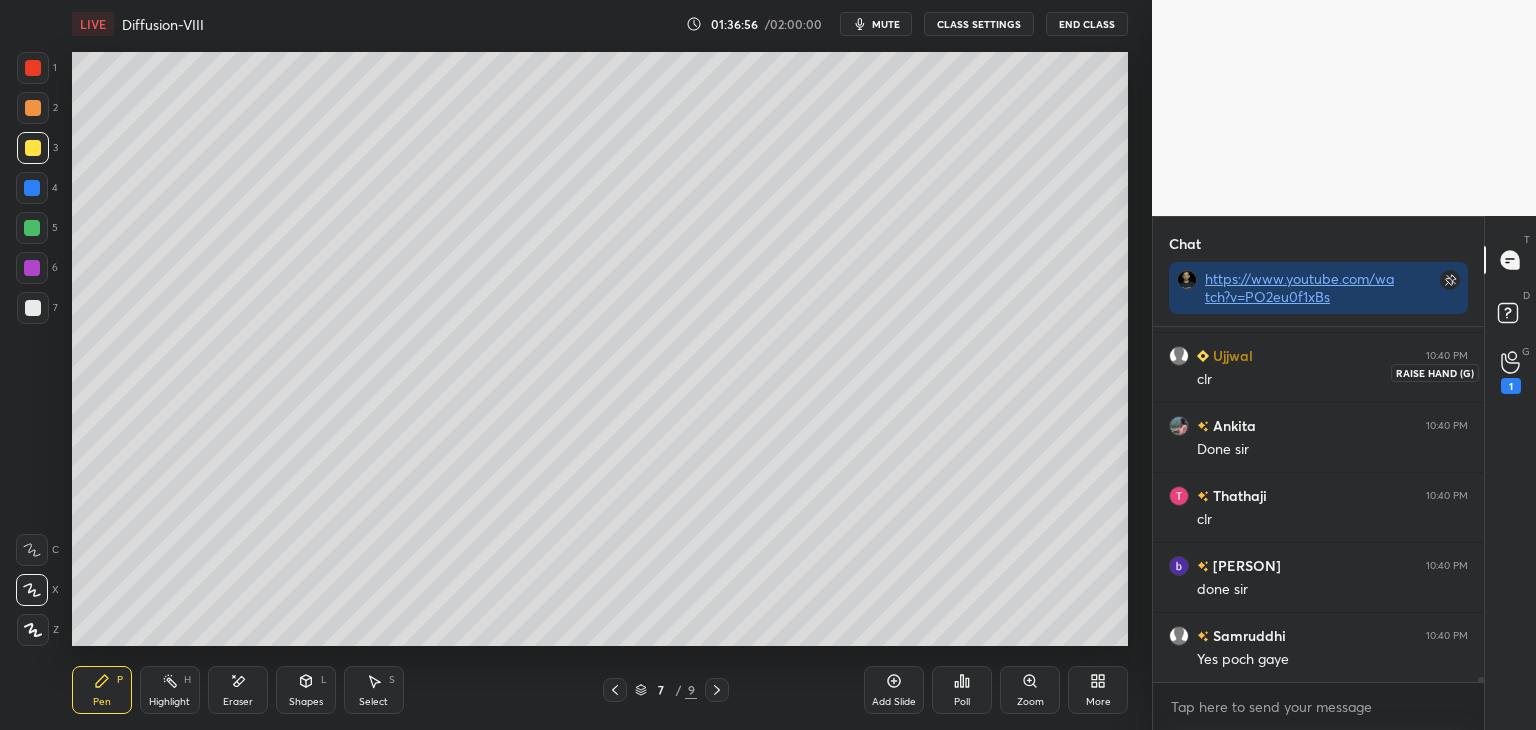 click 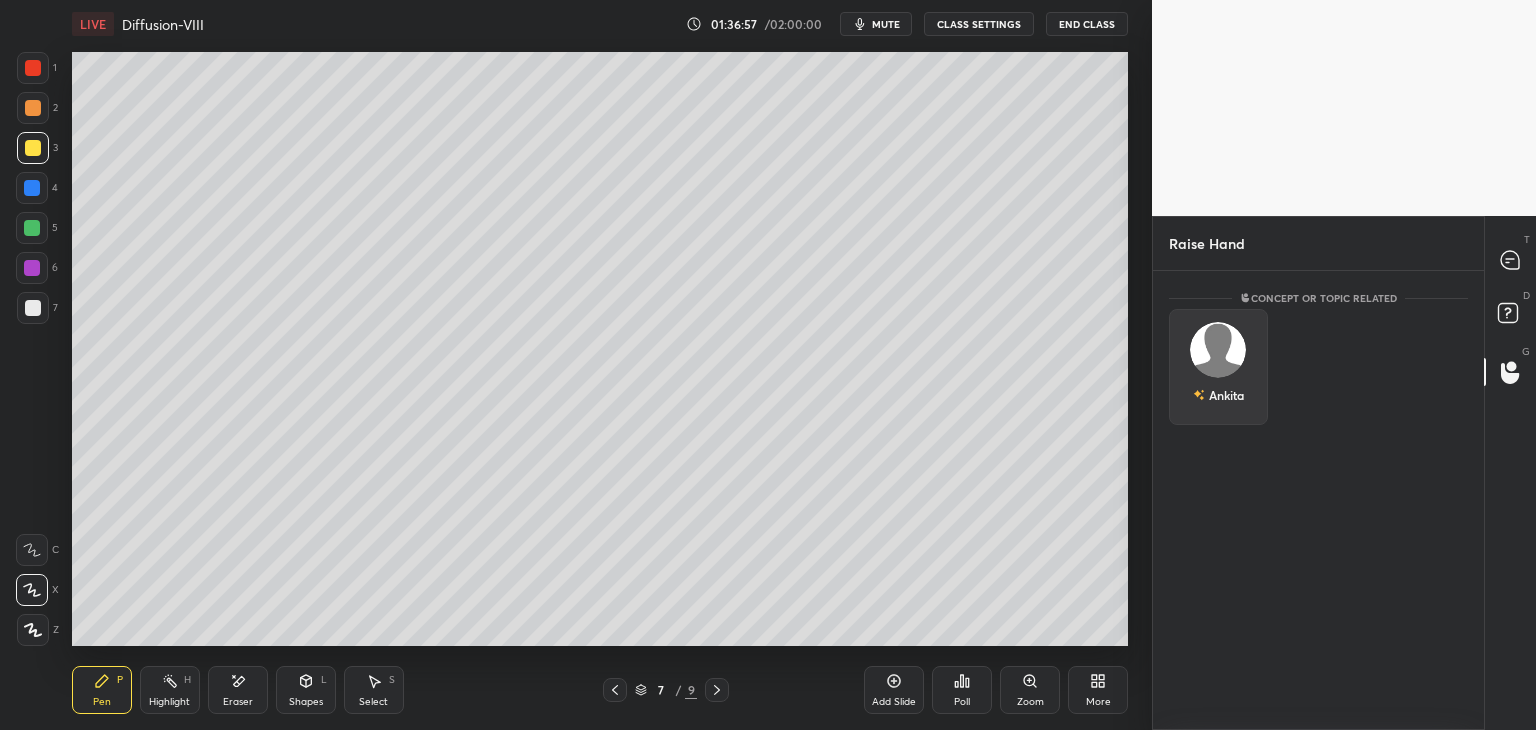 click on "Ankita" at bounding box center (1218, 367) 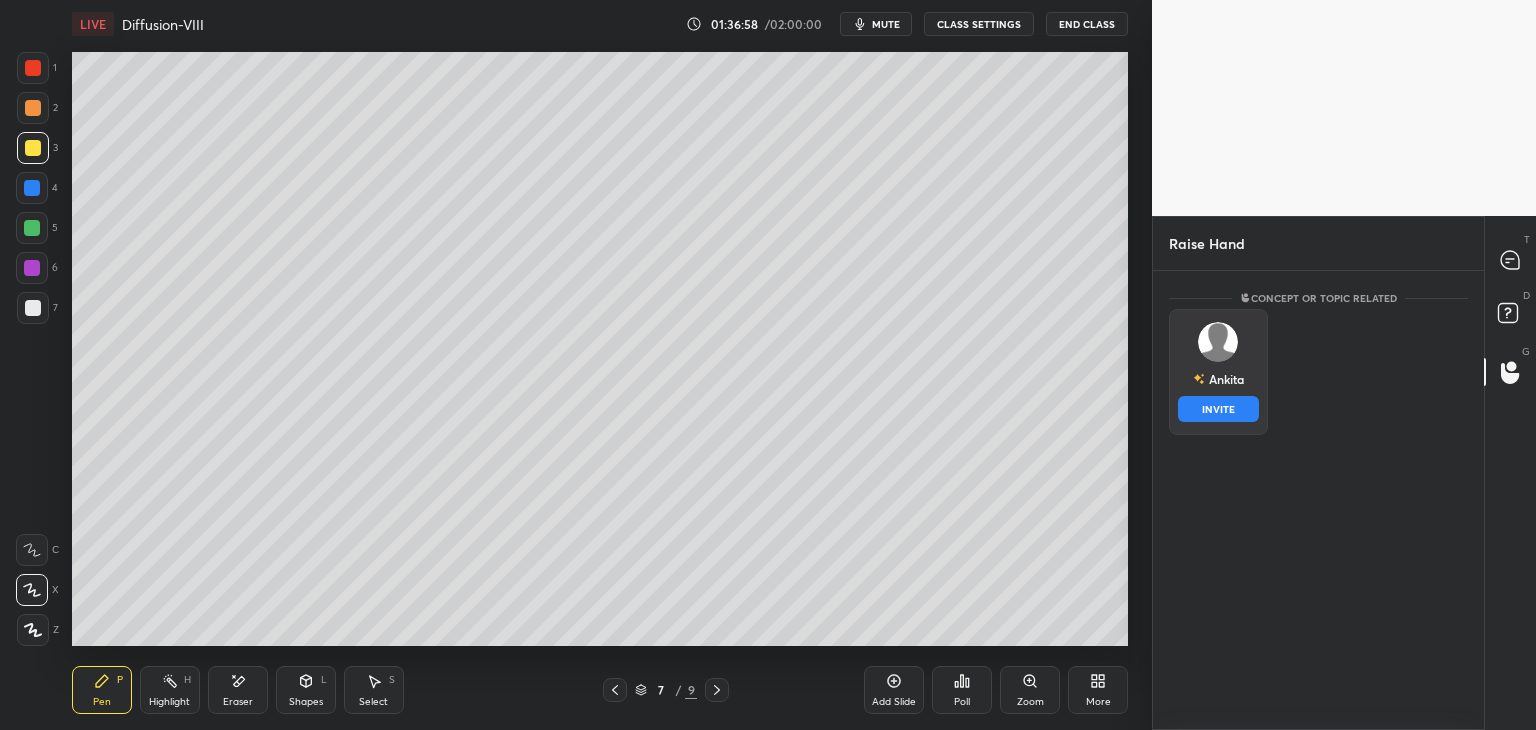 click on "INVITE" at bounding box center (1218, 409) 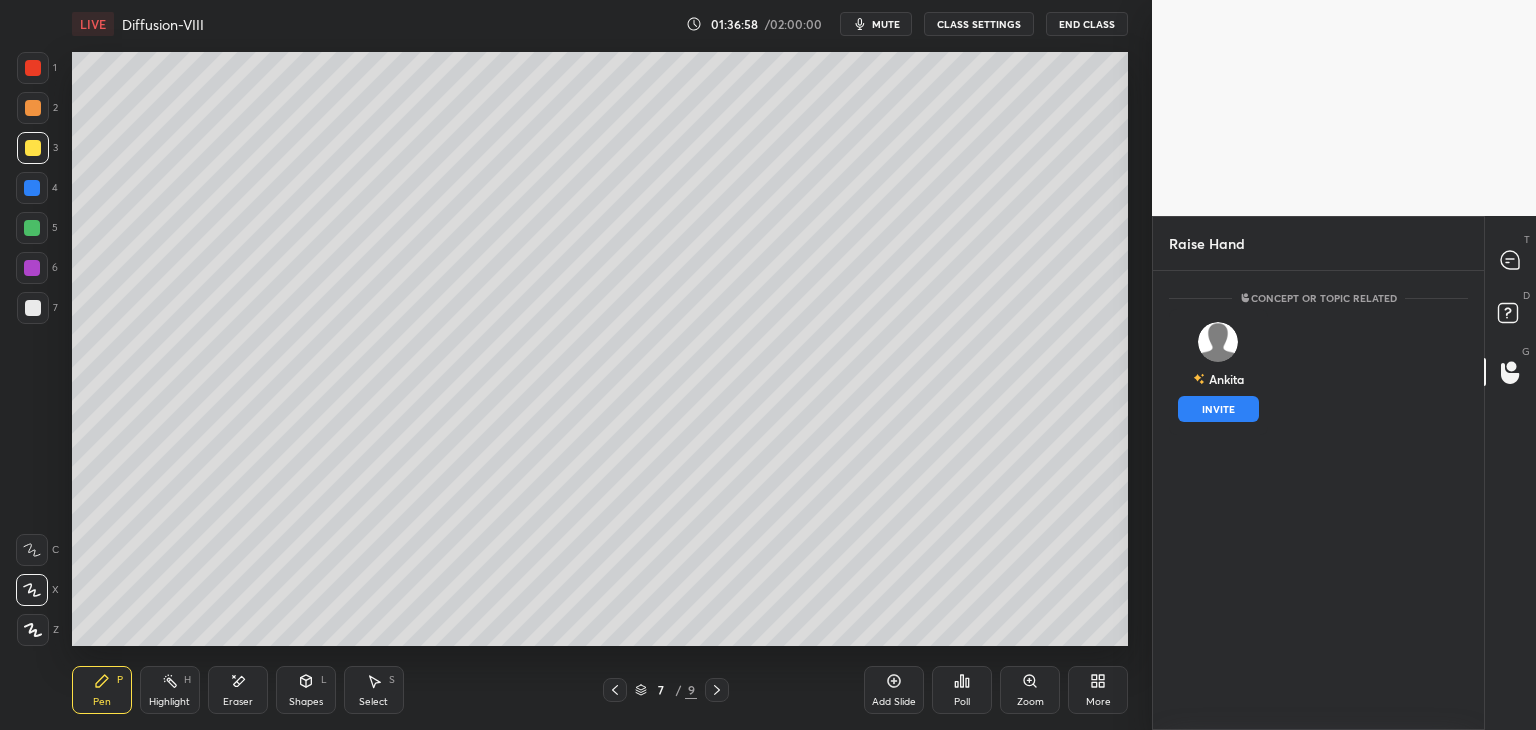 scroll, scrollTop: 373, scrollLeft: 325, axis: both 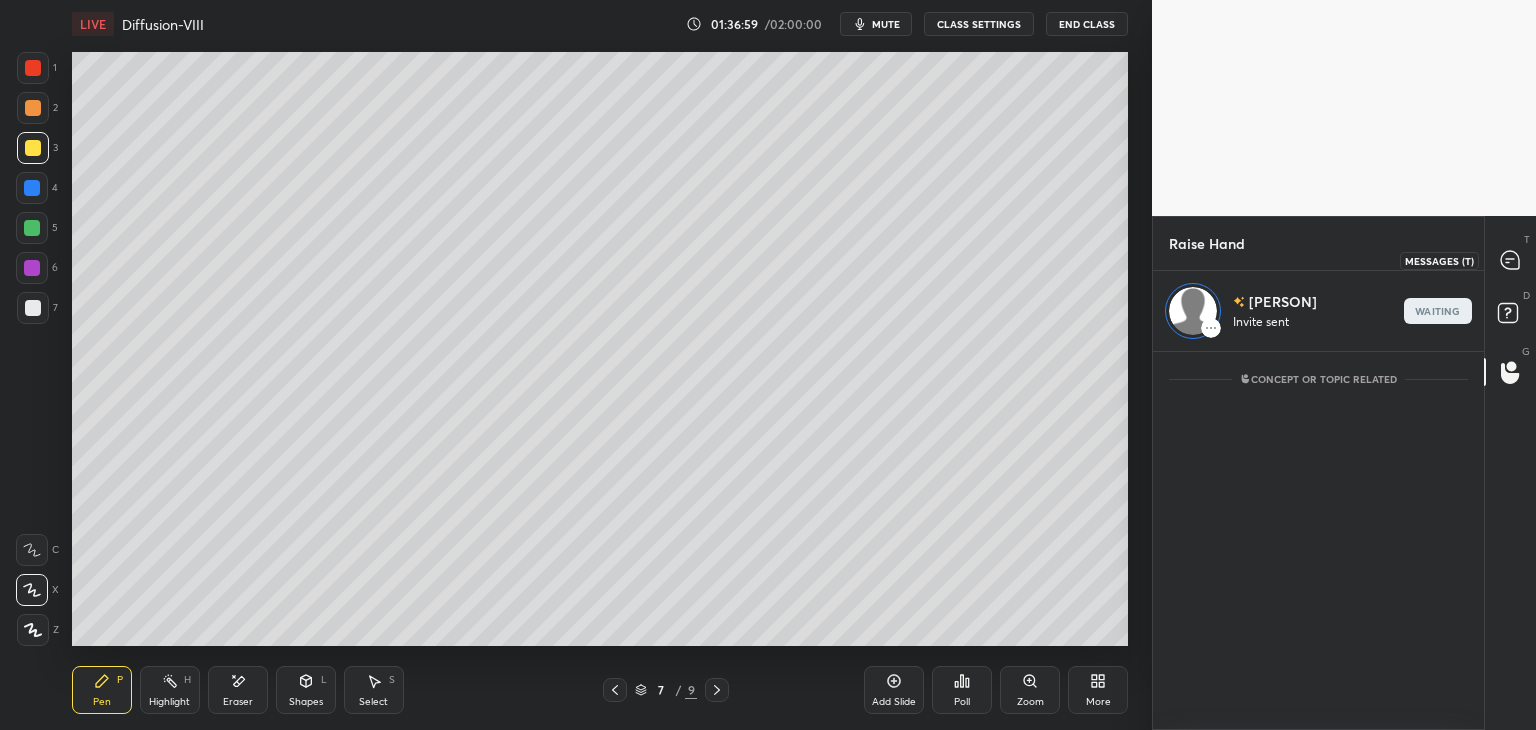 click 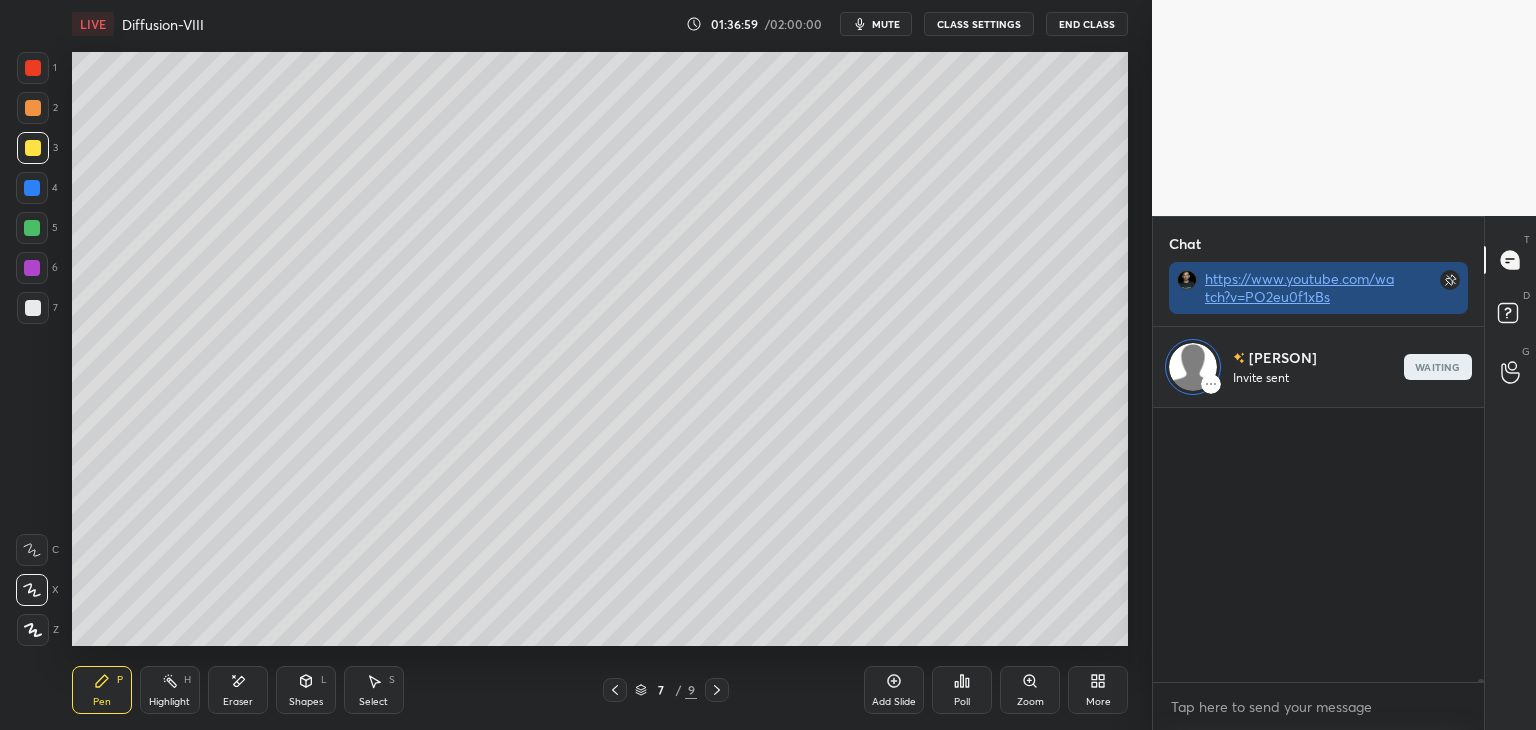 scroll, scrollTop: 23131, scrollLeft: 0, axis: vertical 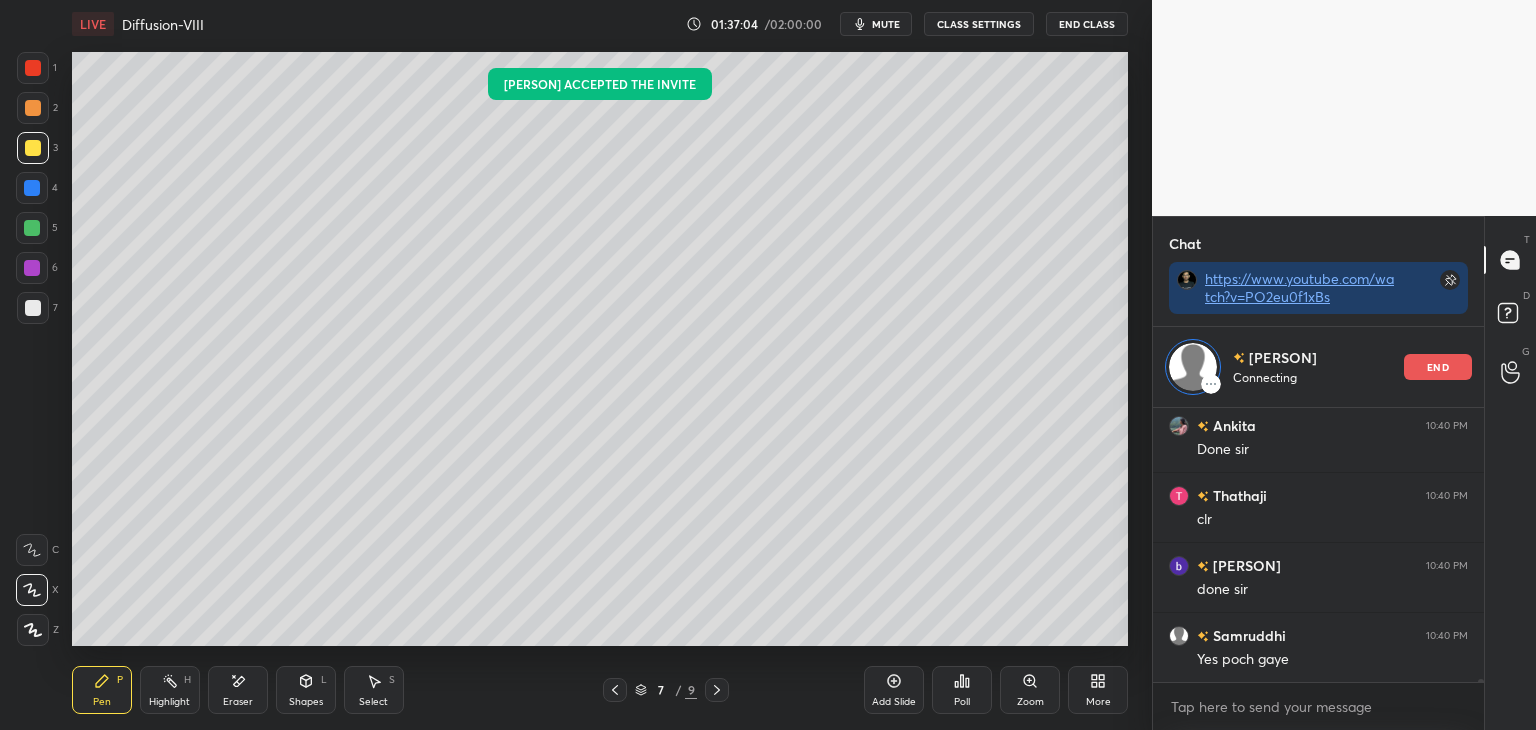 click 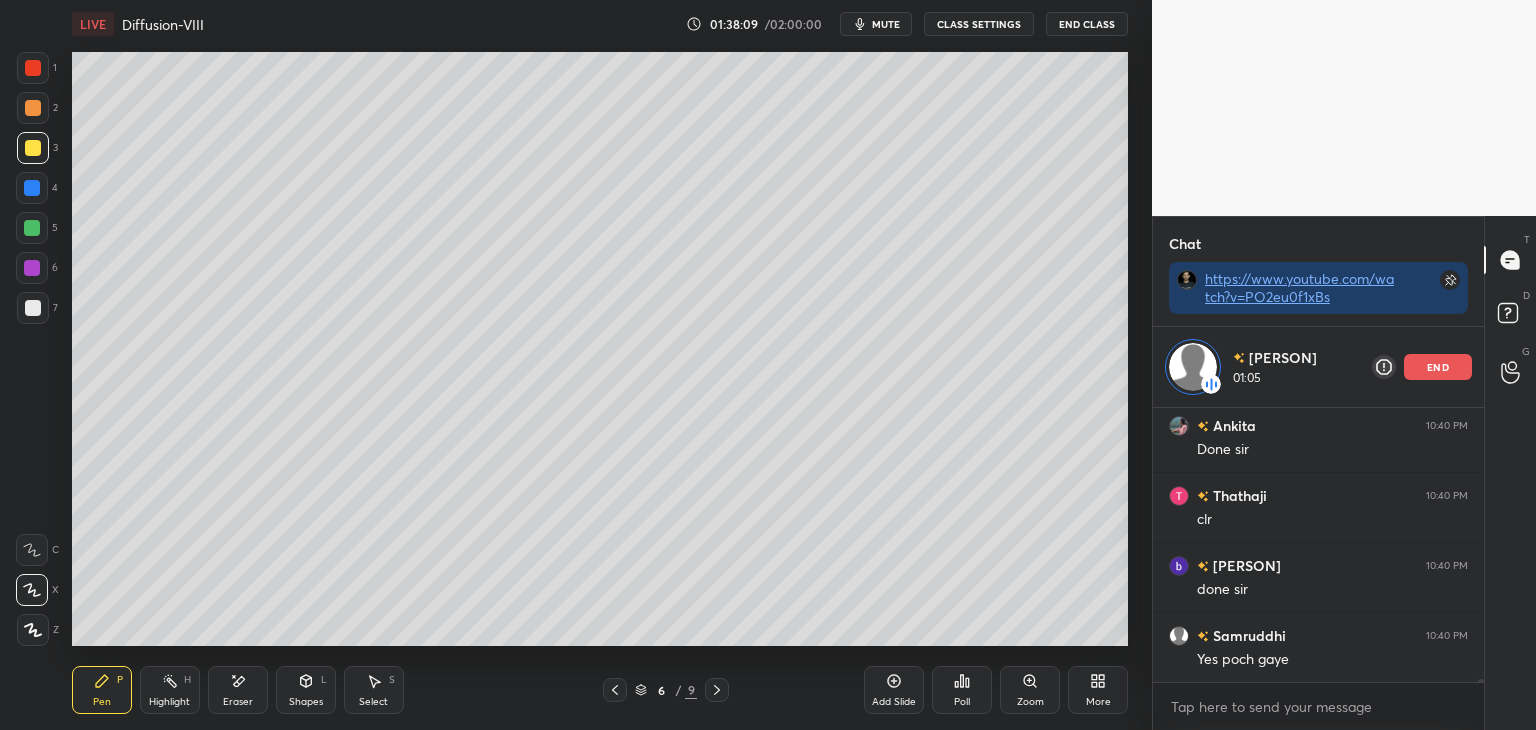 click at bounding box center [33, 308] 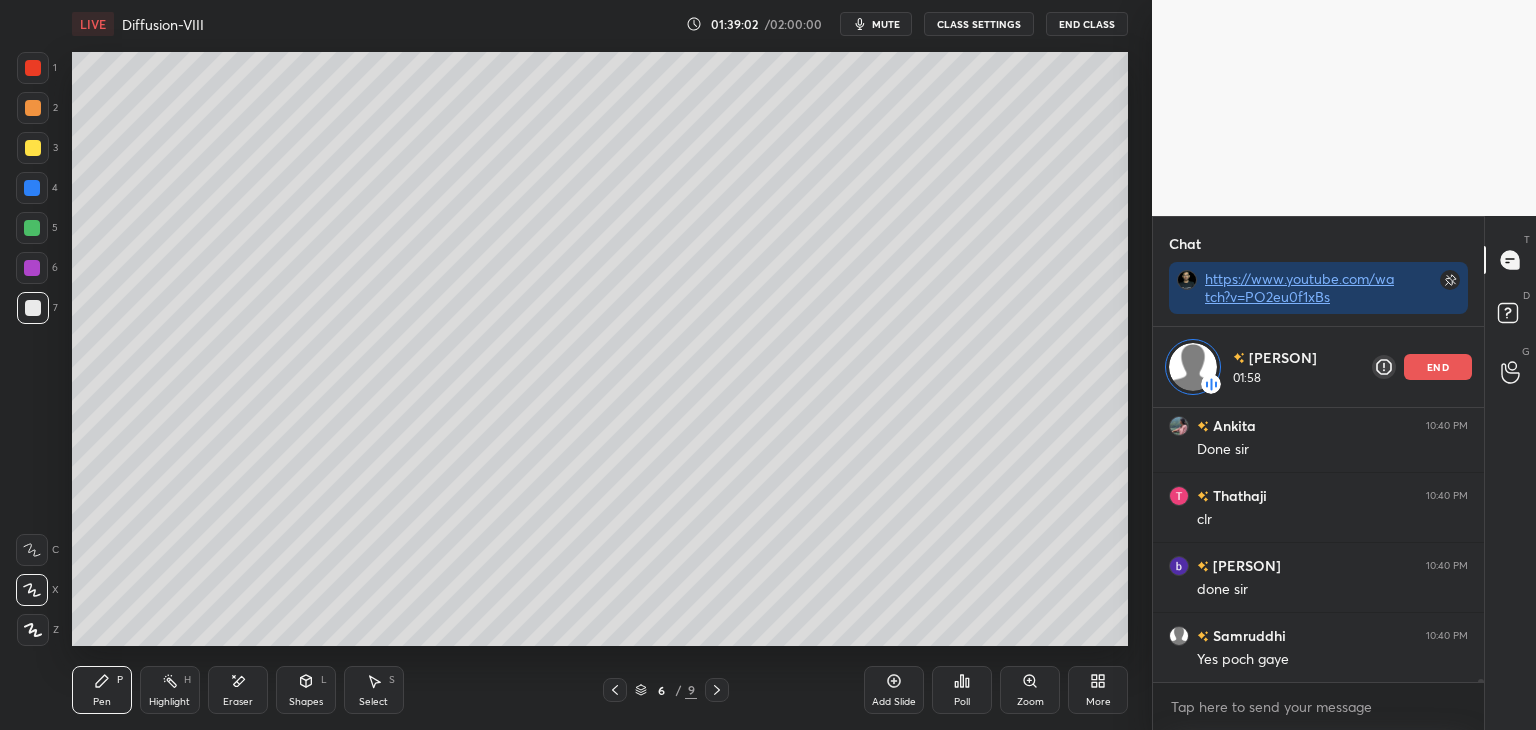 click 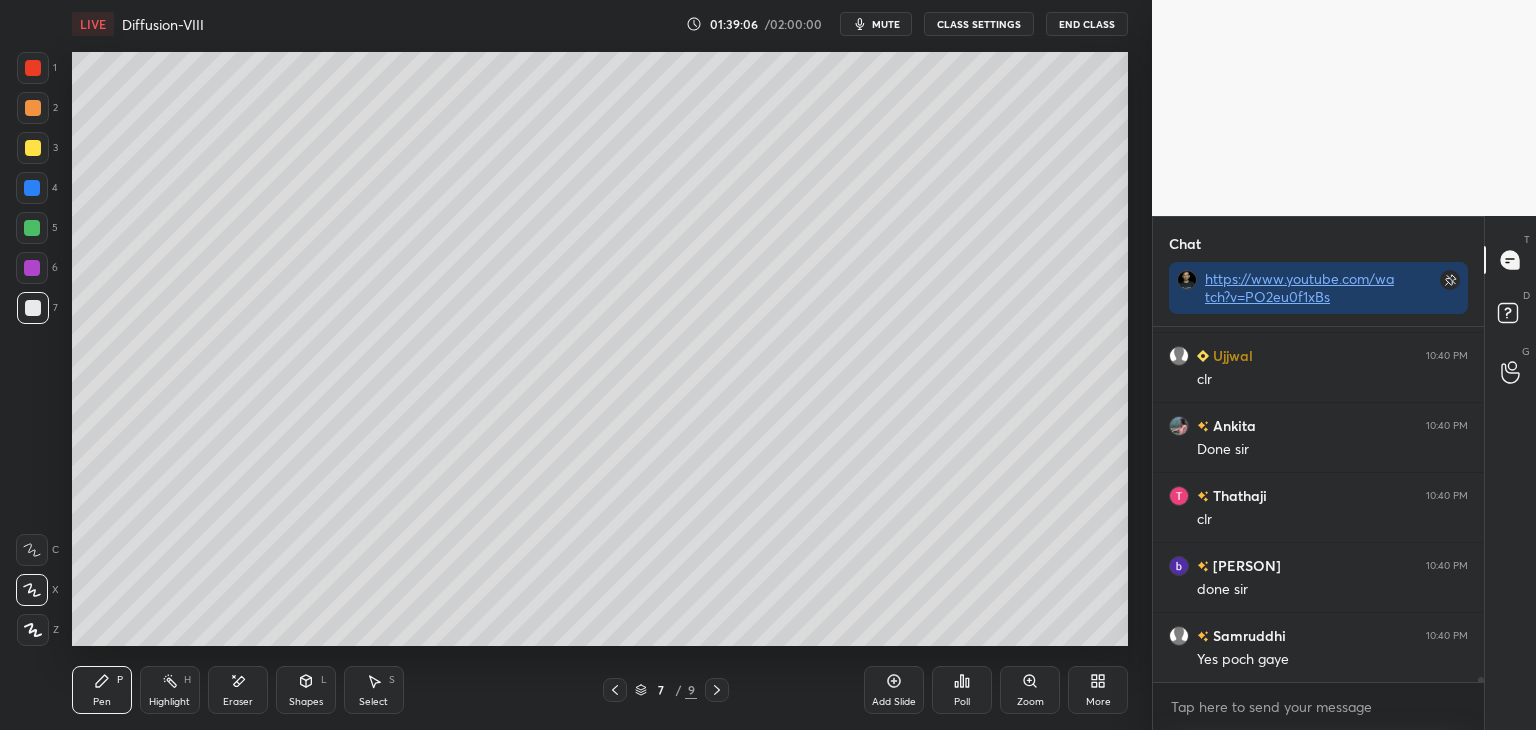 scroll, scrollTop: 6, scrollLeft: 6, axis: both 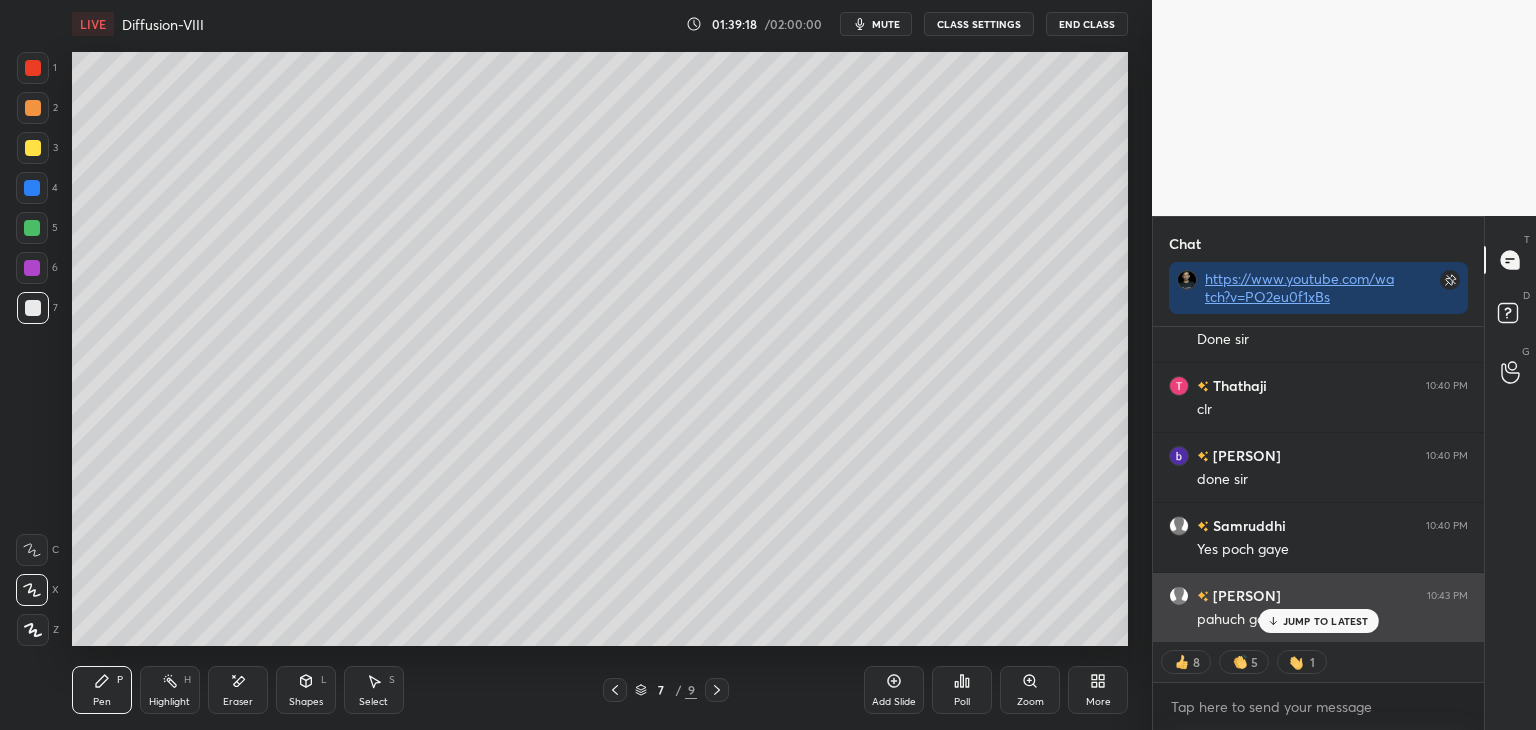 click on "JUMP TO LATEST" at bounding box center (1326, 621) 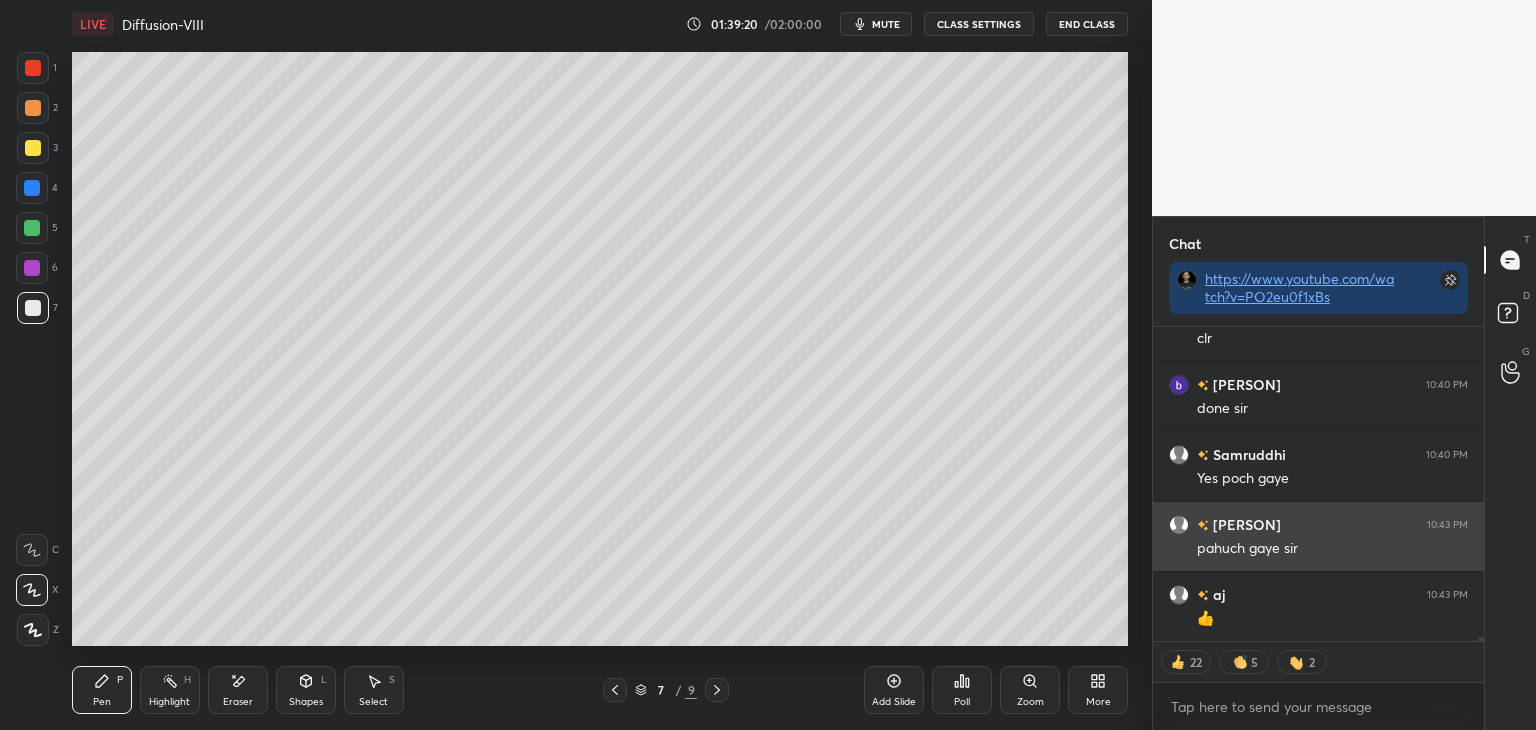 scroll, scrollTop: 23300, scrollLeft: 0, axis: vertical 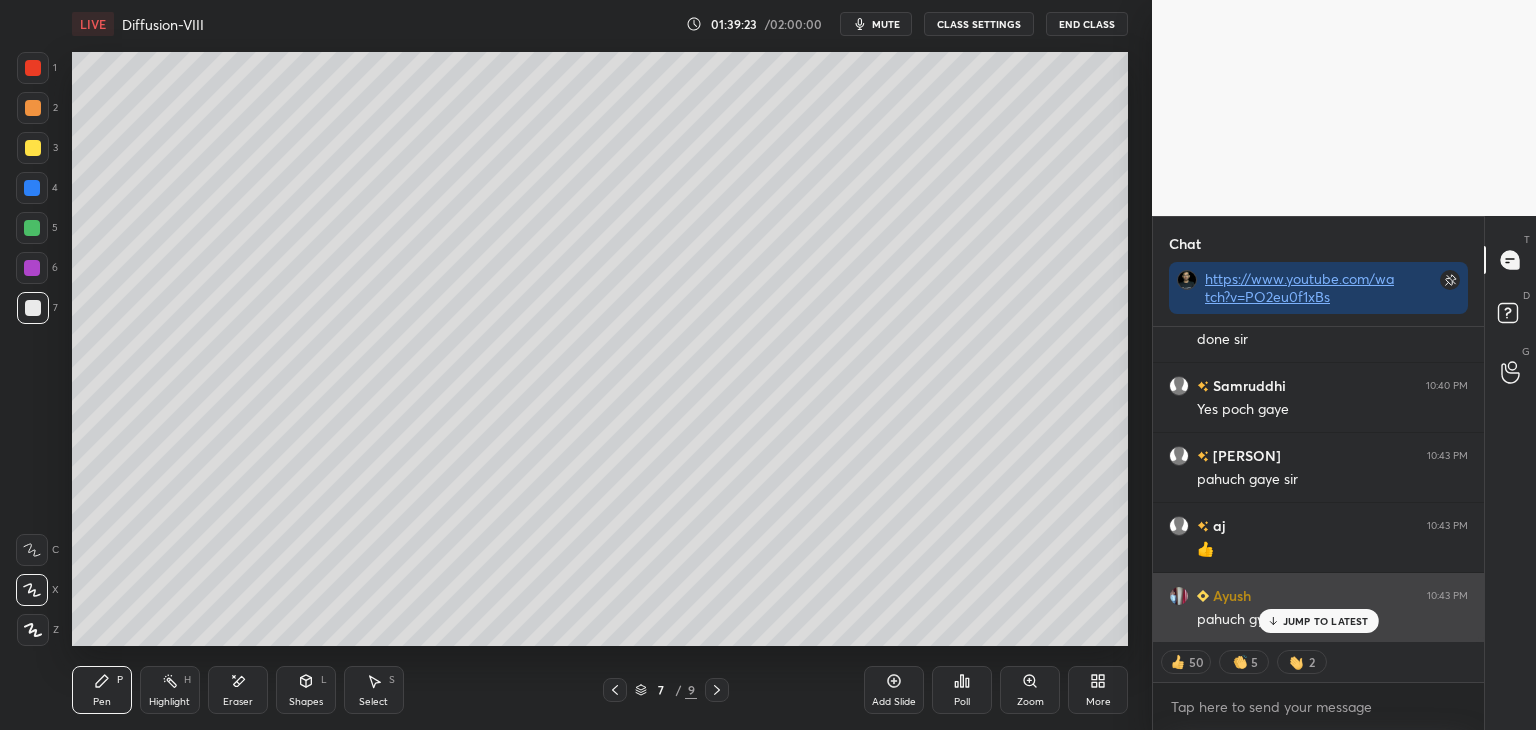 click on "JUMP TO LATEST" at bounding box center [1326, 621] 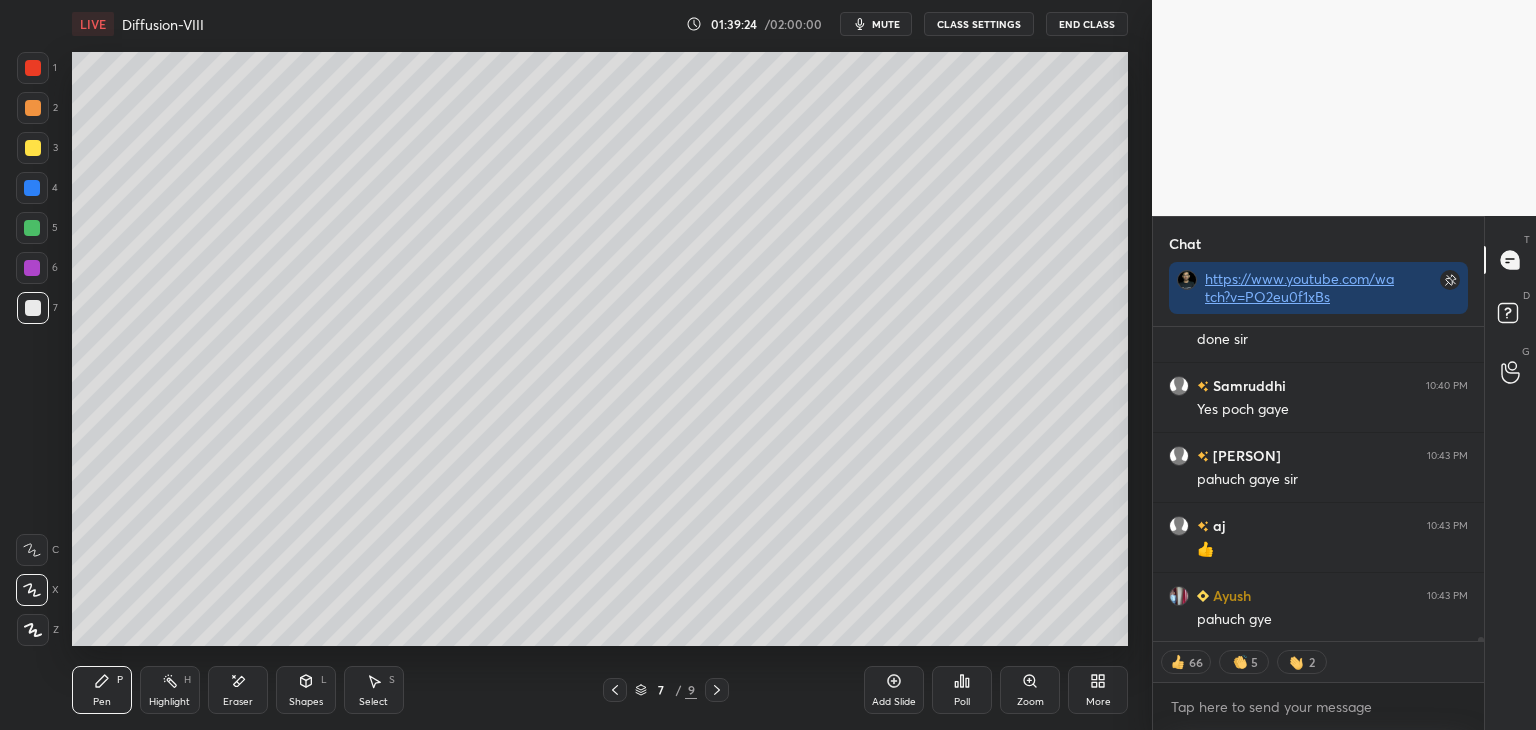 click at bounding box center [32, 268] 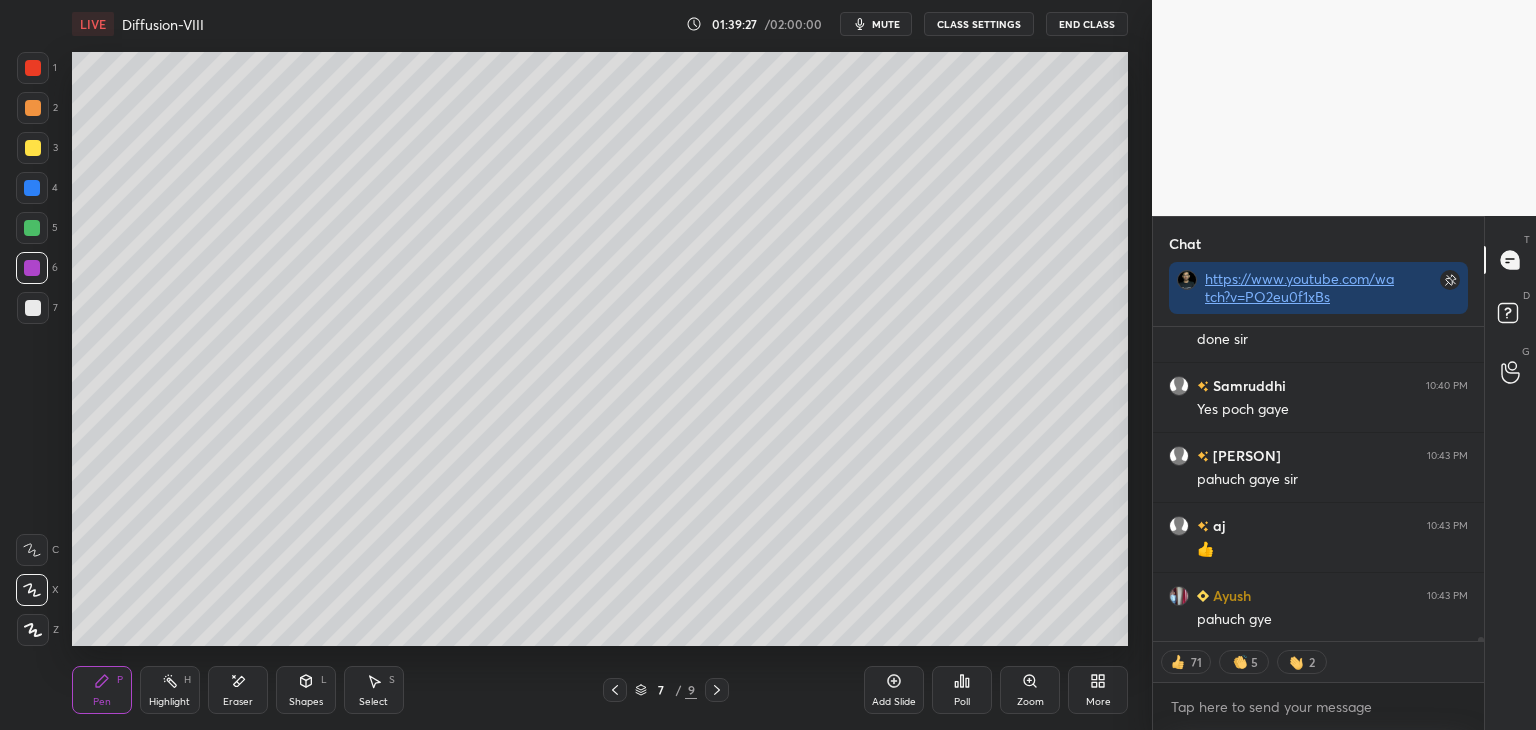click on "7" at bounding box center [37, 312] 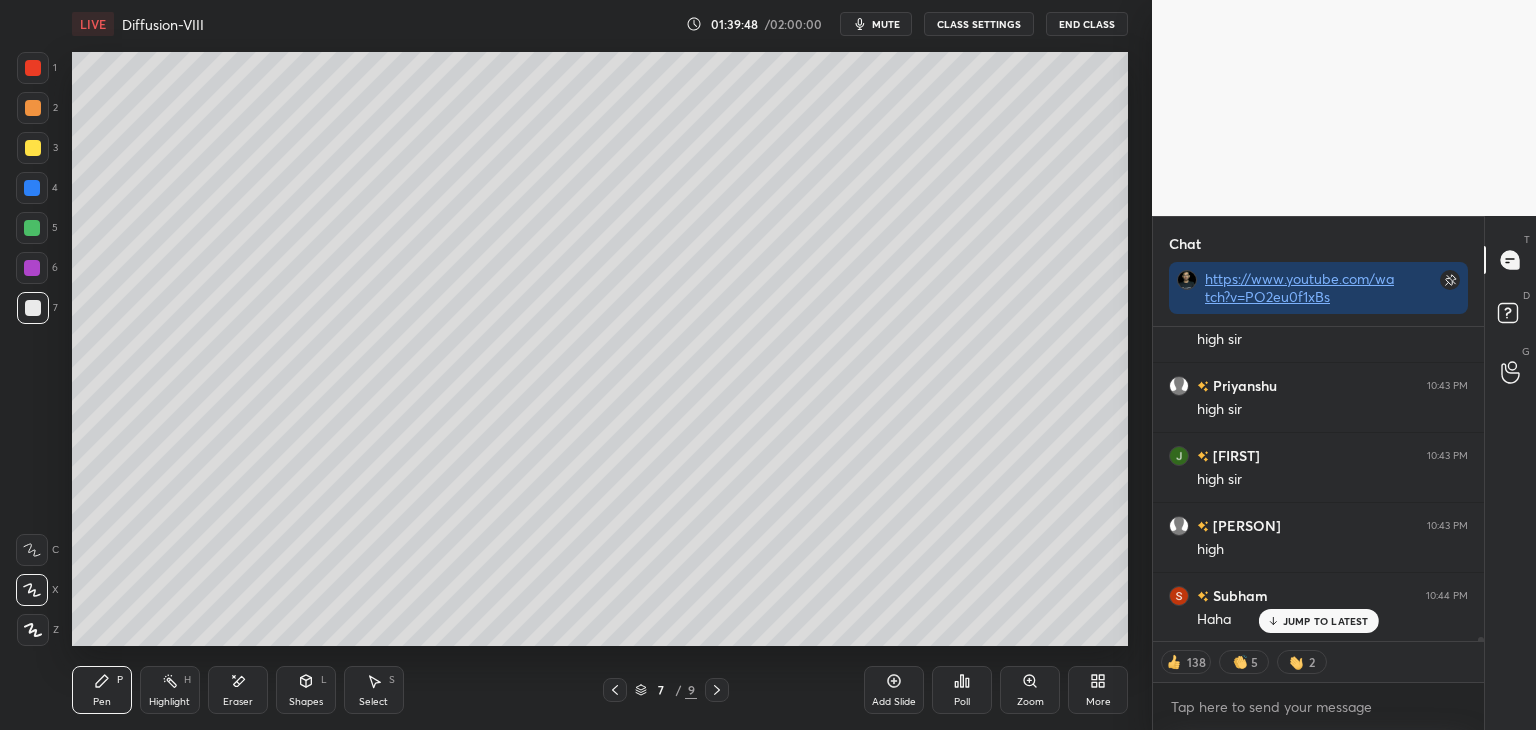 scroll, scrollTop: 24631, scrollLeft: 0, axis: vertical 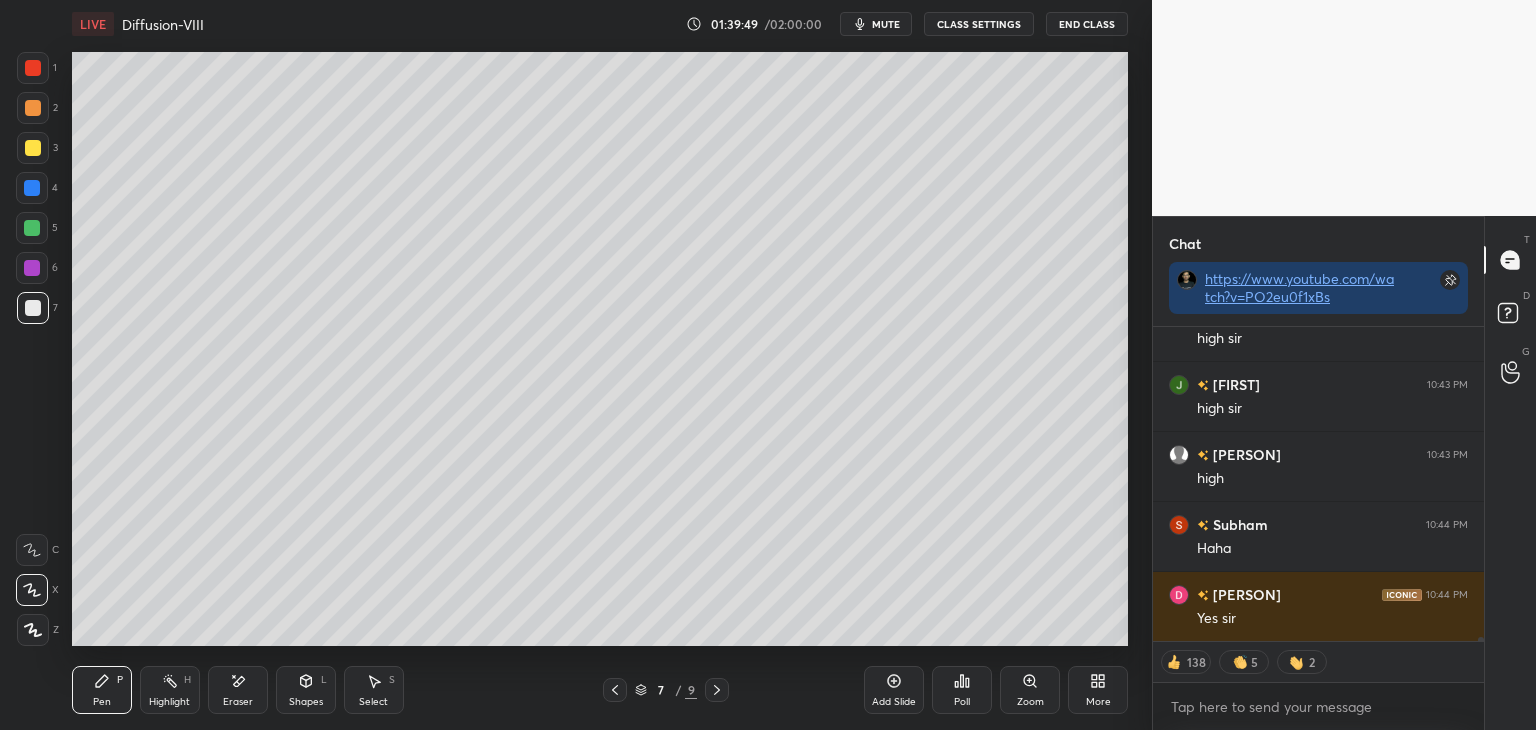 click at bounding box center [33, 148] 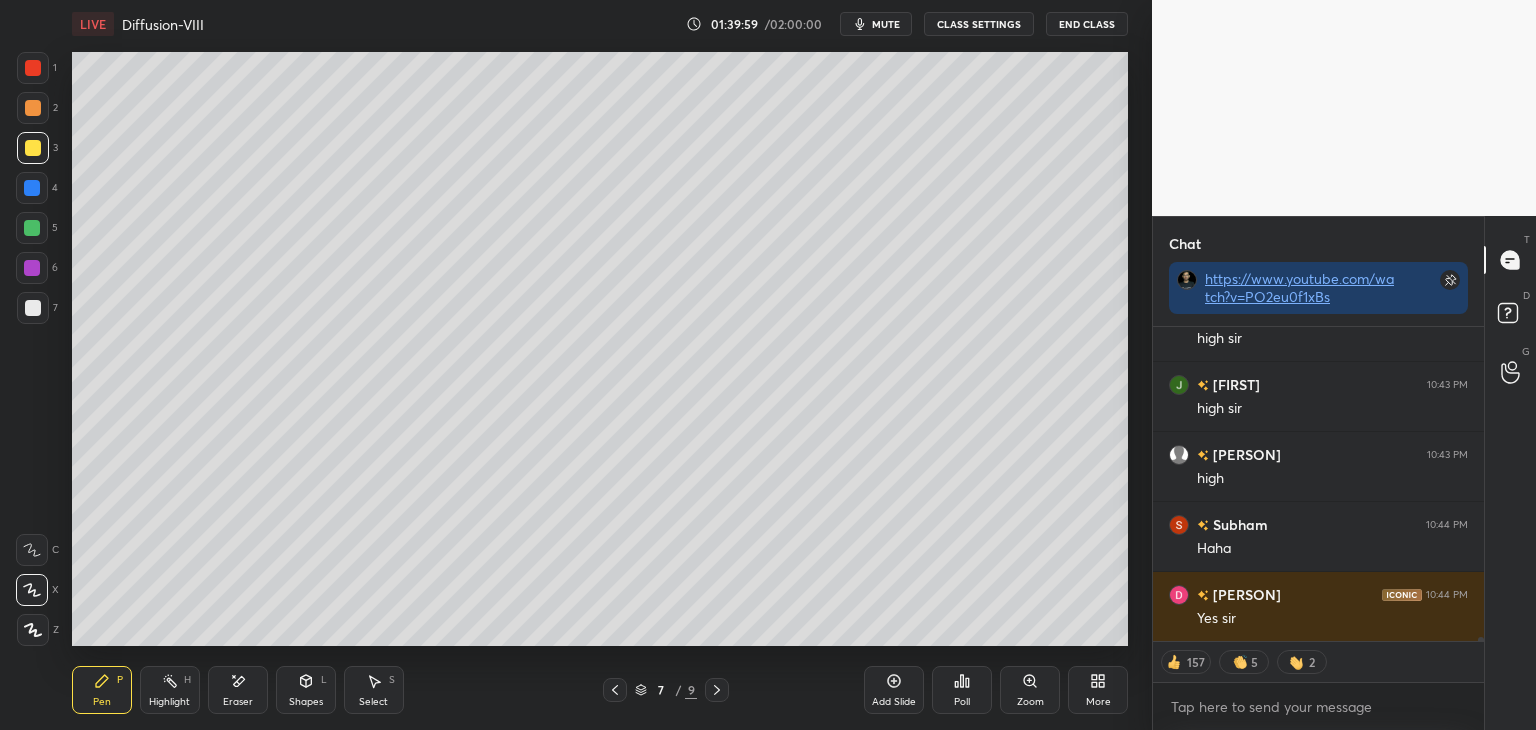 click at bounding box center (615, 690) 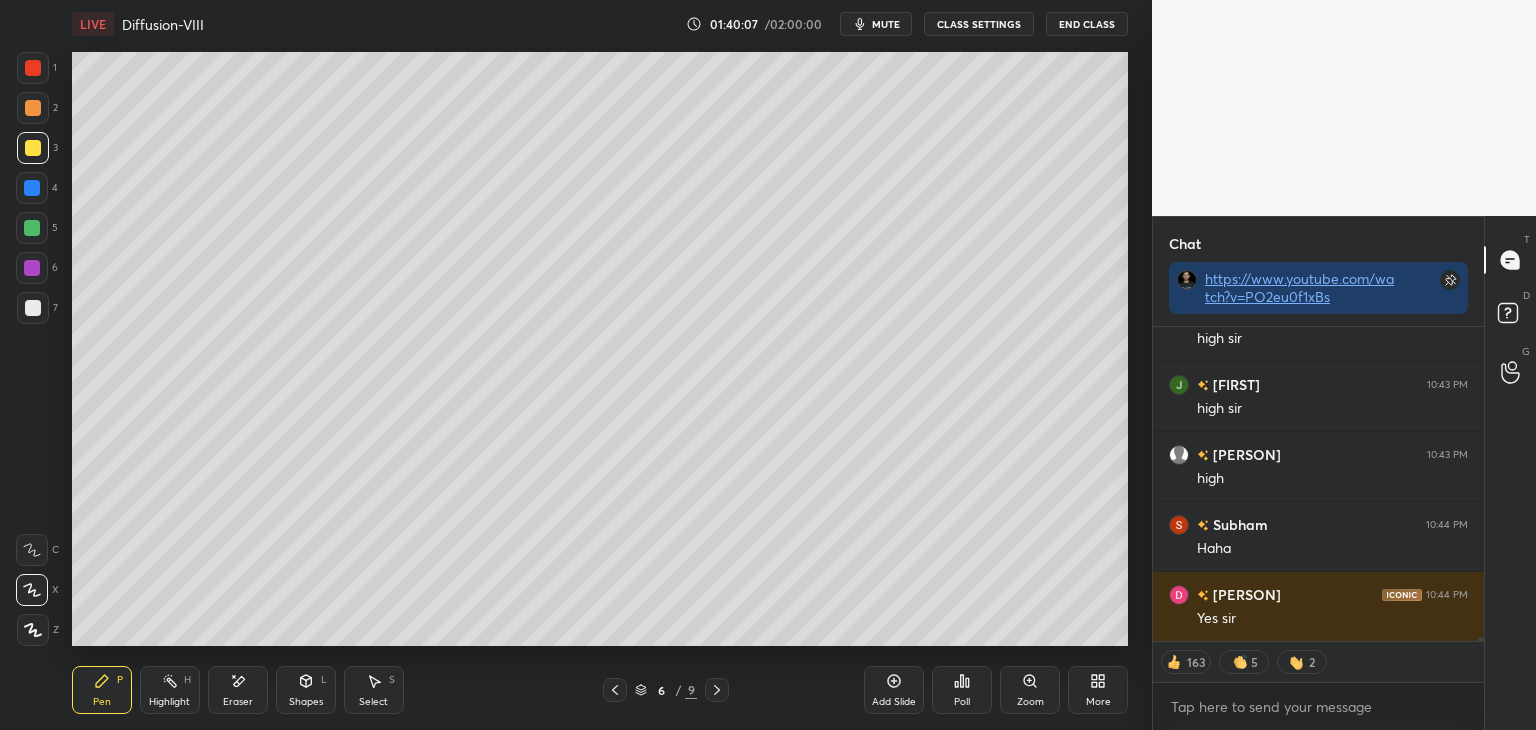 click 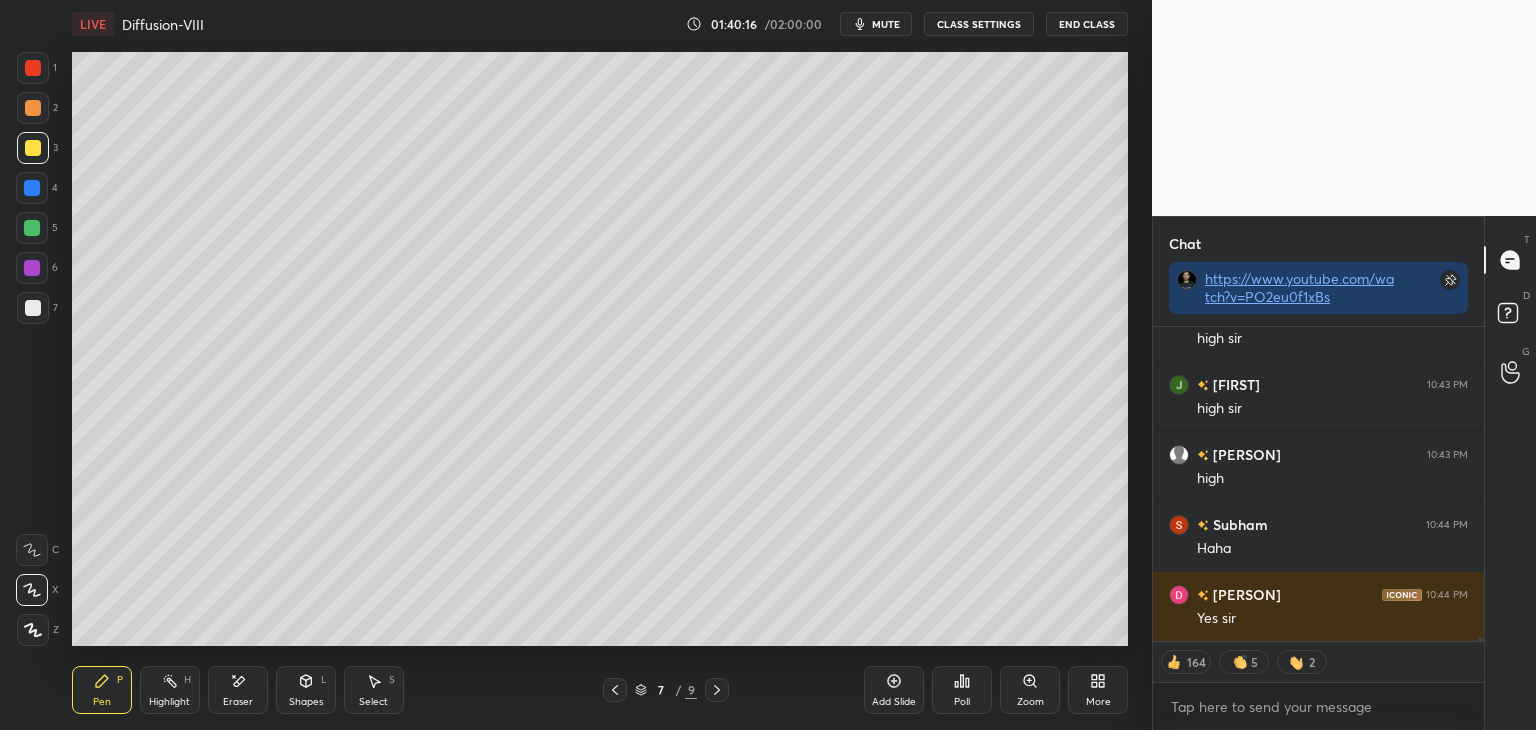 click 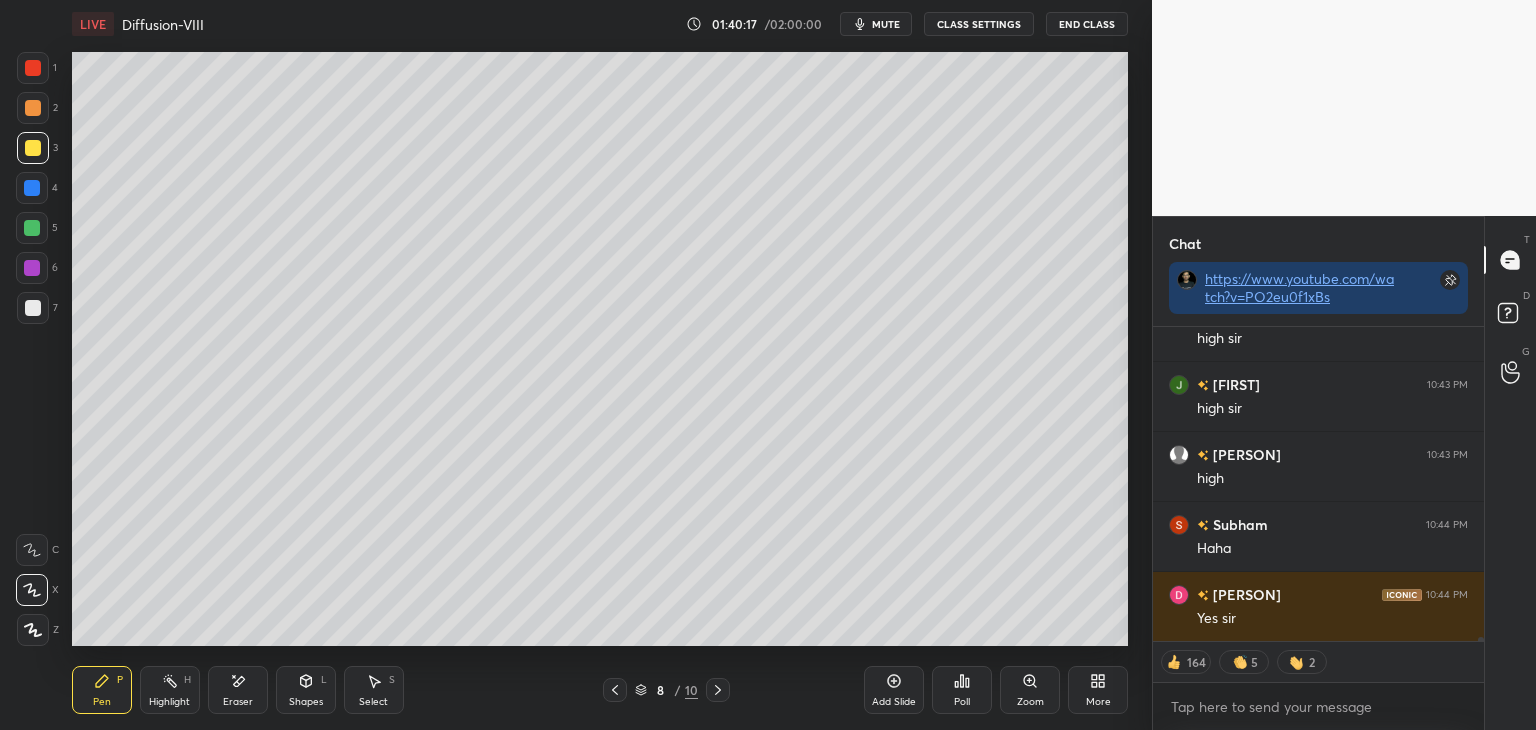 click at bounding box center (33, 308) 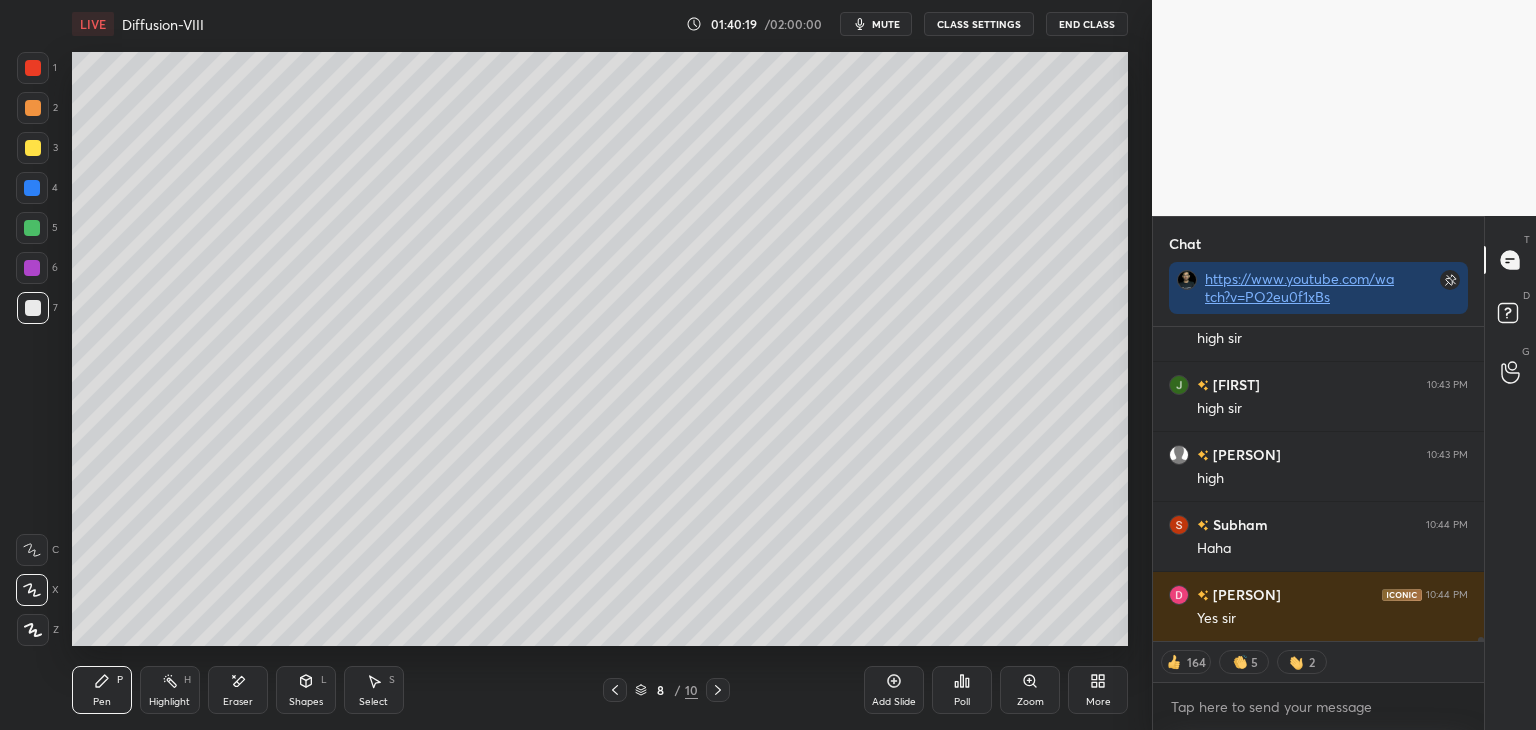 scroll, scrollTop: 6, scrollLeft: 6, axis: both 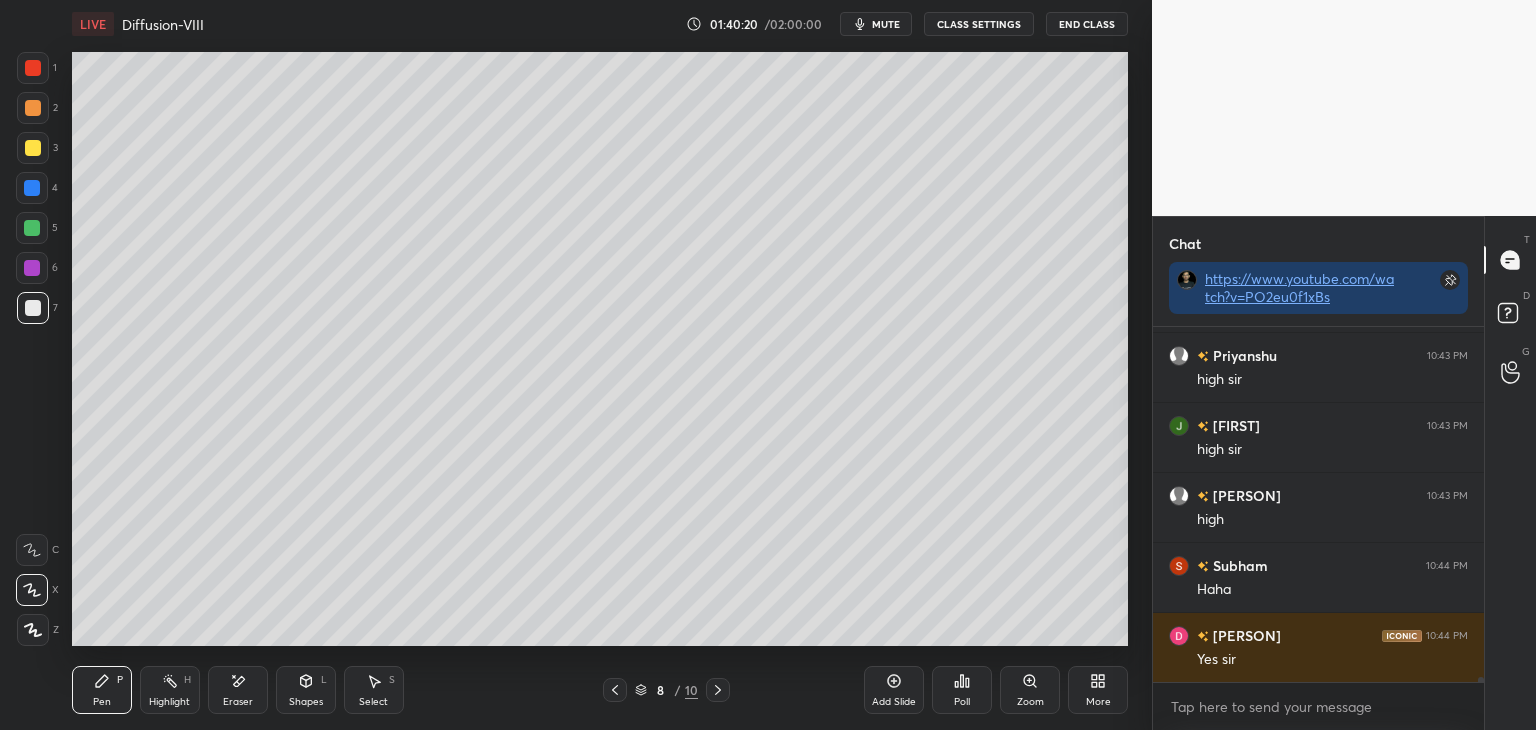 click 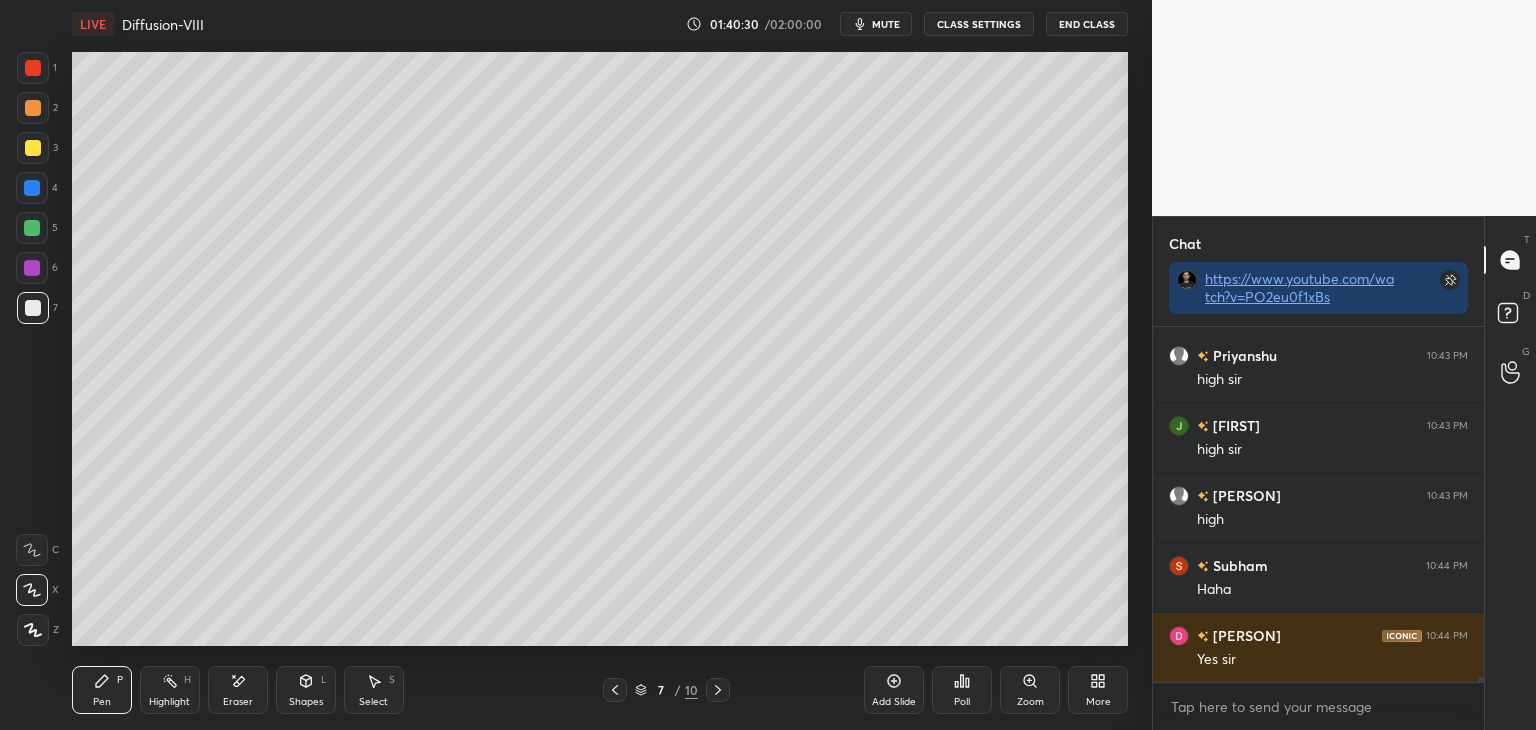 click 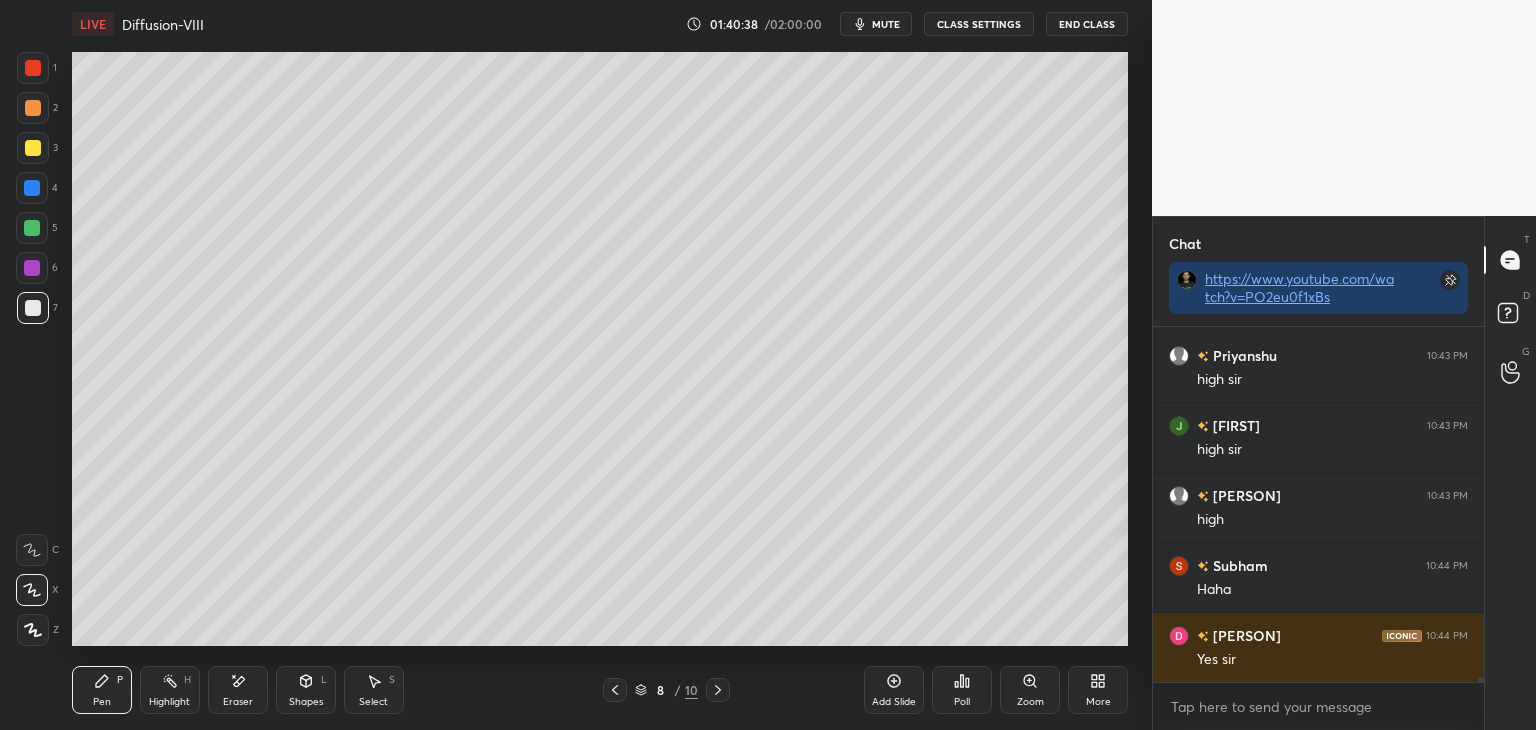 click 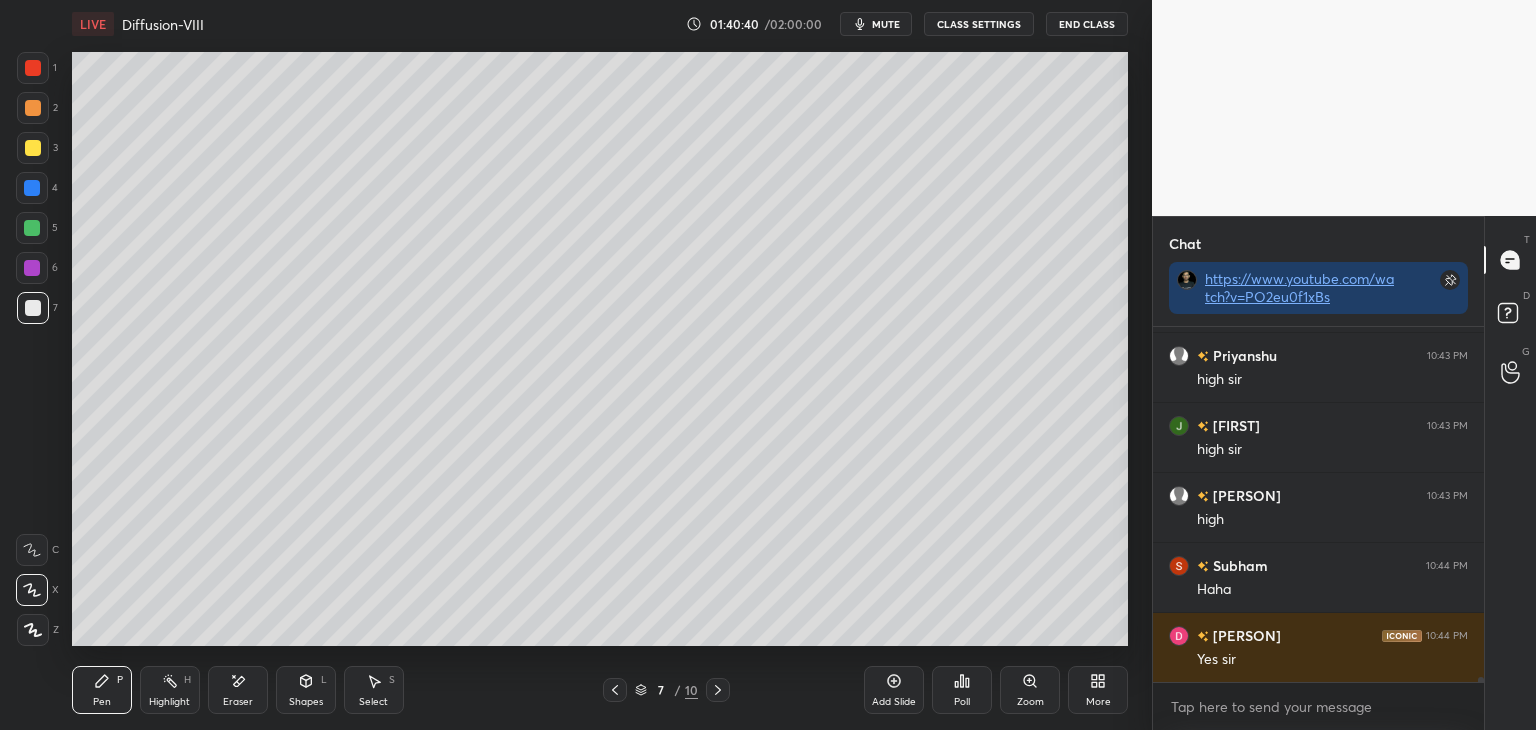 click 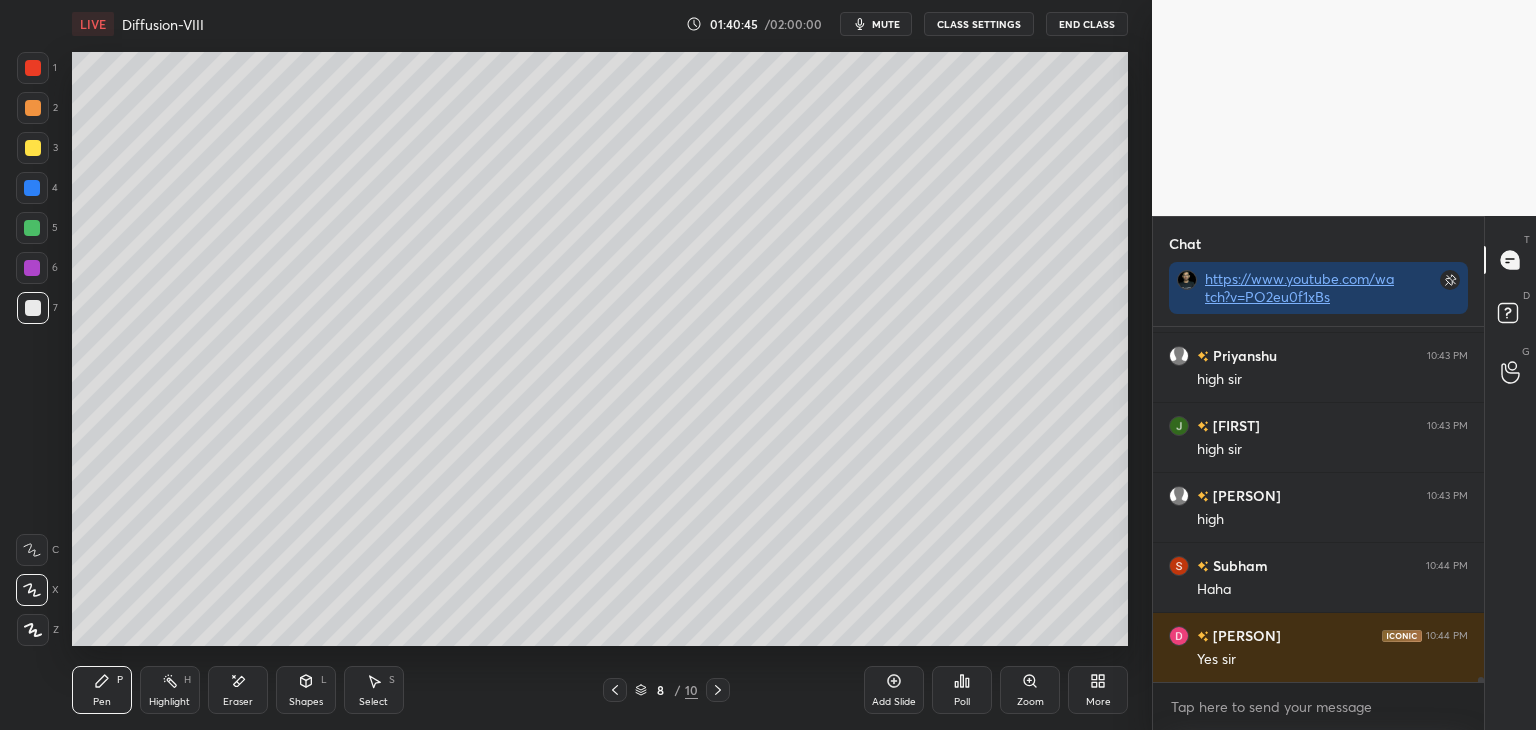 click 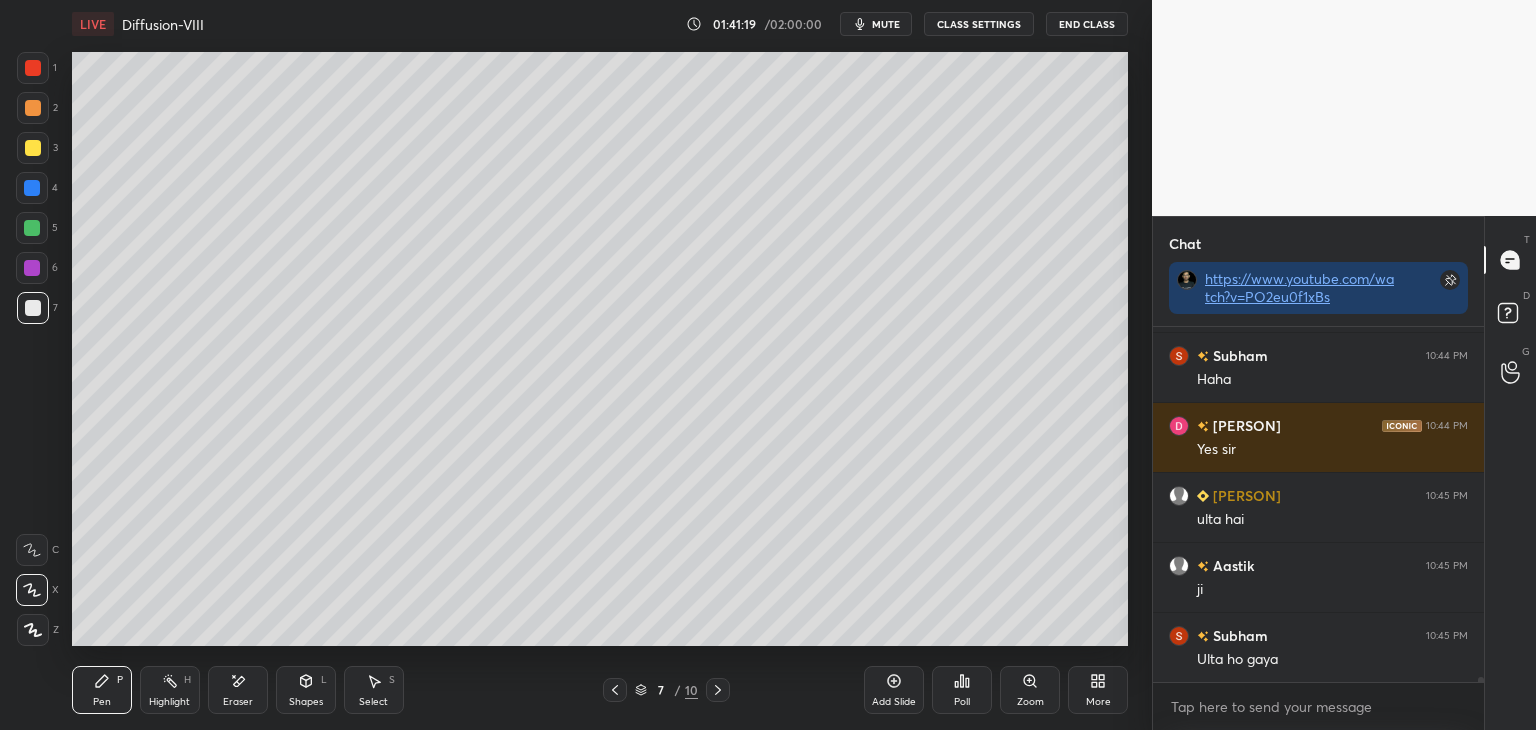 scroll, scrollTop: 24870, scrollLeft: 0, axis: vertical 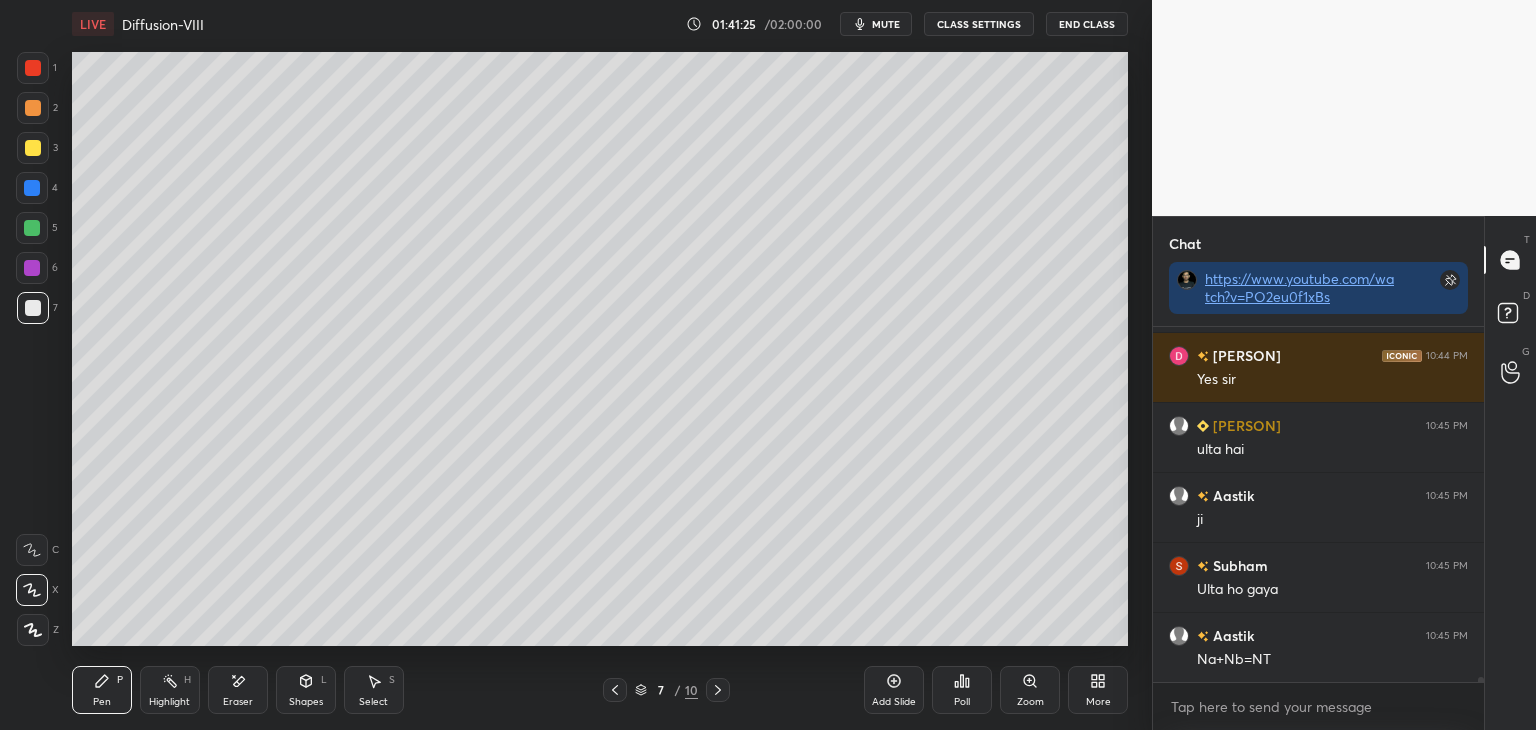 click 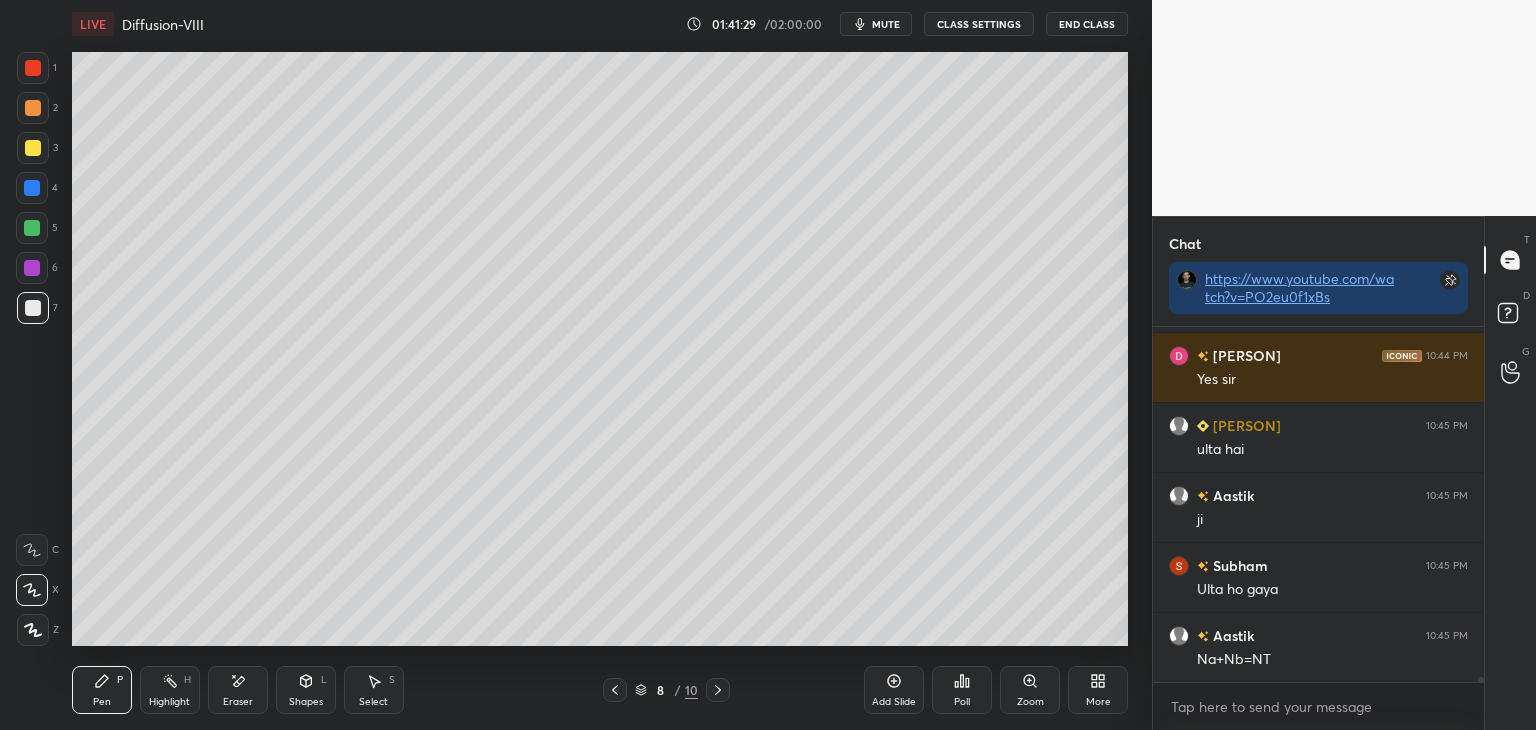 click 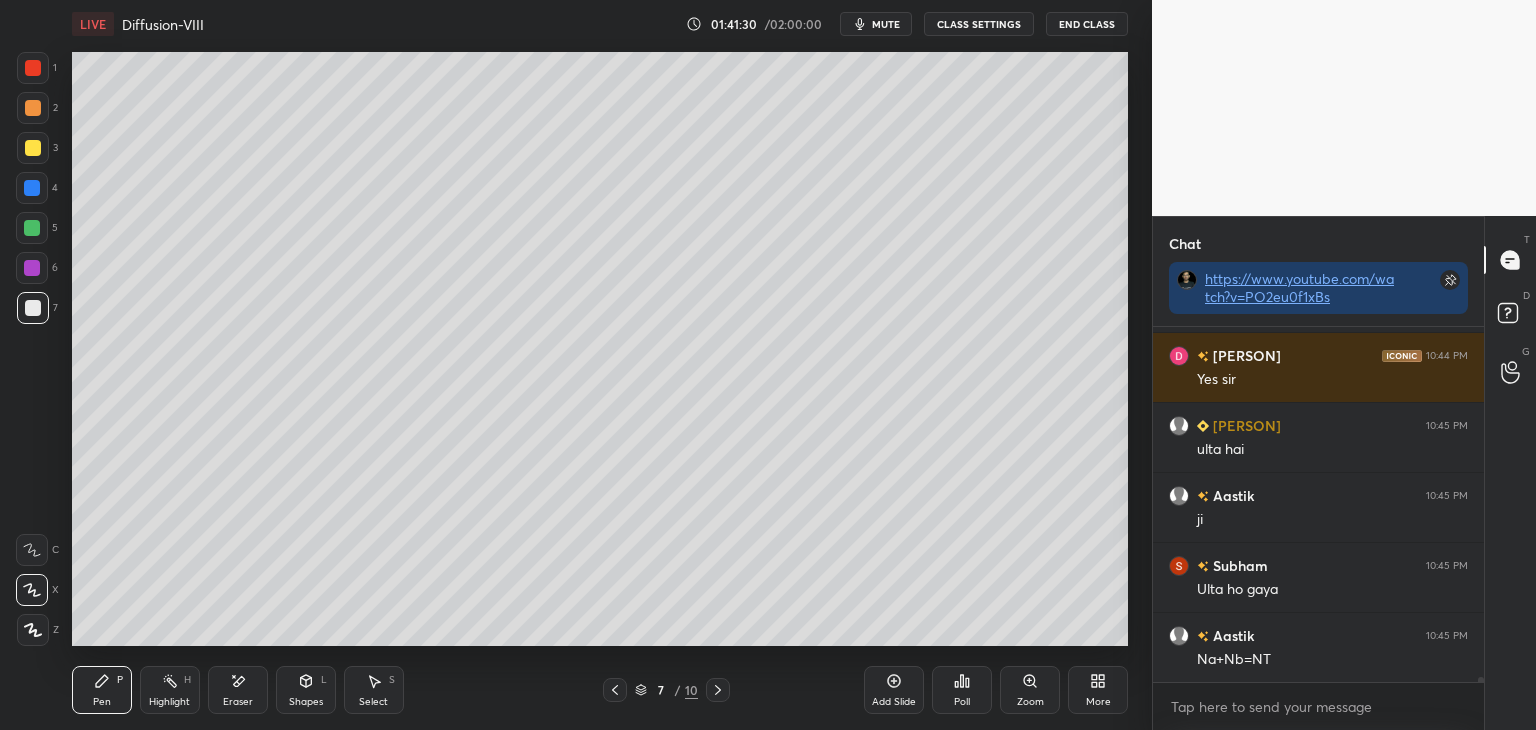 click 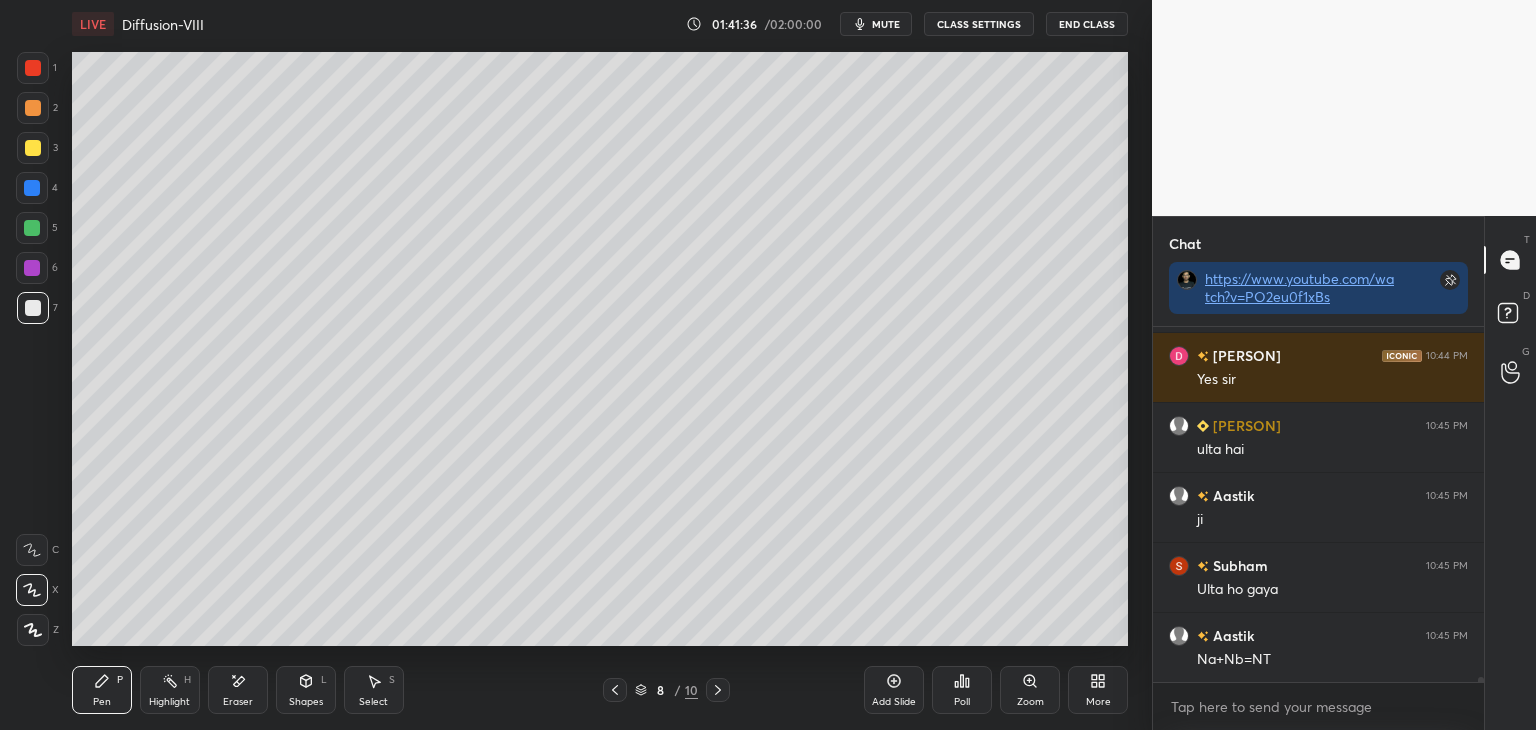 click 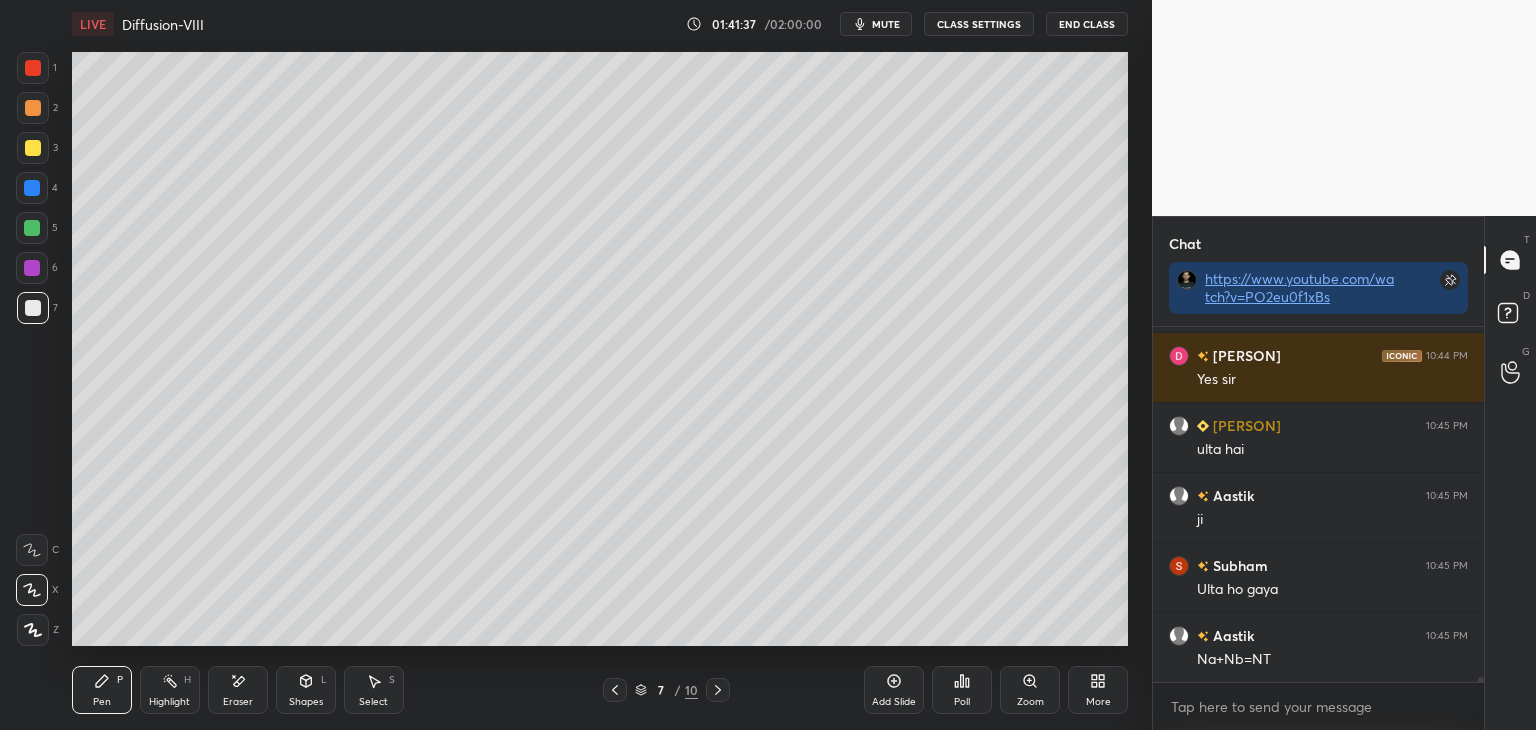click 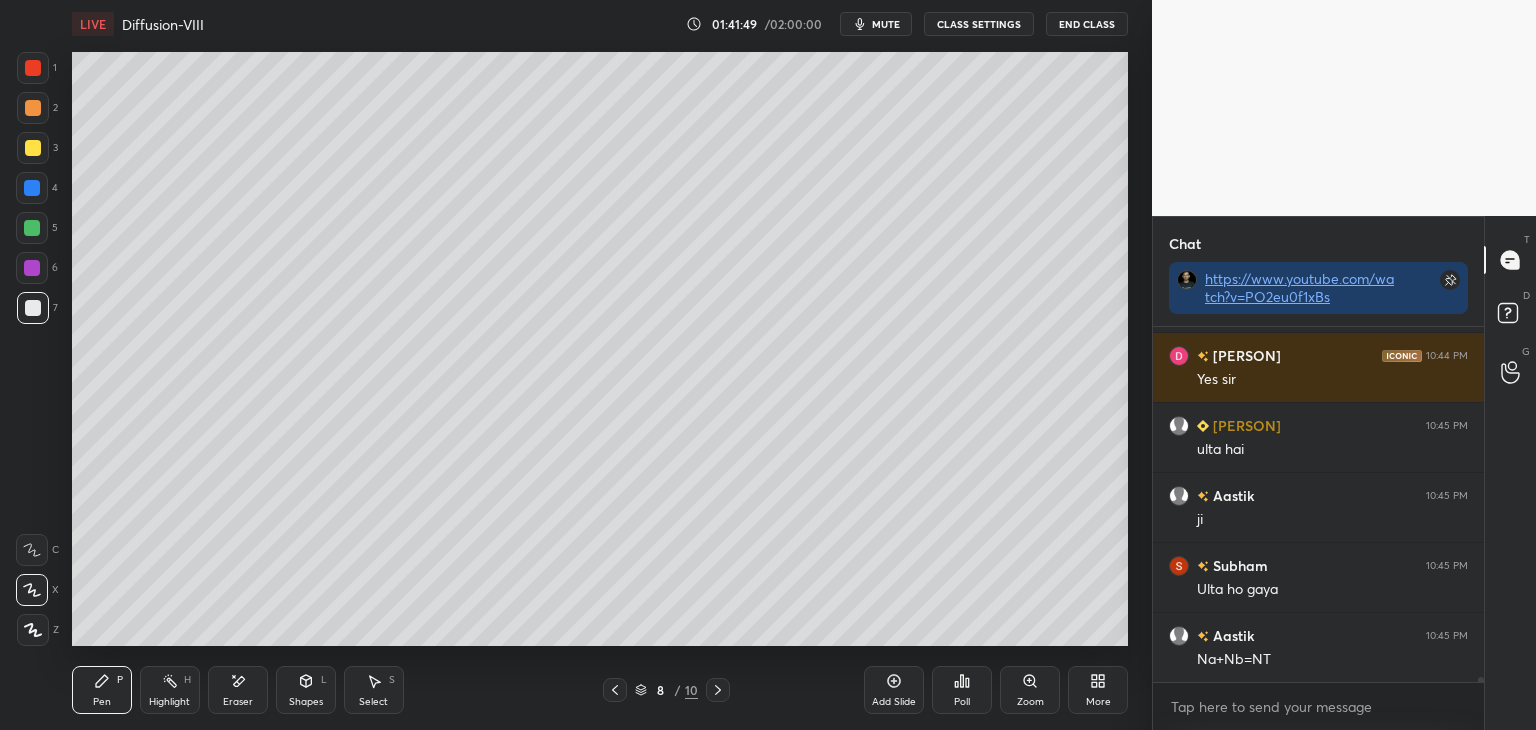 click at bounding box center [33, 148] 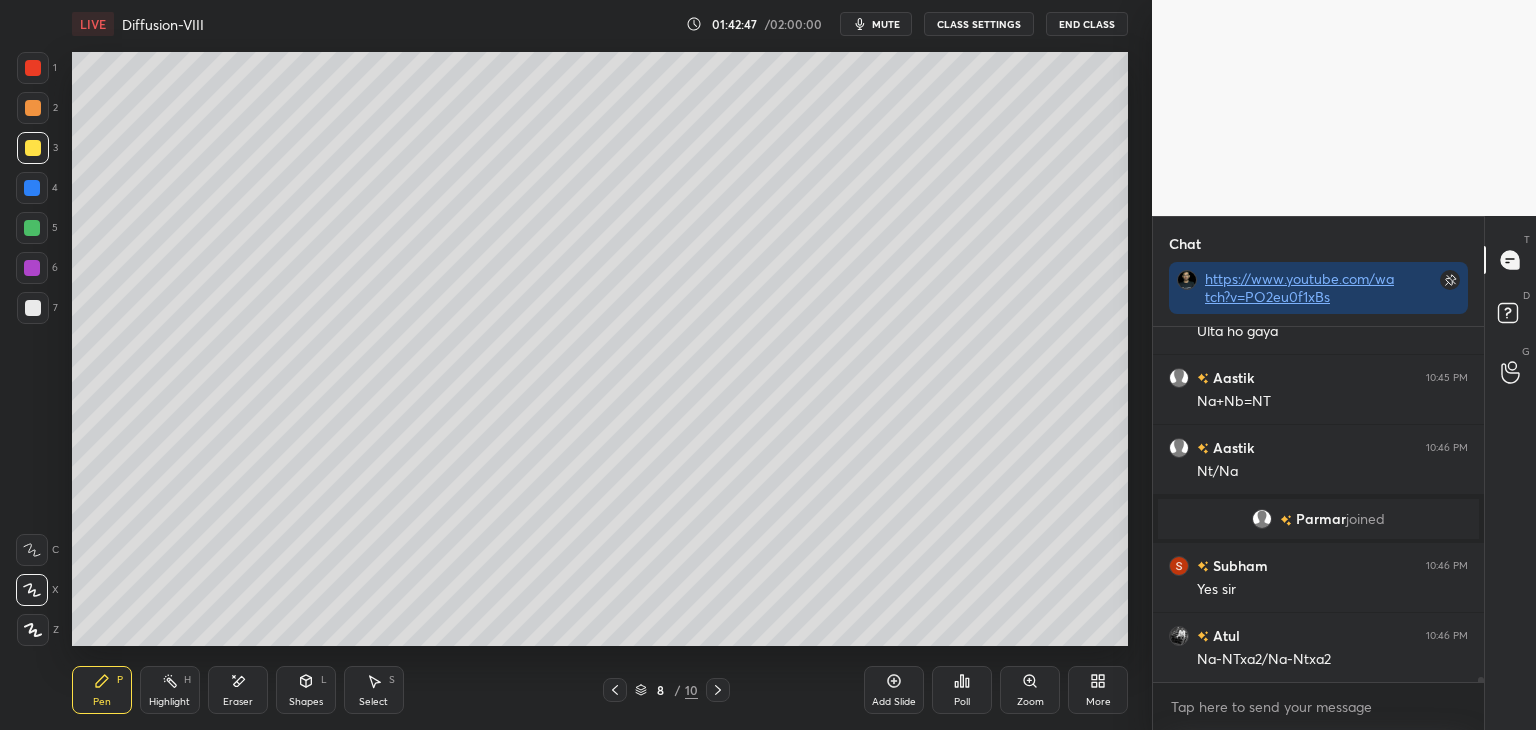 scroll, scrollTop: 23022, scrollLeft: 0, axis: vertical 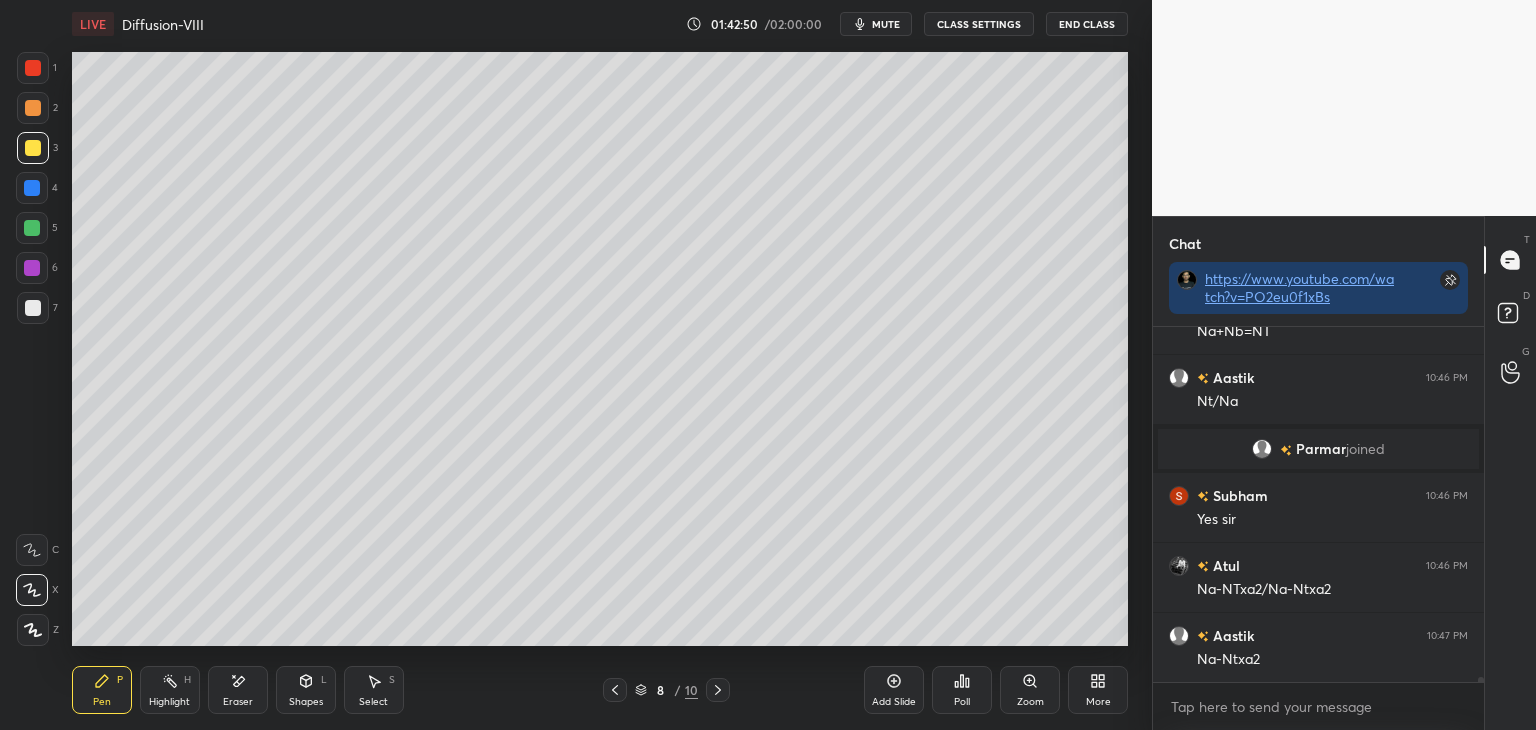 click at bounding box center (33, 148) 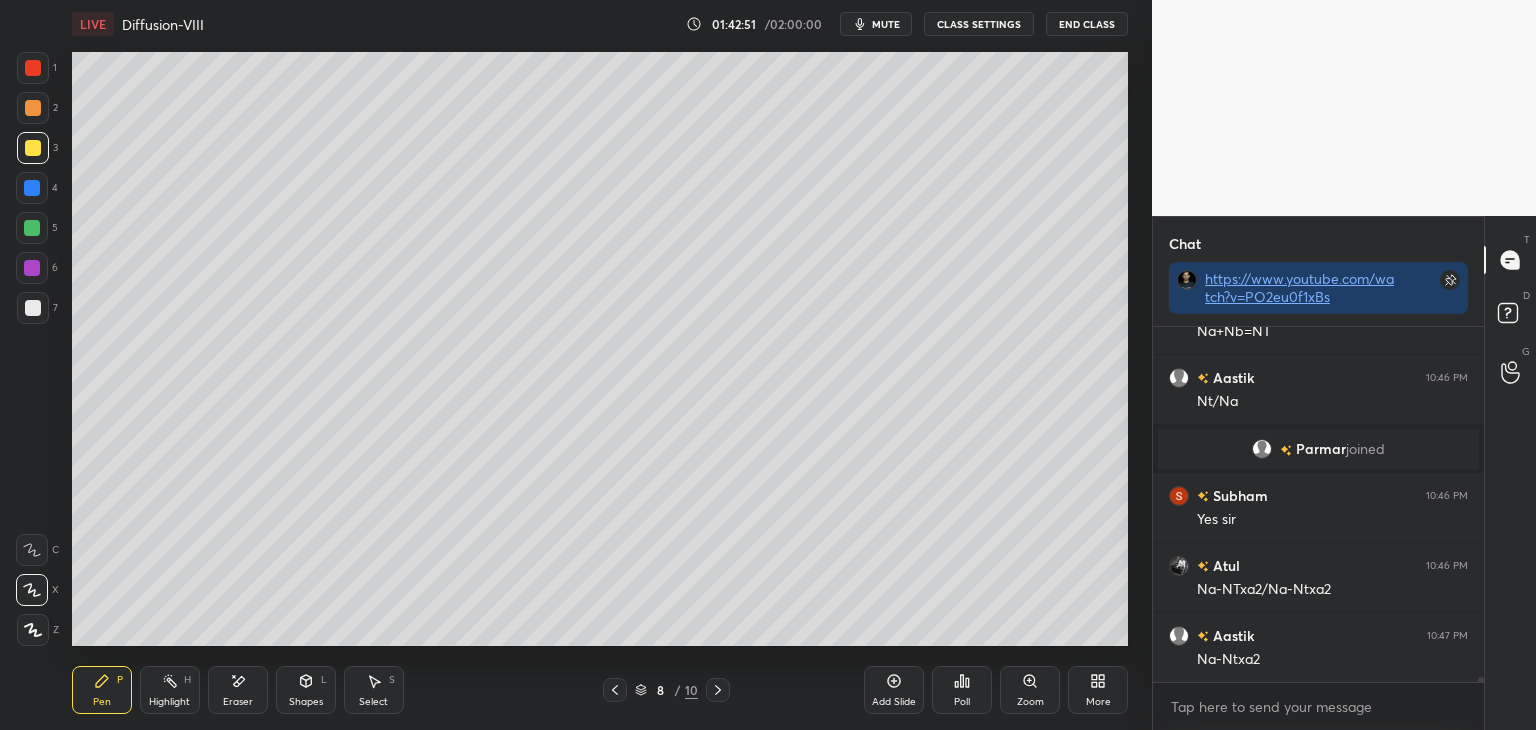 click at bounding box center [33, 68] 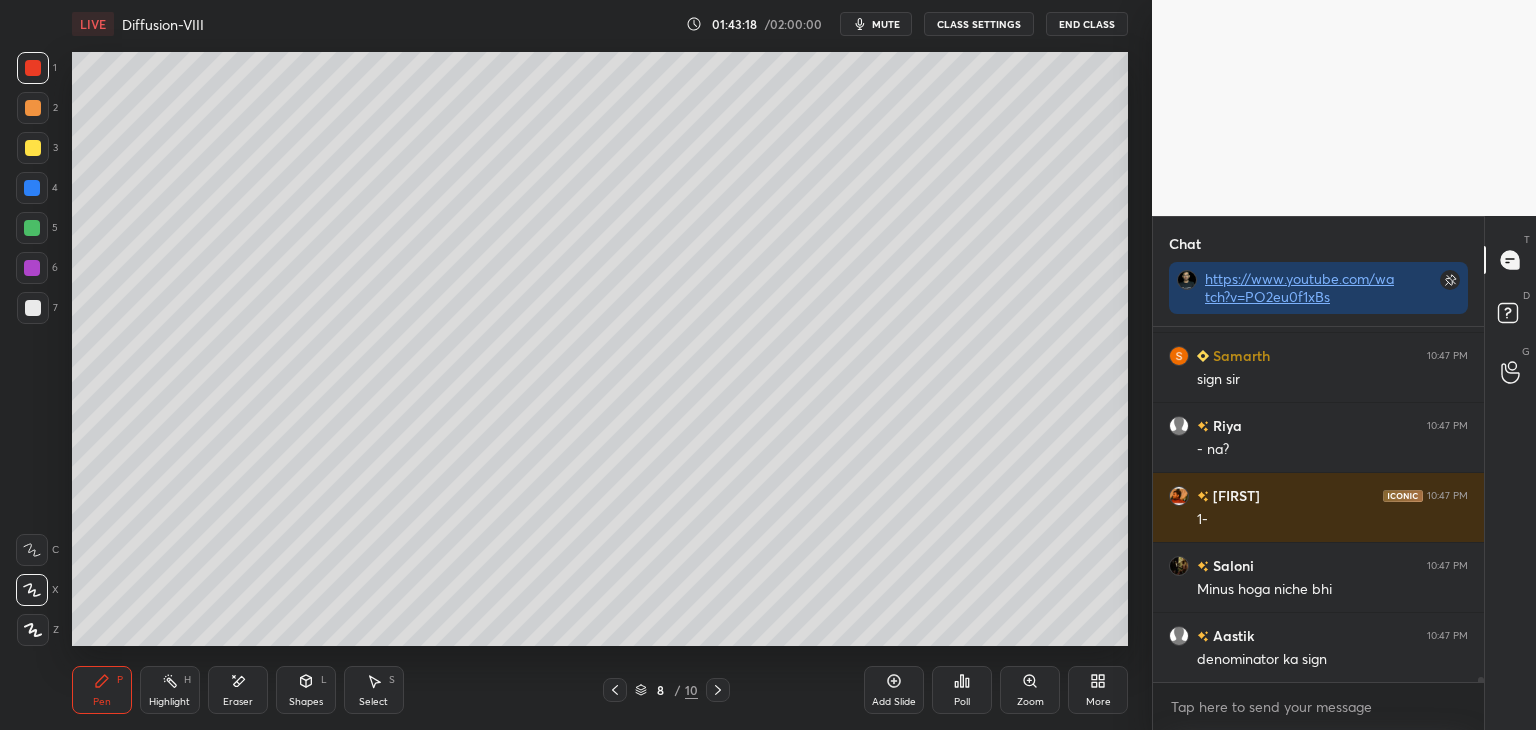 scroll, scrollTop: 23532, scrollLeft: 0, axis: vertical 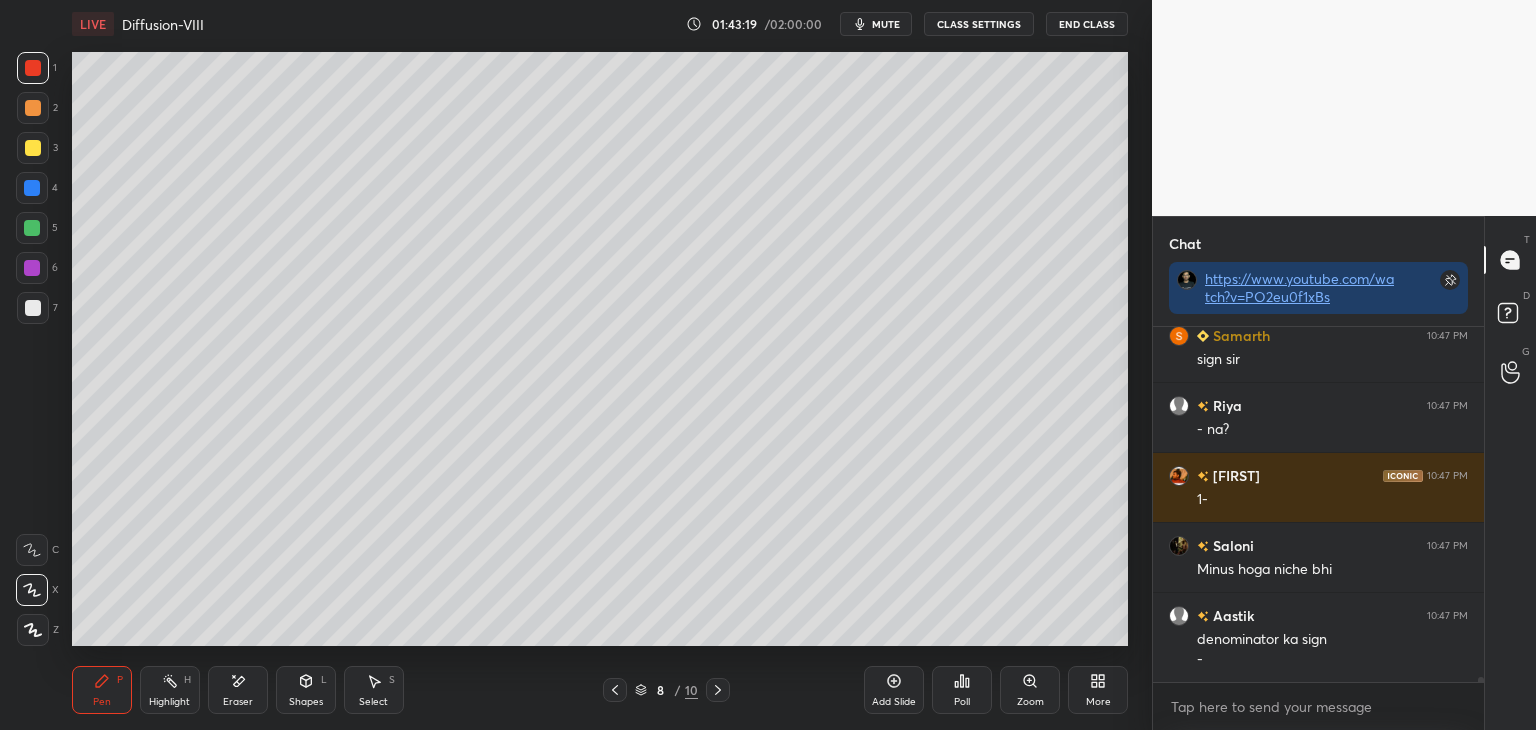 click on "Eraser" at bounding box center (238, 702) 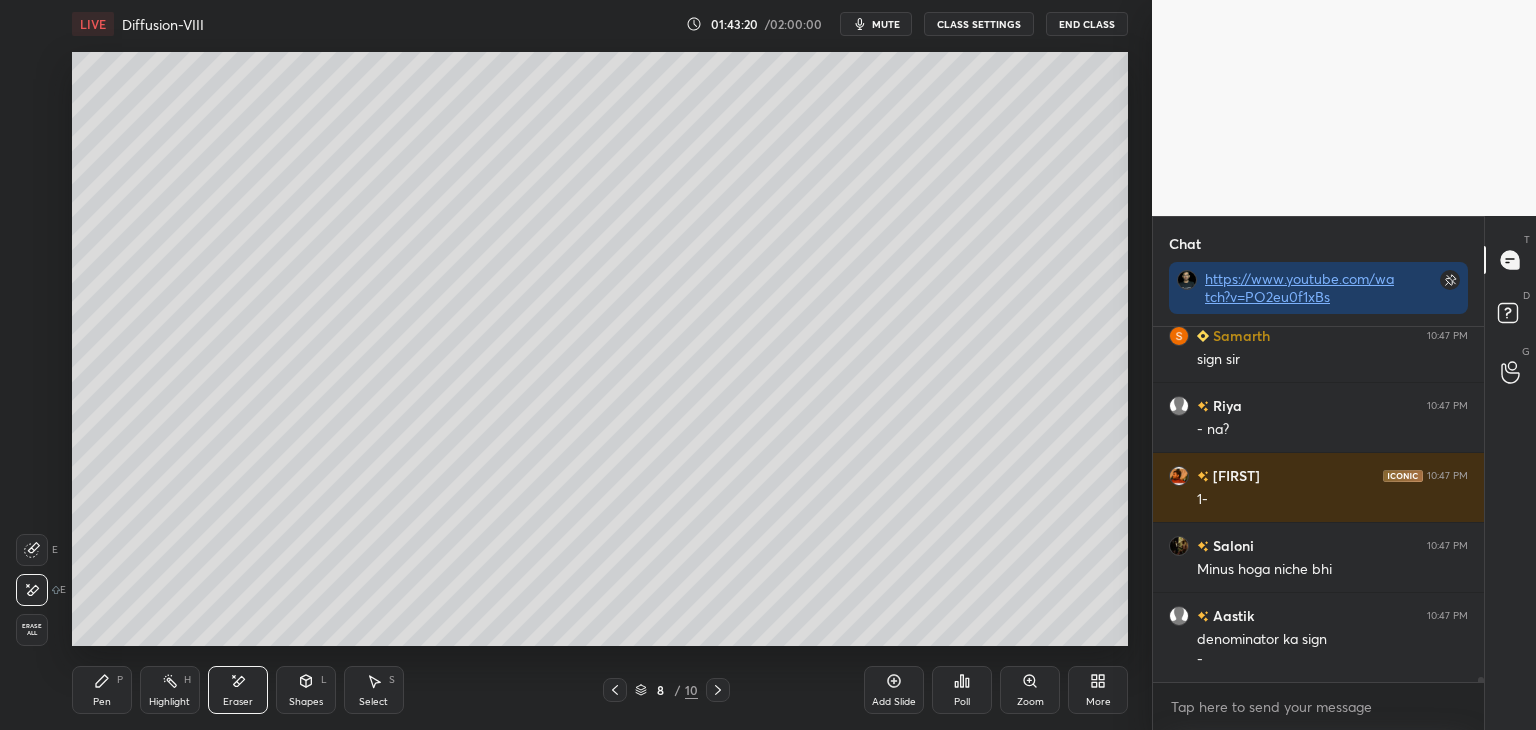 scroll, scrollTop: 23602, scrollLeft: 0, axis: vertical 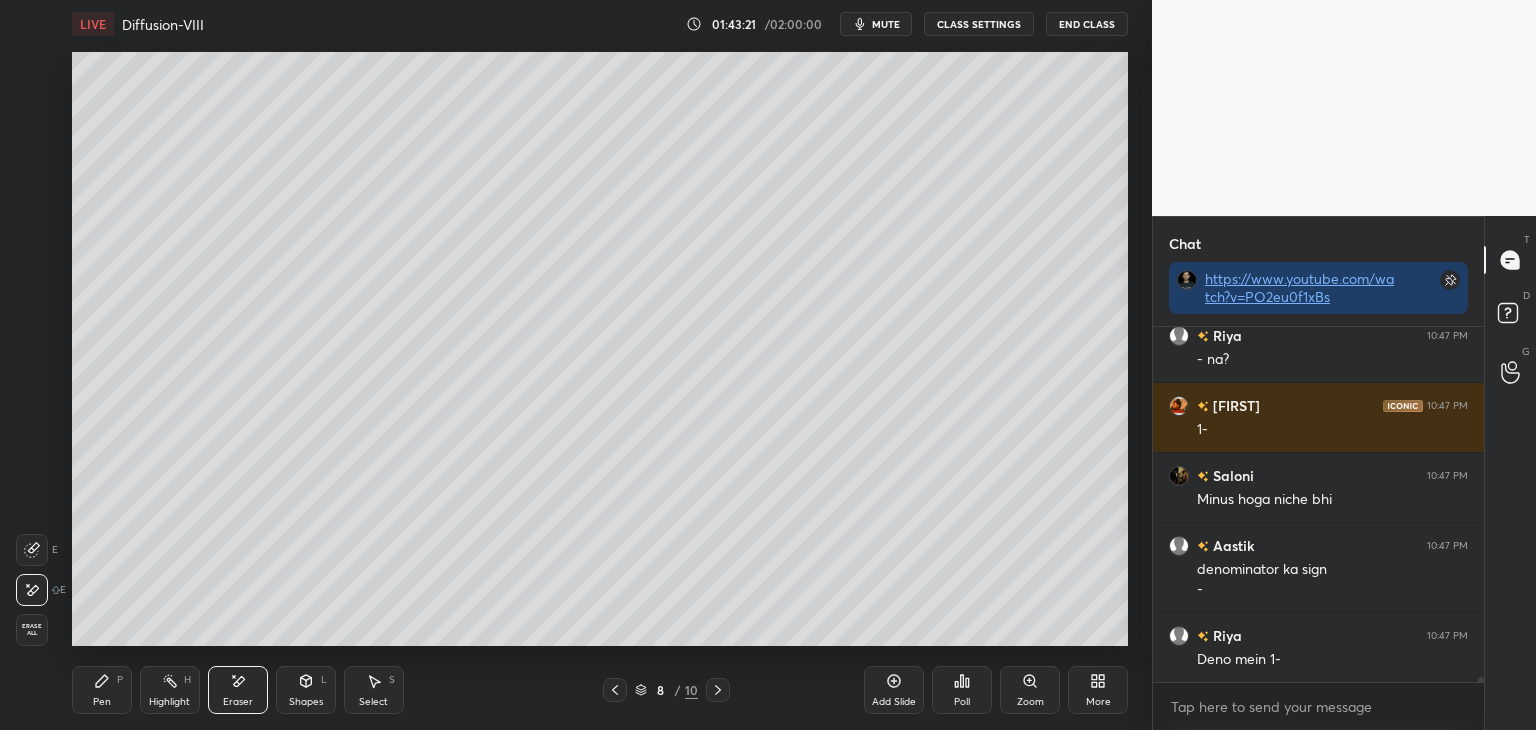 click on "Pen" at bounding box center (102, 702) 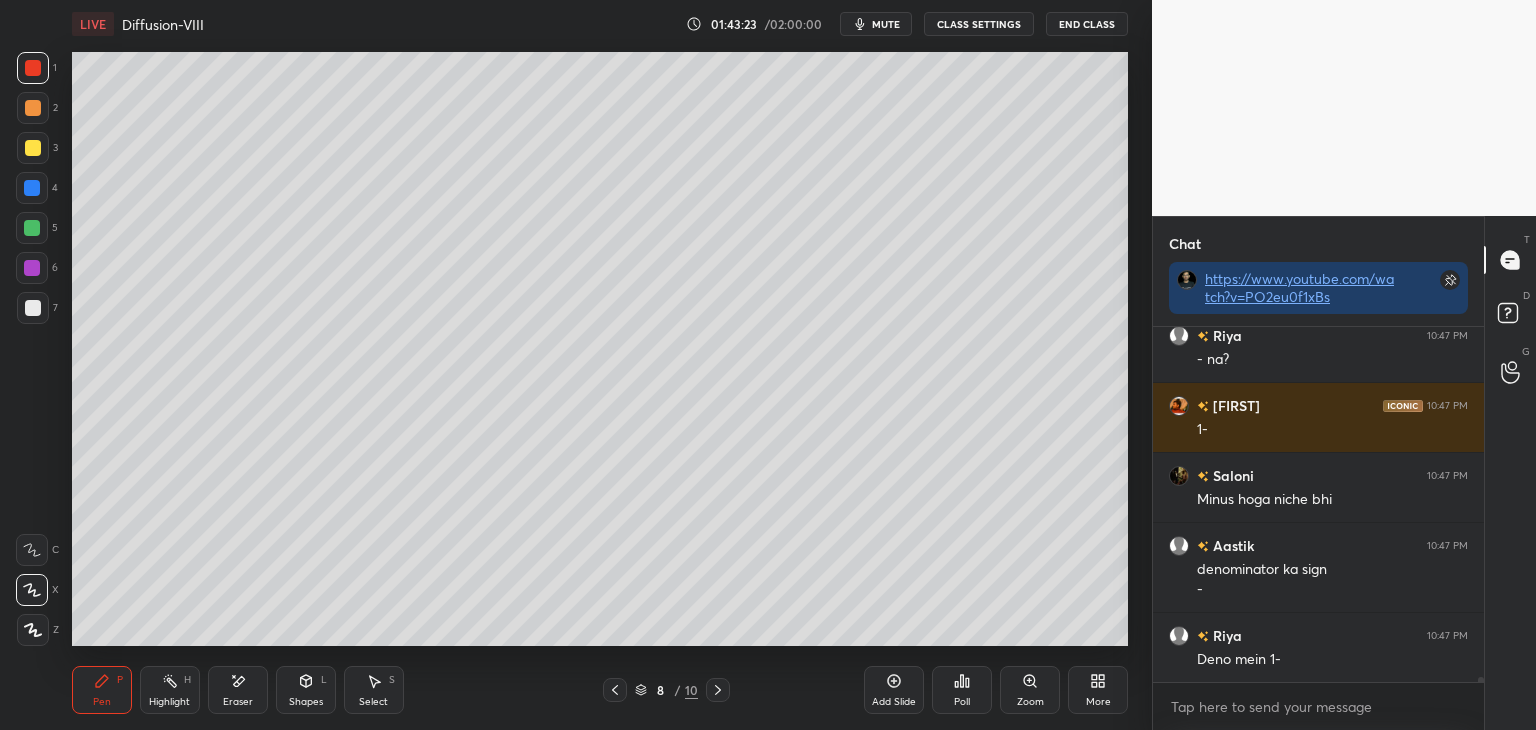 click at bounding box center (33, 308) 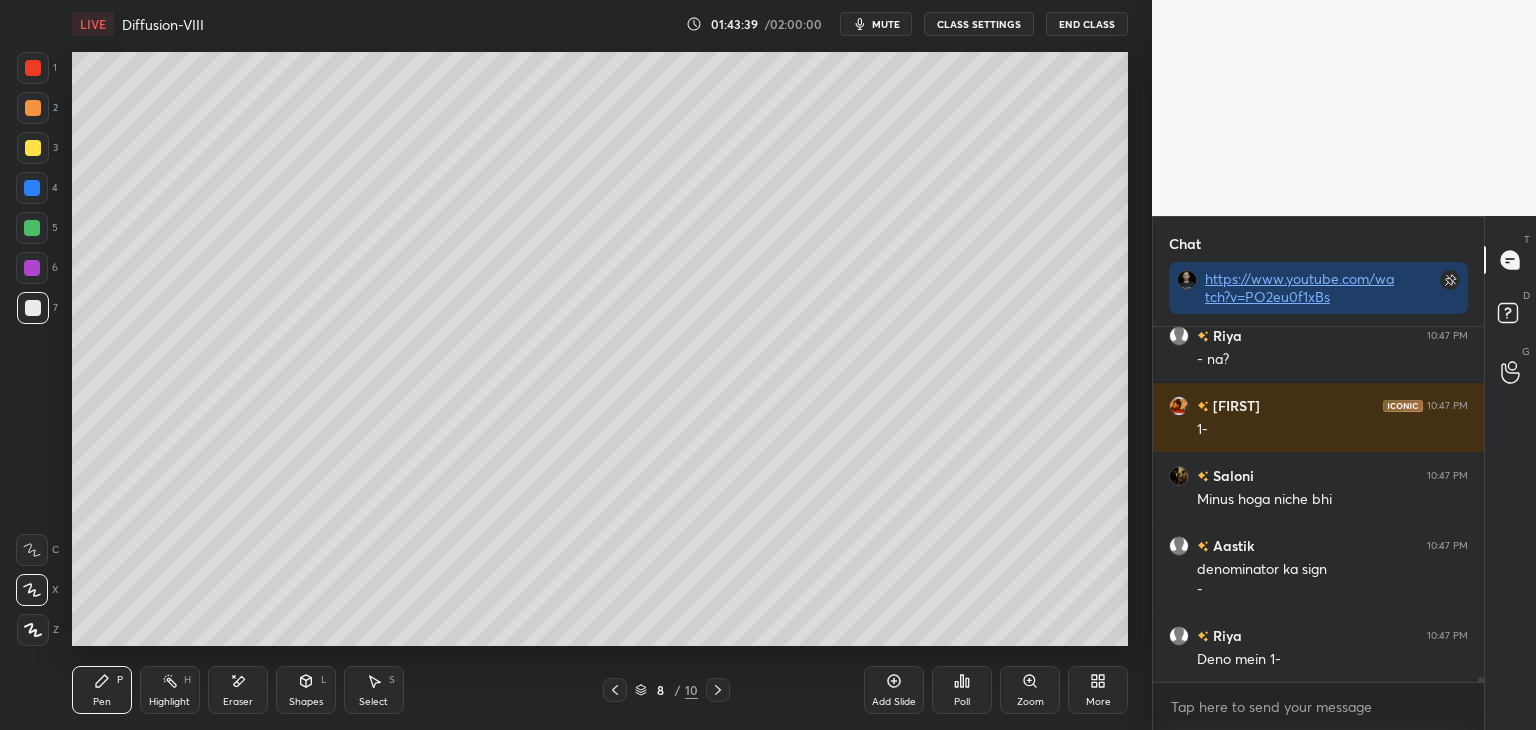 click on "Shapes" at bounding box center (306, 702) 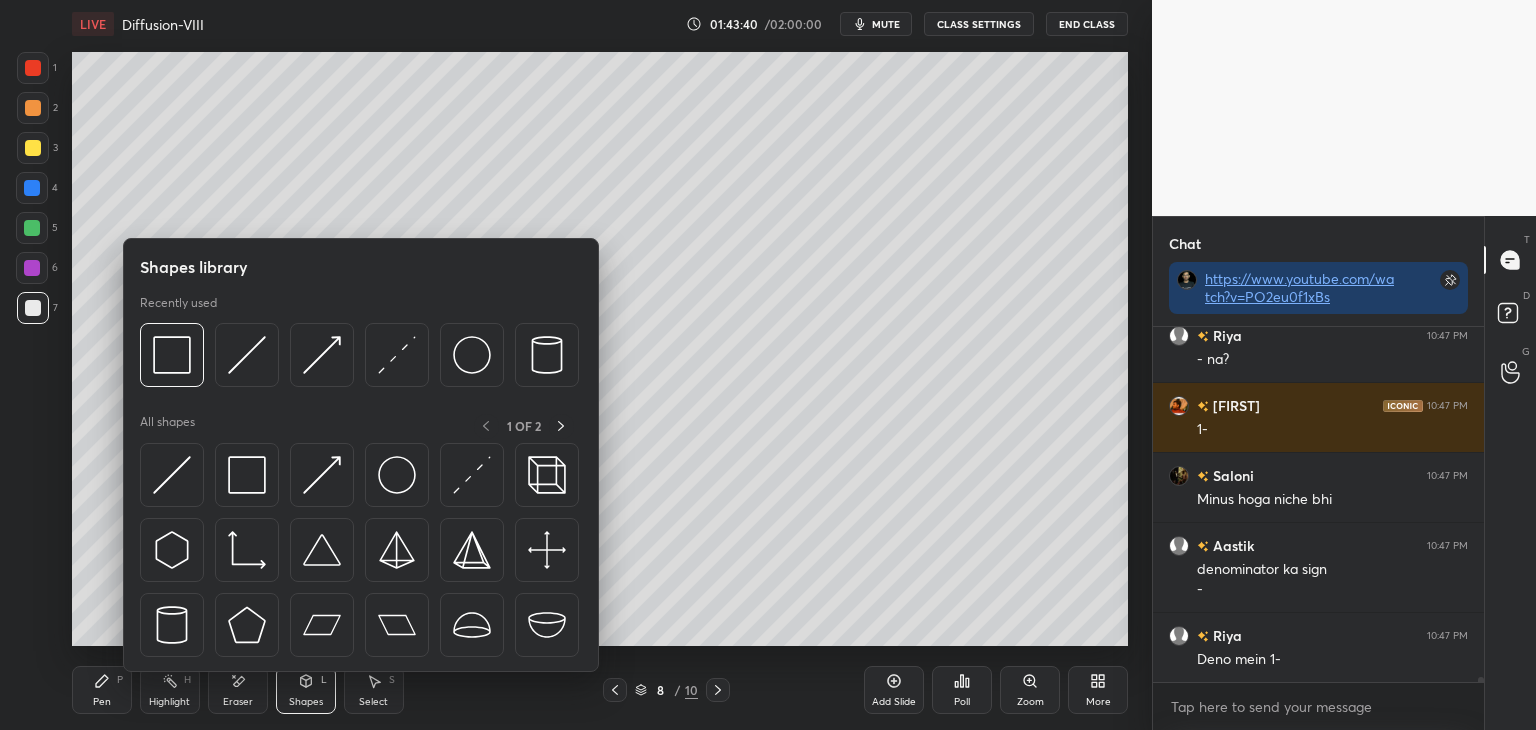 click on "Pen P Highlight H Eraser Shapes L Select S 8 / 10 Add Slide Poll Zoom More" at bounding box center (600, 690) 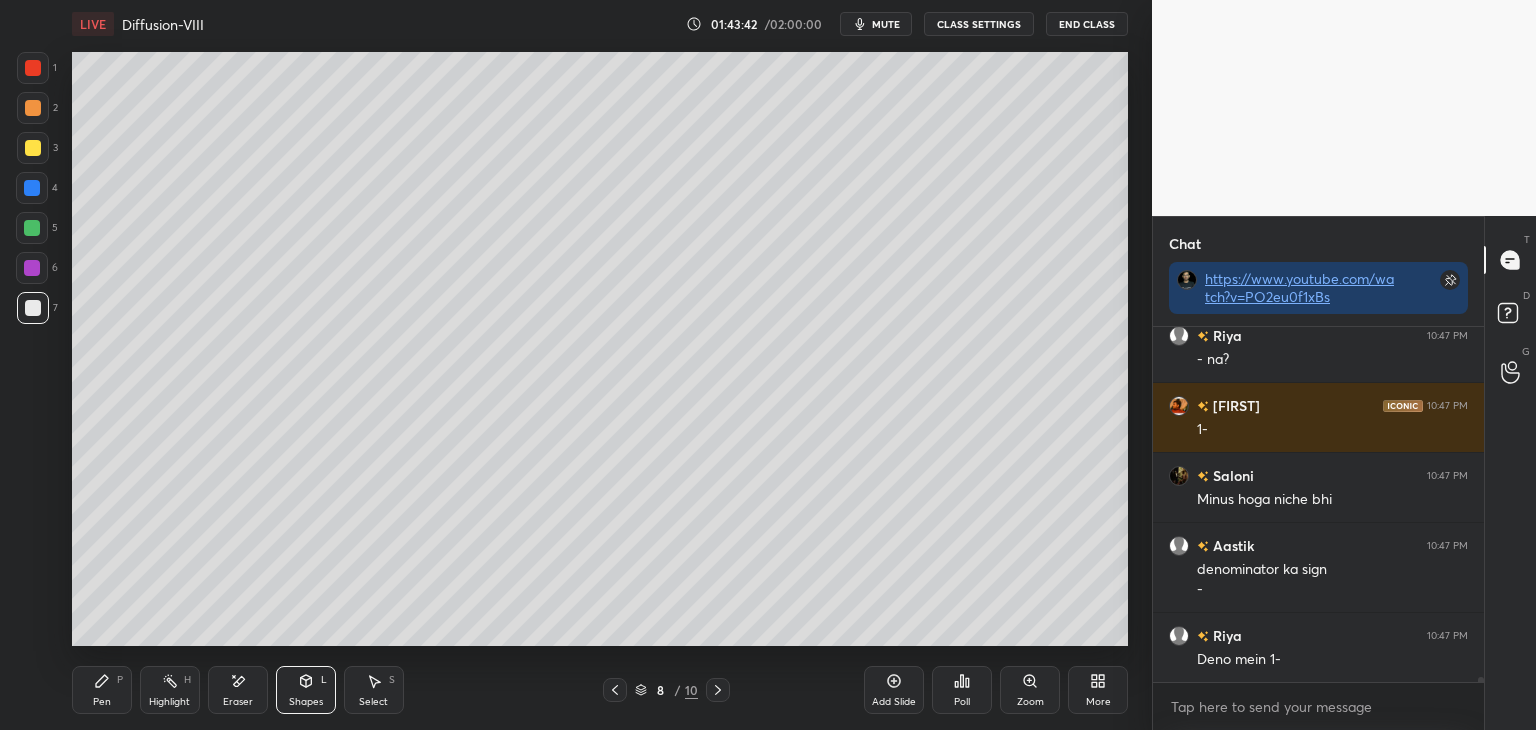 click on "Pen" at bounding box center [102, 702] 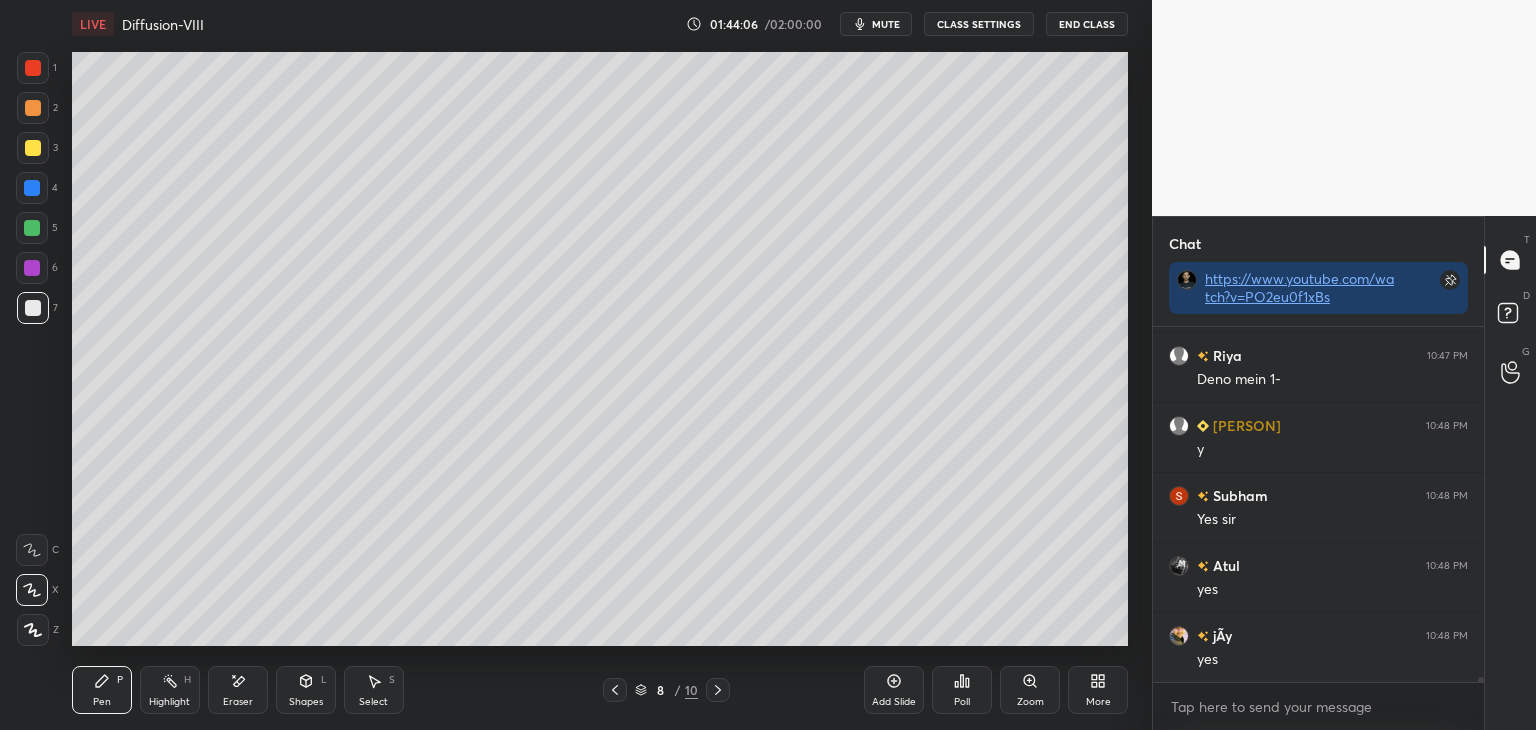 scroll, scrollTop: 23952, scrollLeft: 0, axis: vertical 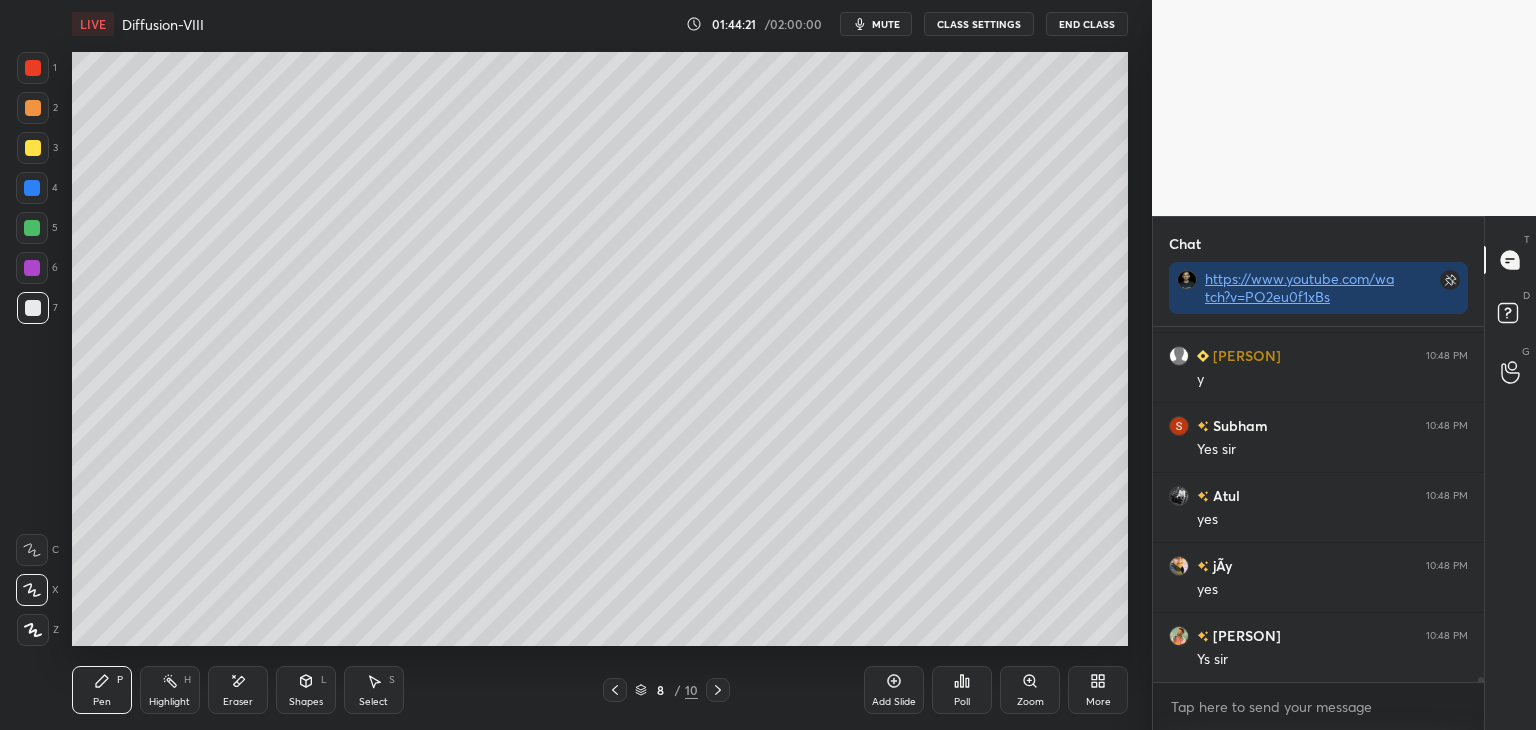 click at bounding box center [33, 148] 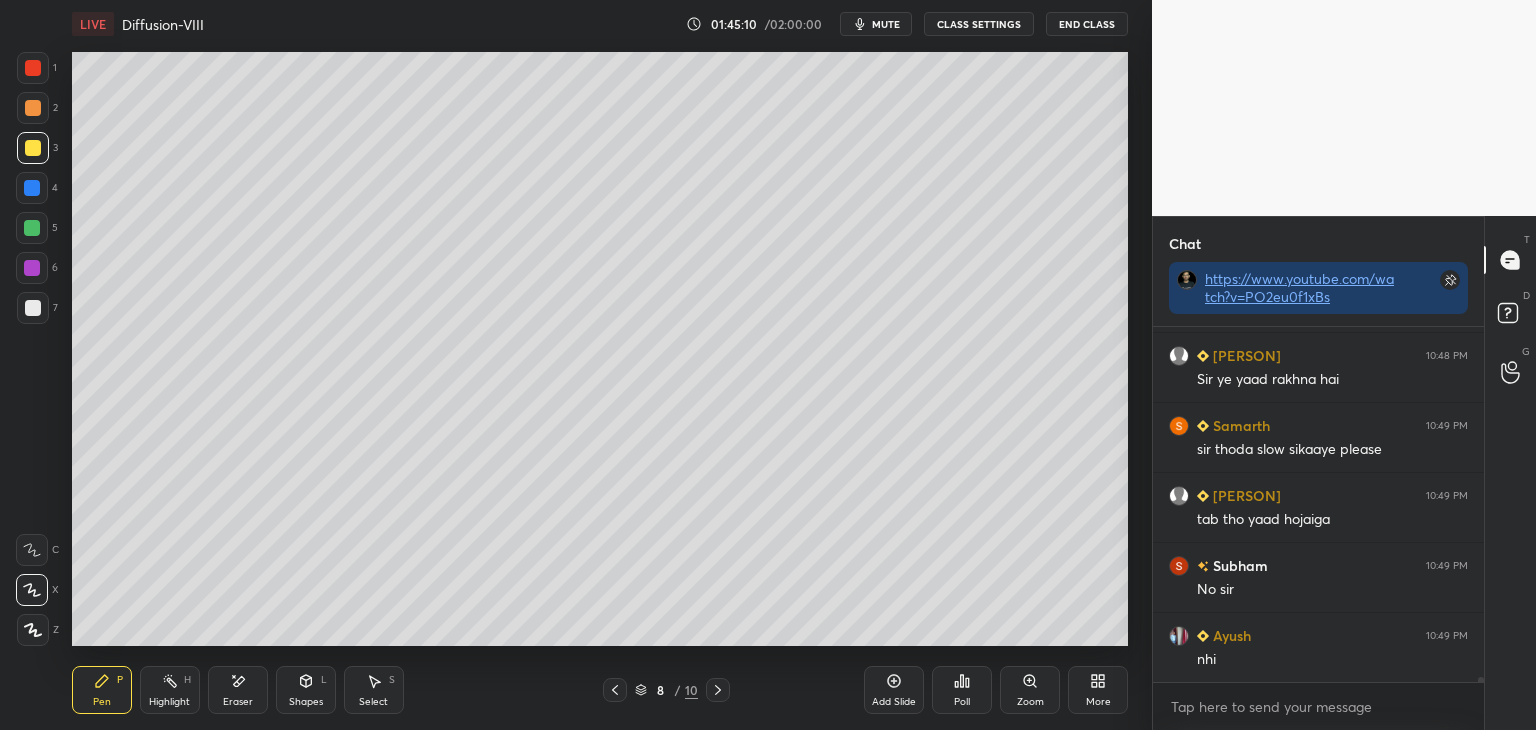 scroll, scrollTop: 24460, scrollLeft: 0, axis: vertical 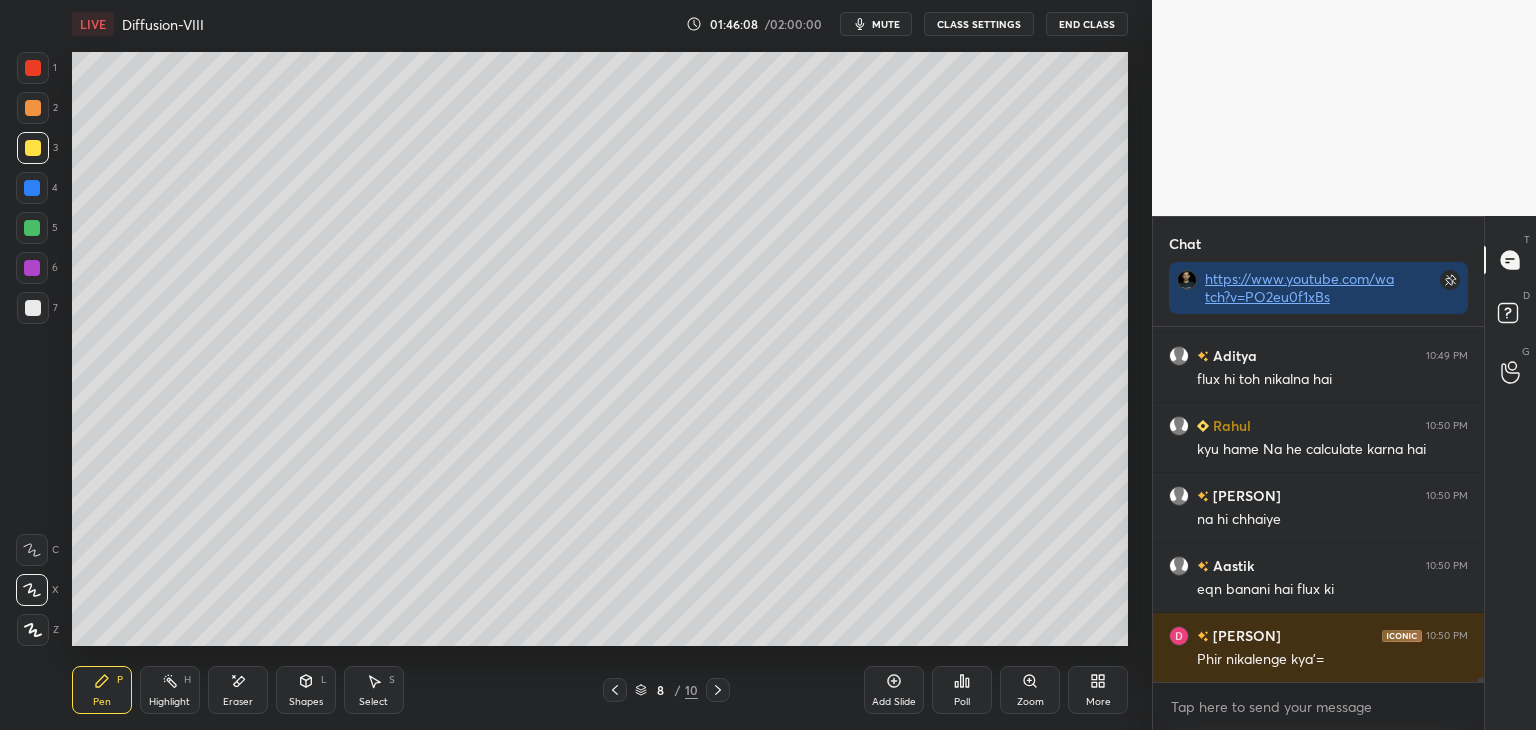 click on "Eraser" at bounding box center (238, 702) 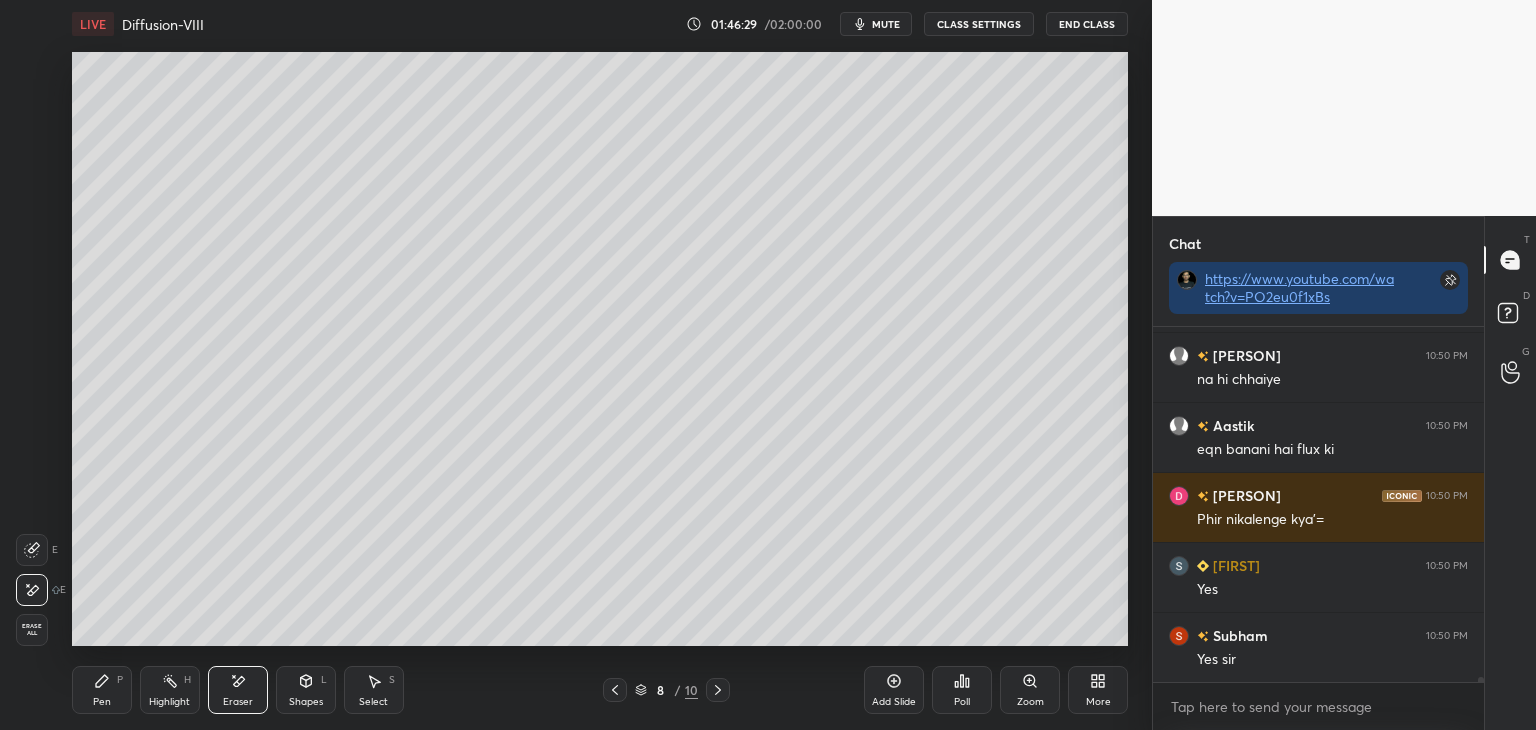 scroll, scrollTop: 25338, scrollLeft: 0, axis: vertical 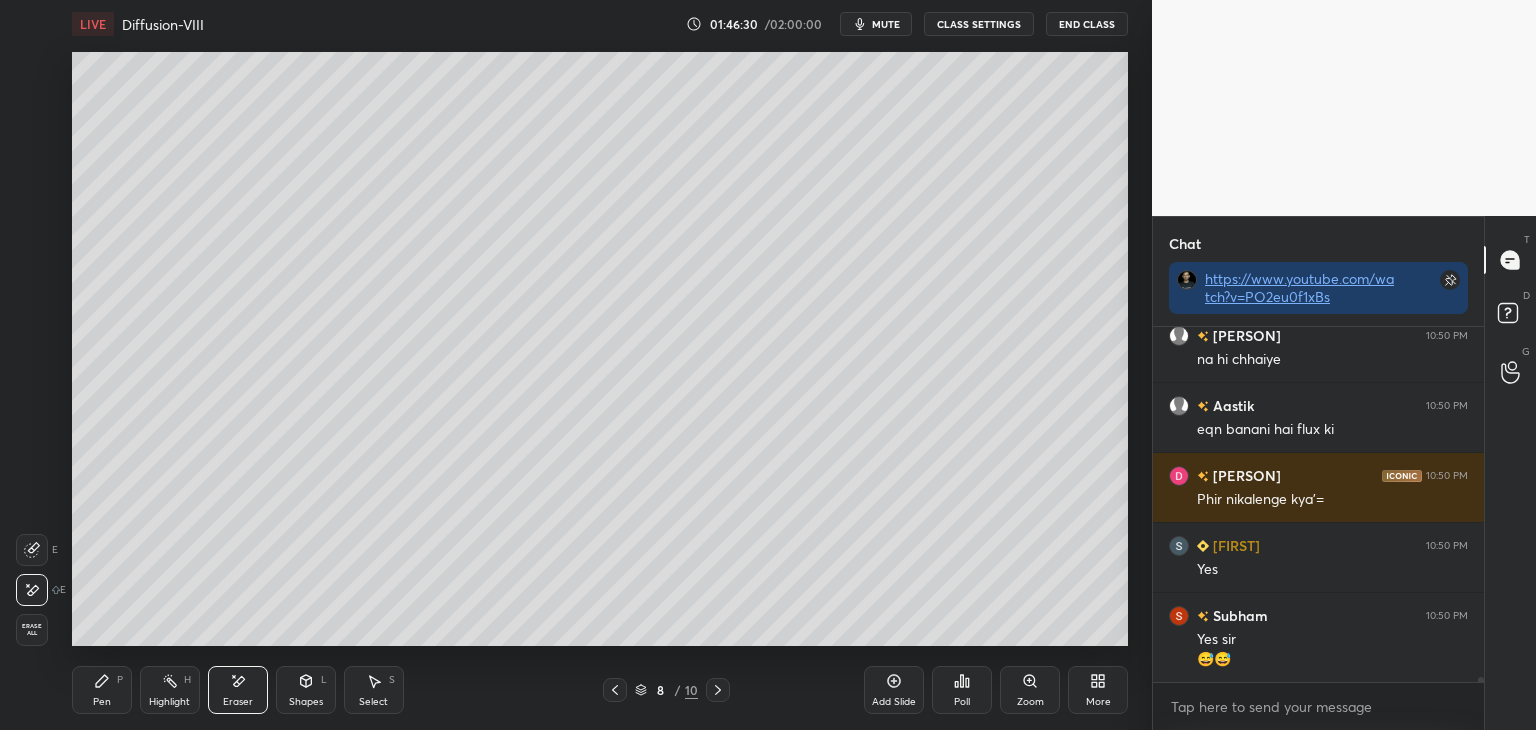 click 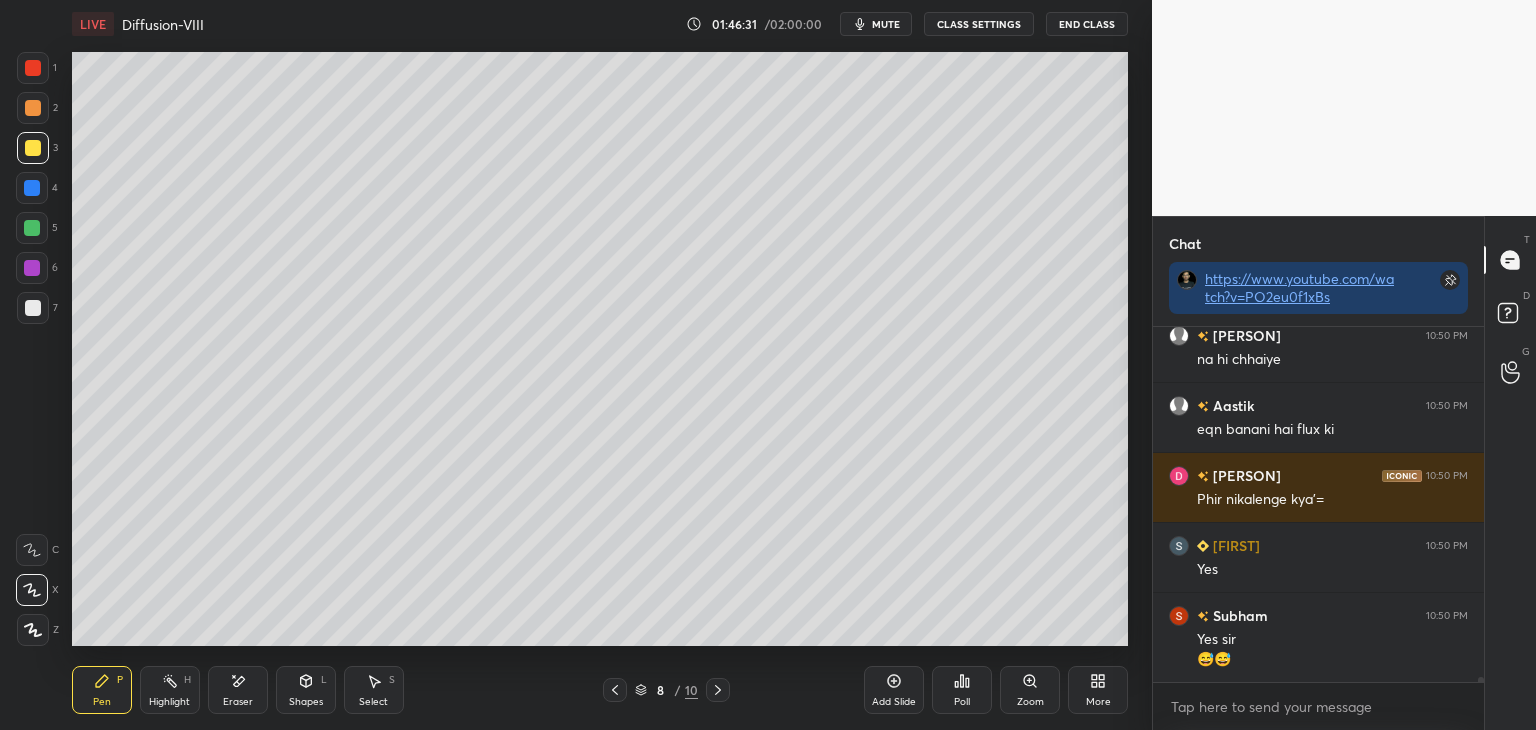 click on "Eraser" at bounding box center [238, 702] 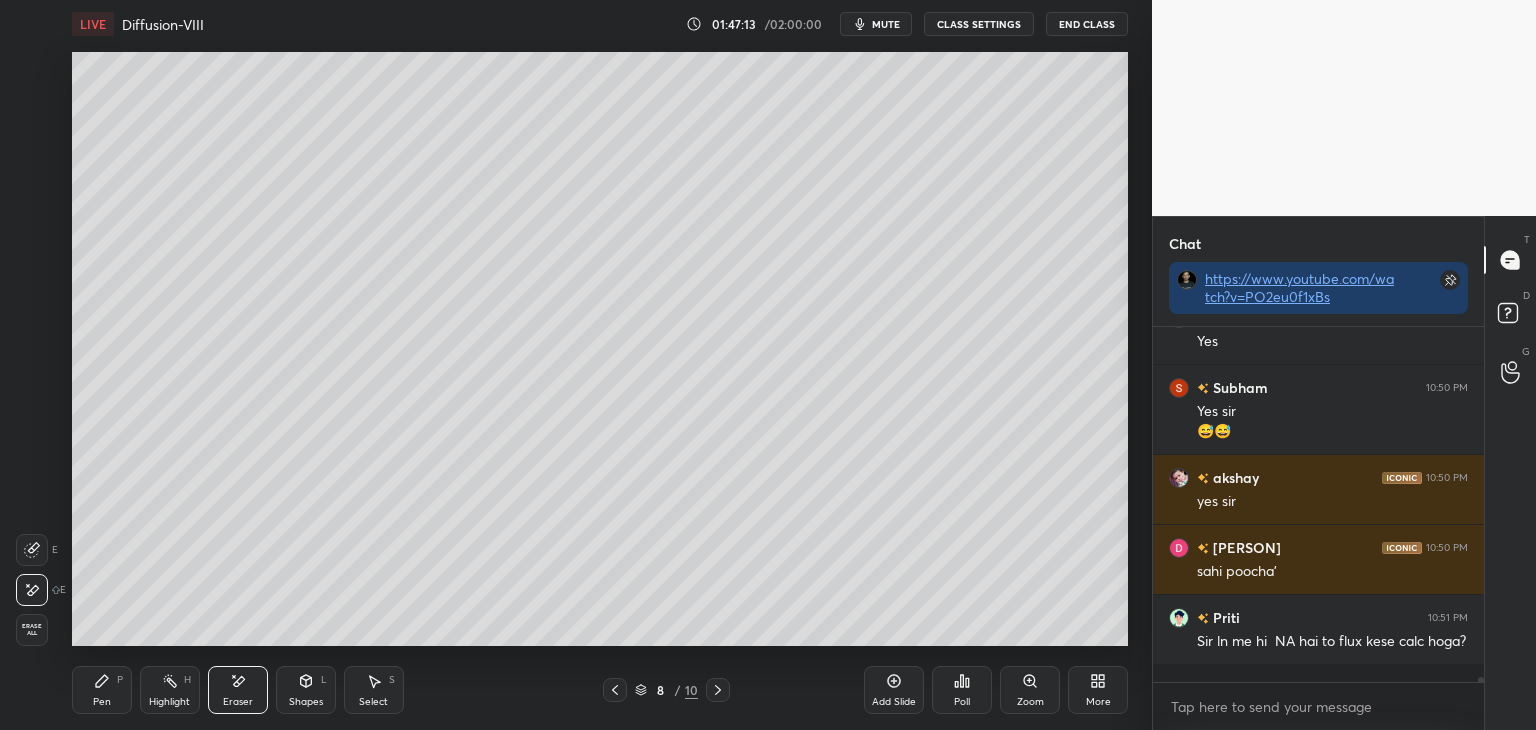 scroll, scrollTop: 25654, scrollLeft: 0, axis: vertical 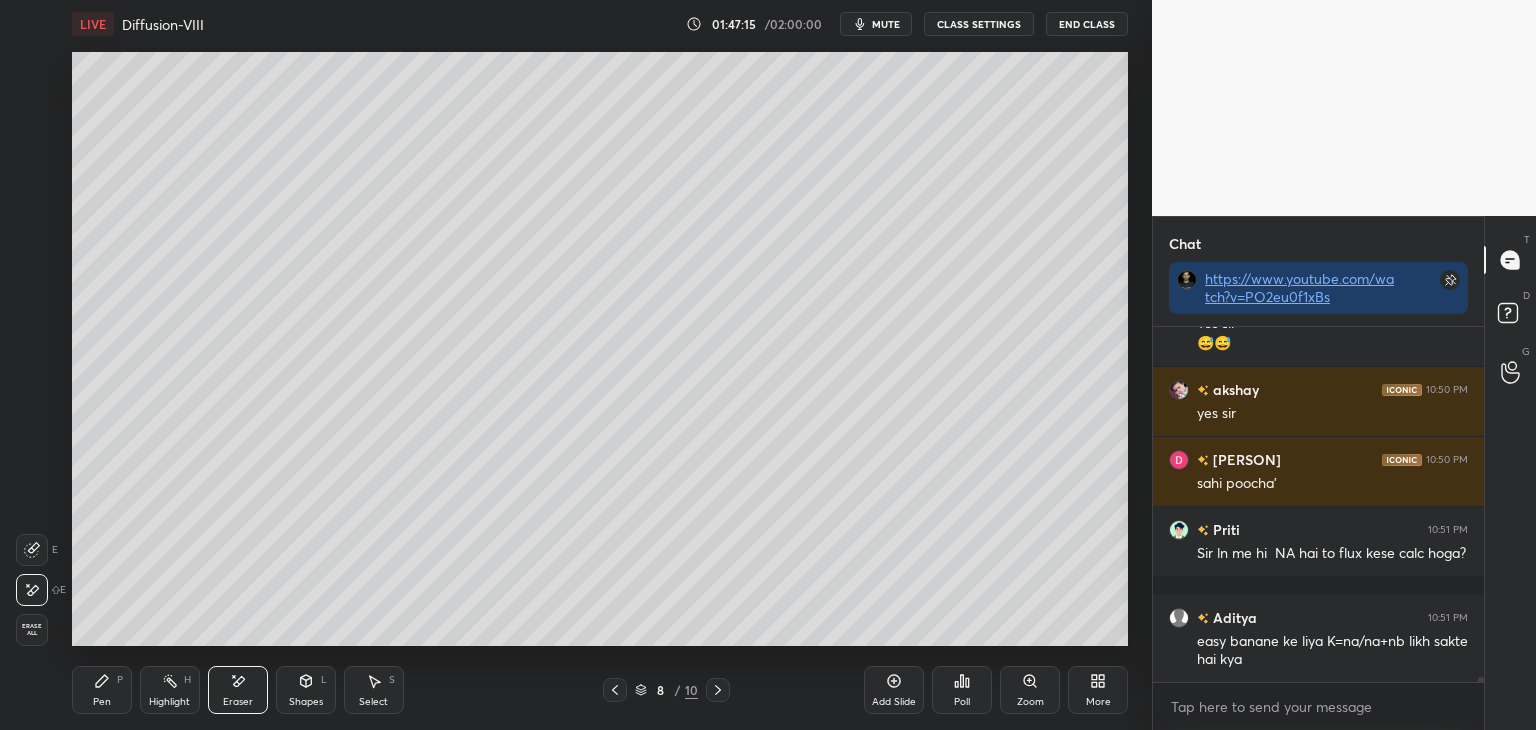 click on "Pen P" at bounding box center [102, 690] 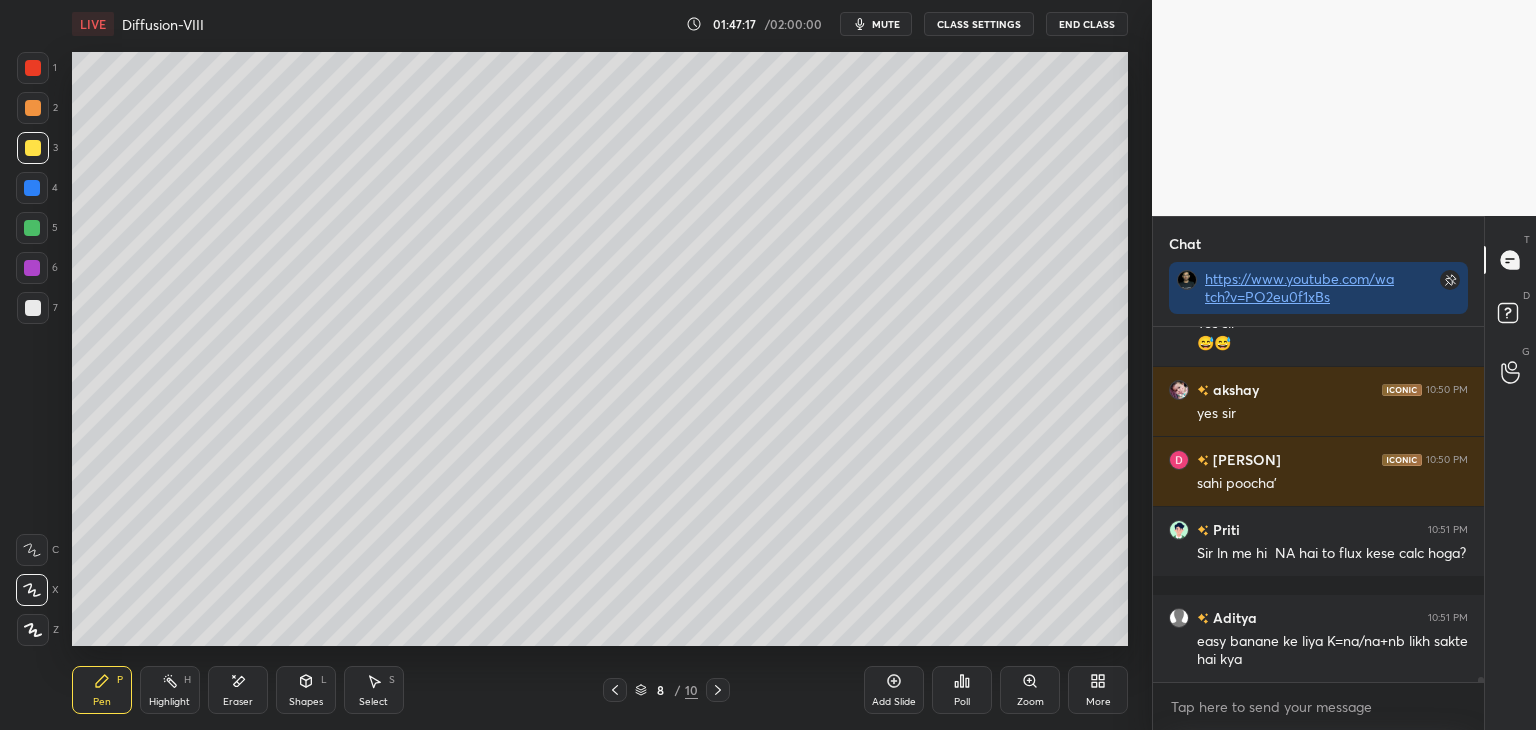 click on "Eraser" at bounding box center [238, 702] 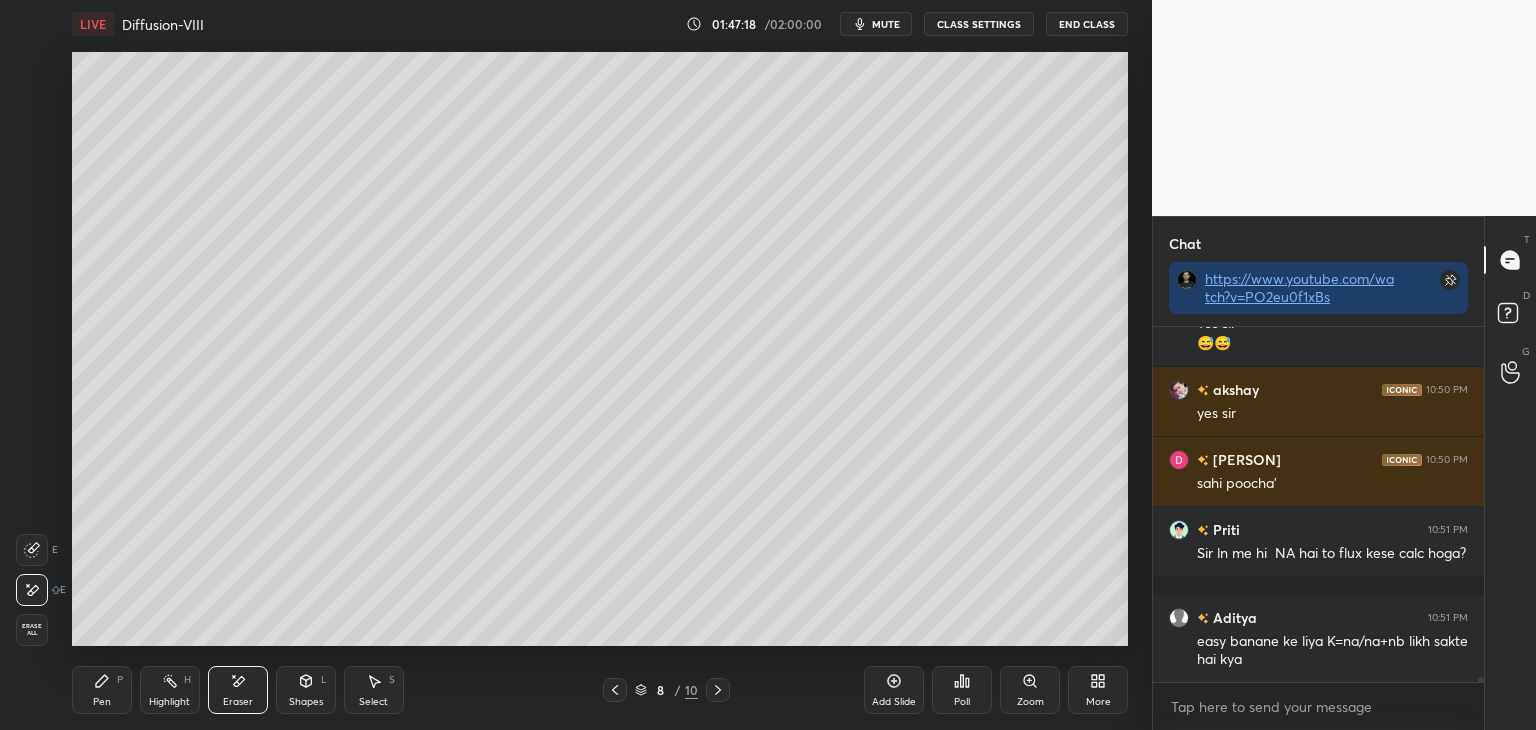 click on "Pen P" at bounding box center [102, 690] 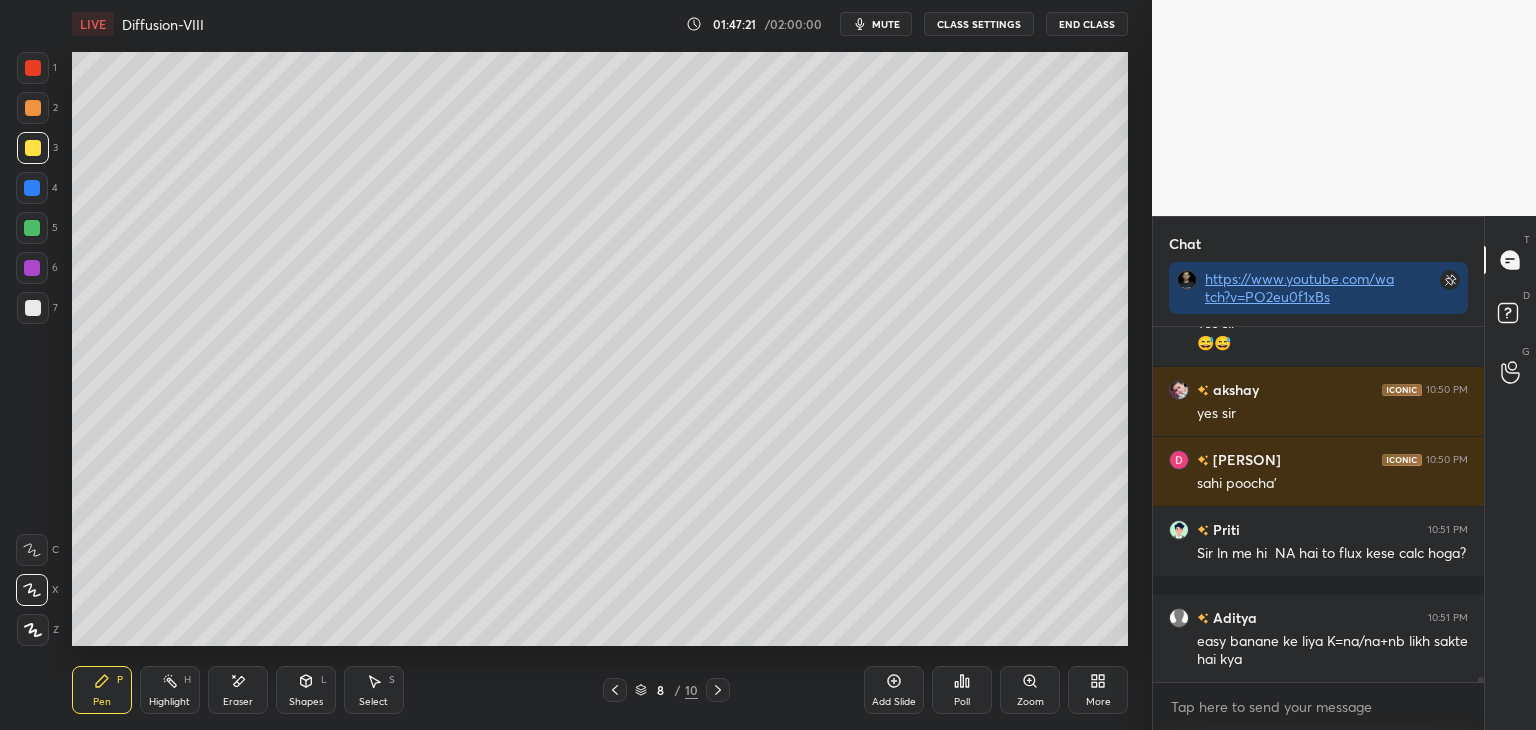 click on "Eraser" at bounding box center (238, 702) 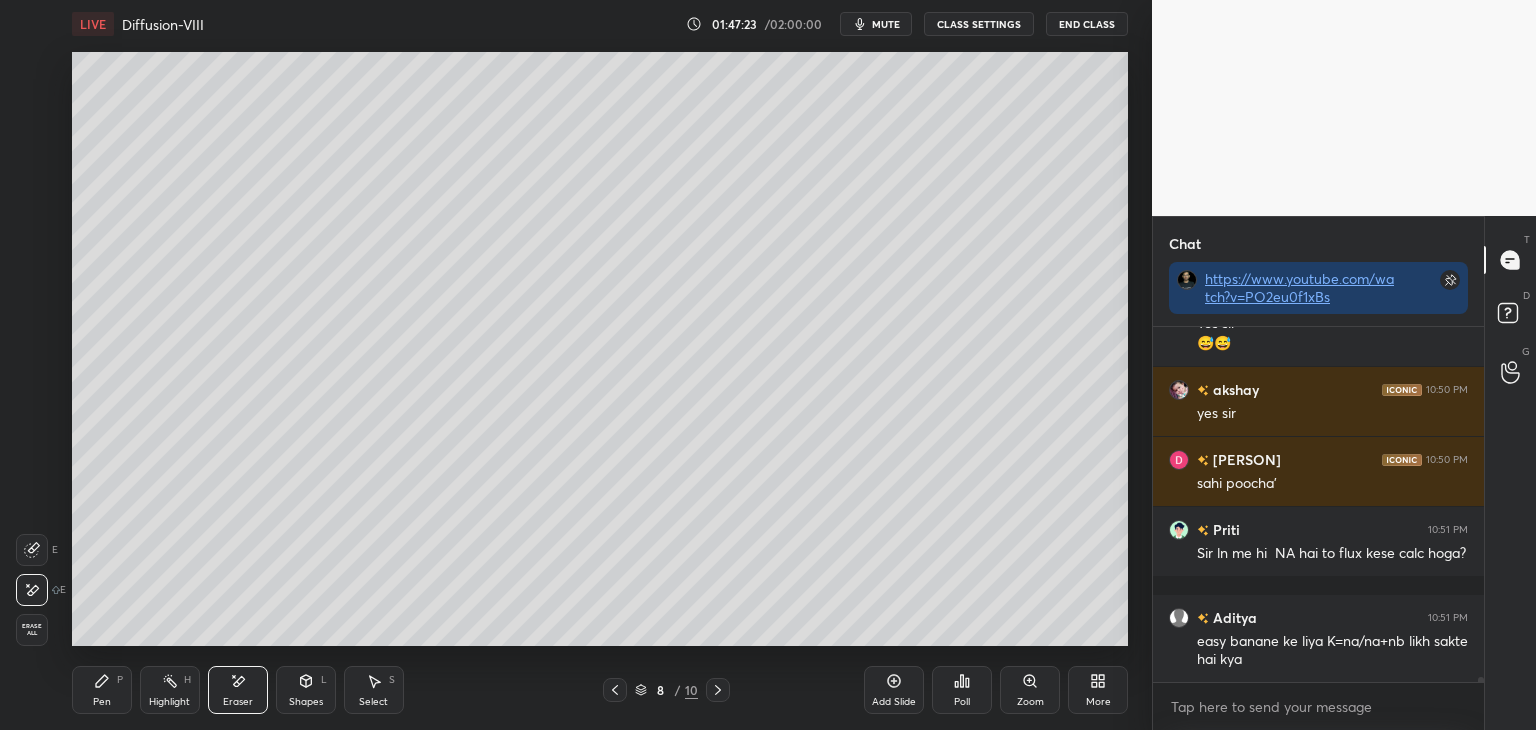 scroll, scrollTop: 25742, scrollLeft: 0, axis: vertical 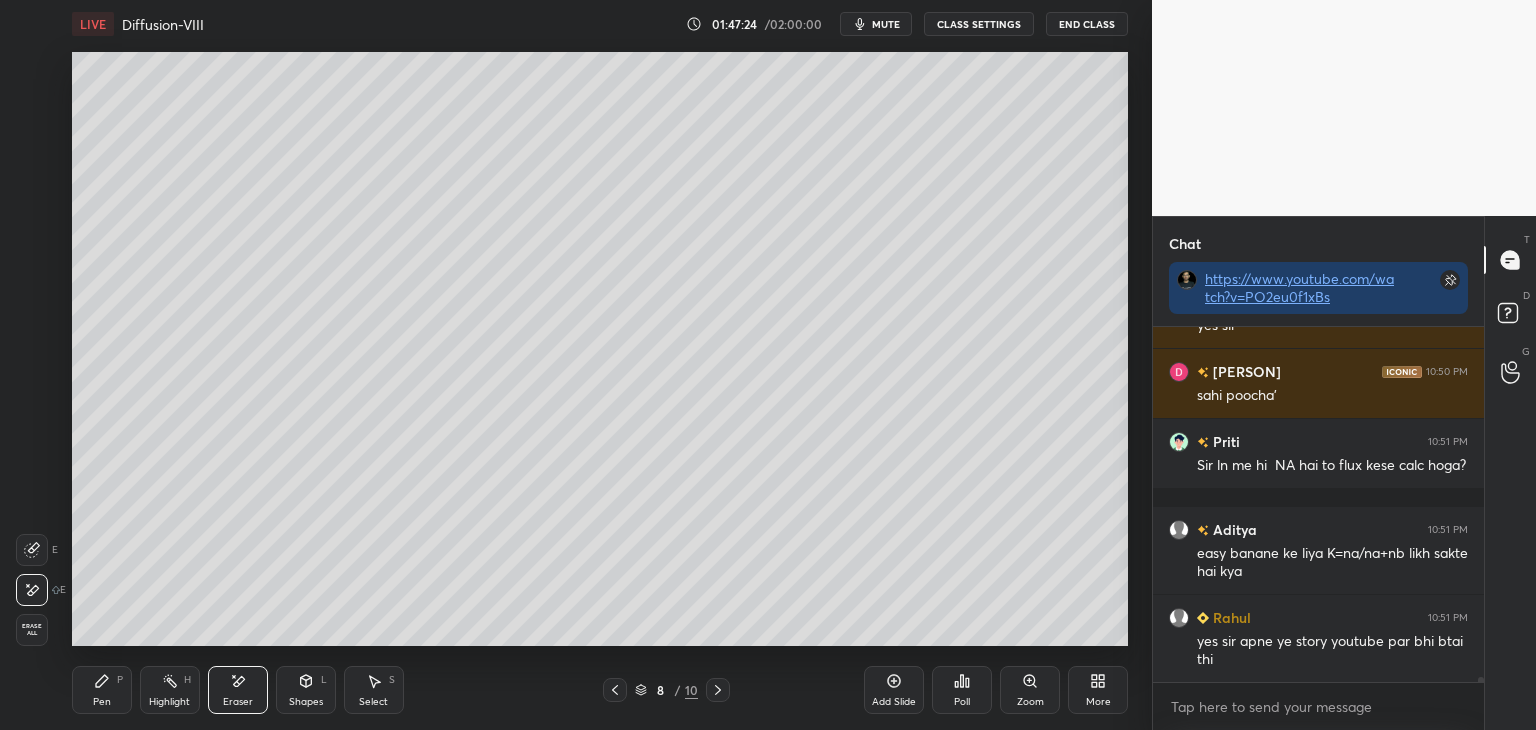 click 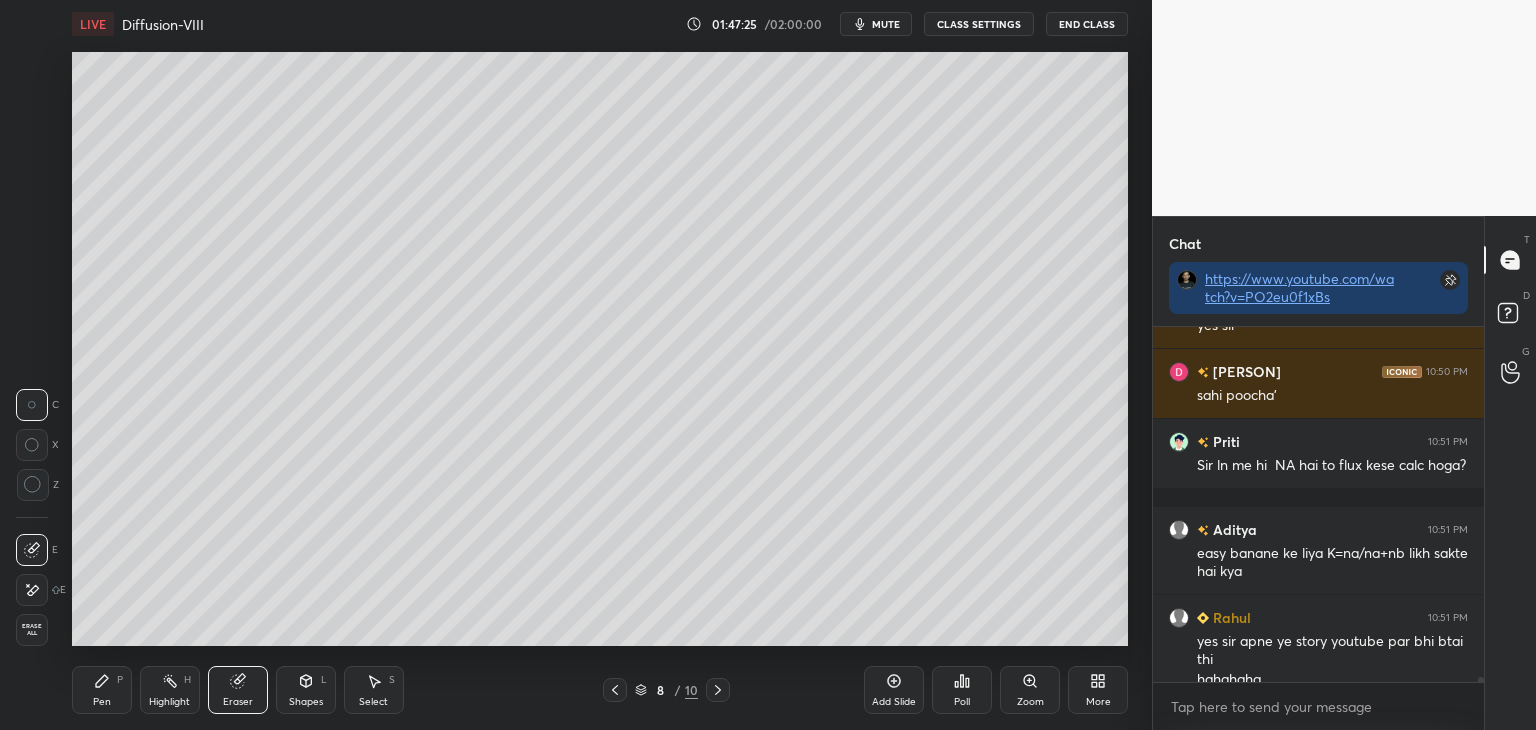 scroll, scrollTop: 25762, scrollLeft: 0, axis: vertical 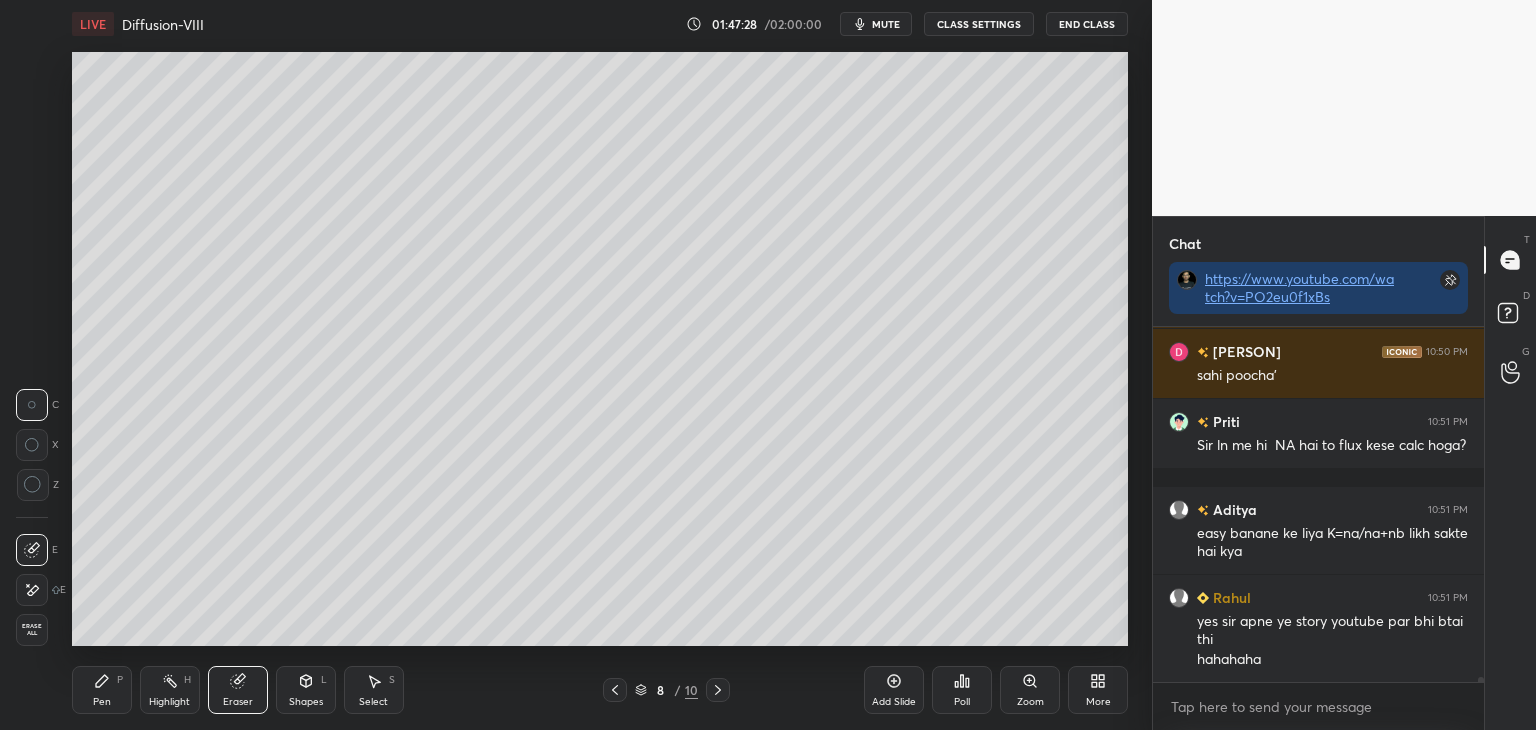 click on "Pen P" at bounding box center [102, 690] 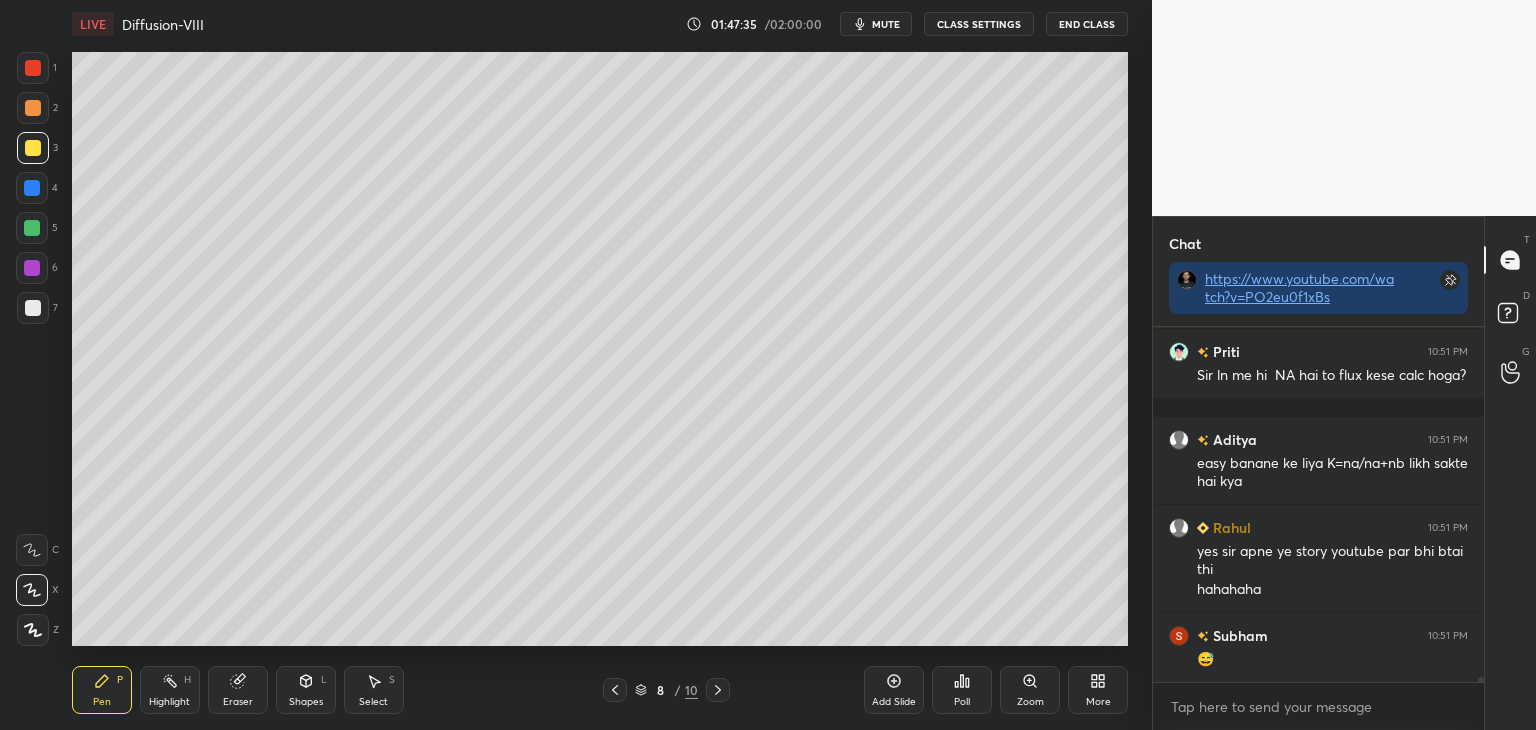 scroll, scrollTop: 25902, scrollLeft: 0, axis: vertical 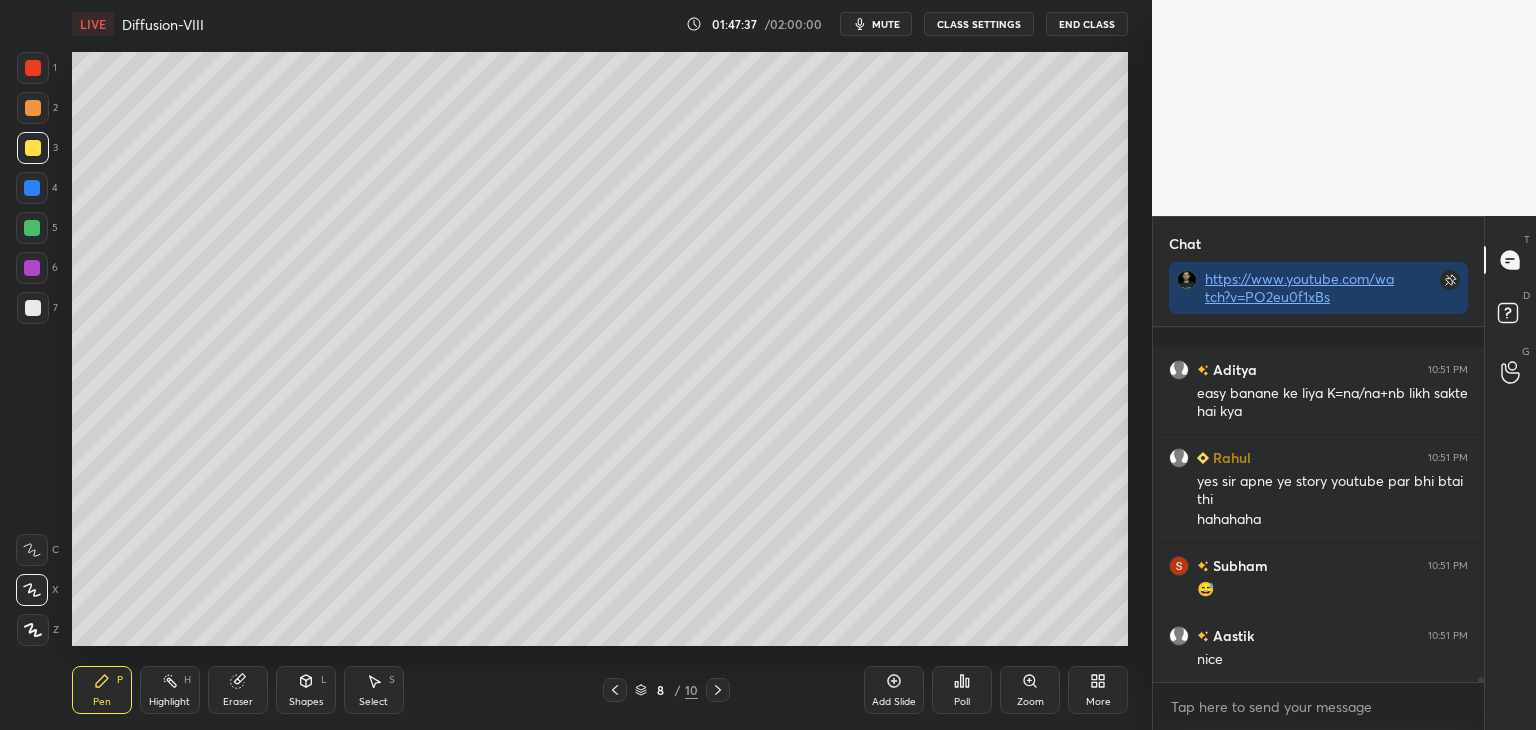 click at bounding box center [33, 308] 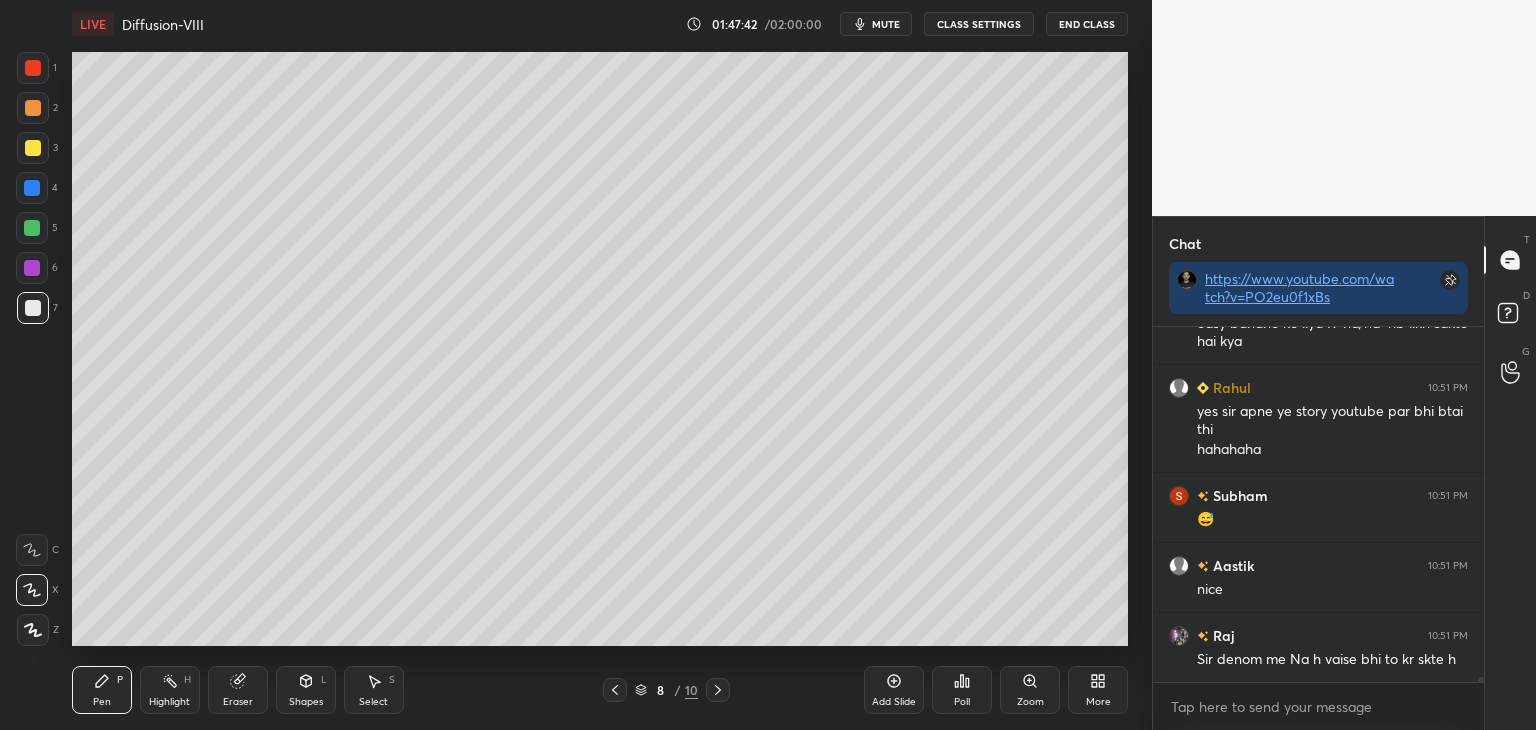 scroll, scrollTop: 26042, scrollLeft: 0, axis: vertical 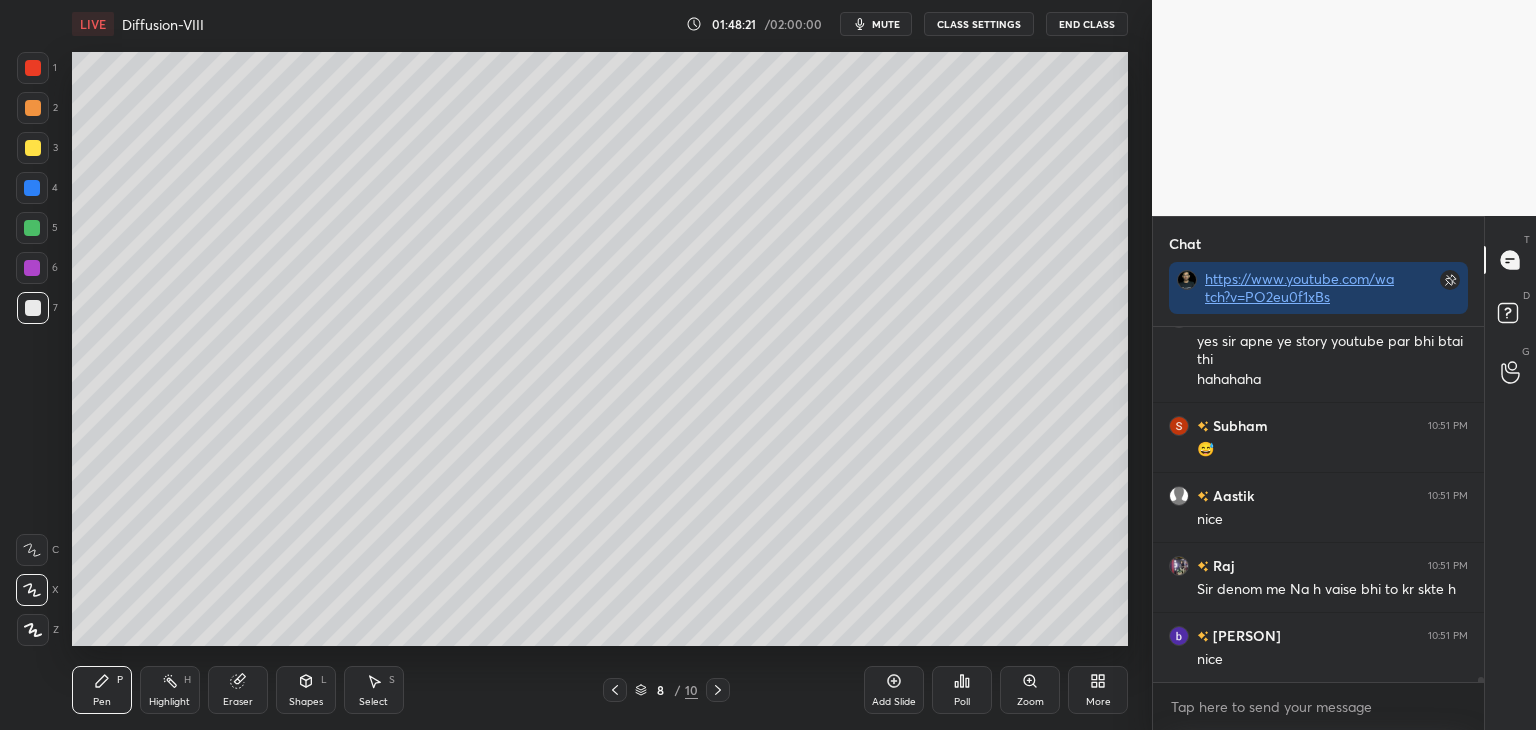 click on "Add Slide" at bounding box center (894, 702) 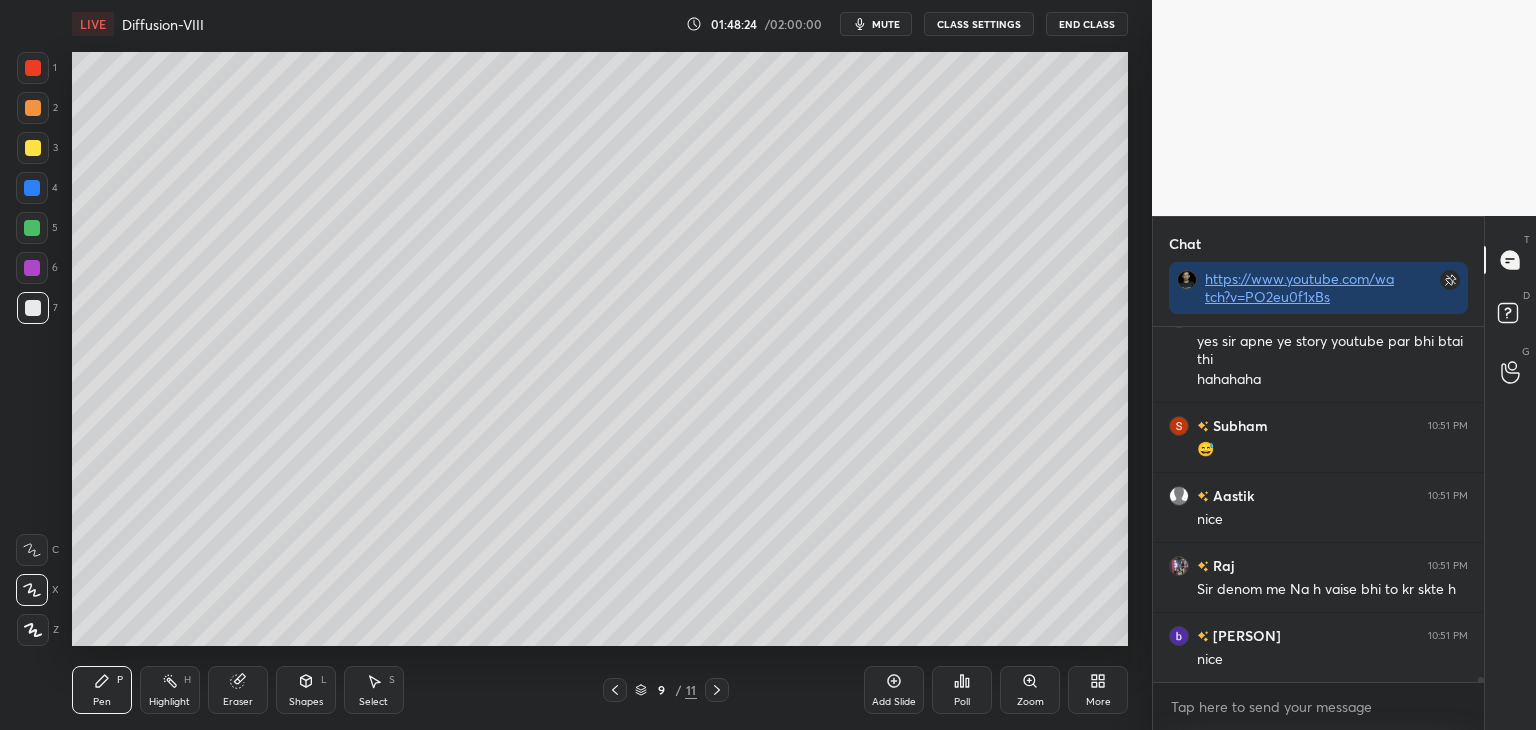scroll, scrollTop: 26112, scrollLeft: 0, axis: vertical 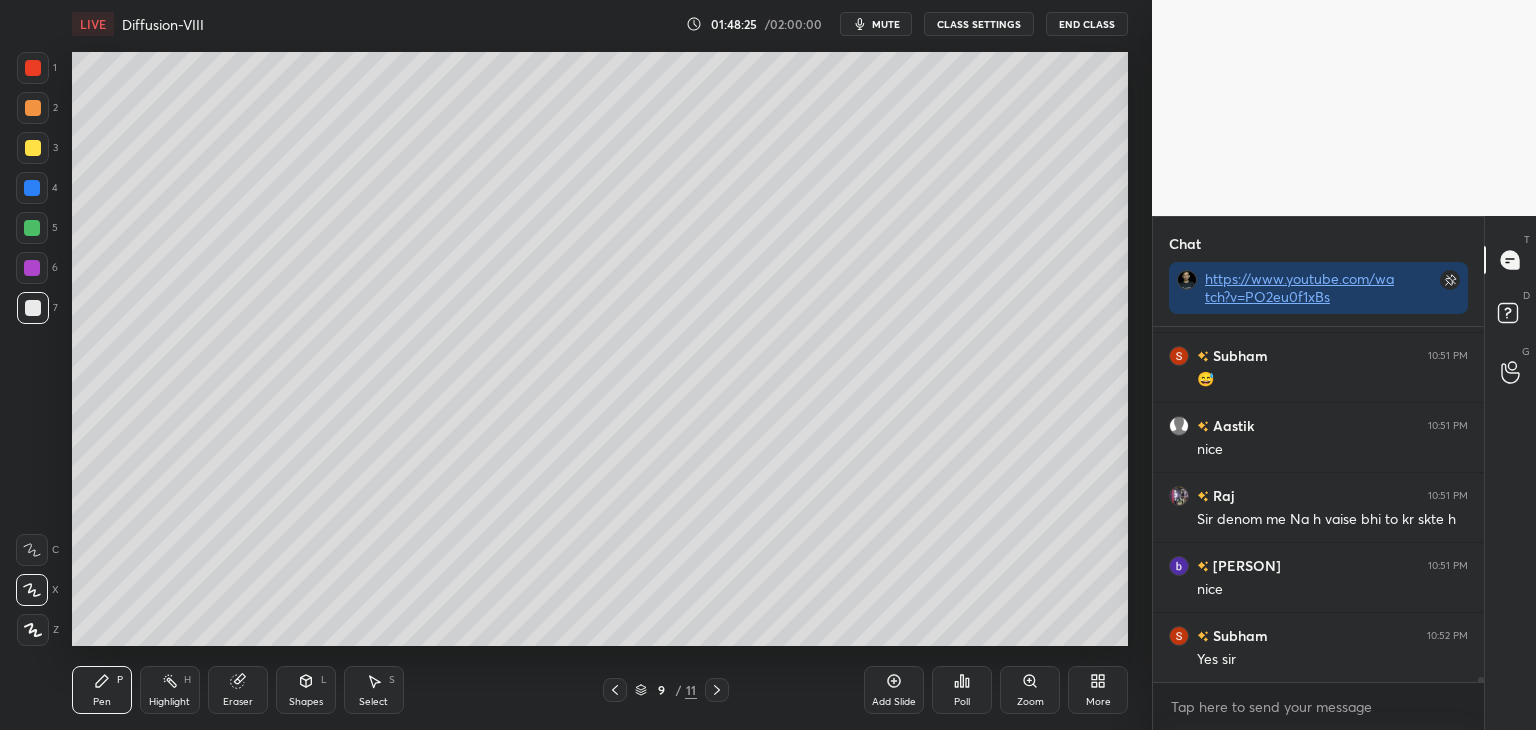 click at bounding box center [33, 308] 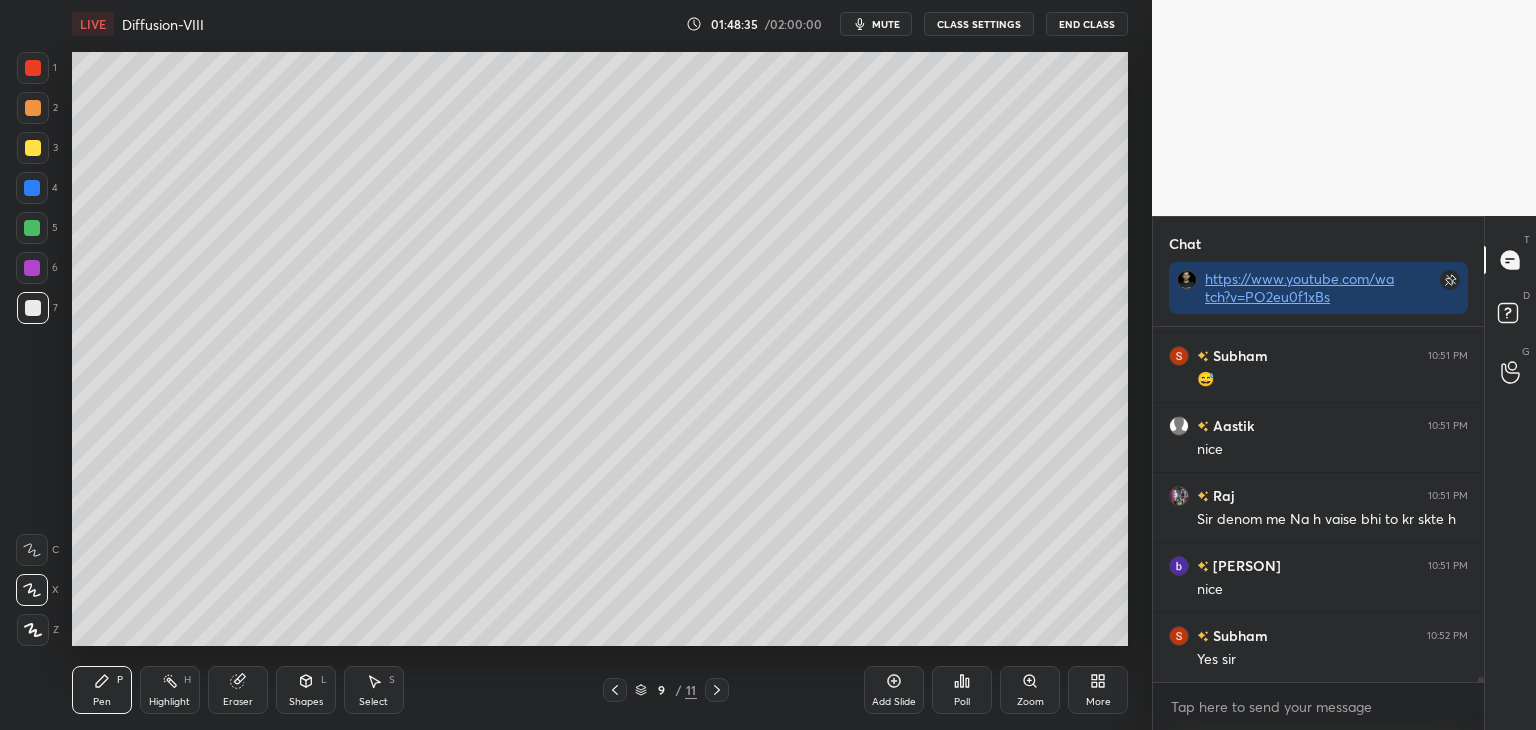 scroll, scrollTop: 26182, scrollLeft: 0, axis: vertical 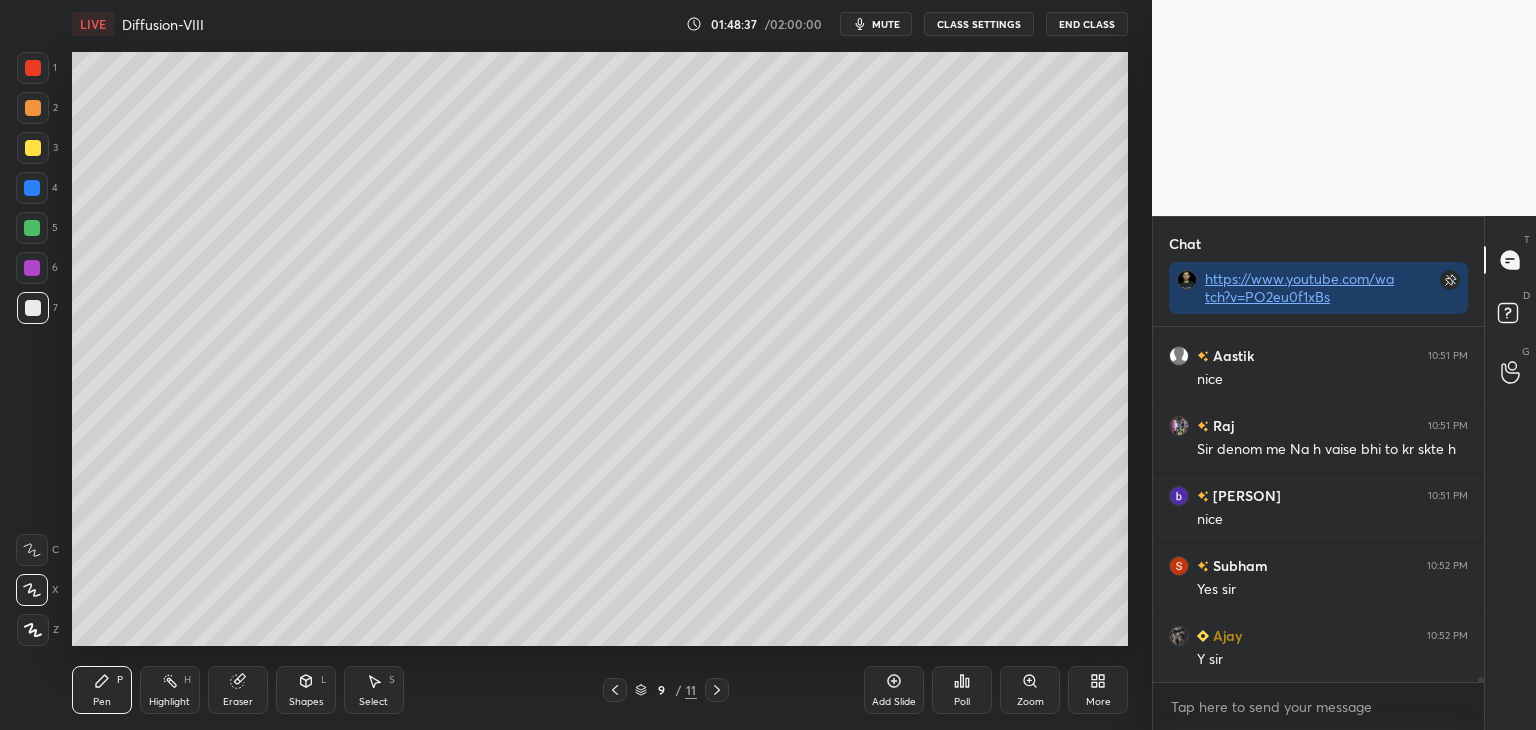 click on "Shapes L" at bounding box center [306, 690] 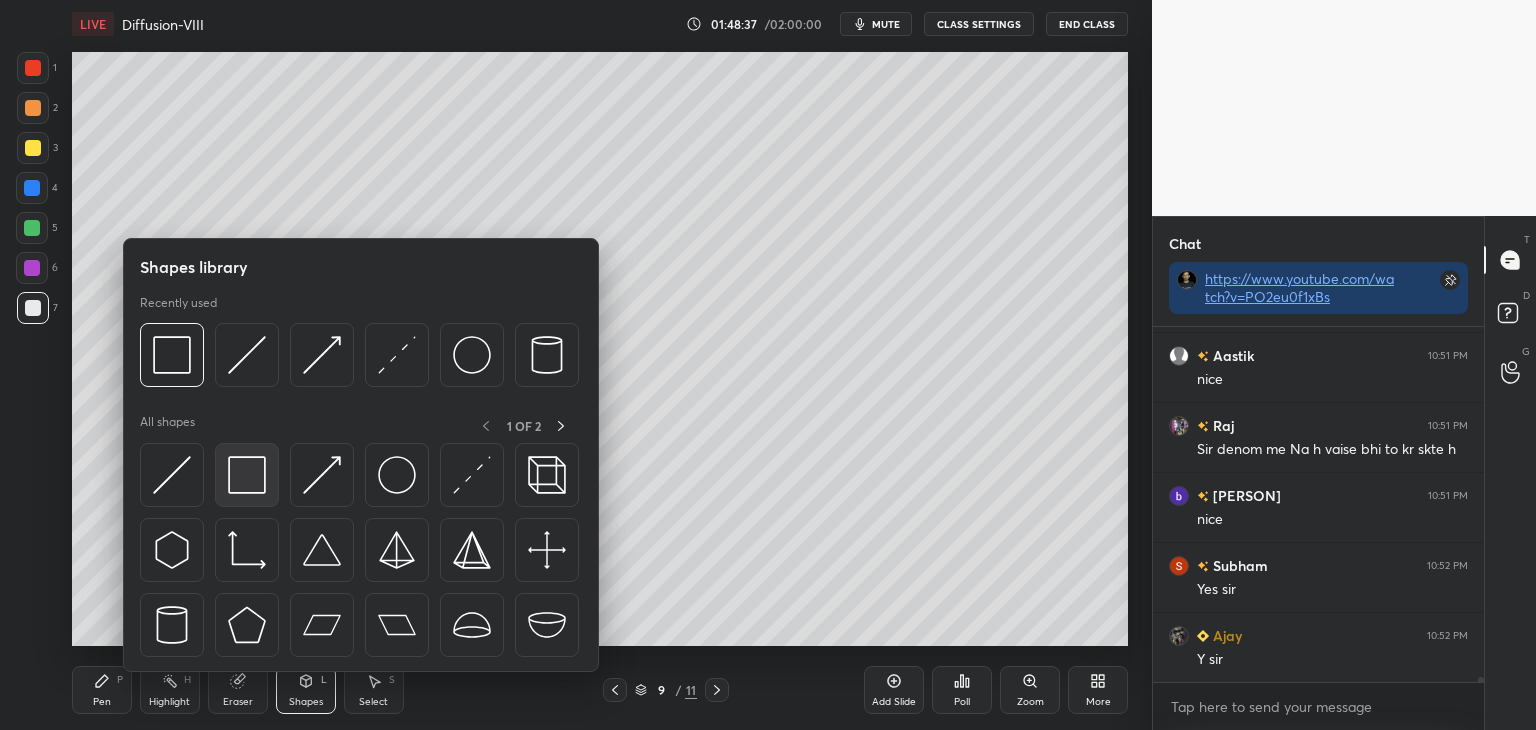 click at bounding box center [247, 475] 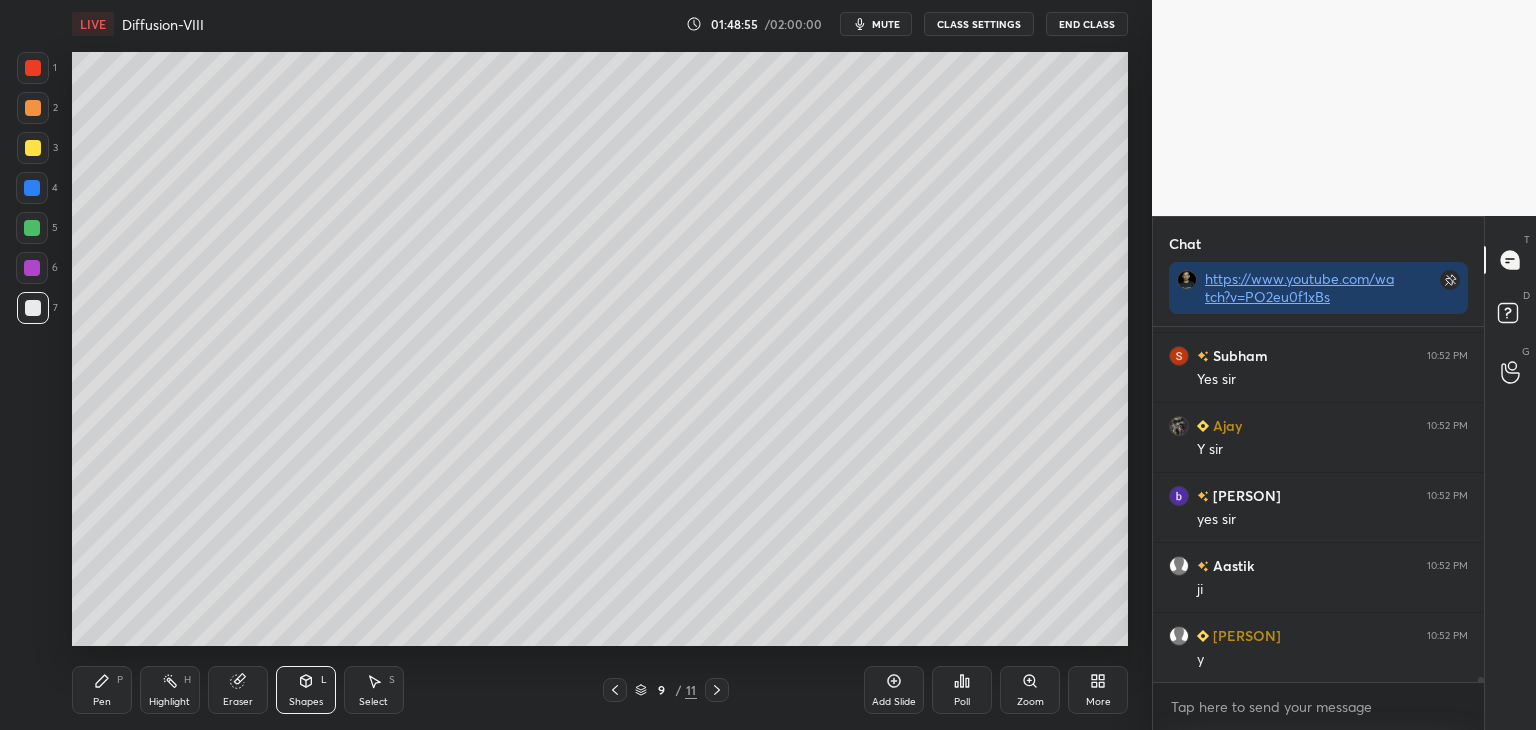 scroll, scrollTop: 26462, scrollLeft: 0, axis: vertical 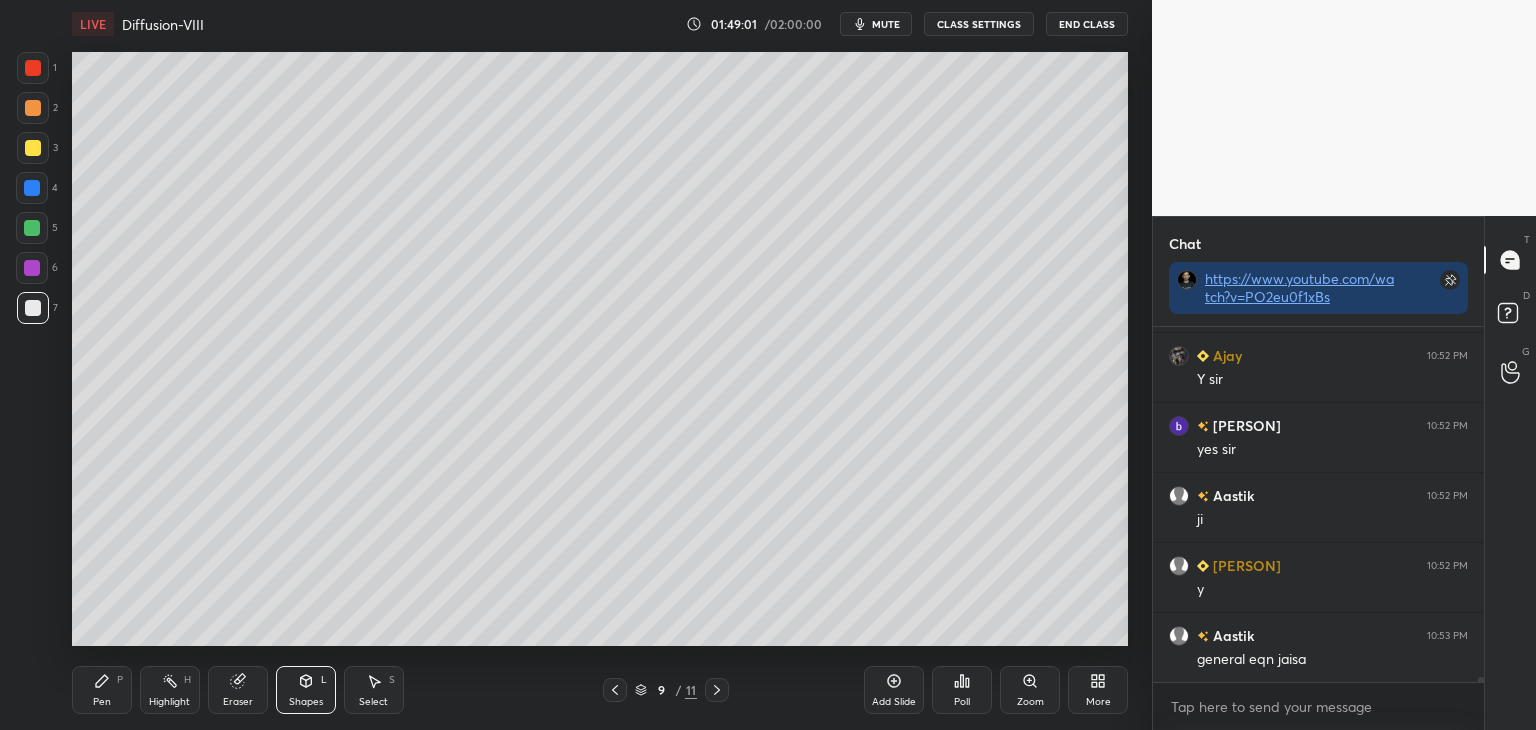 click on "Pen" at bounding box center (102, 702) 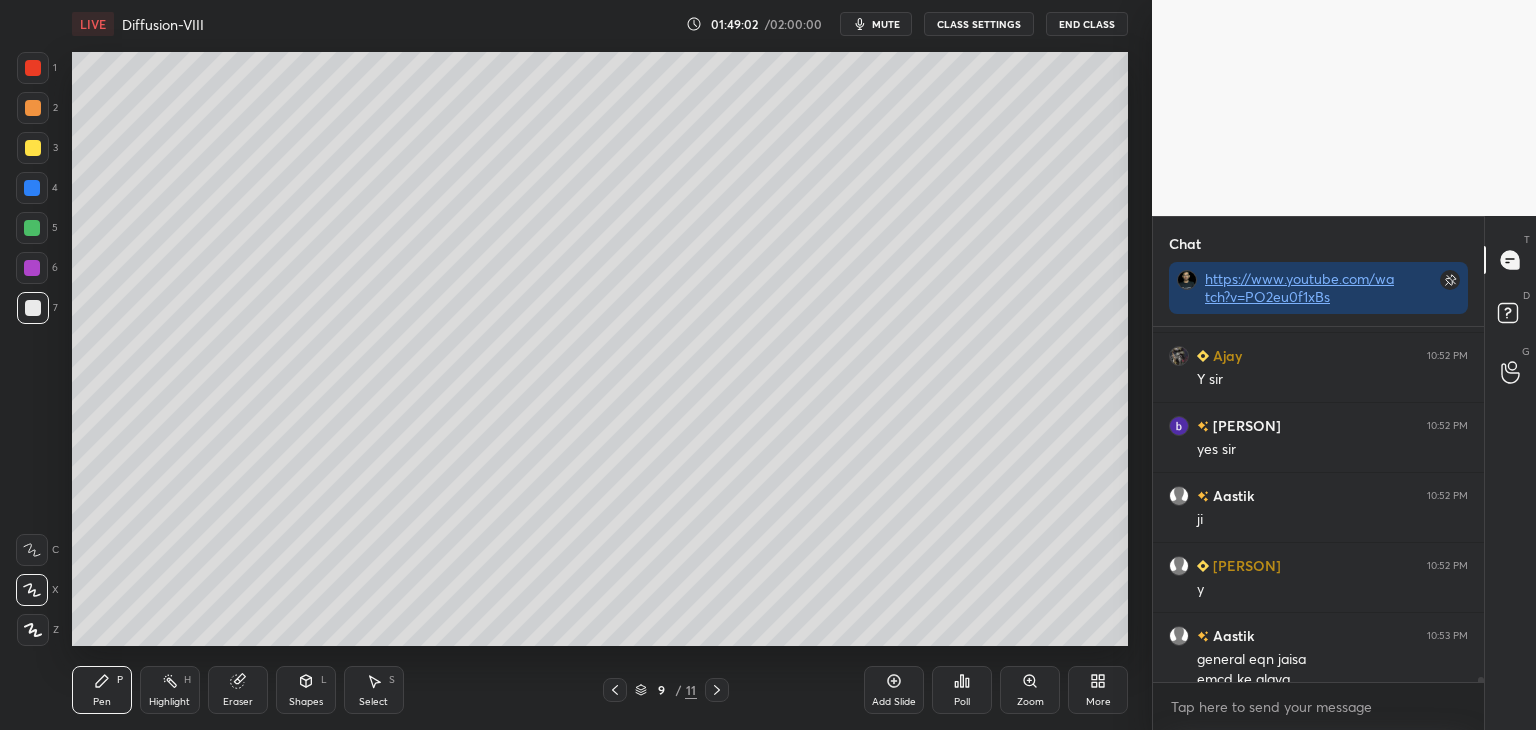 scroll, scrollTop: 26482, scrollLeft: 0, axis: vertical 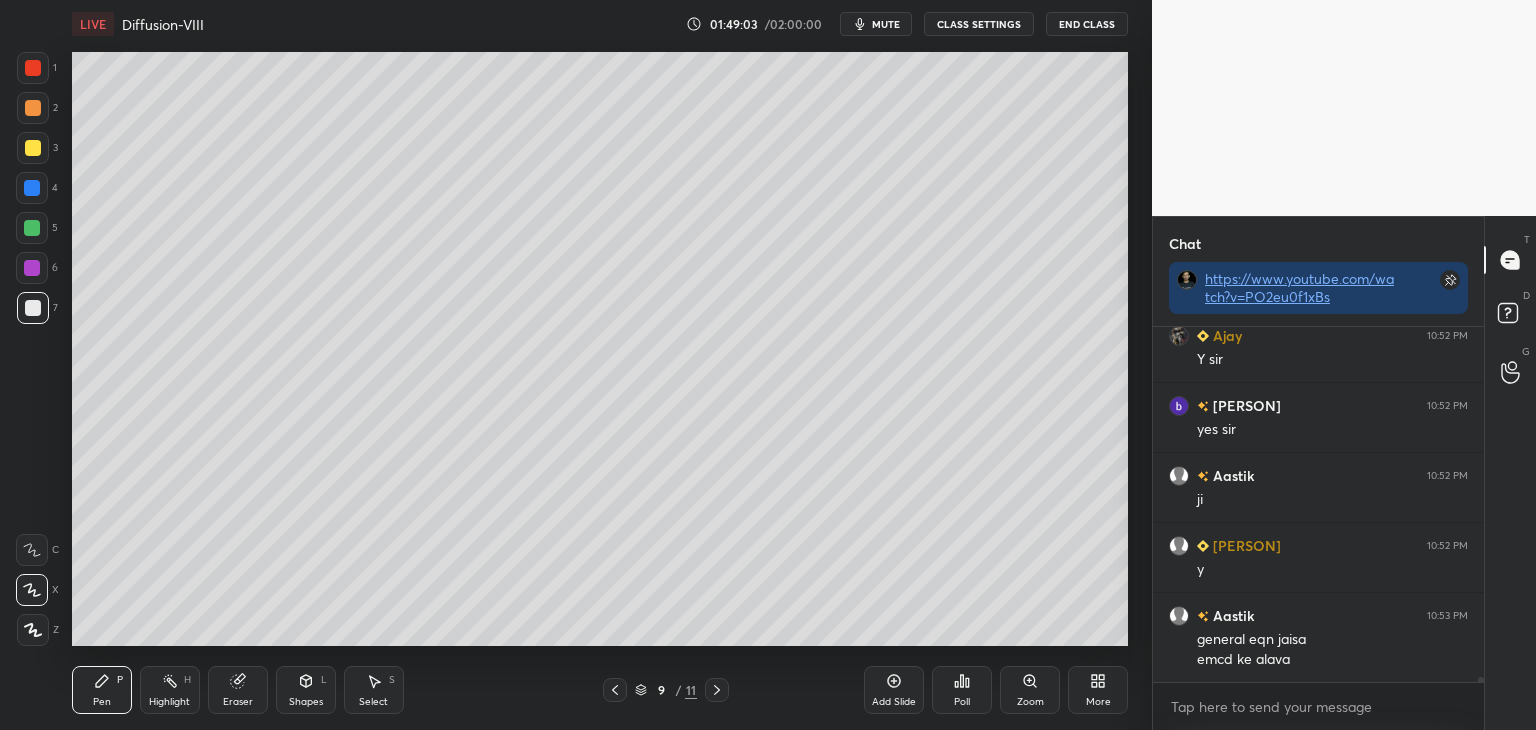 click 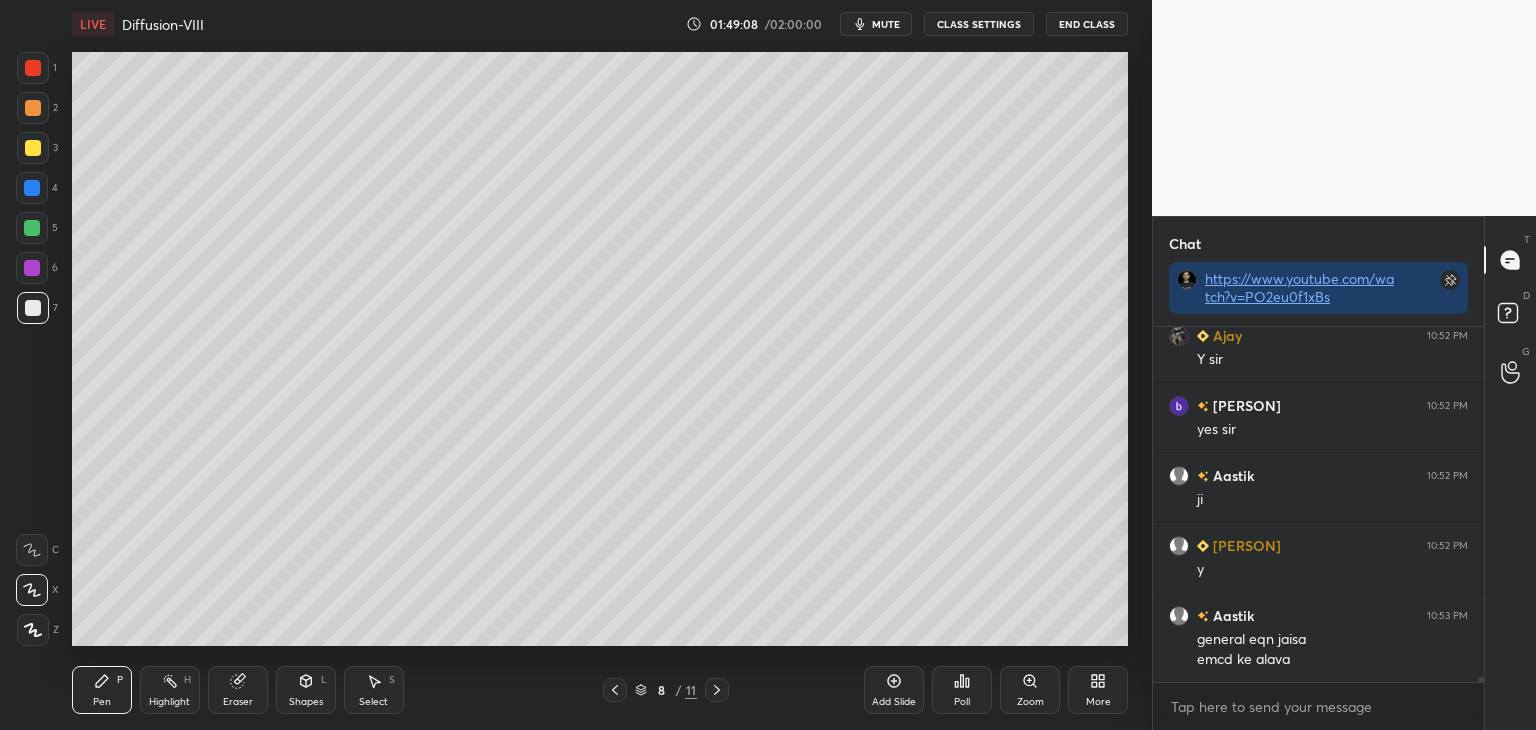 click 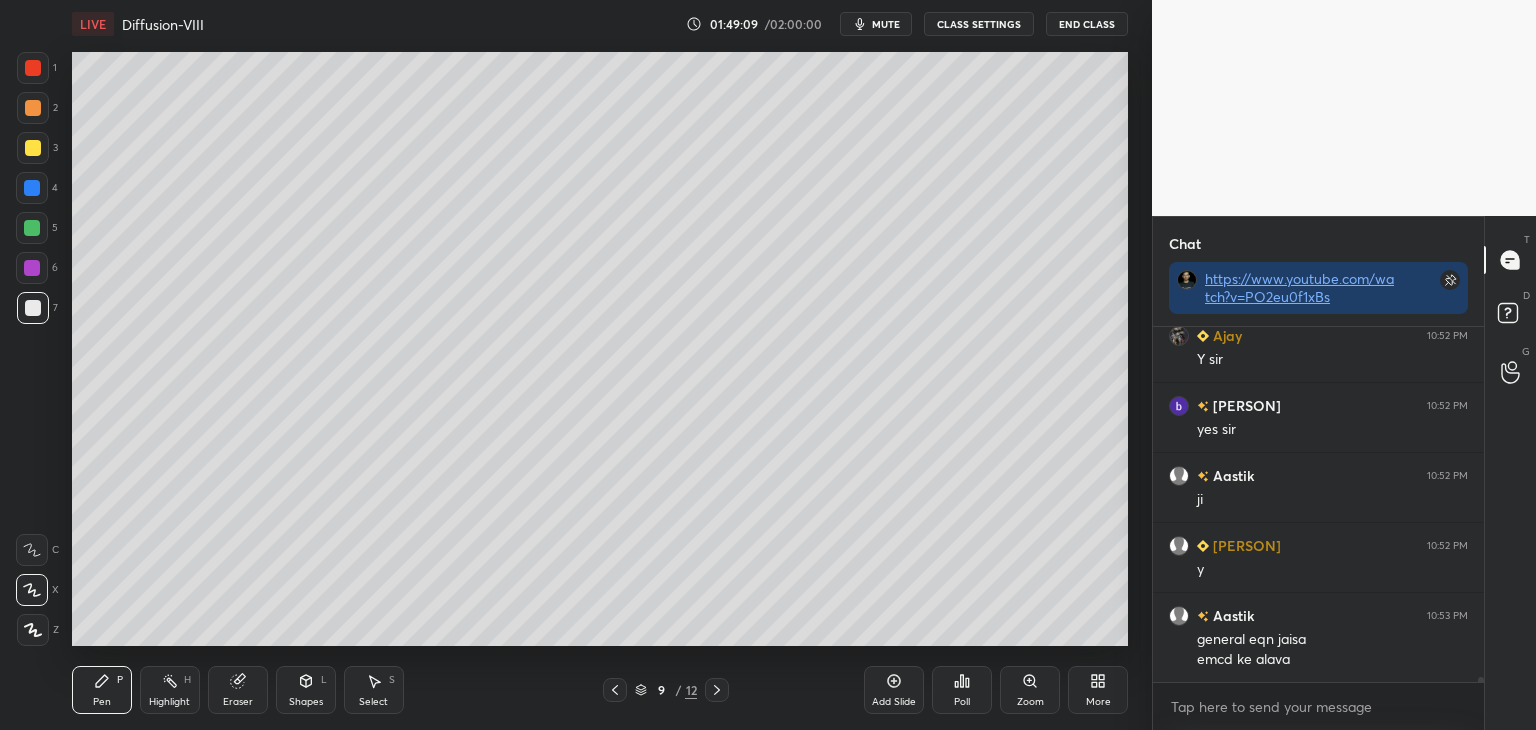 click at bounding box center (33, 148) 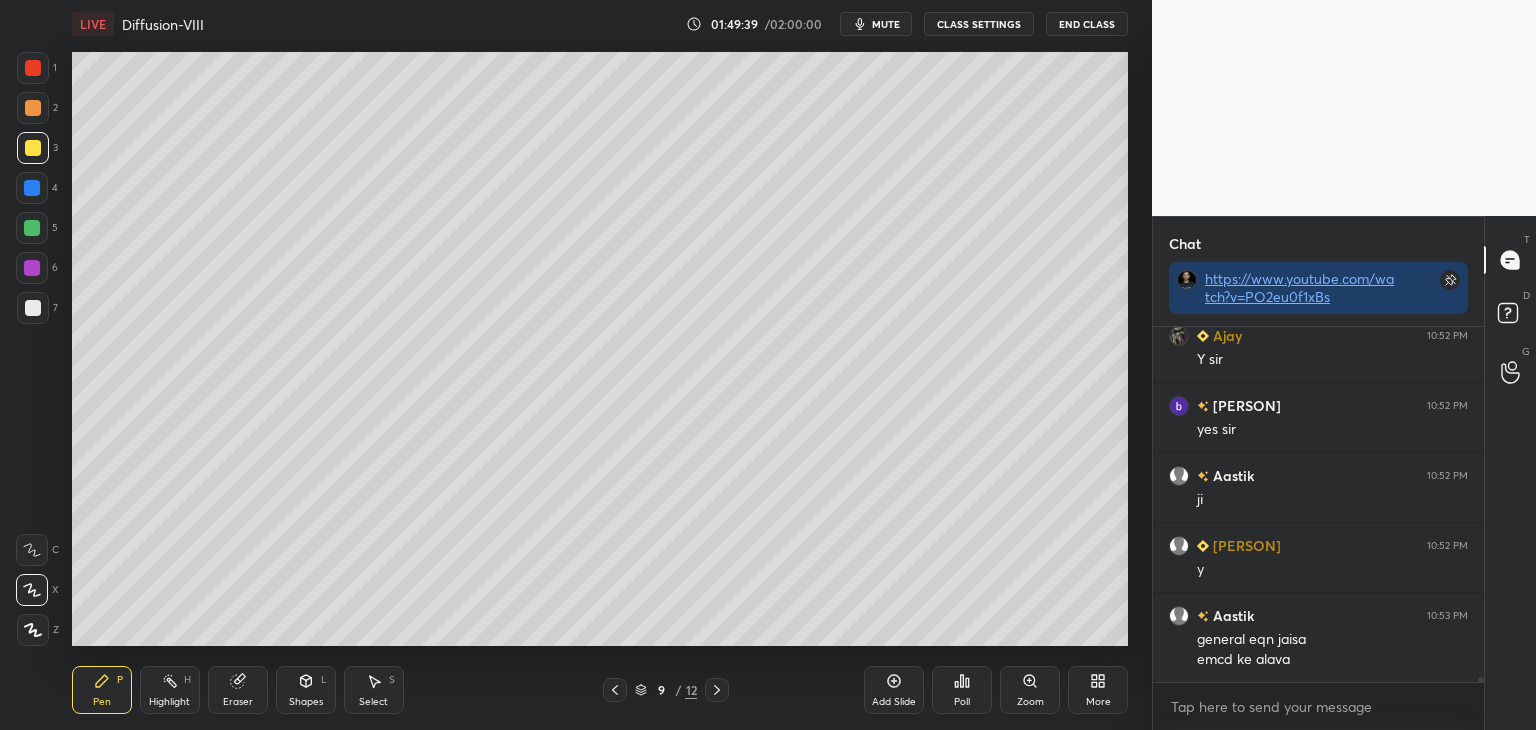 click at bounding box center [32, 268] 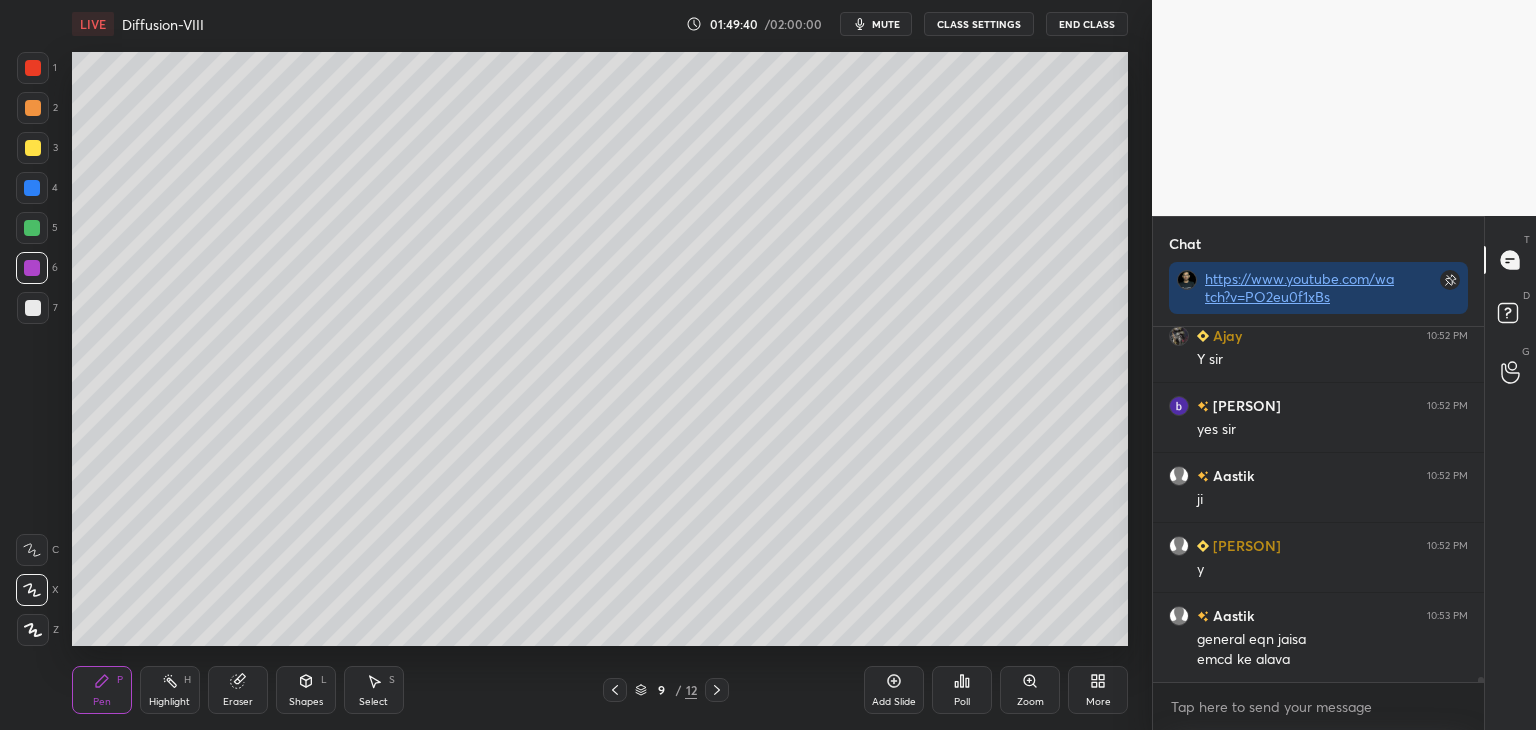 click at bounding box center [33, 308] 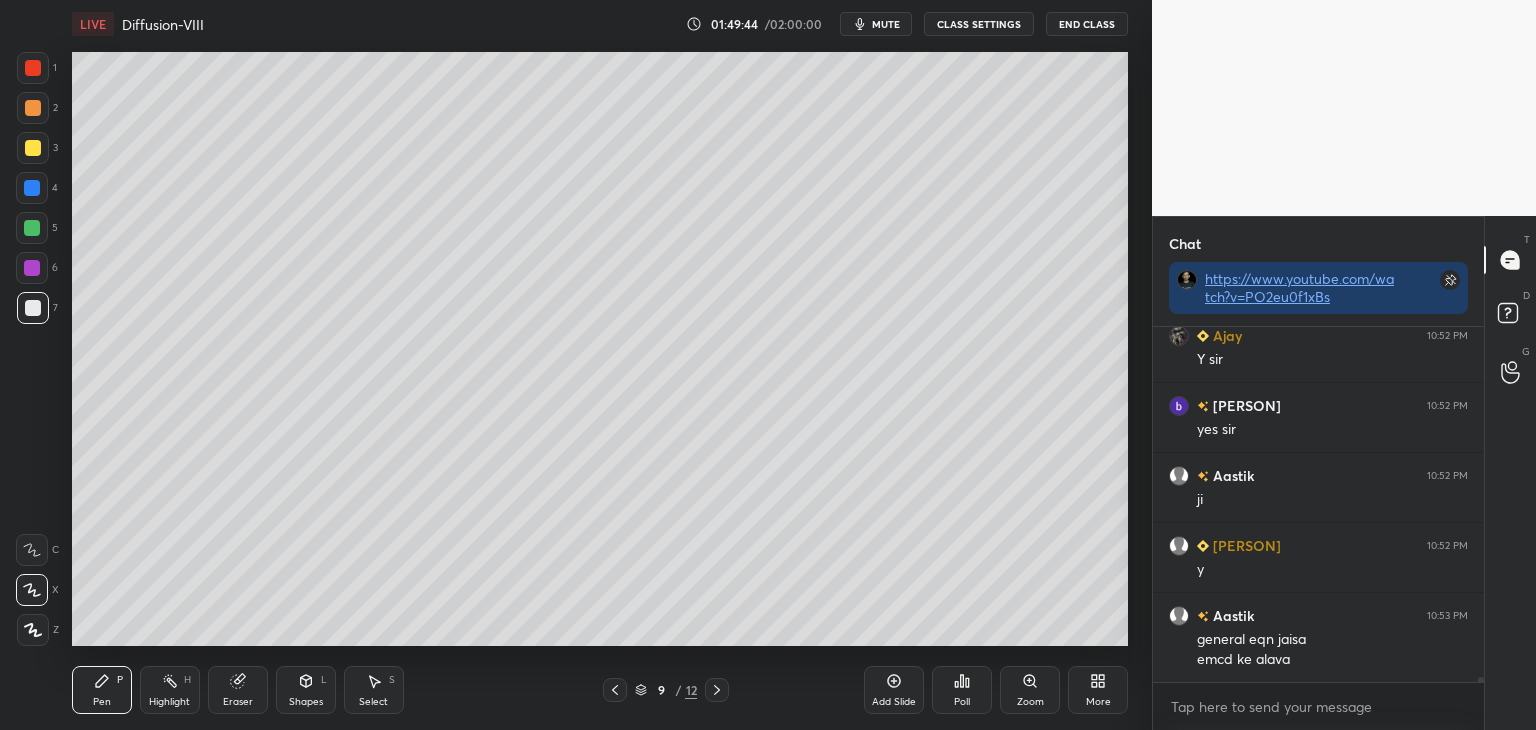 click on "Eraser" at bounding box center (238, 702) 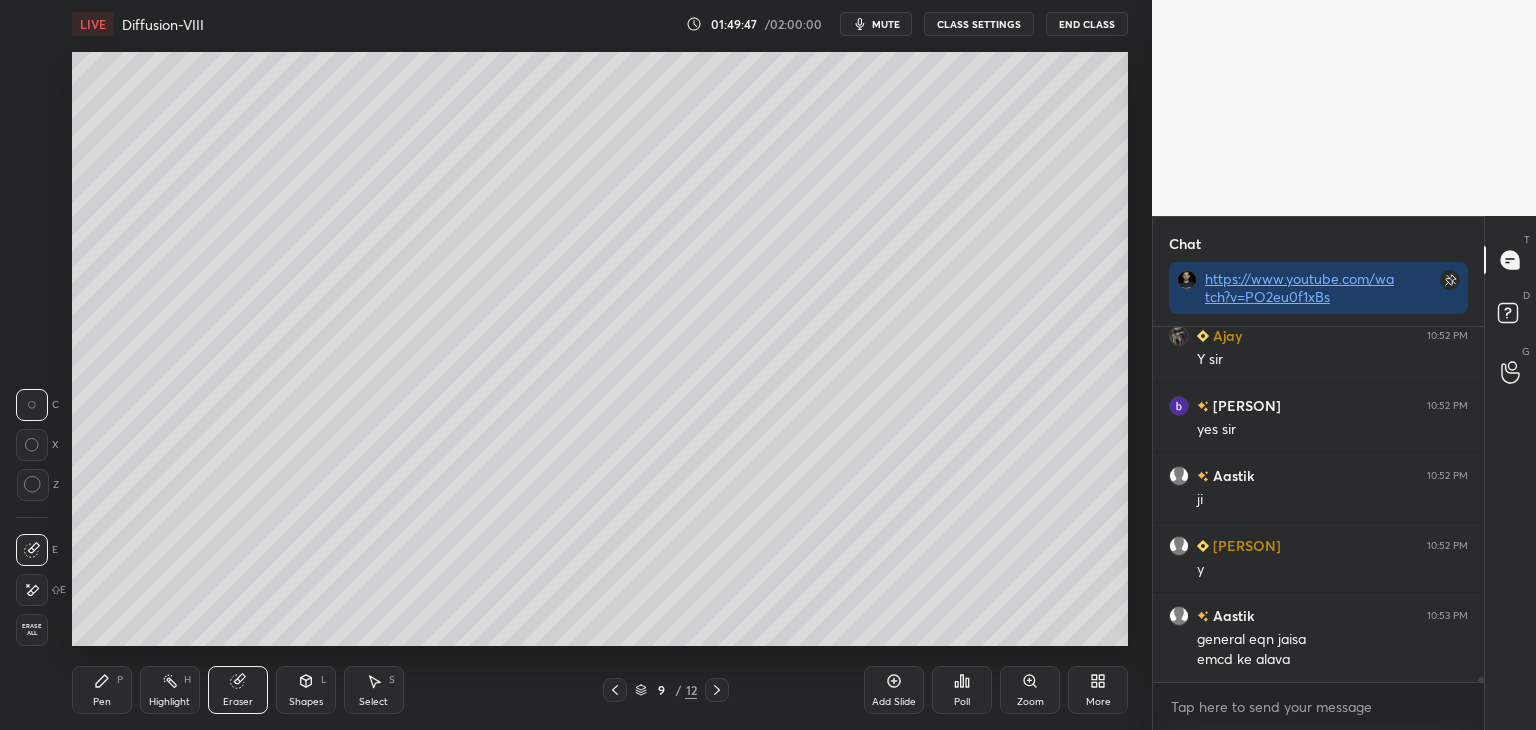 drag, startPoint x: 105, startPoint y: 688, endPoint x: 117, endPoint y: 677, distance: 16.27882 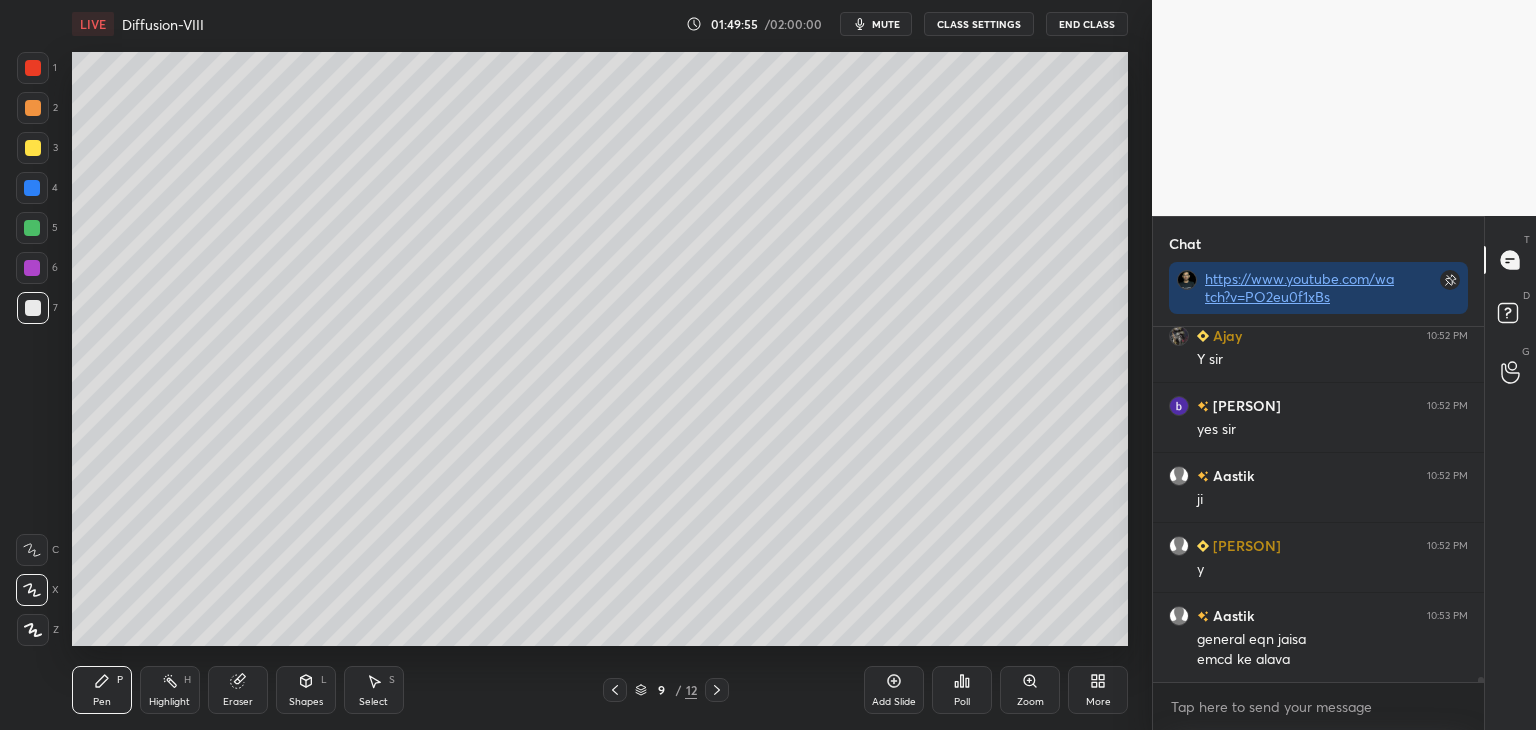 click at bounding box center [33, 148] 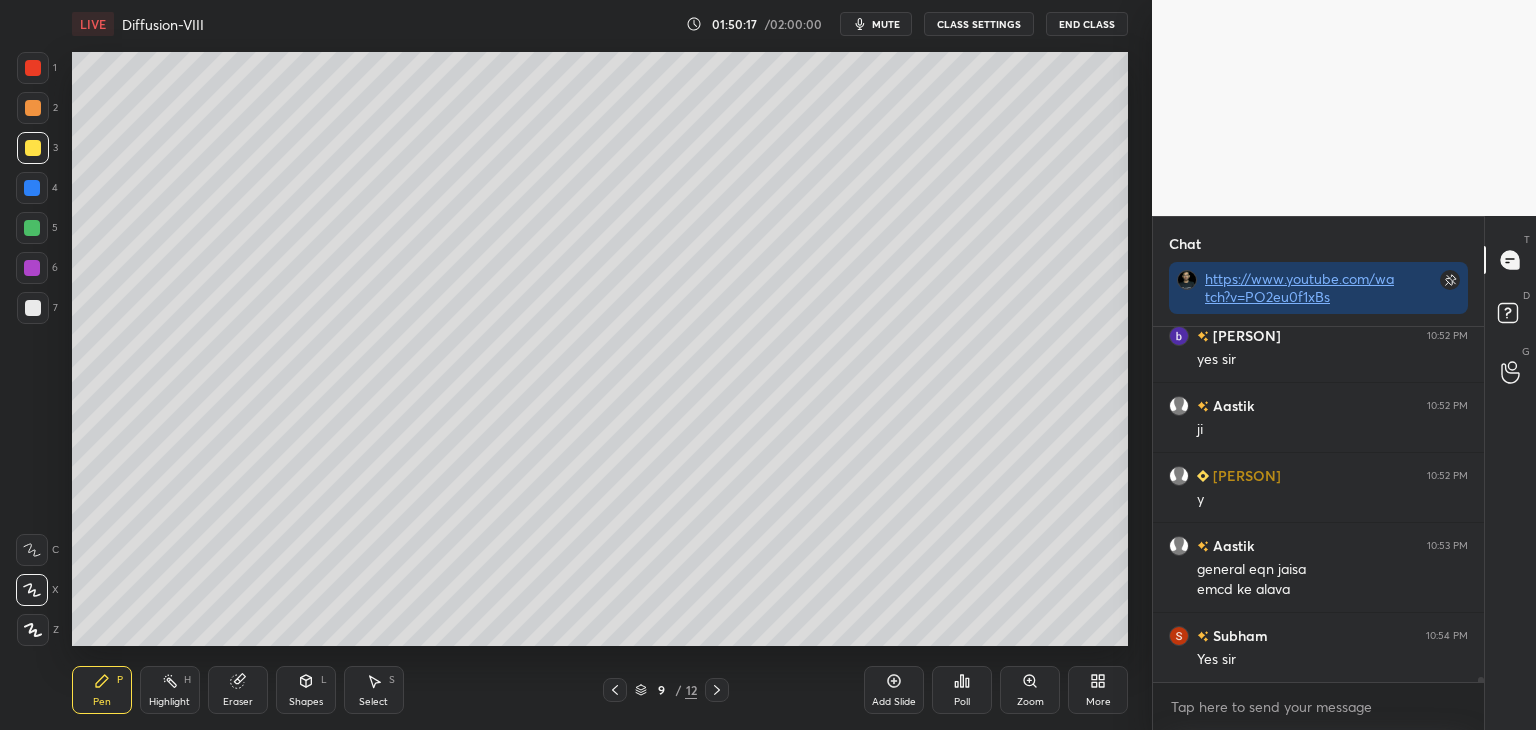 scroll, scrollTop: 26622, scrollLeft: 0, axis: vertical 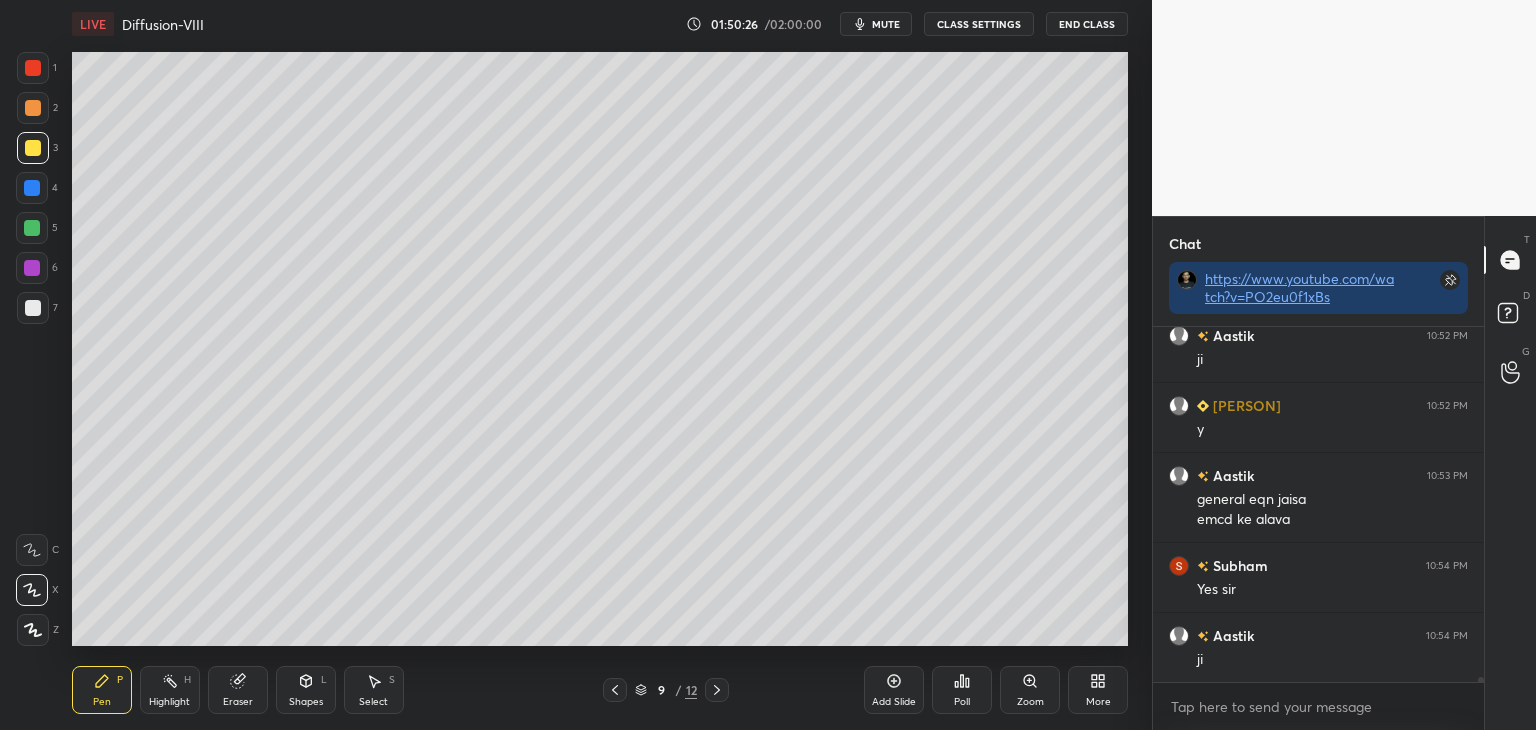 click at bounding box center (32, 268) 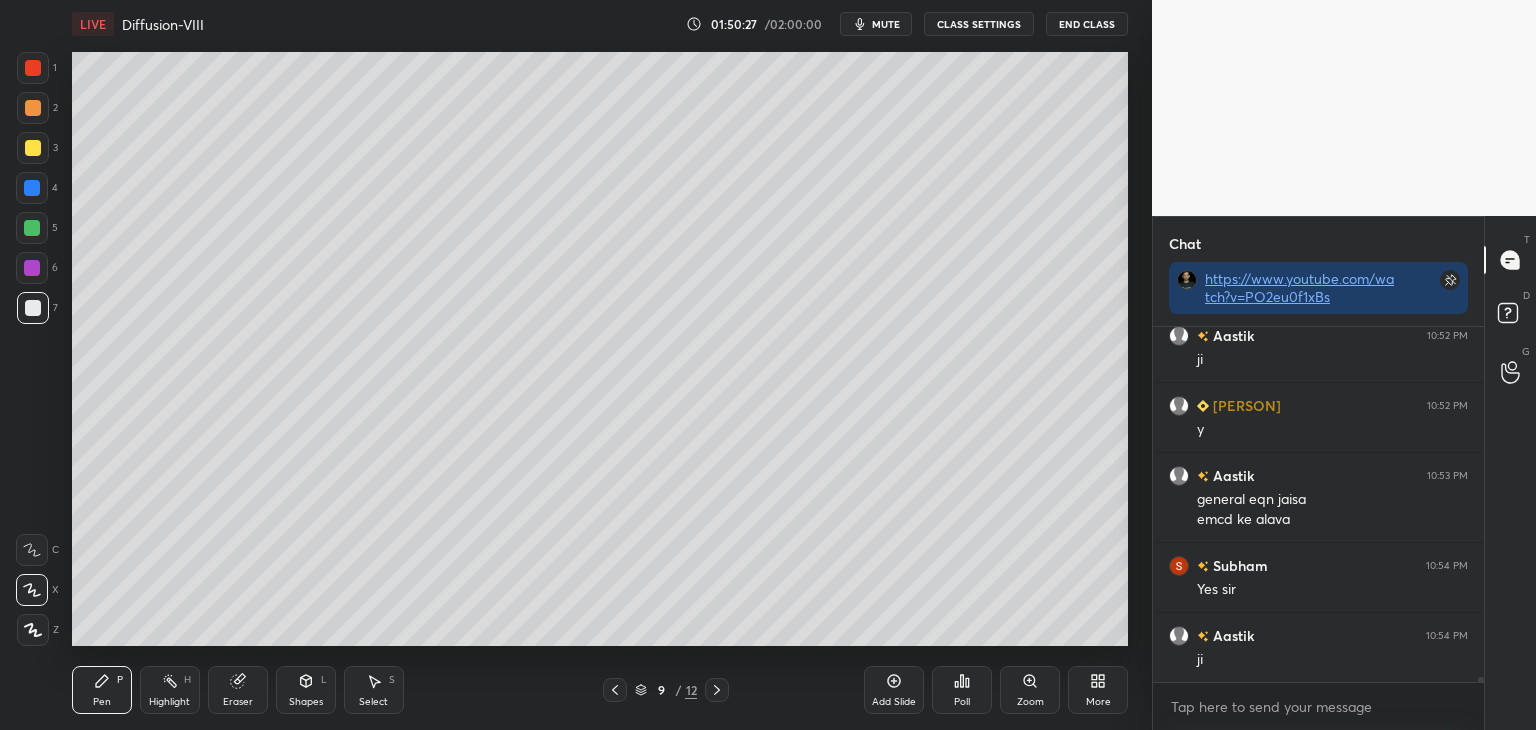 click at bounding box center (32, 590) 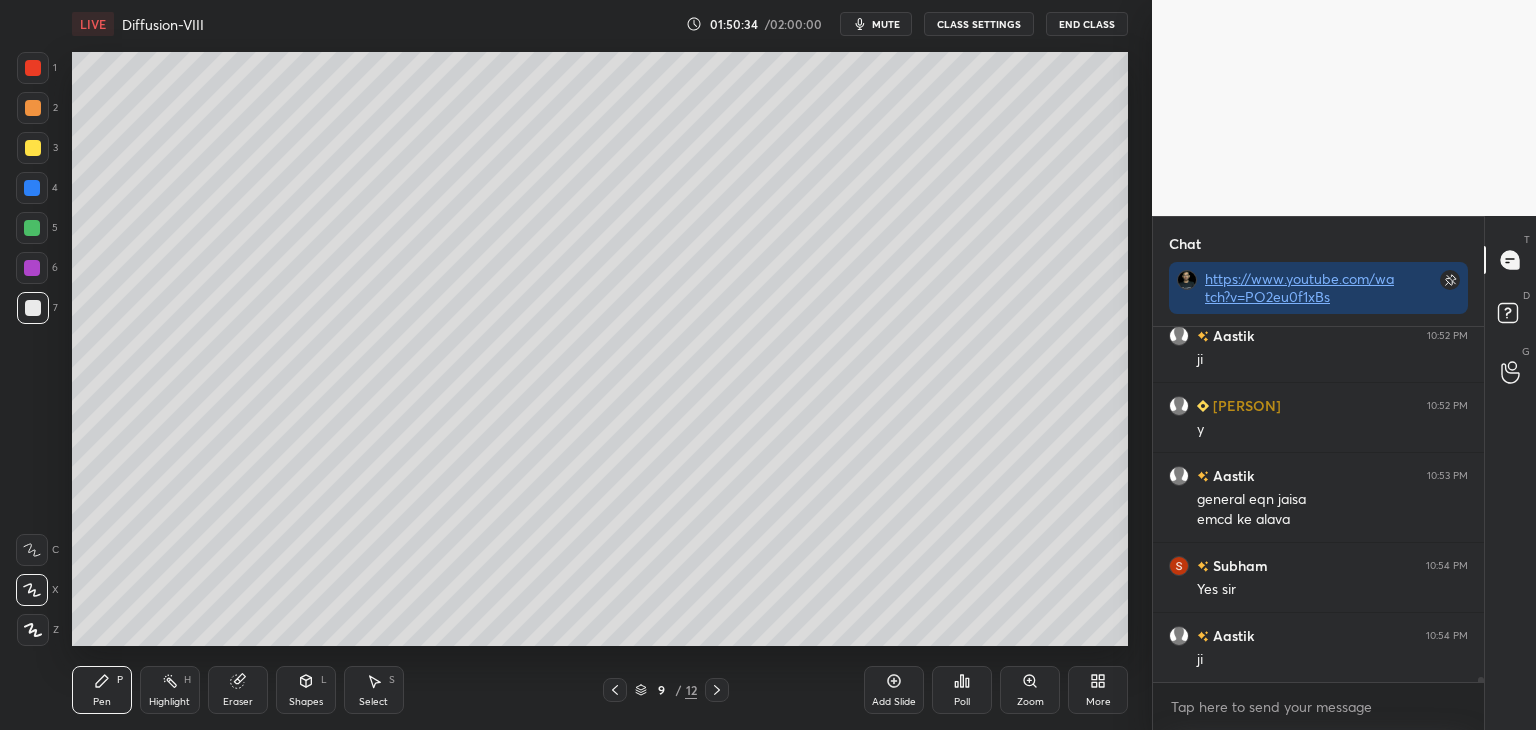 click on "9 / 12" at bounding box center (666, 690) 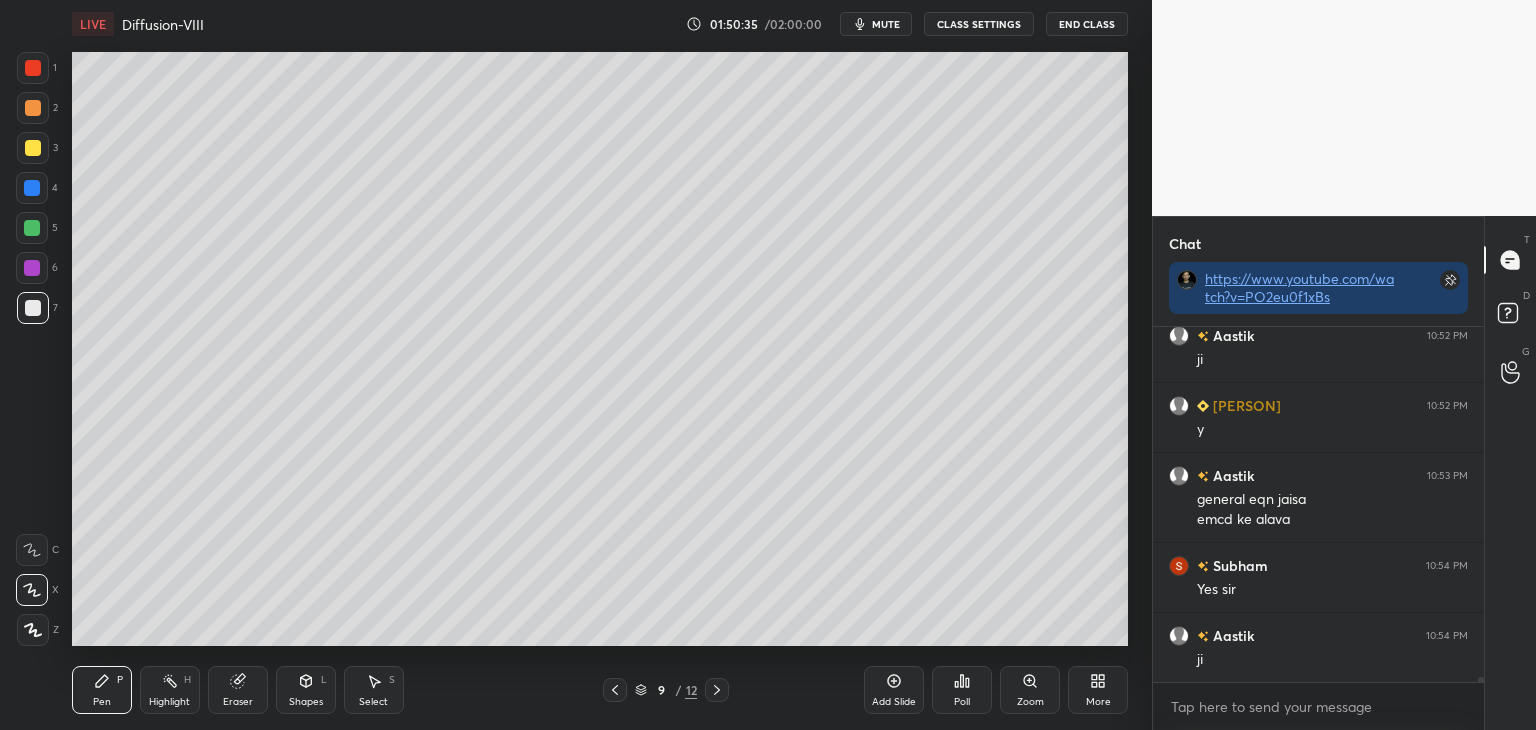 click 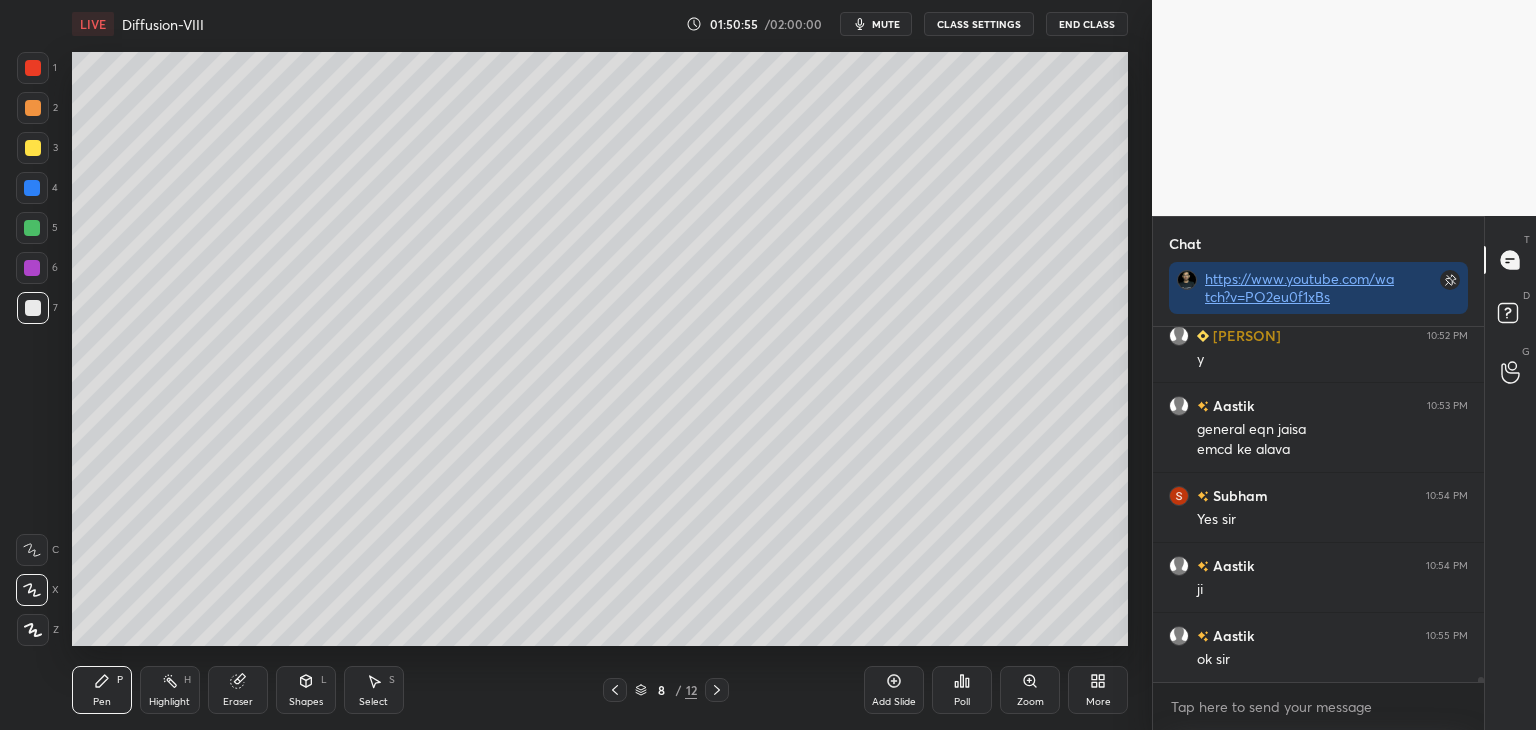 scroll, scrollTop: 26762, scrollLeft: 0, axis: vertical 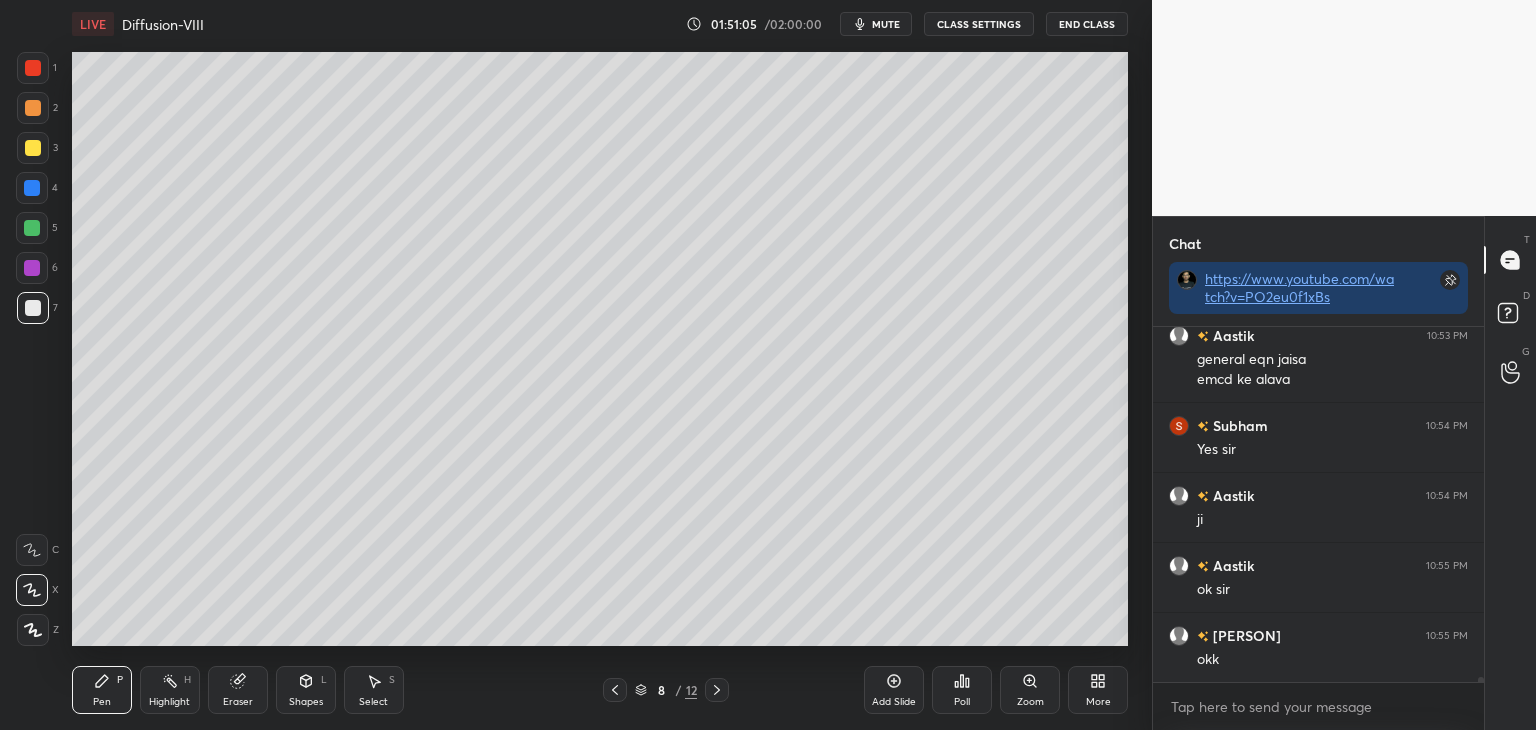 click at bounding box center [33, 148] 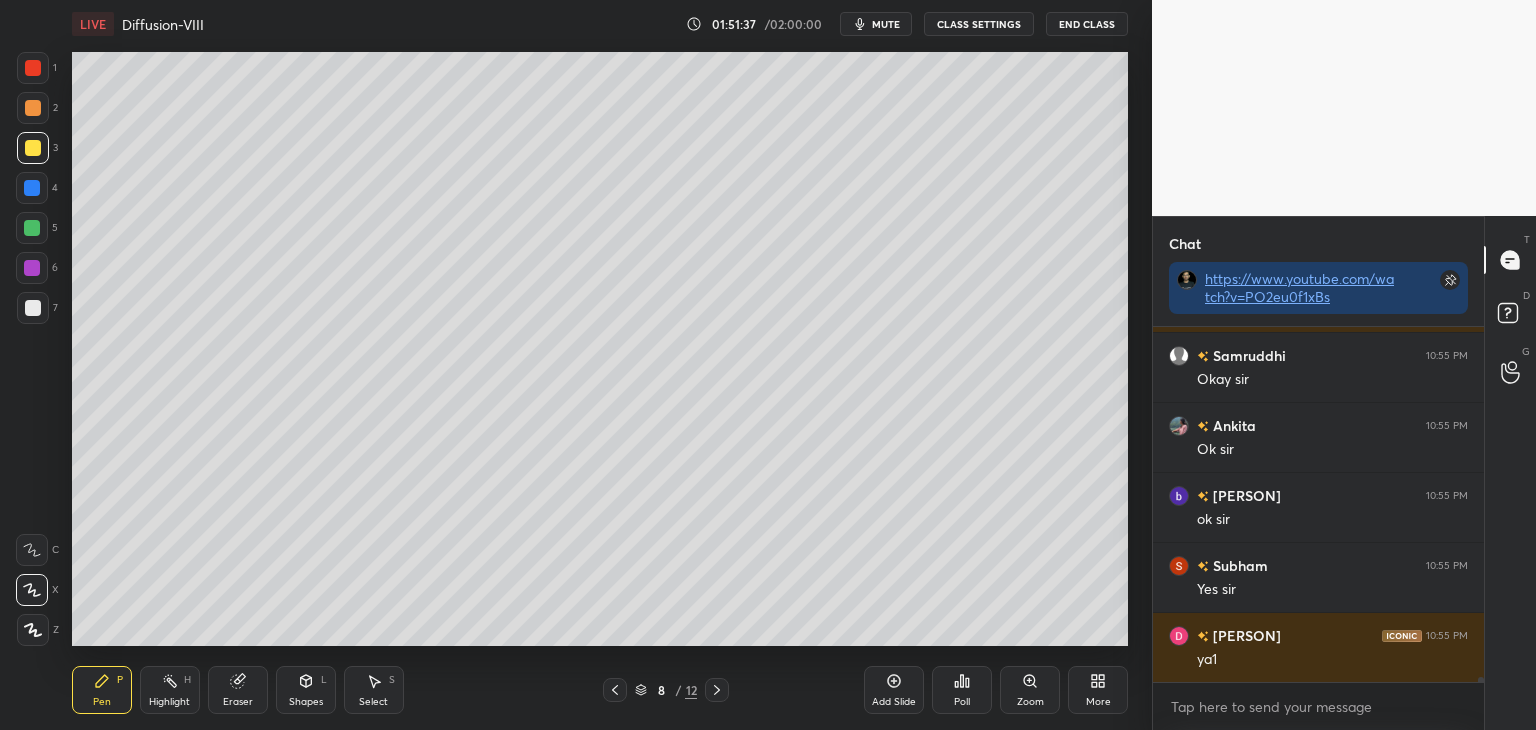 scroll, scrollTop: 27322, scrollLeft: 0, axis: vertical 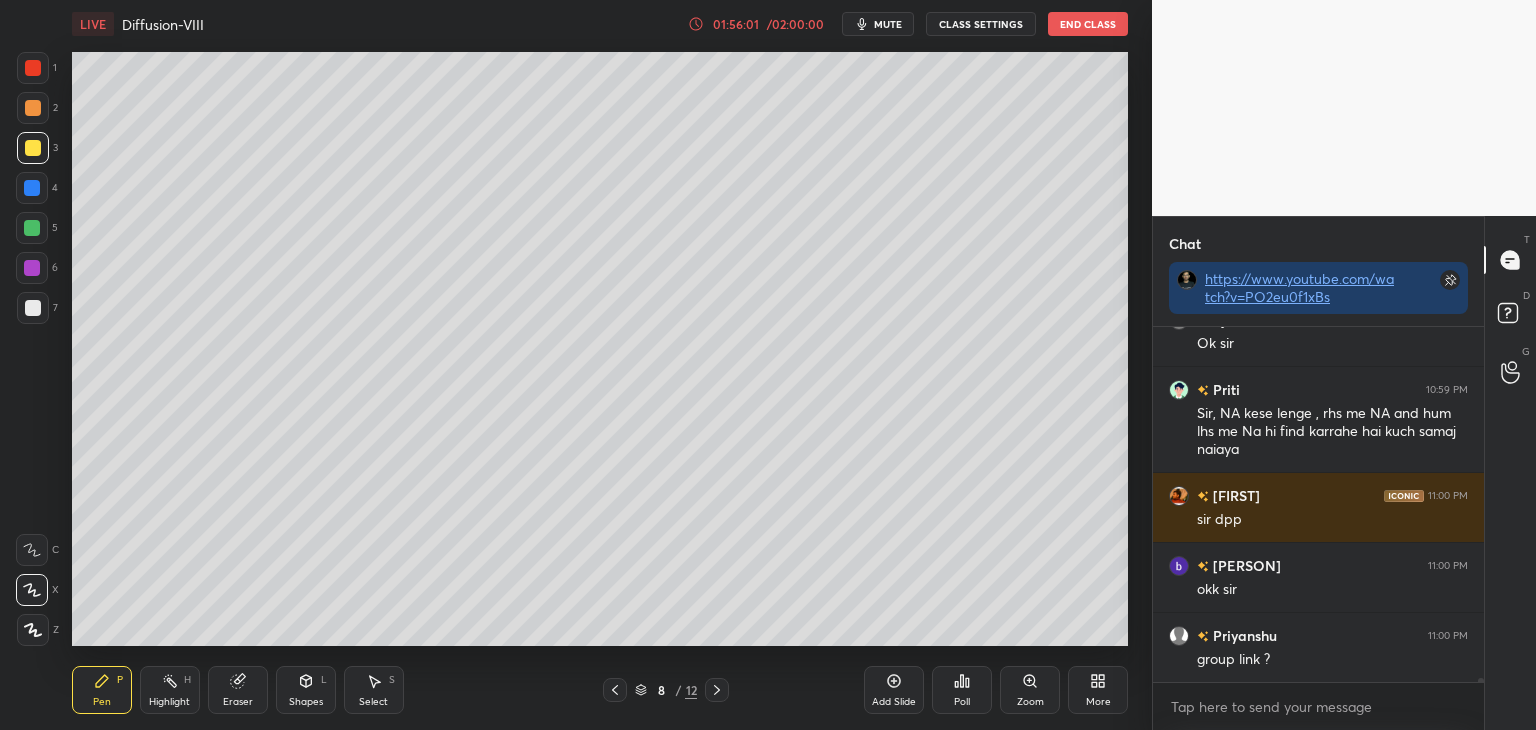 click at bounding box center (33, 68) 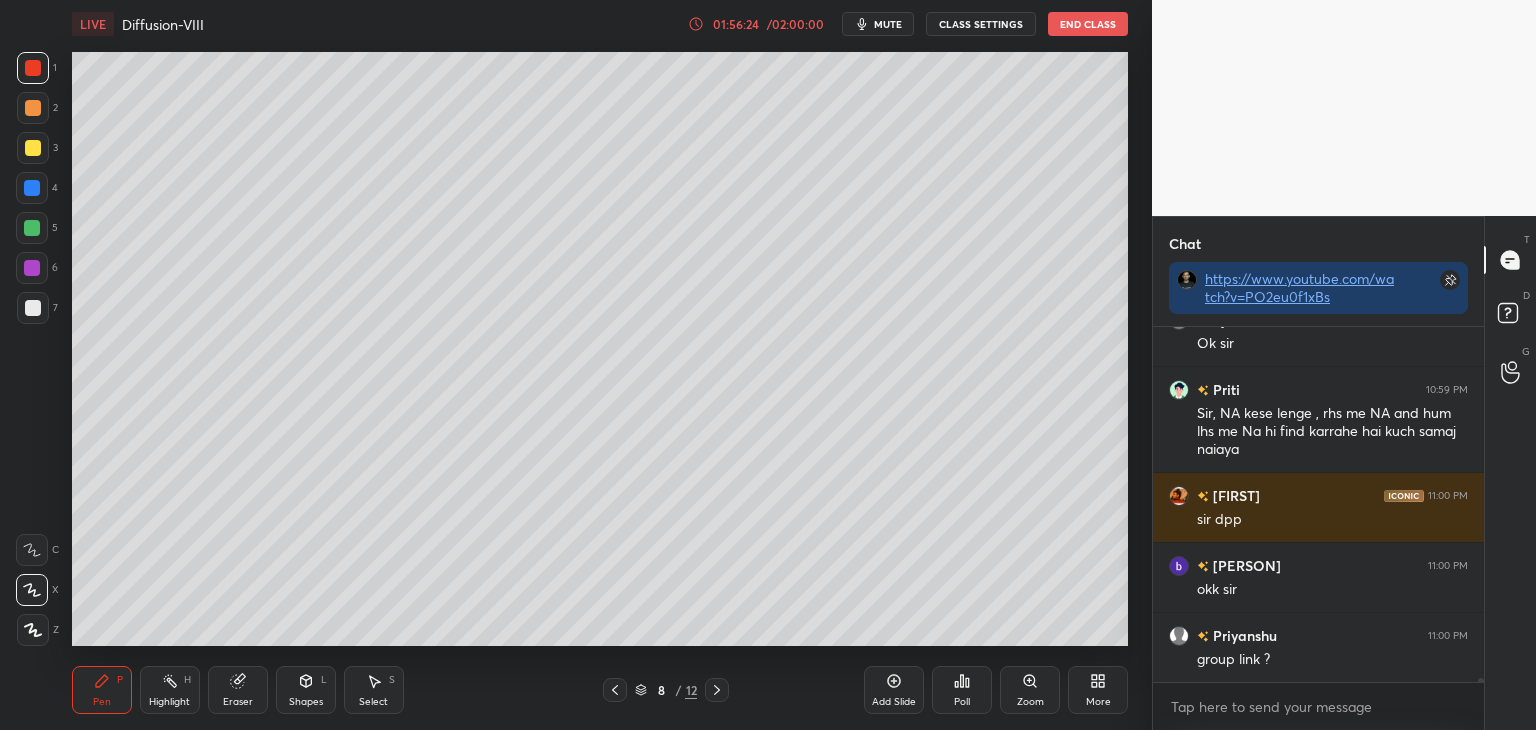 click on "Add Slide" at bounding box center [894, 690] 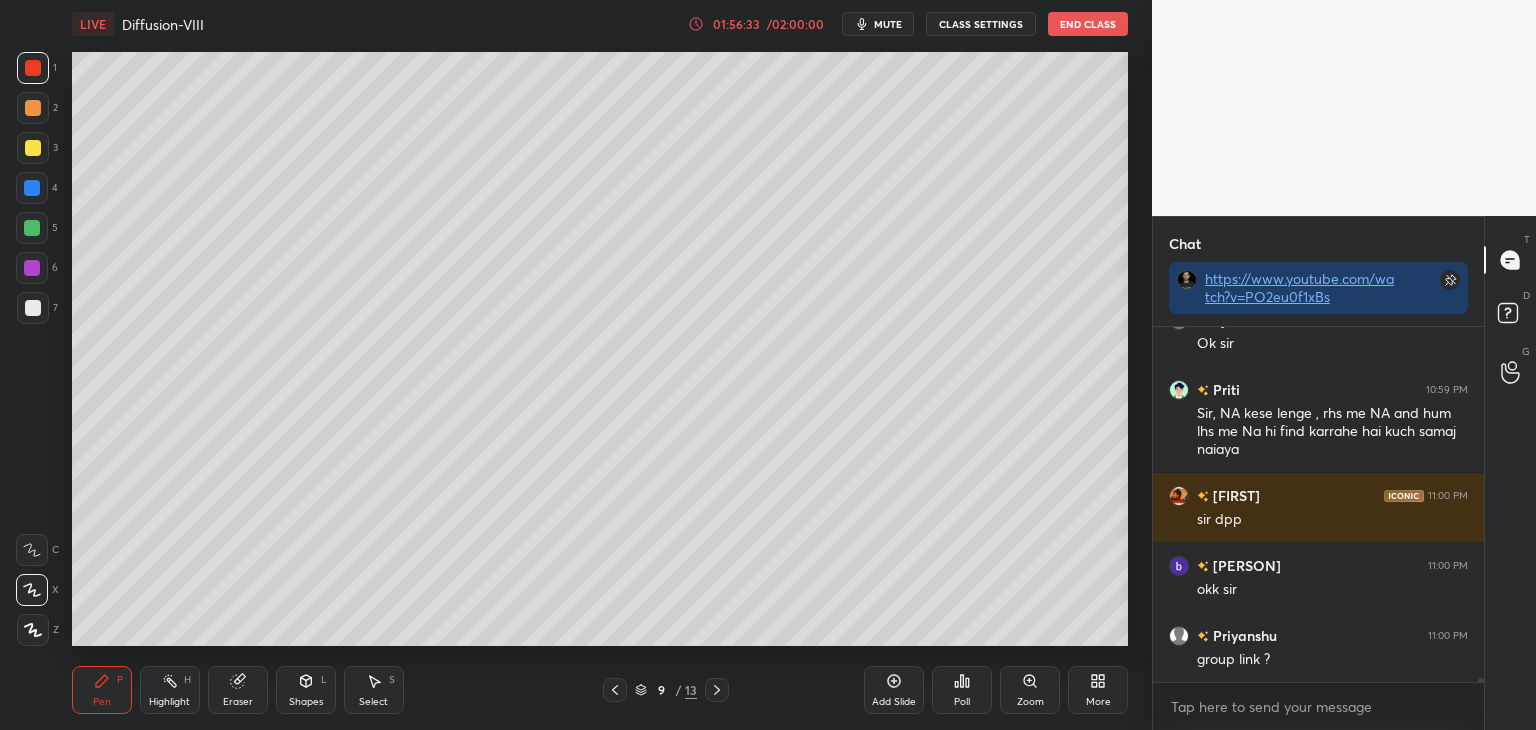 click 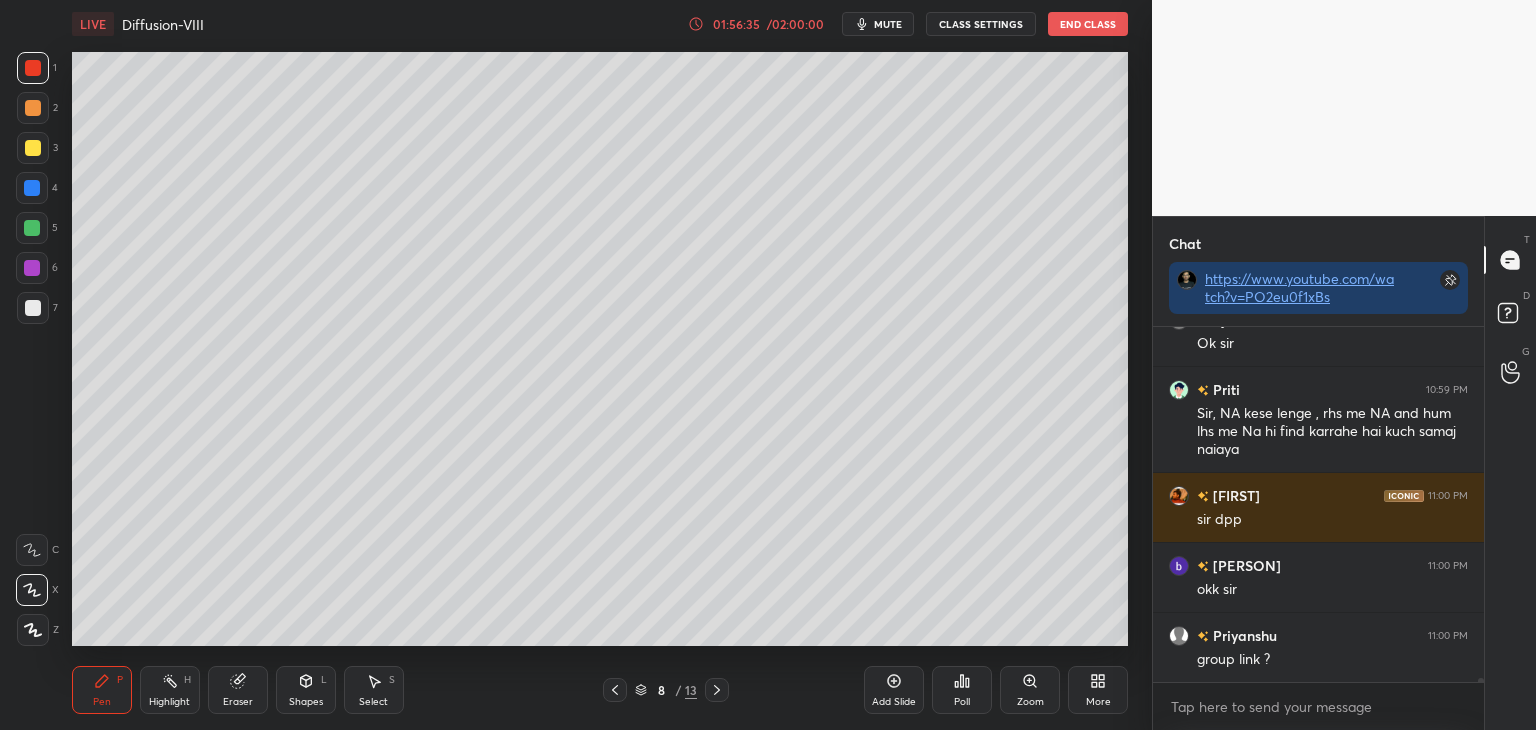 click 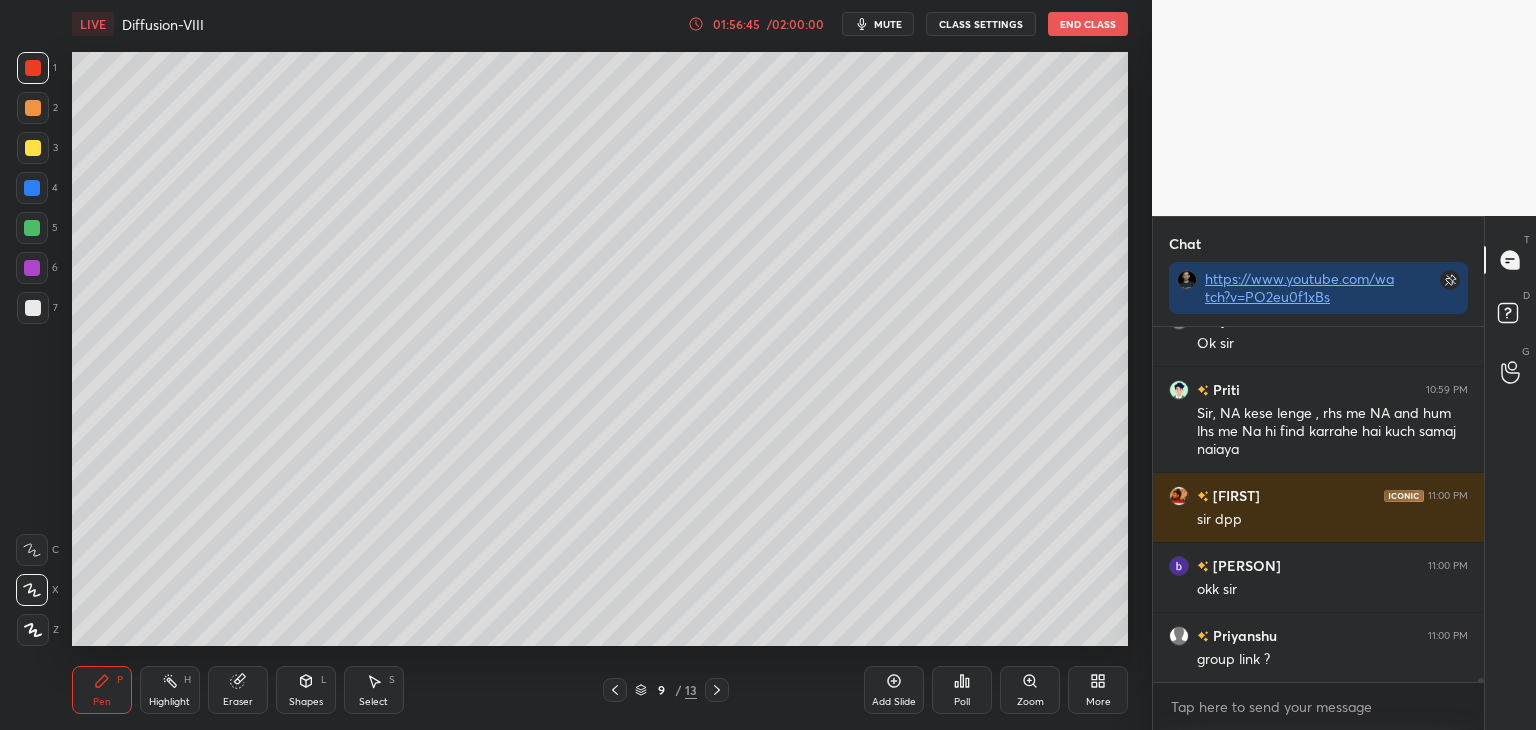 scroll, scrollTop: 28418, scrollLeft: 0, axis: vertical 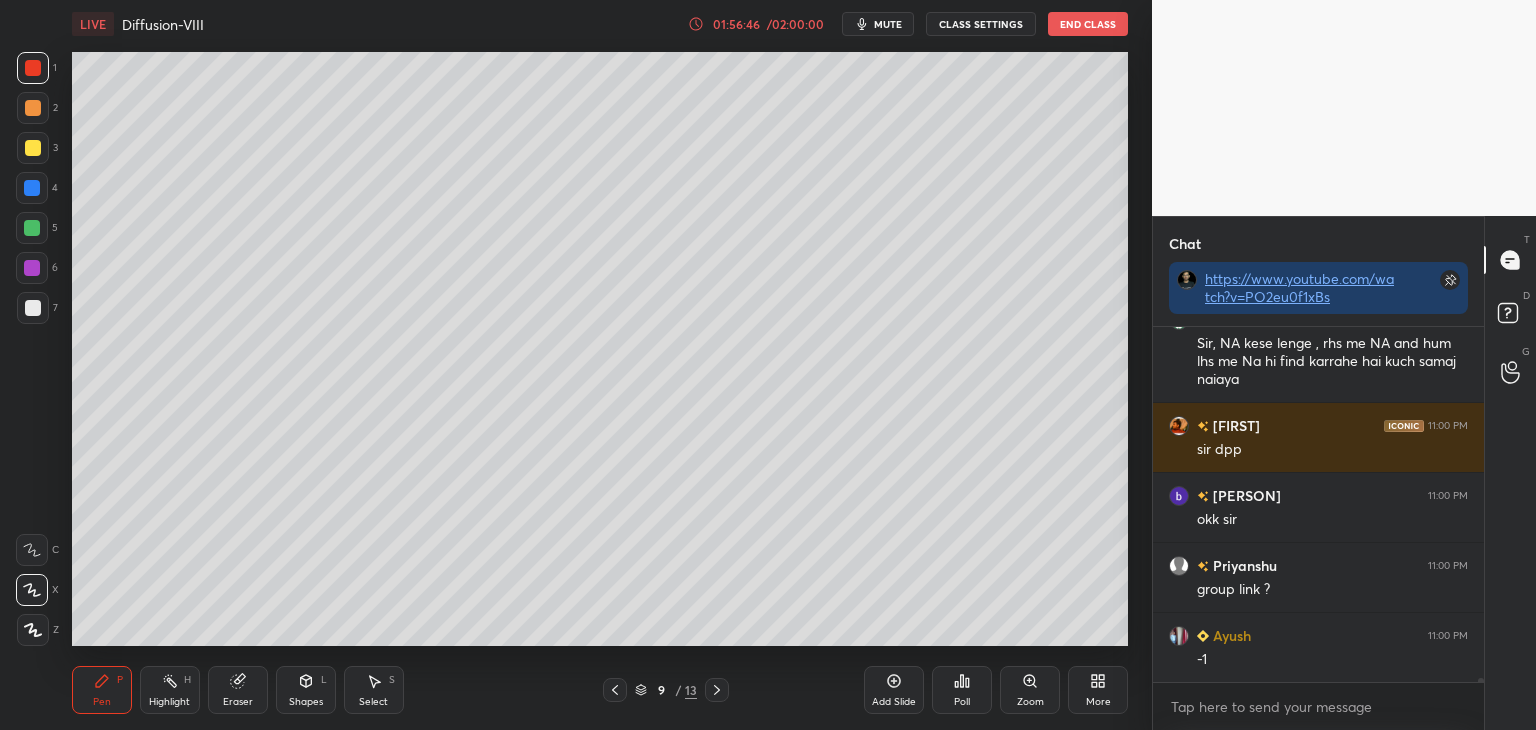 click at bounding box center (33, 148) 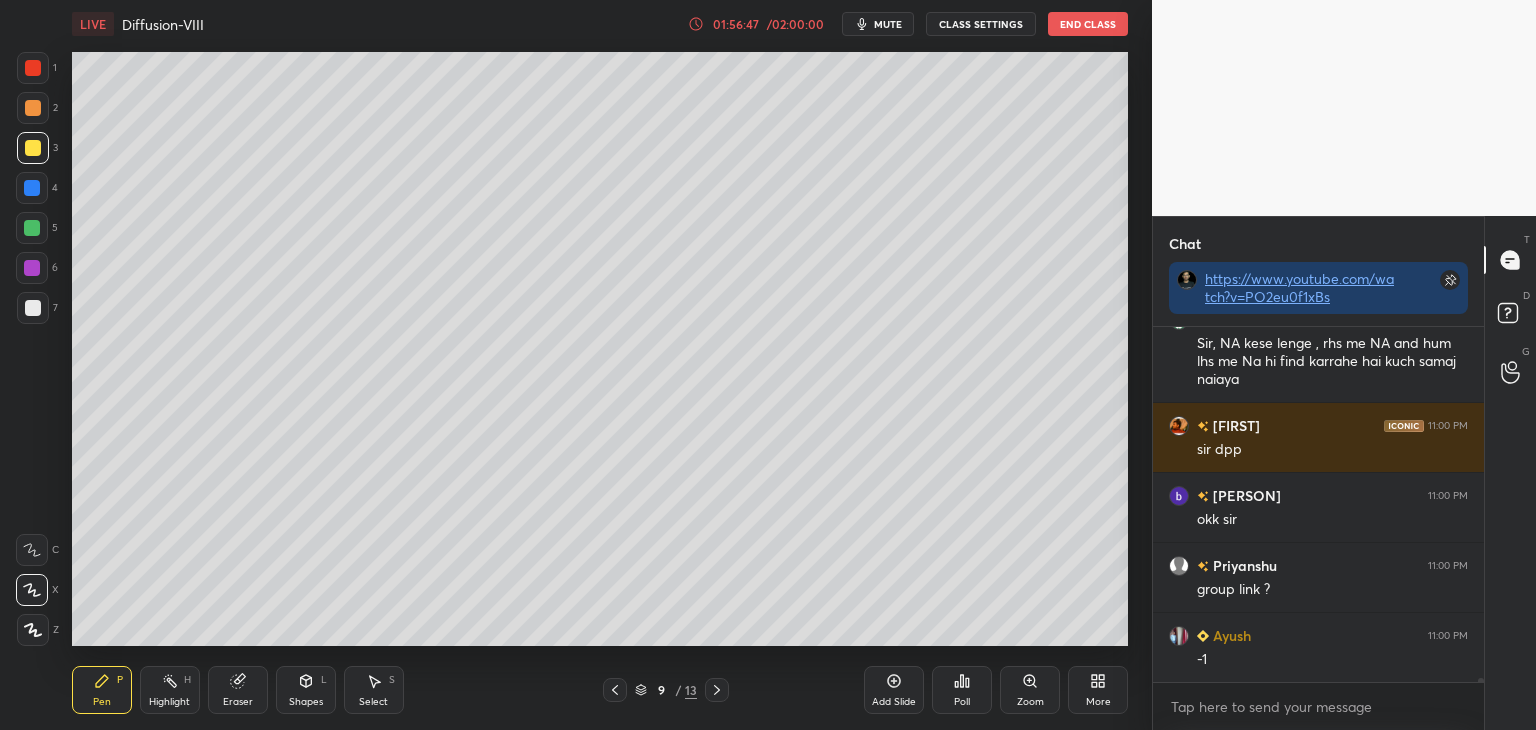 click 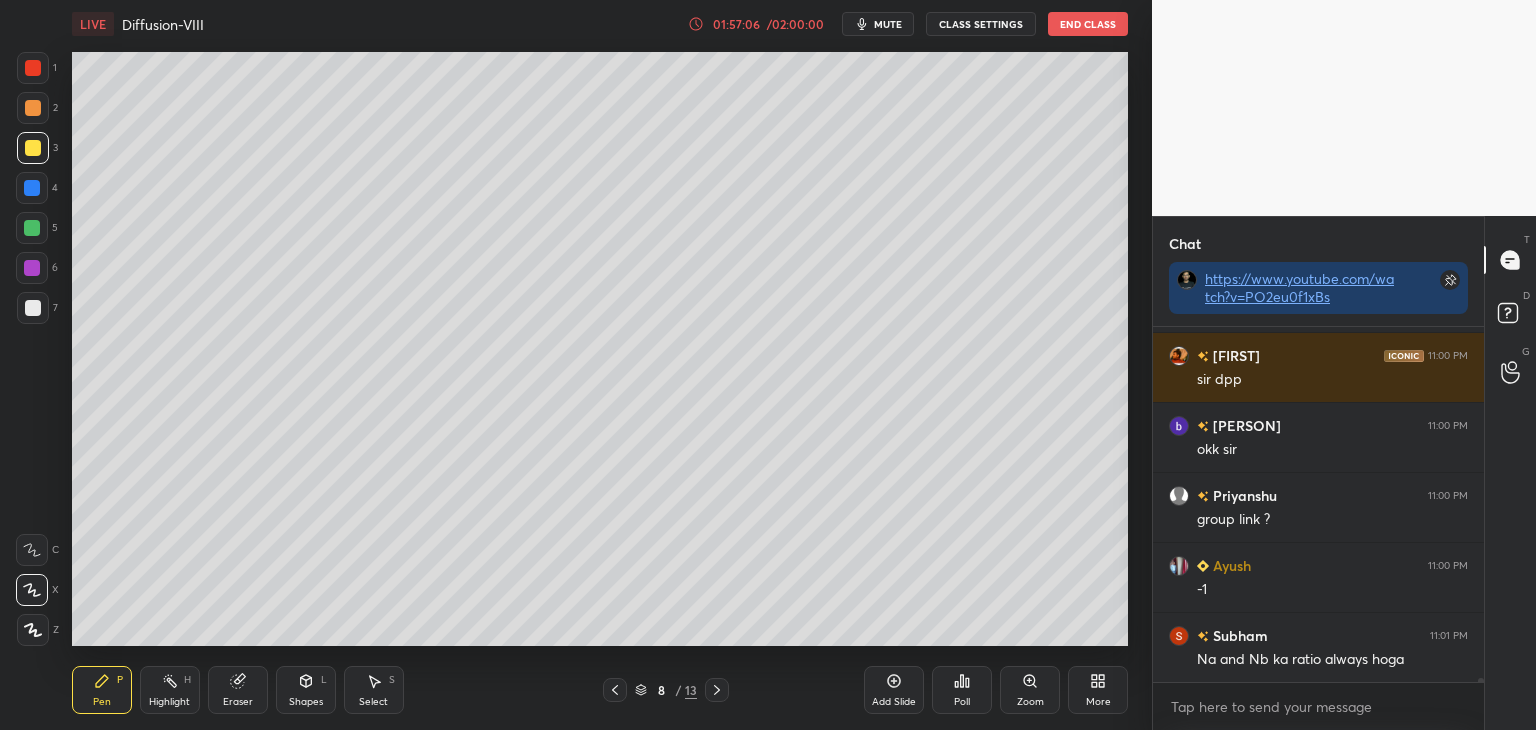 scroll, scrollTop: 28558, scrollLeft: 0, axis: vertical 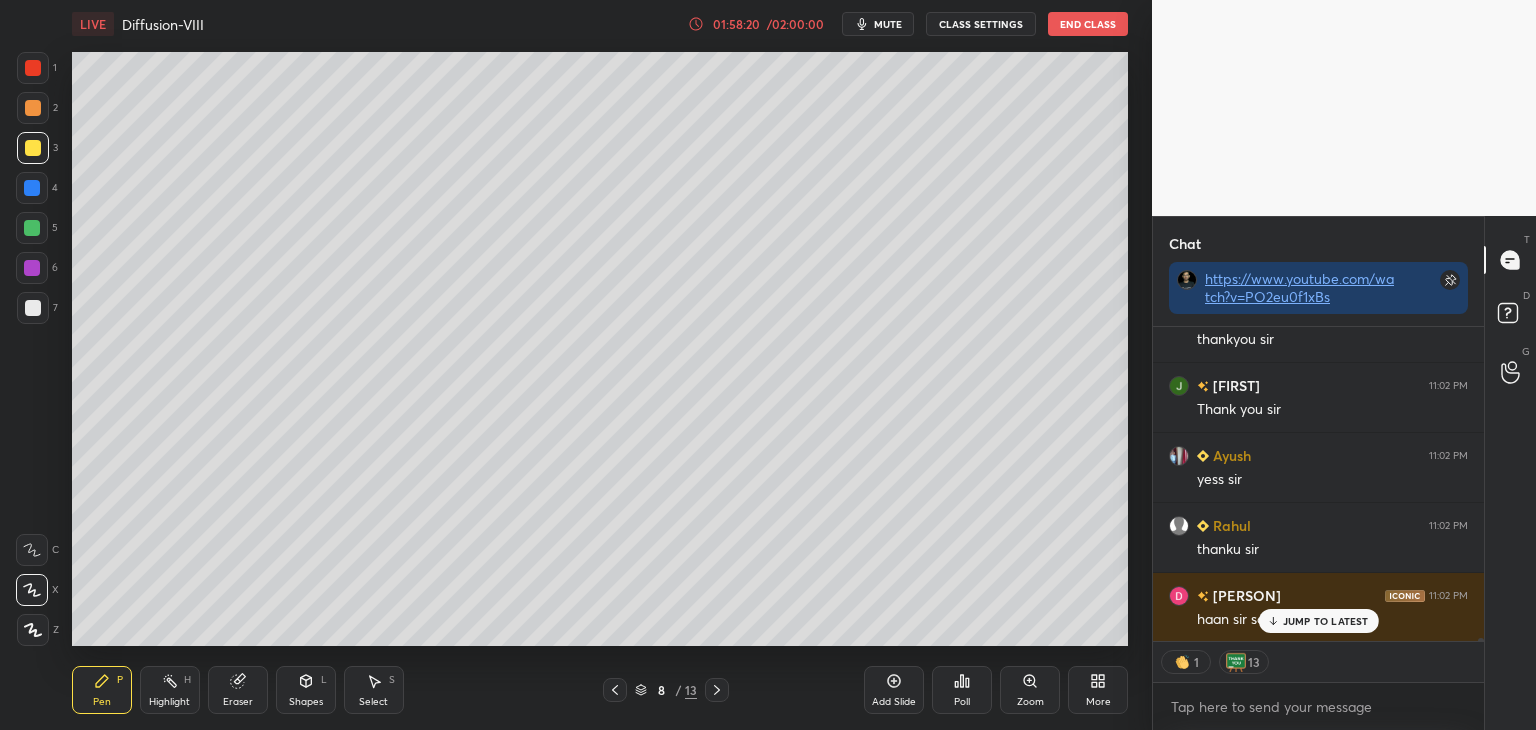 click on "Add Slide" at bounding box center [894, 690] 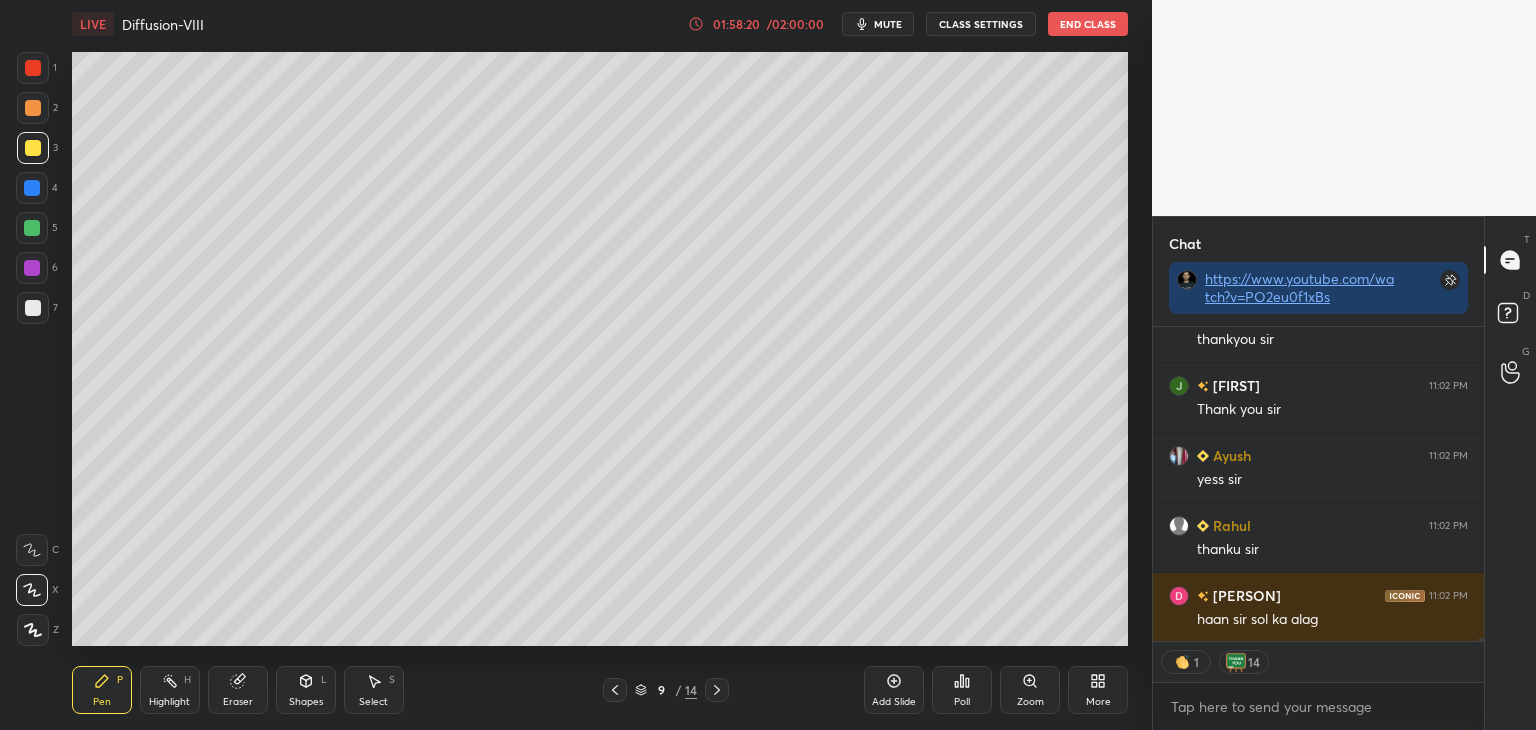 scroll, scrollTop: 29947, scrollLeft: 0, axis: vertical 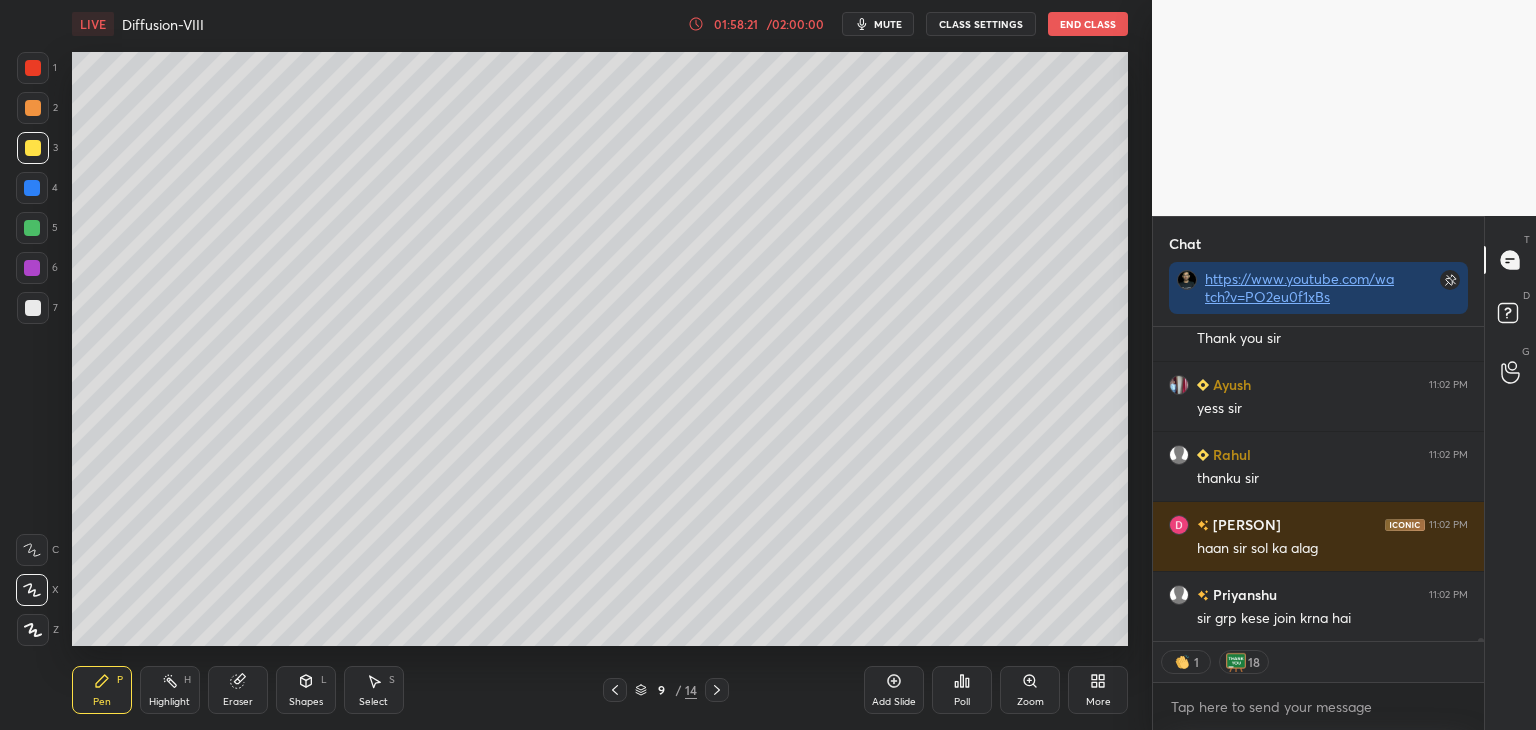 click at bounding box center (33, 108) 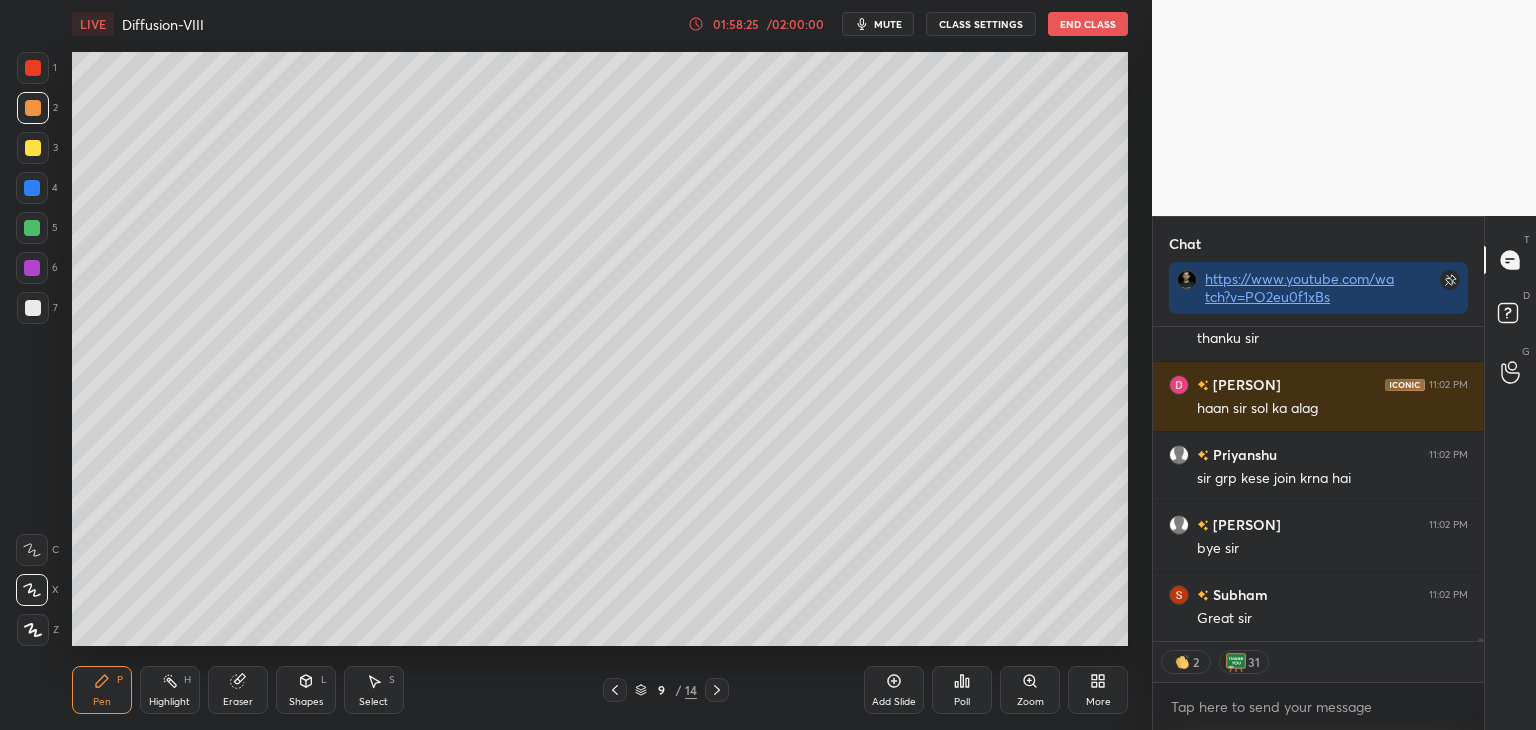 scroll, scrollTop: 30156, scrollLeft: 0, axis: vertical 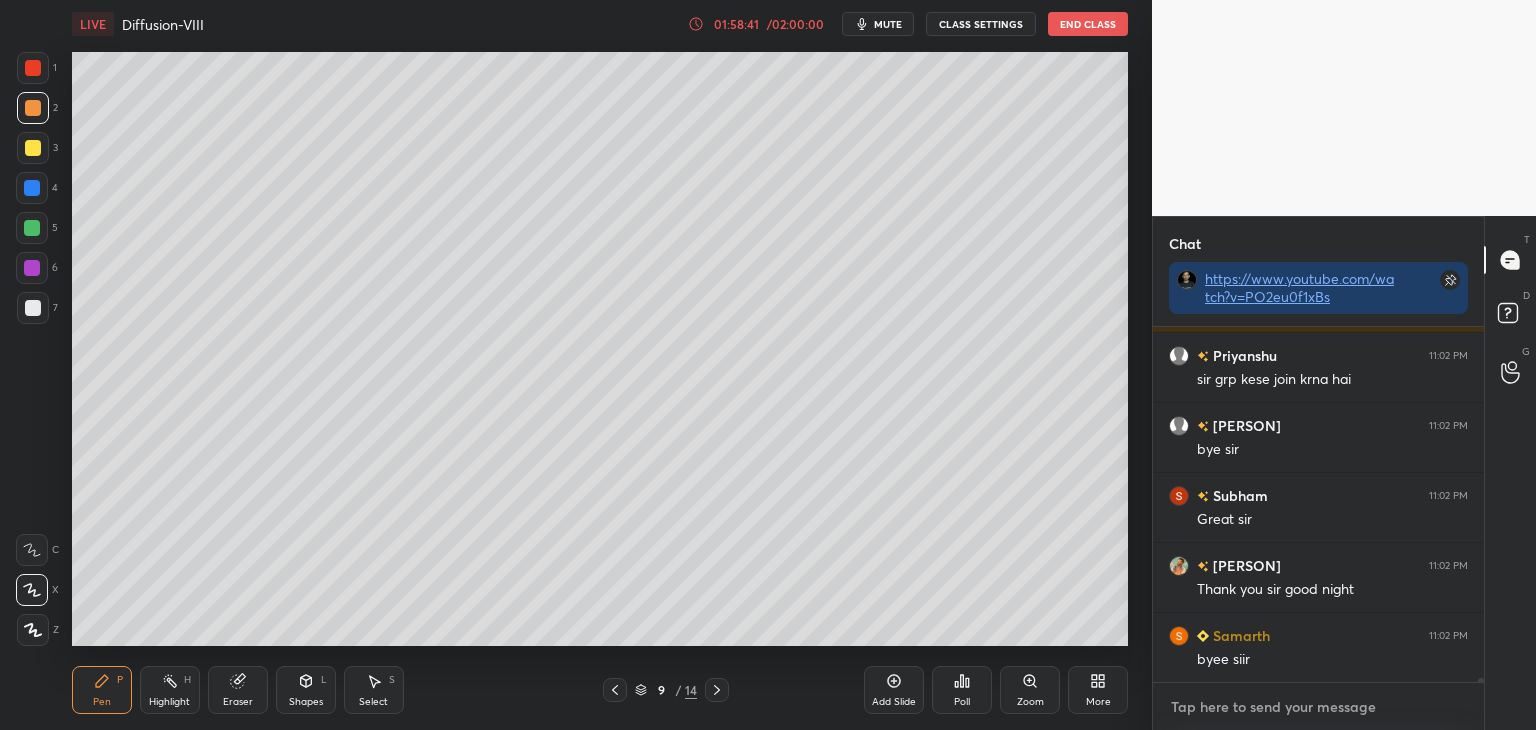 click at bounding box center (1318, 707) 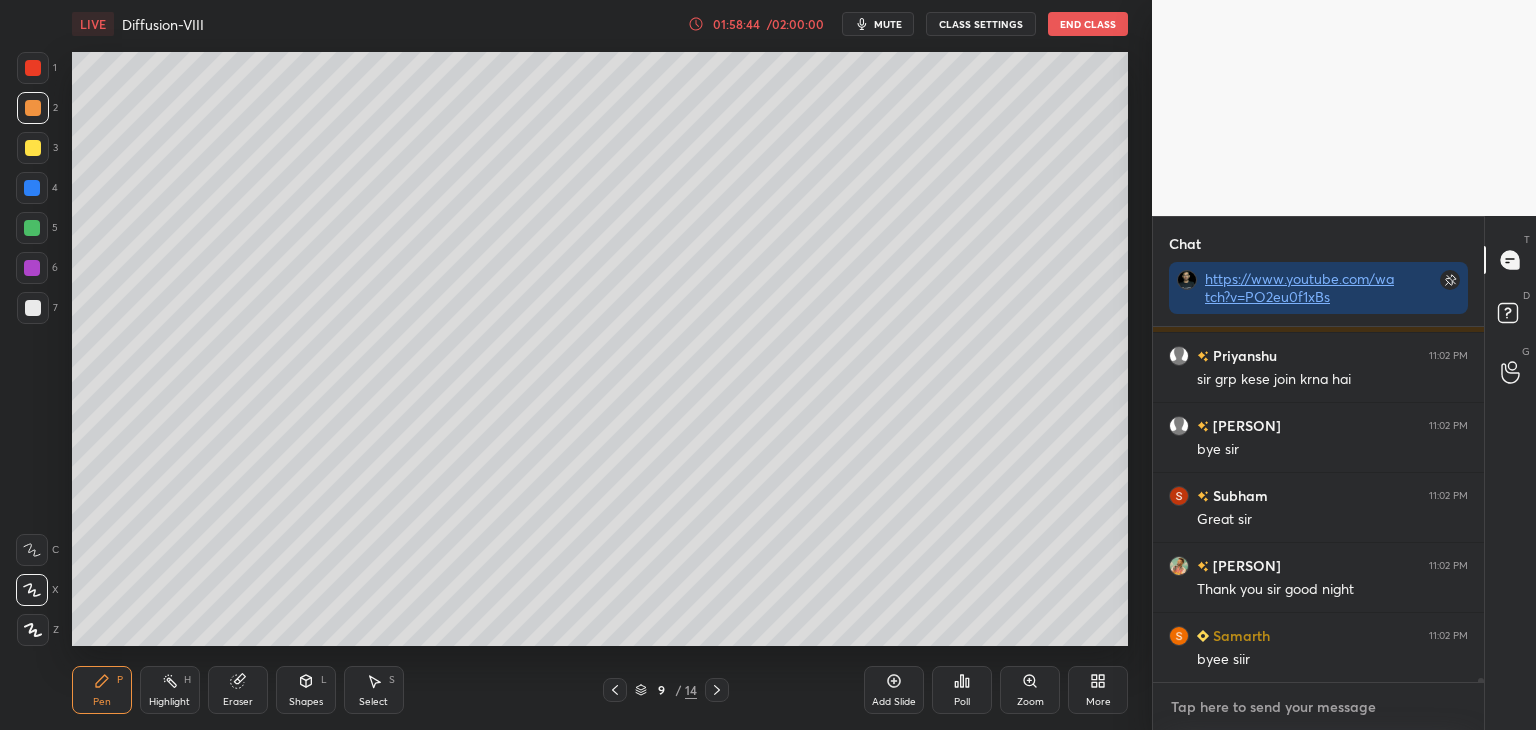 paste on "https://chat.whatsapp.com/LacZrdt9ZPwFQG59S7r6qu" 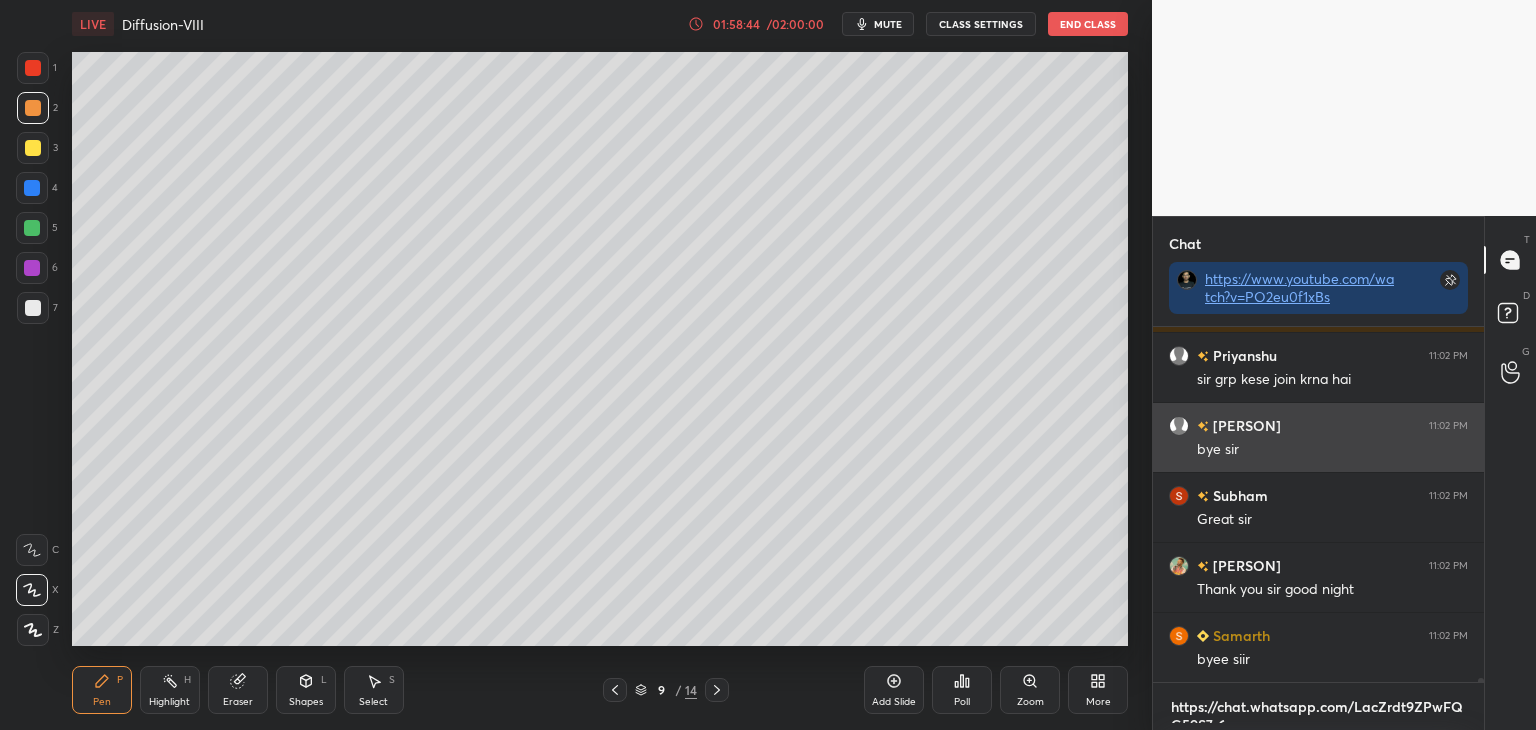scroll, scrollTop: 0, scrollLeft: 0, axis: both 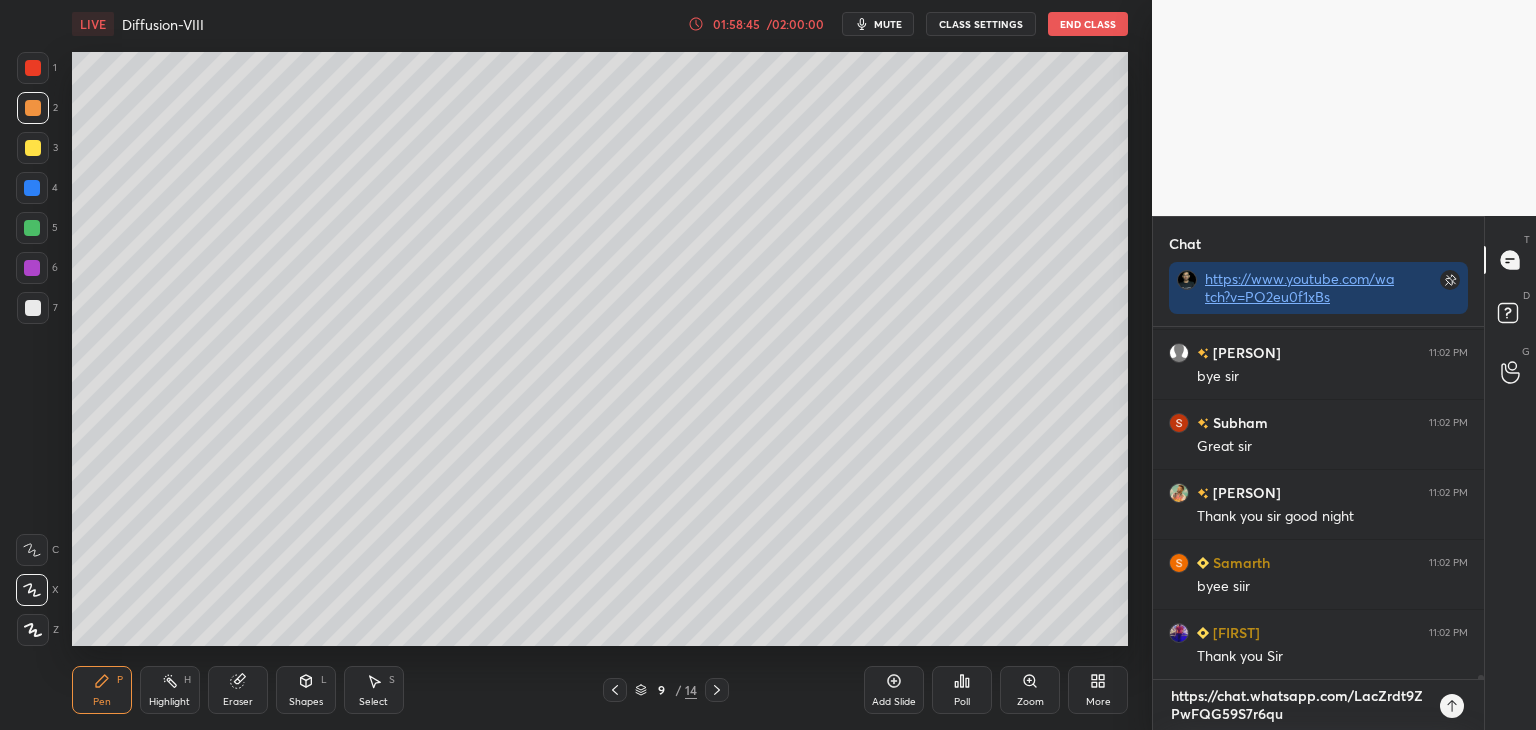type on "https://chat.whatsapp.com/LacZrdt9ZPwFQG59S7r6qu" 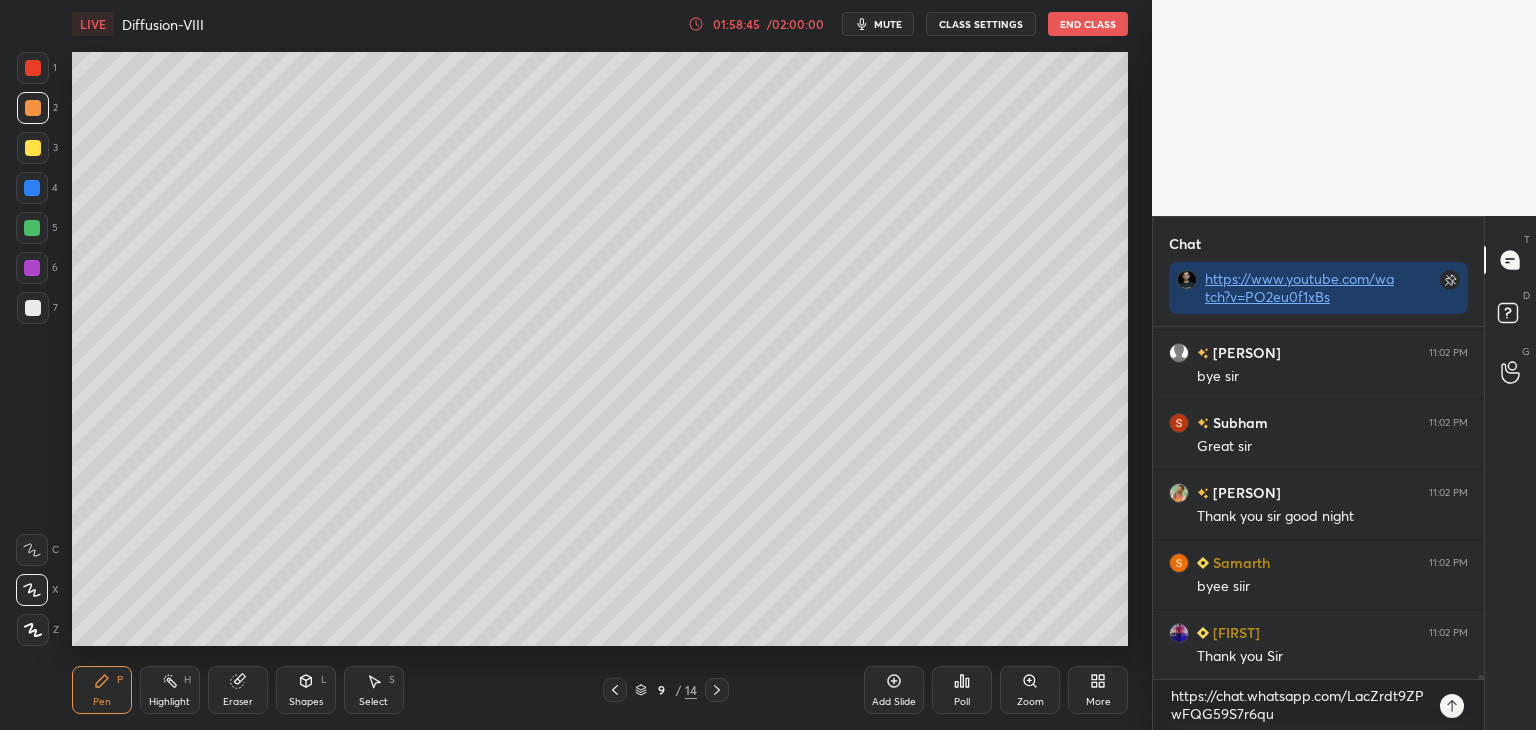 click 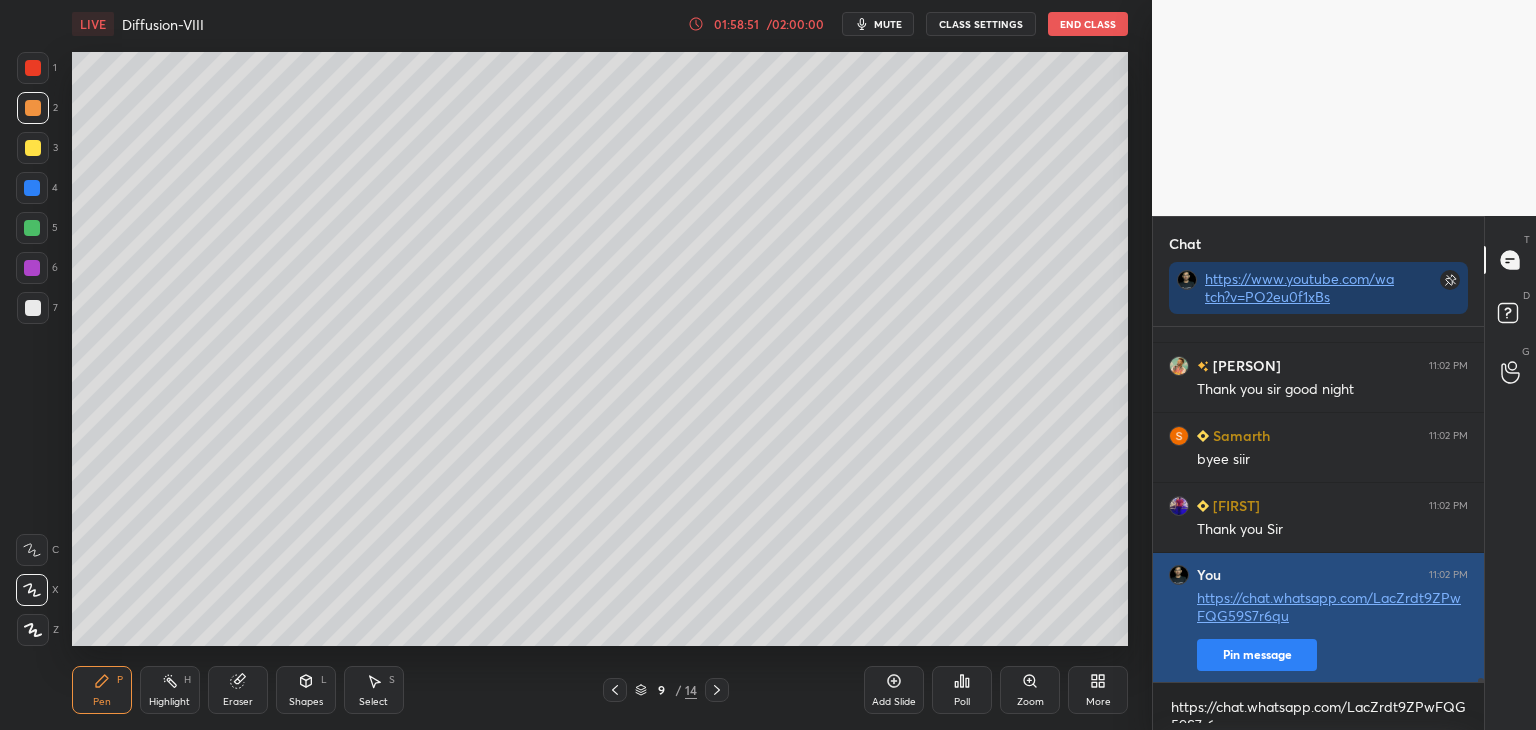 click on "Pin message" at bounding box center (1257, 655) 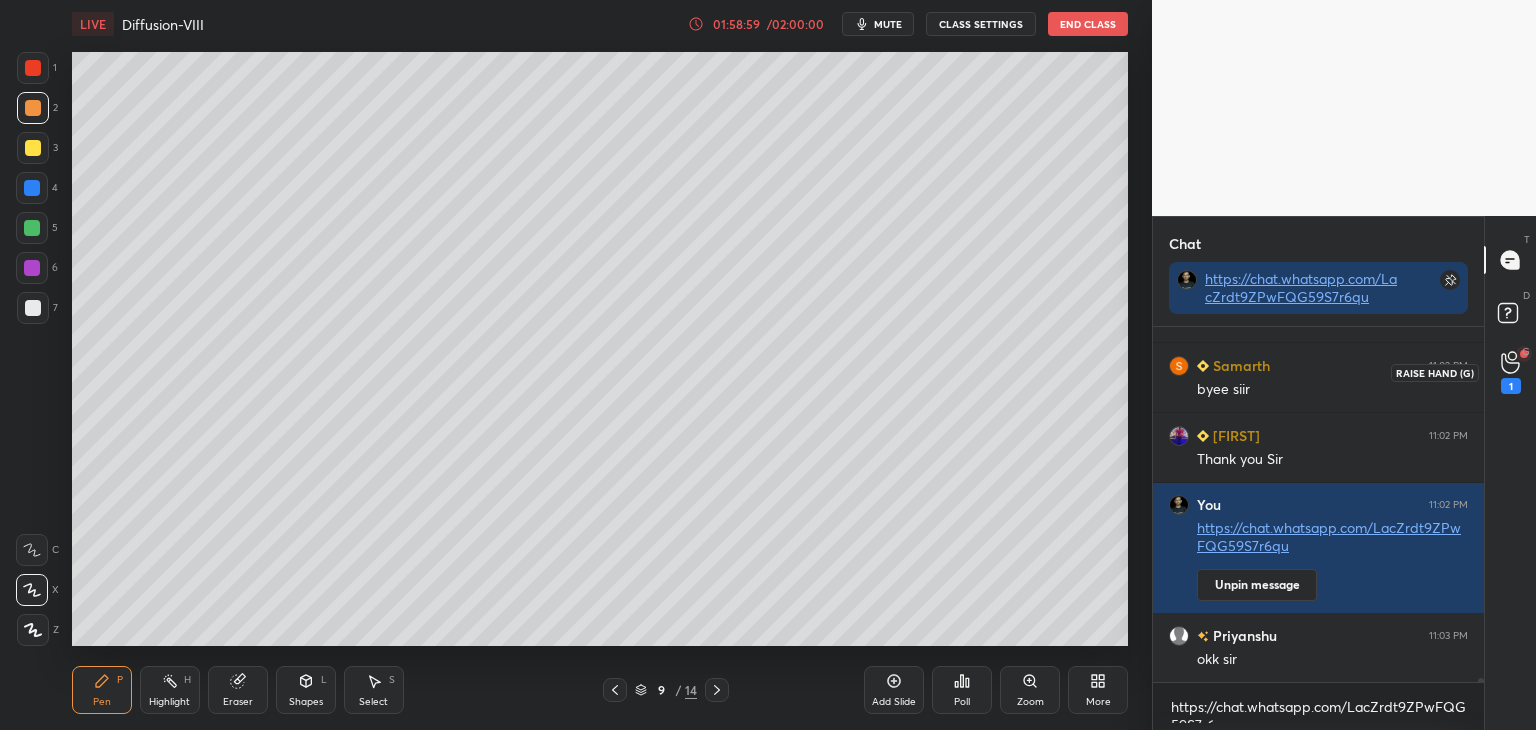 click 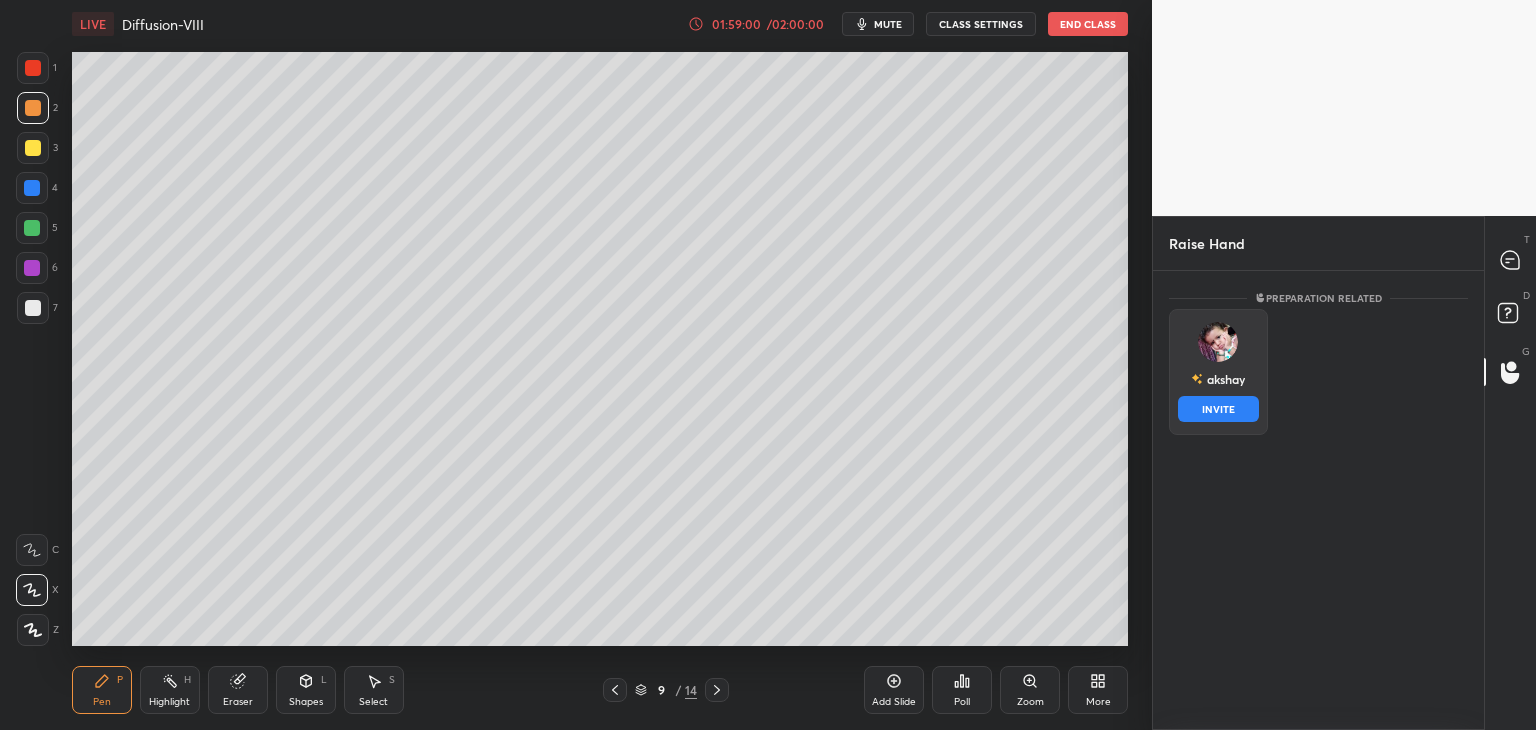 click on "[FIRST] INVITE" at bounding box center [1218, 372] 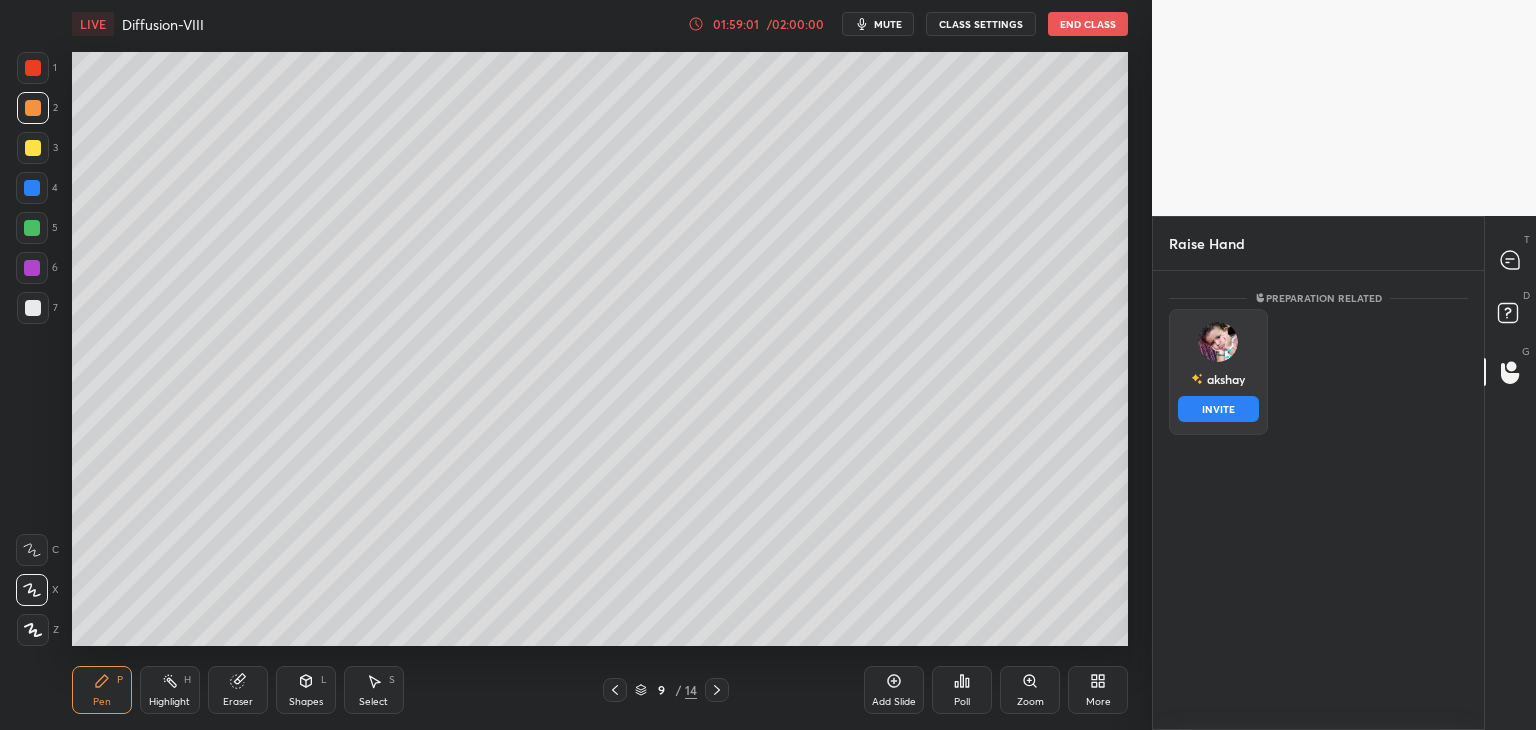 click on "INVITE" at bounding box center (1218, 409) 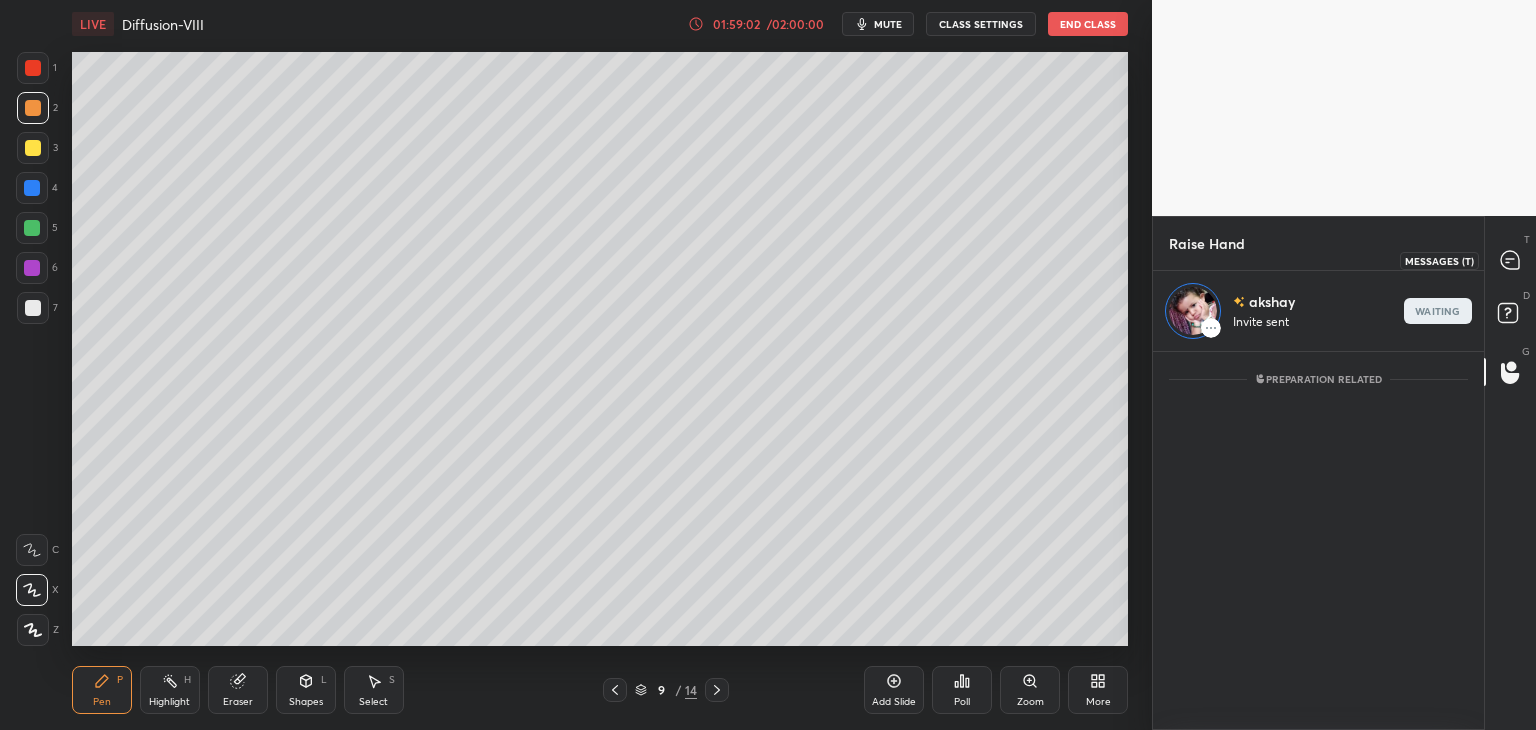 click 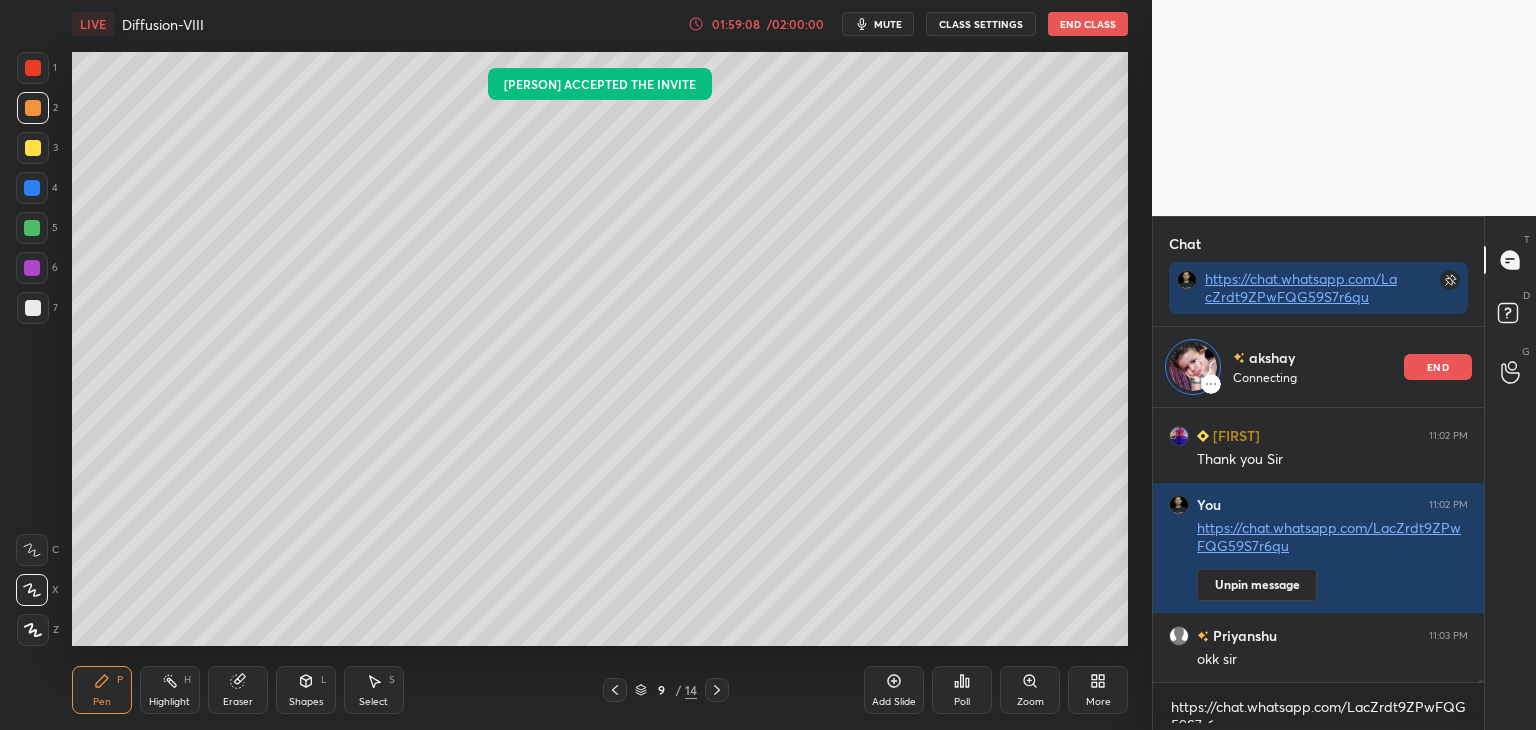 click at bounding box center [33, 108] 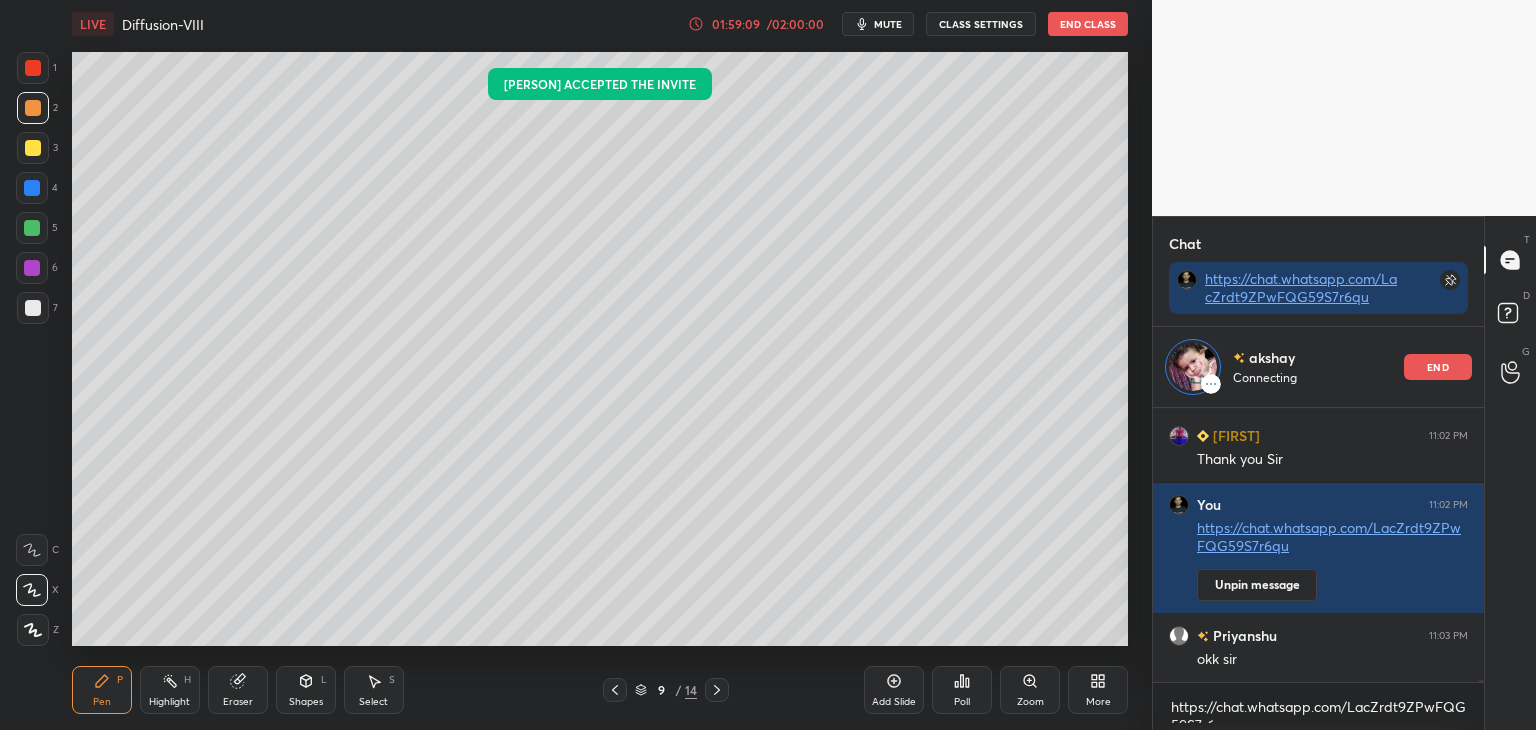 click at bounding box center (33, 68) 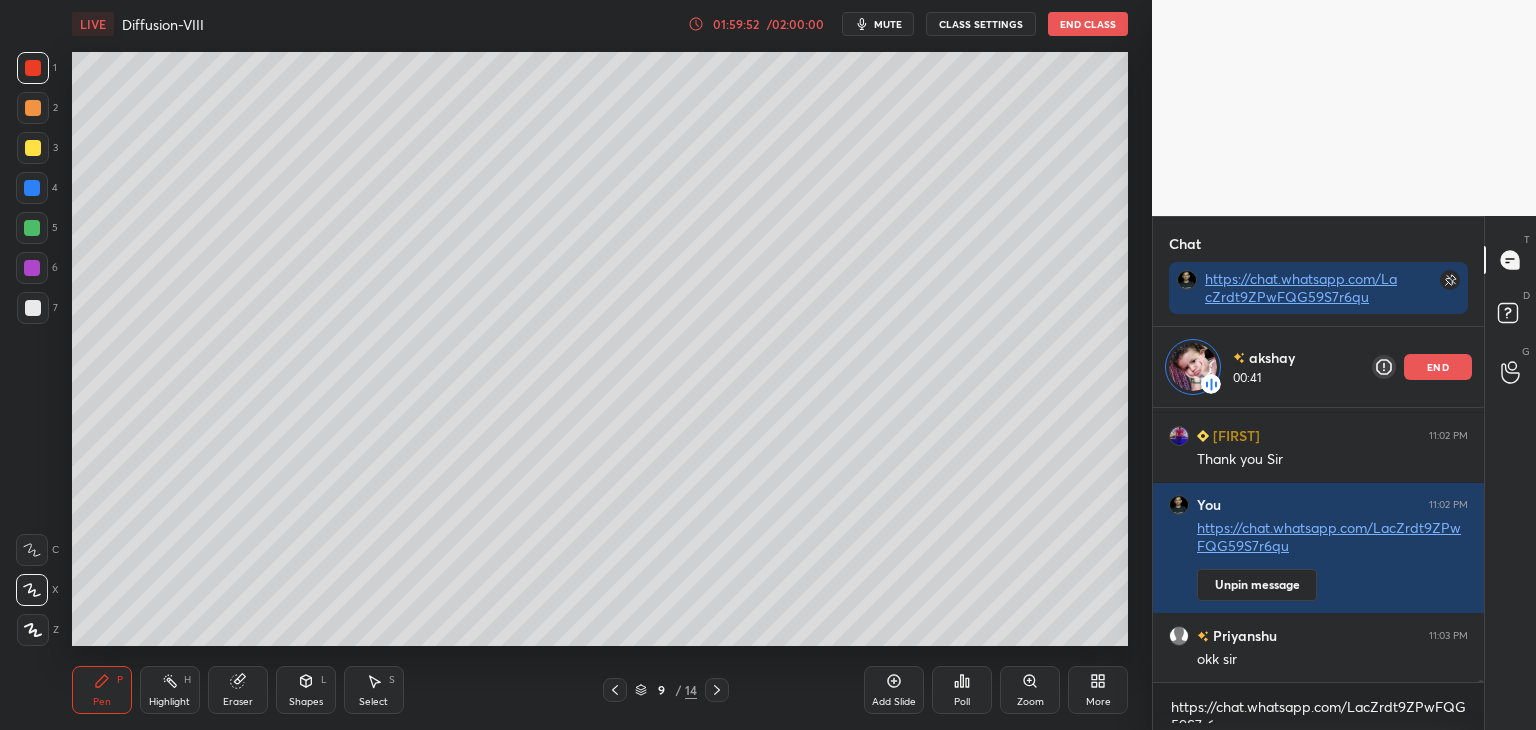 click at bounding box center [32, 228] 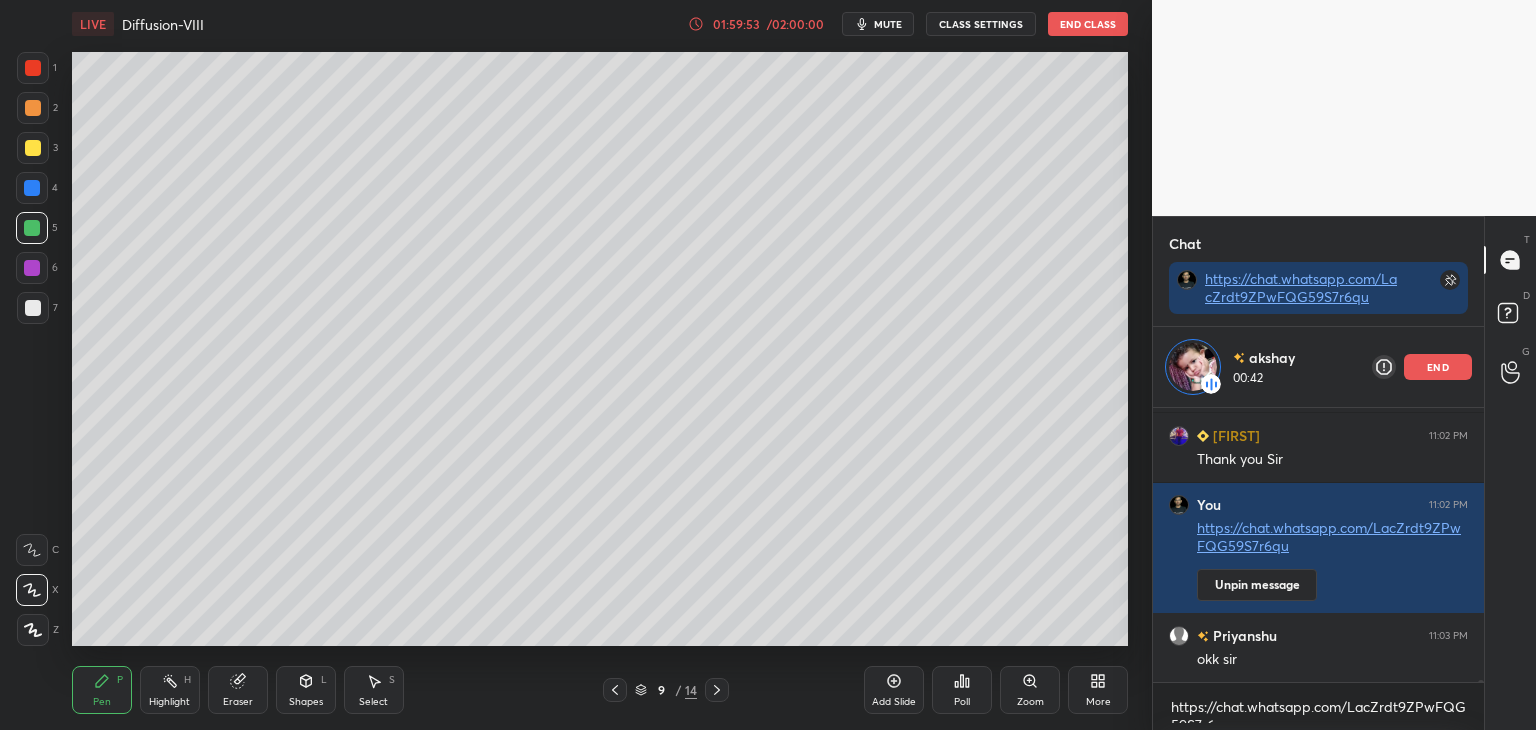 click at bounding box center [32, 268] 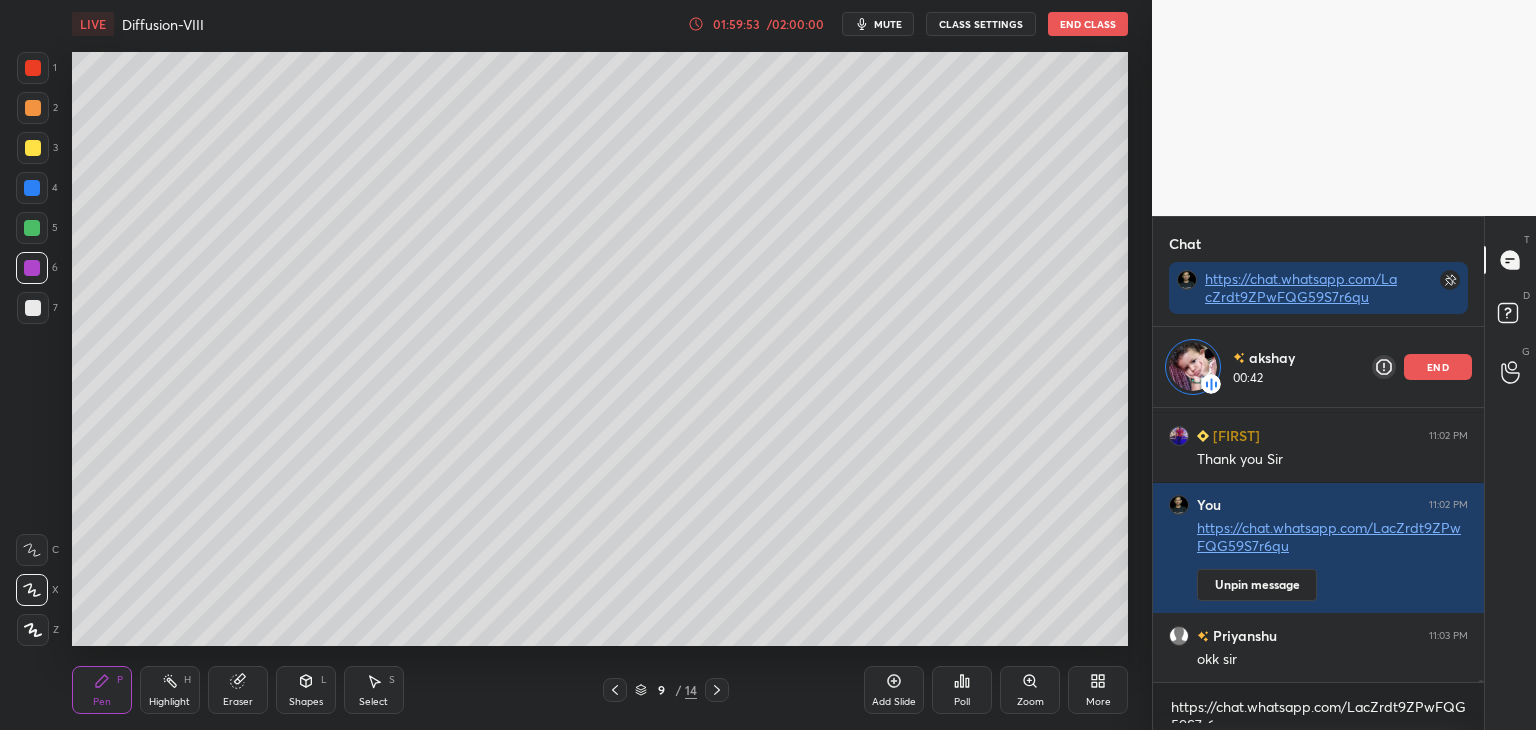 click at bounding box center (33, 308) 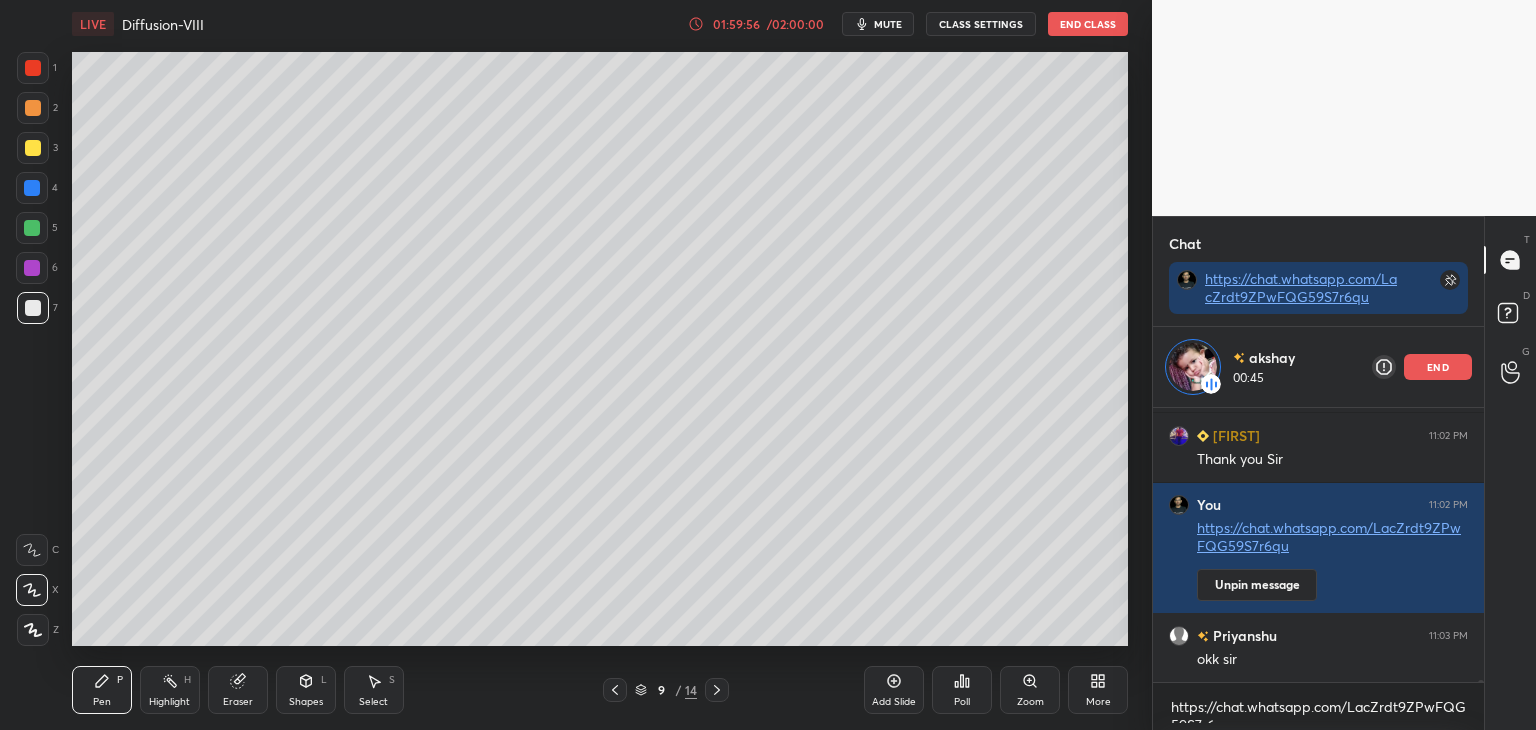 click at bounding box center (33, 148) 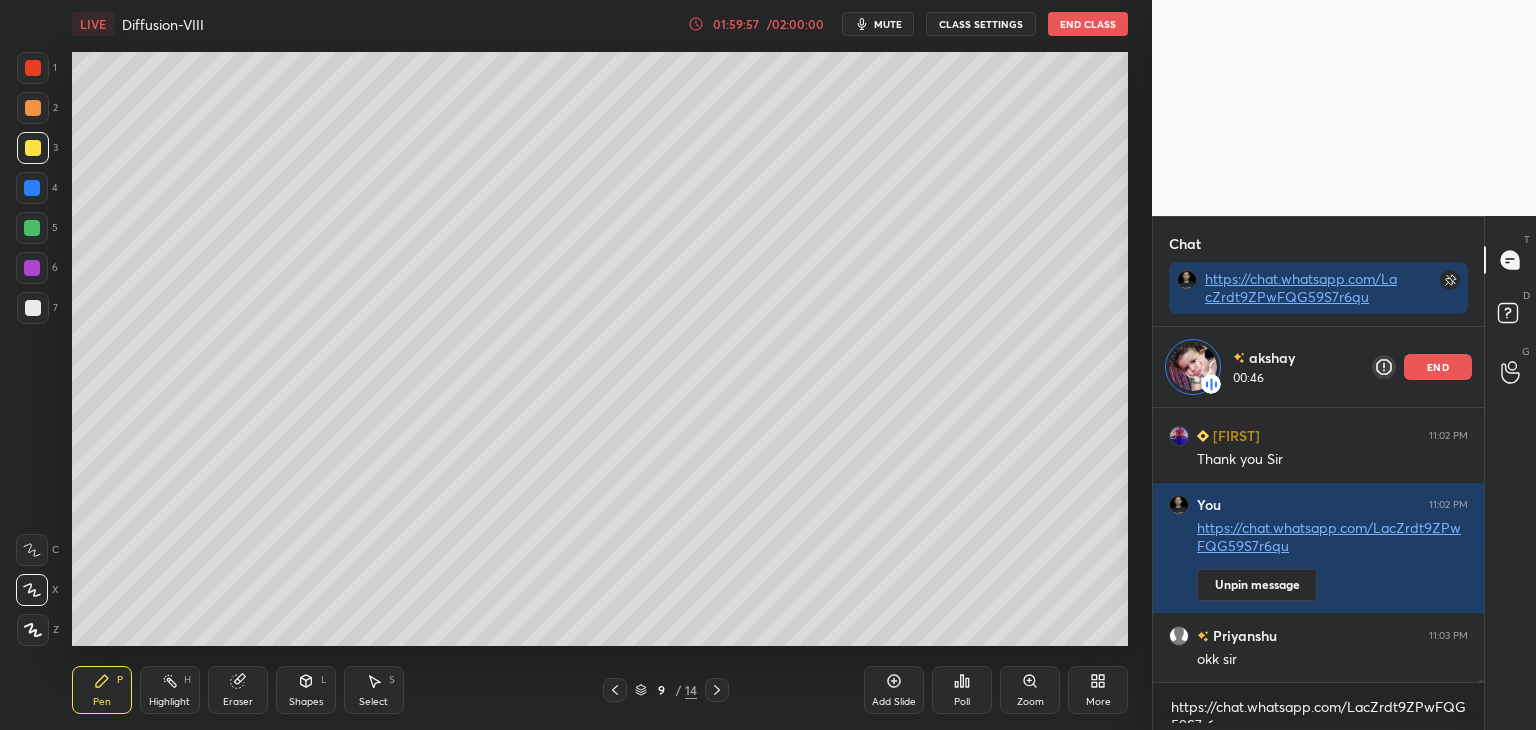 click at bounding box center [33, 108] 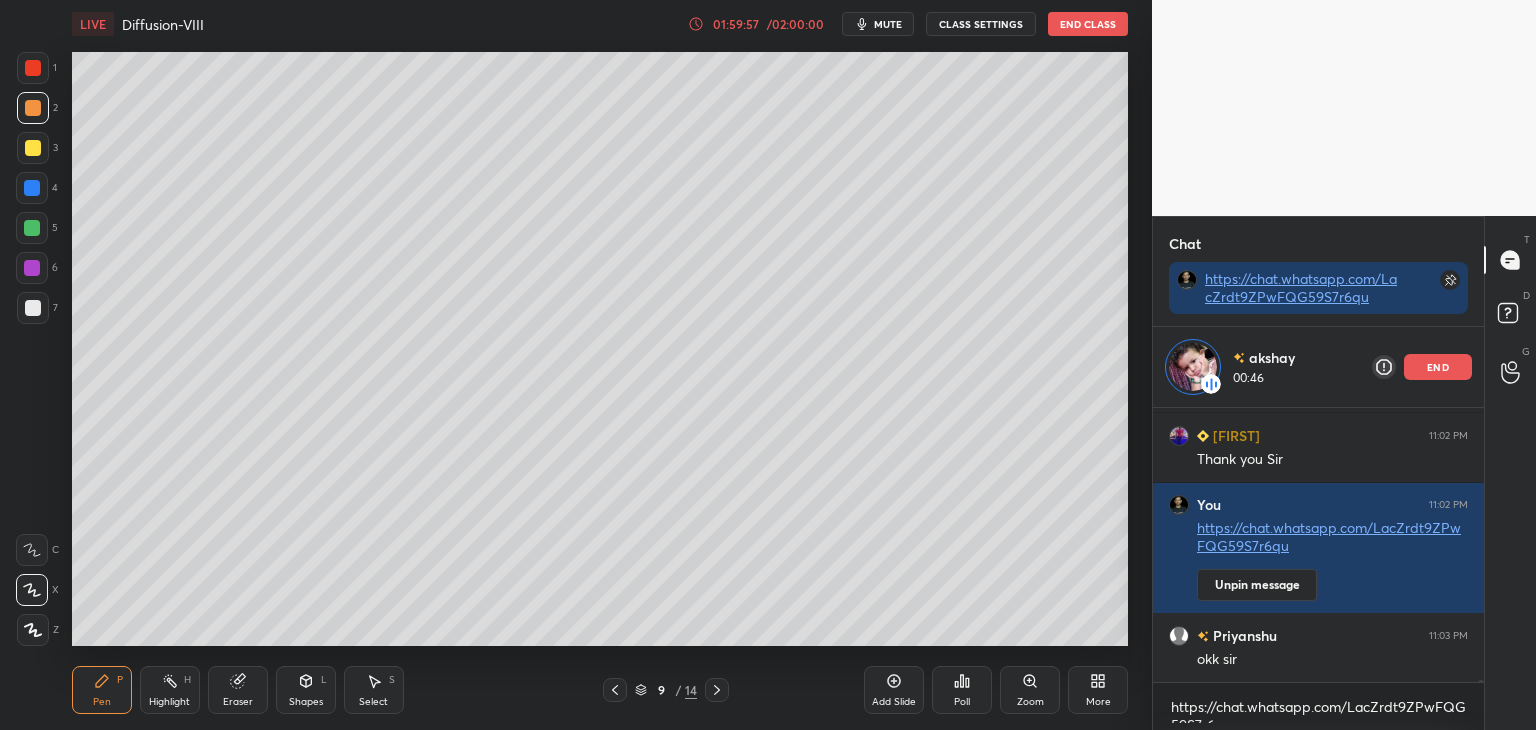 click at bounding box center [33, 68] 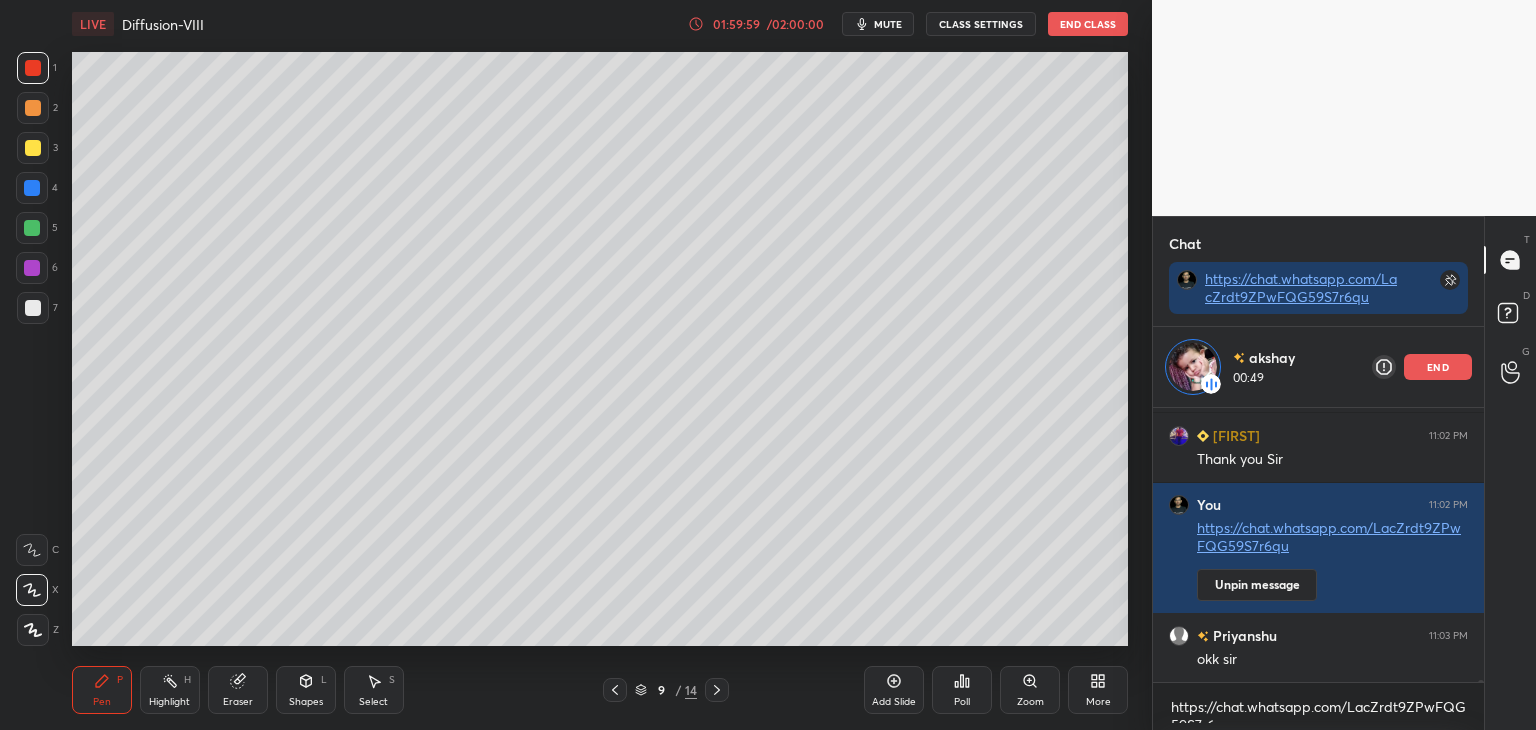 click at bounding box center [33, 108] 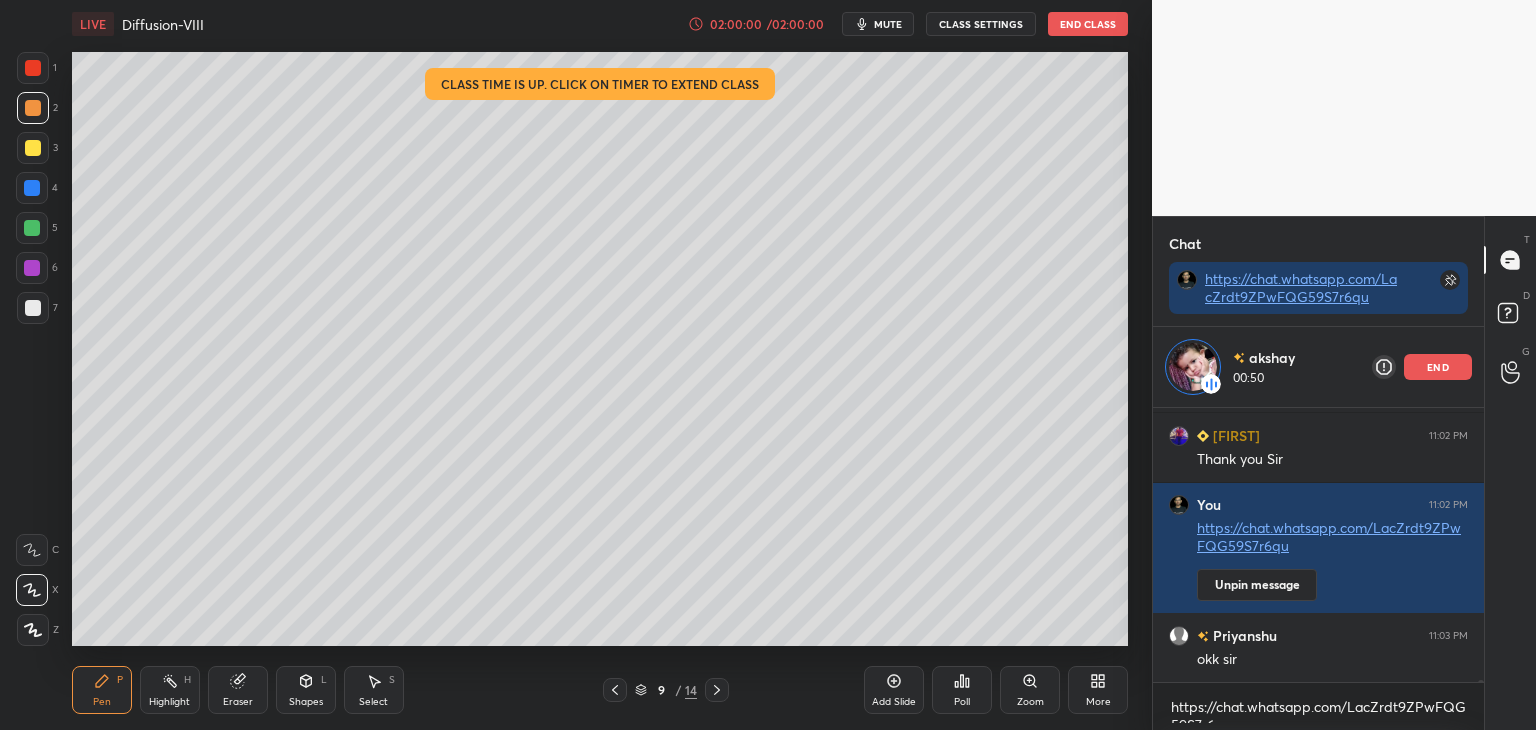 click at bounding box center (33, 148) 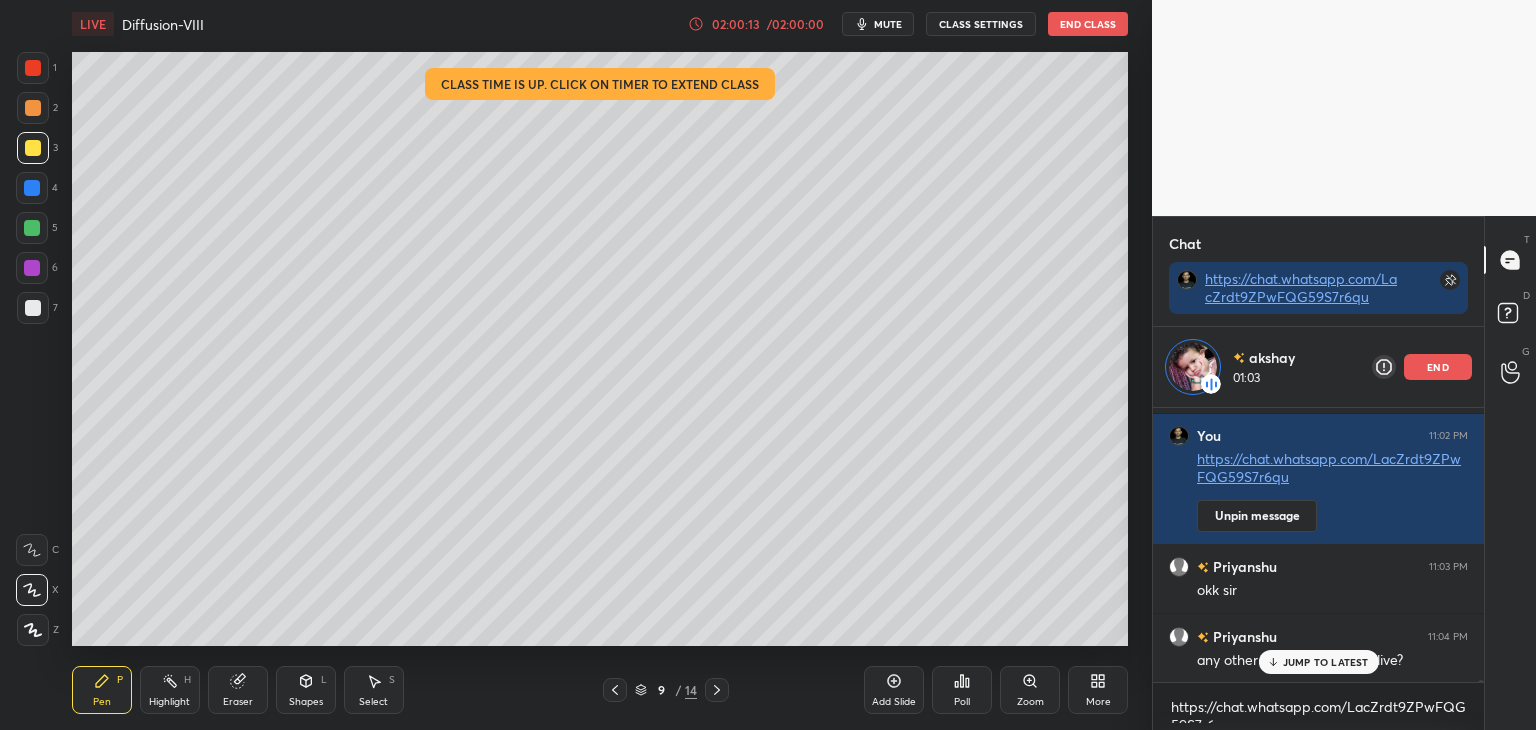 scroll, scrollTop: 31019, scrollLeft: 0, axis: vertical 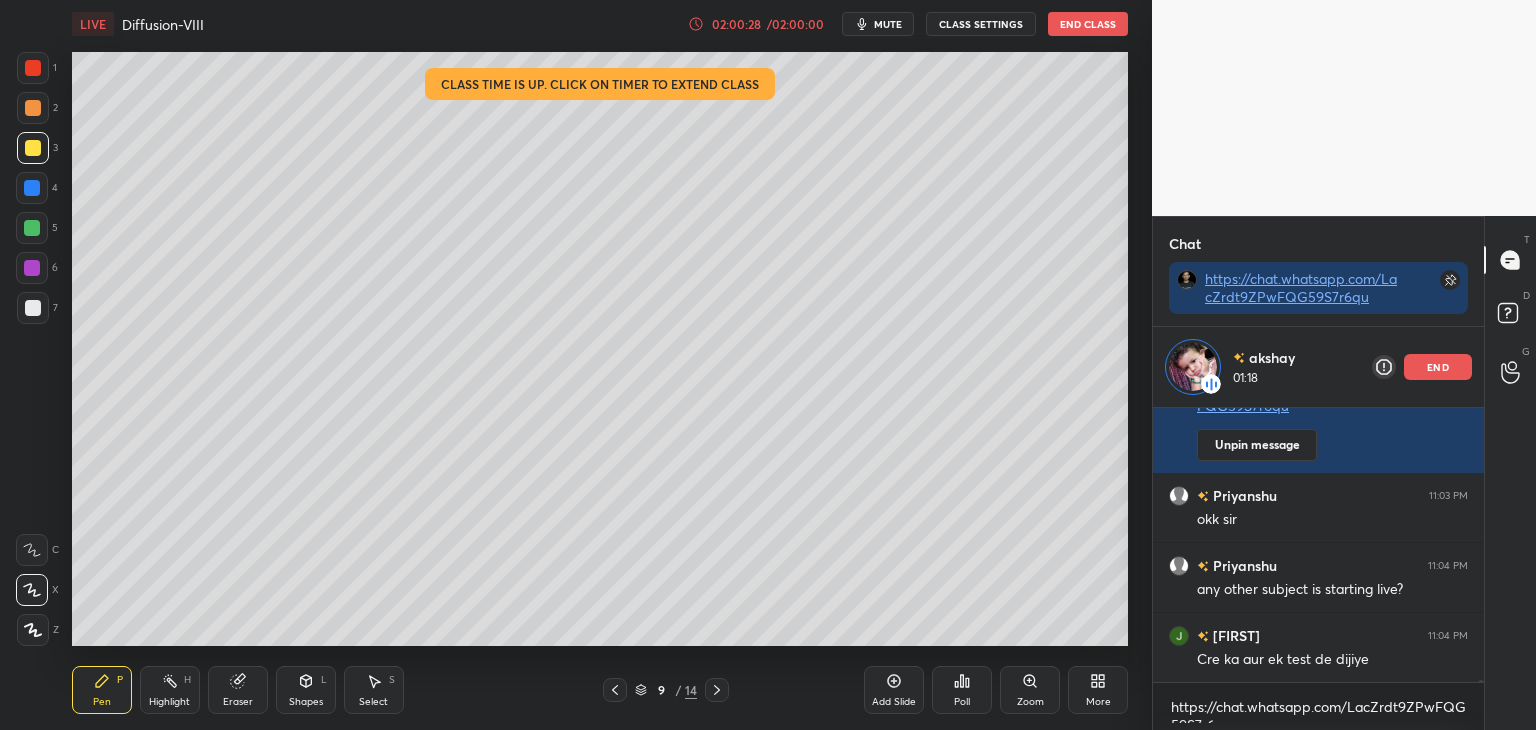 click at bounding box center (33, 68) 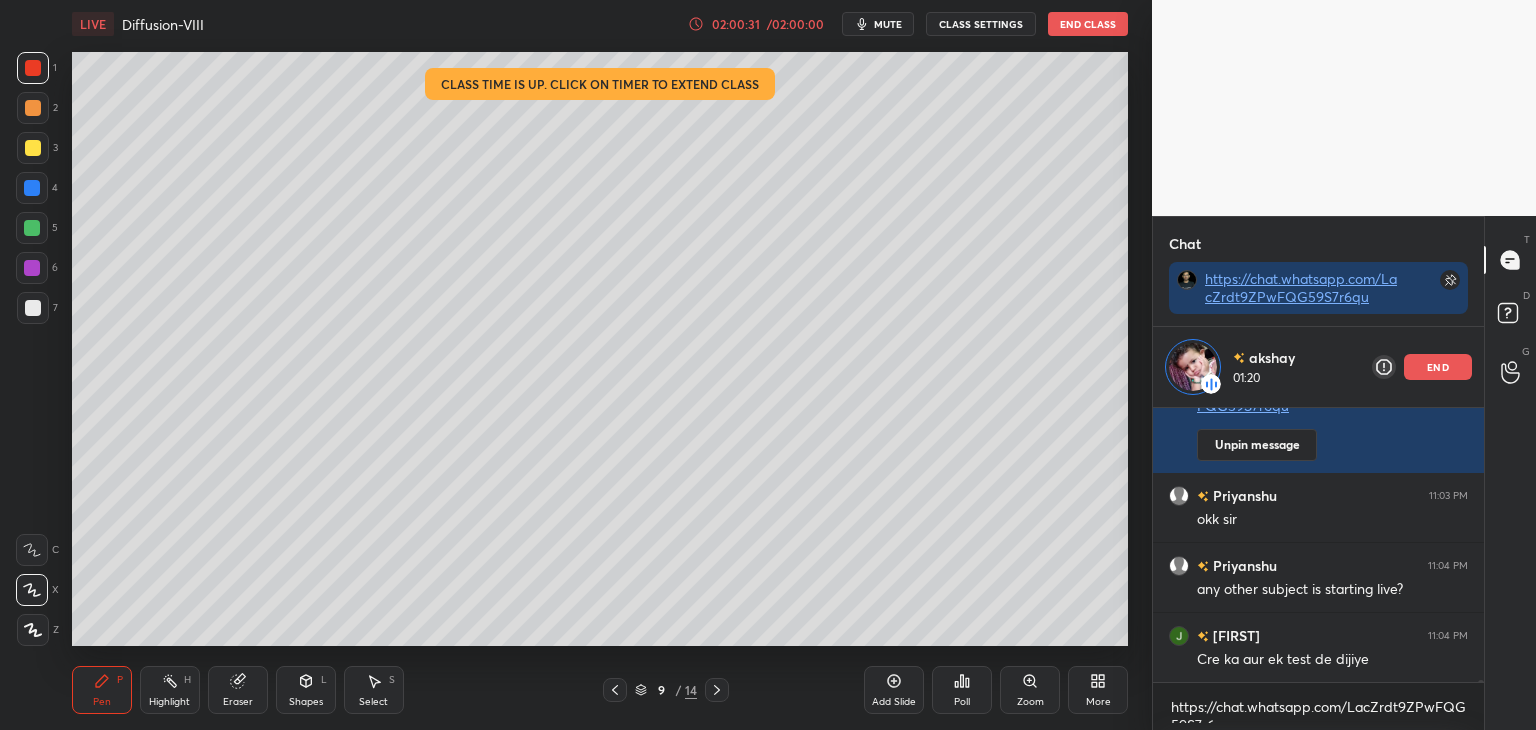 click on "end" at bounding box center (1438, 367) 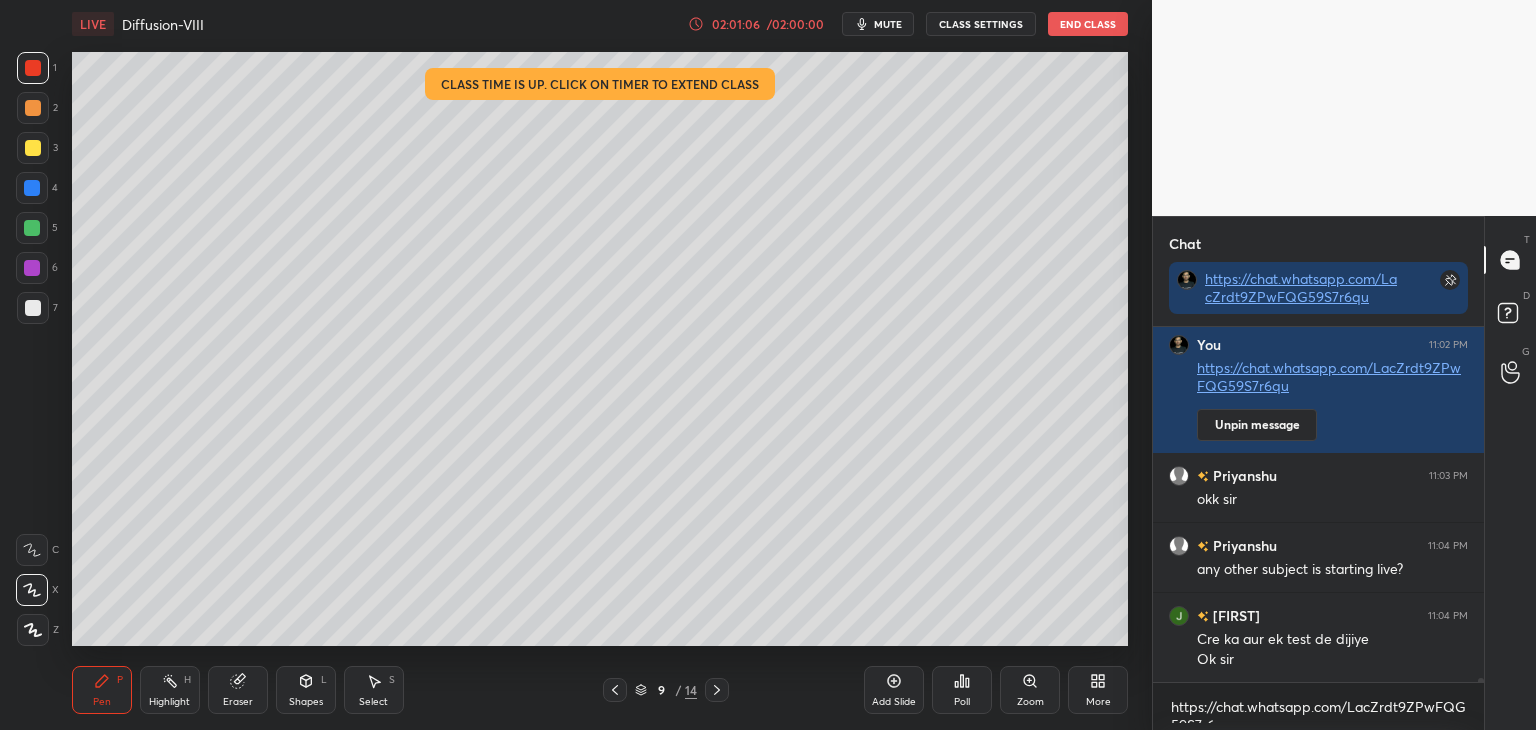 scroll, scrollTop: 31028, scrollLeft: 0, axis: vertical 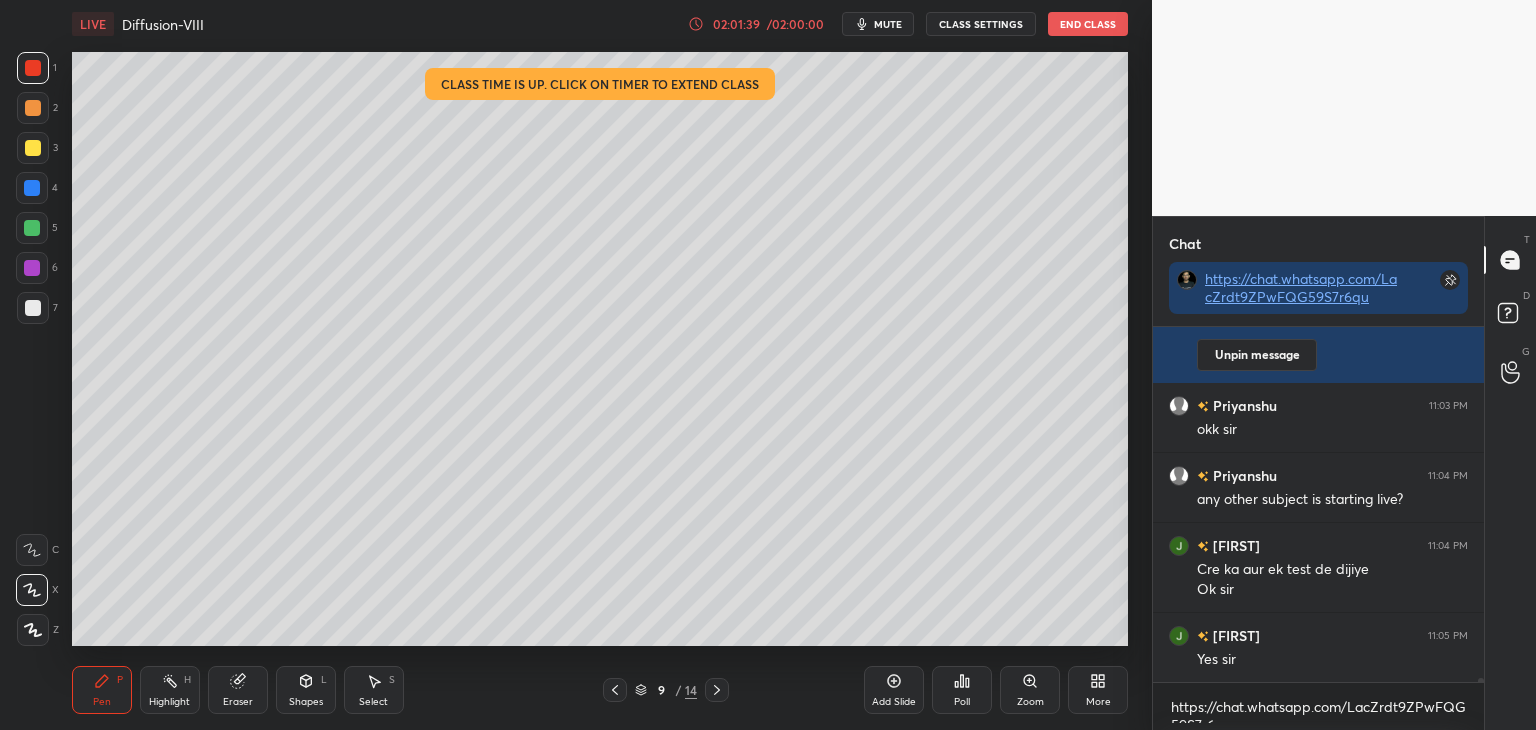 click at bounding box center (33, 308) 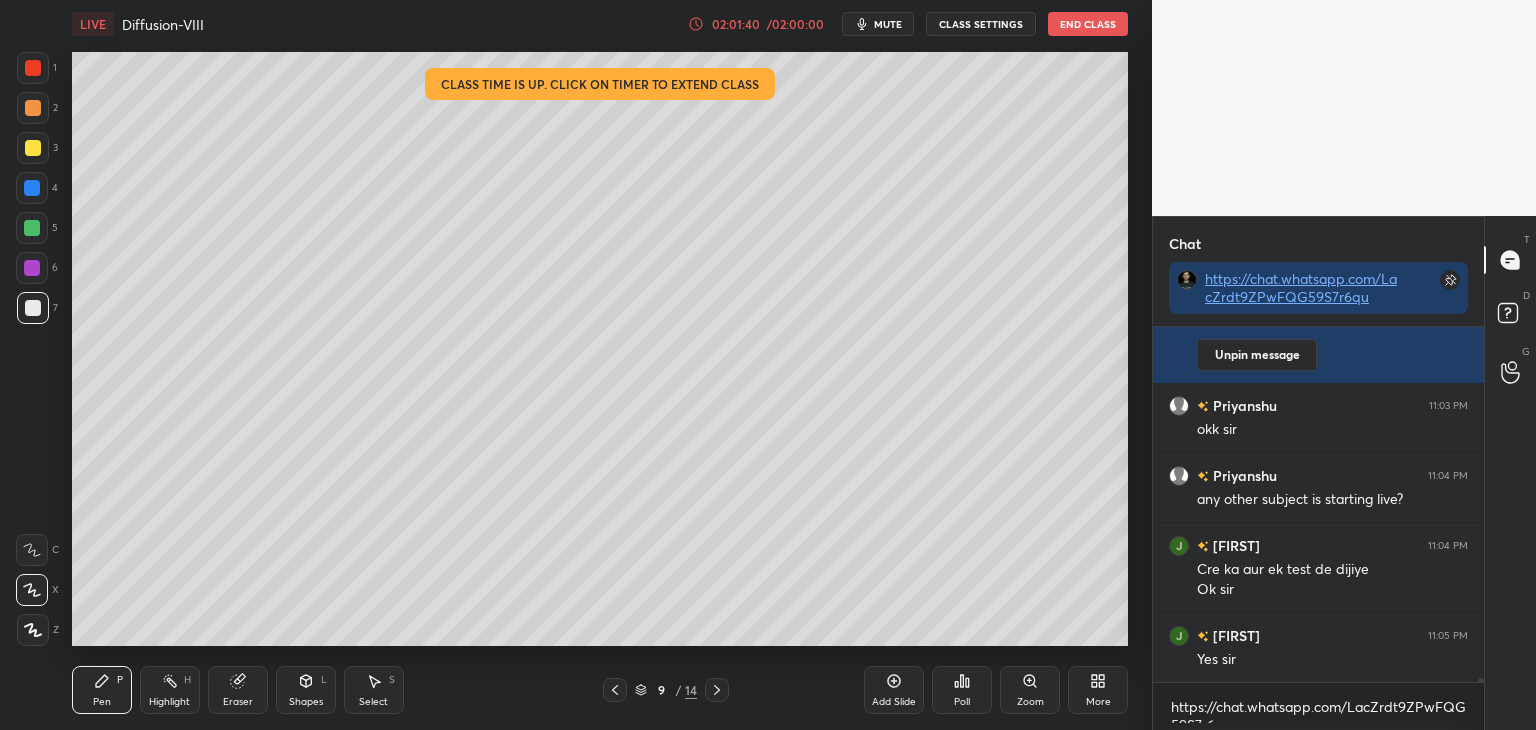click at bounding box center (33, 630) 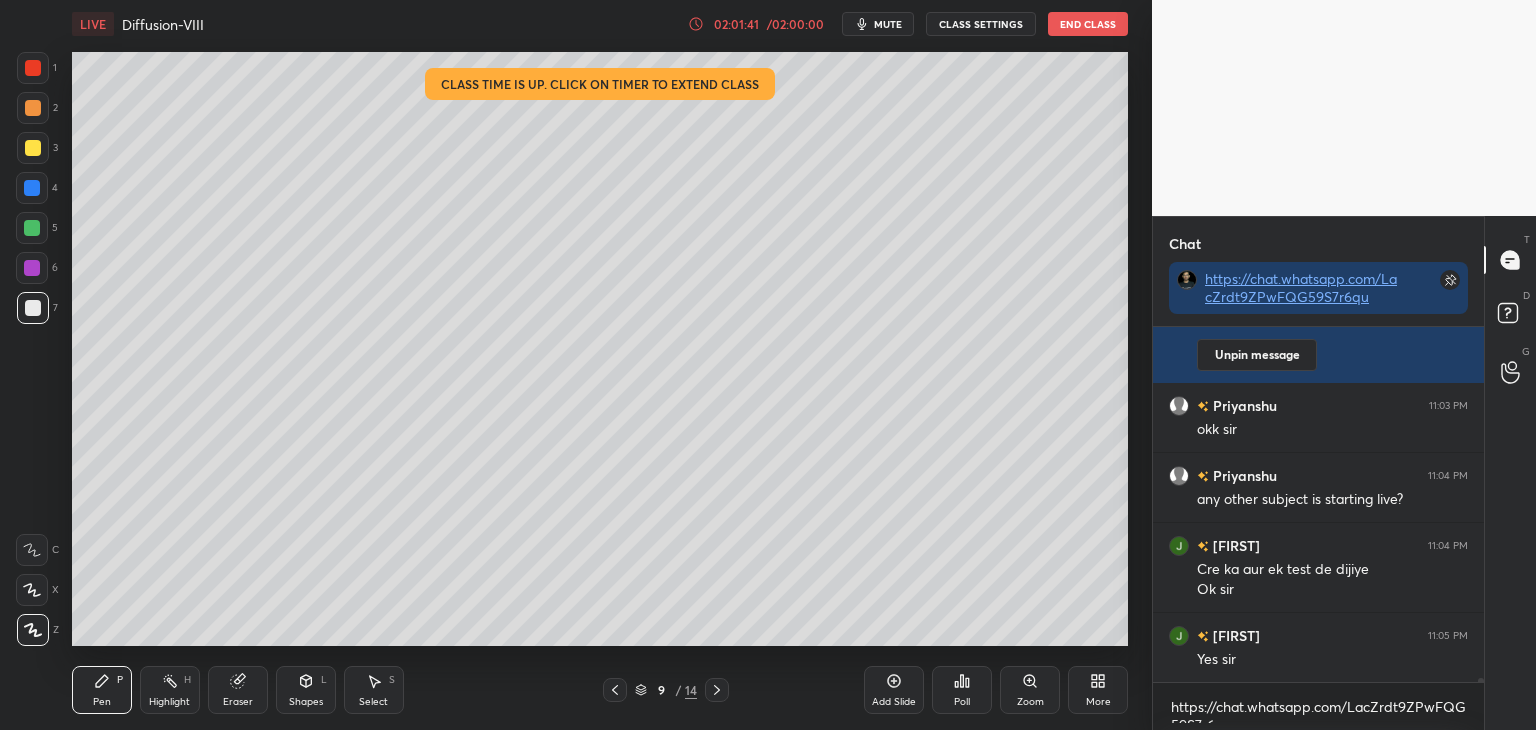 click 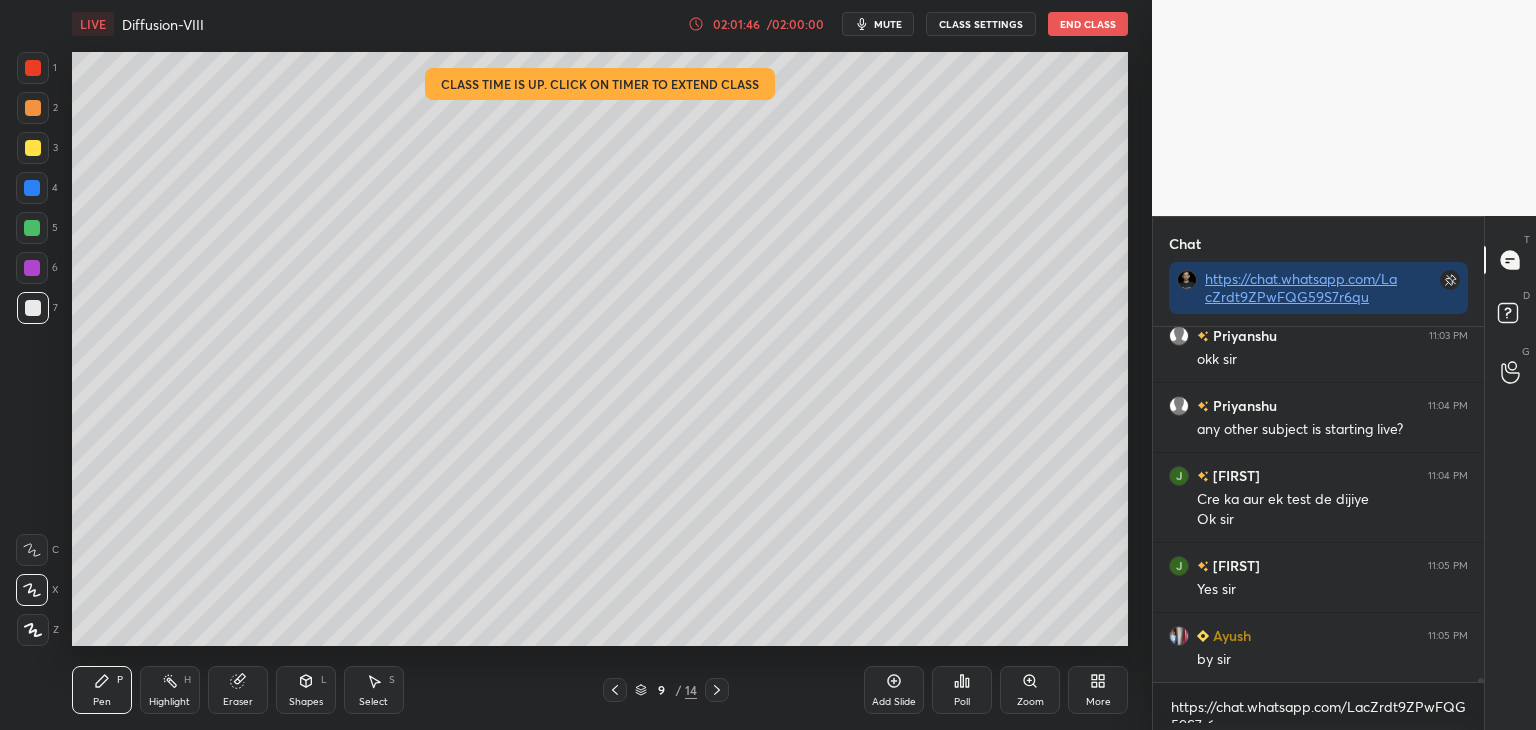 scroll, scrollTop: 31168, scrollLeft: 0, axis: vertical 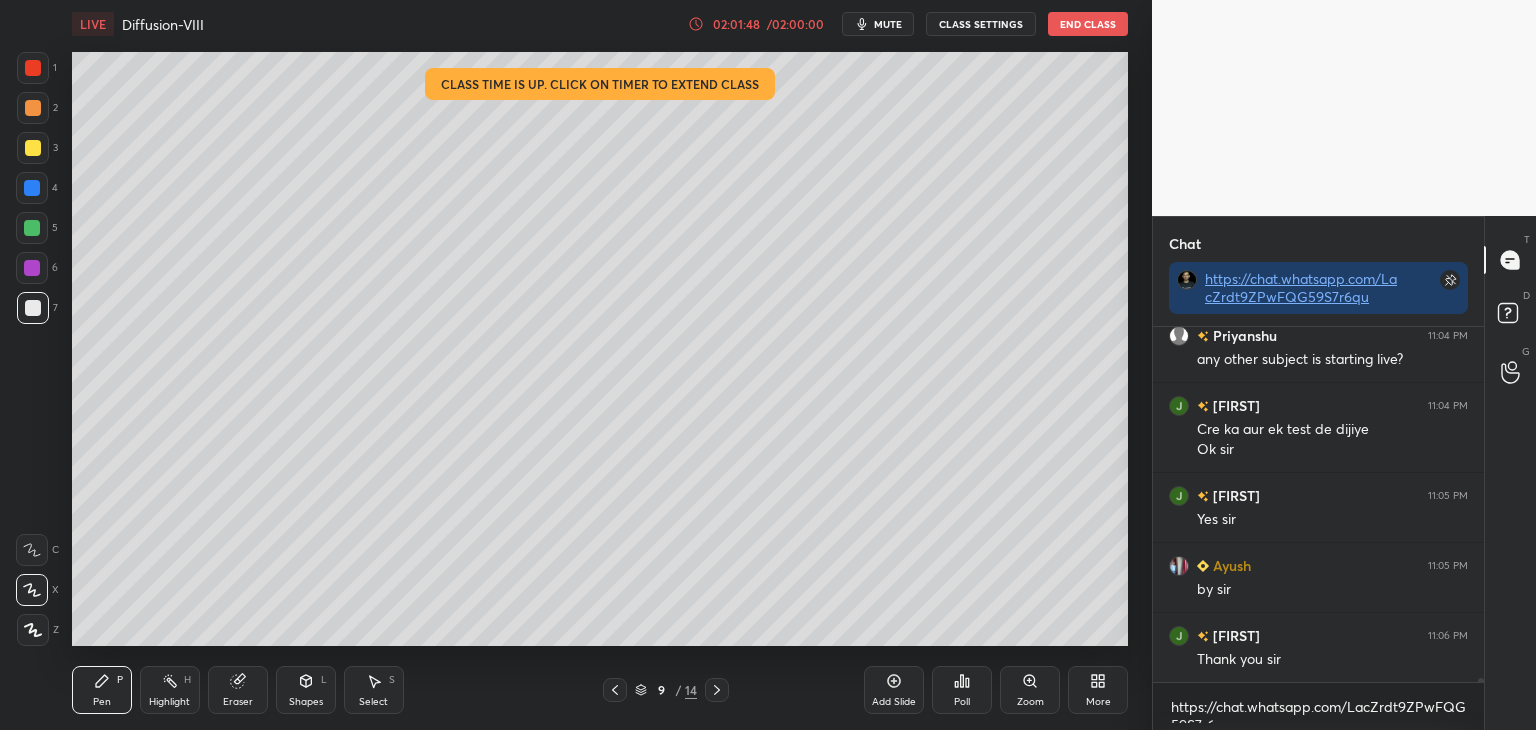 click on "End Class" at bounding box center (1088, 24) 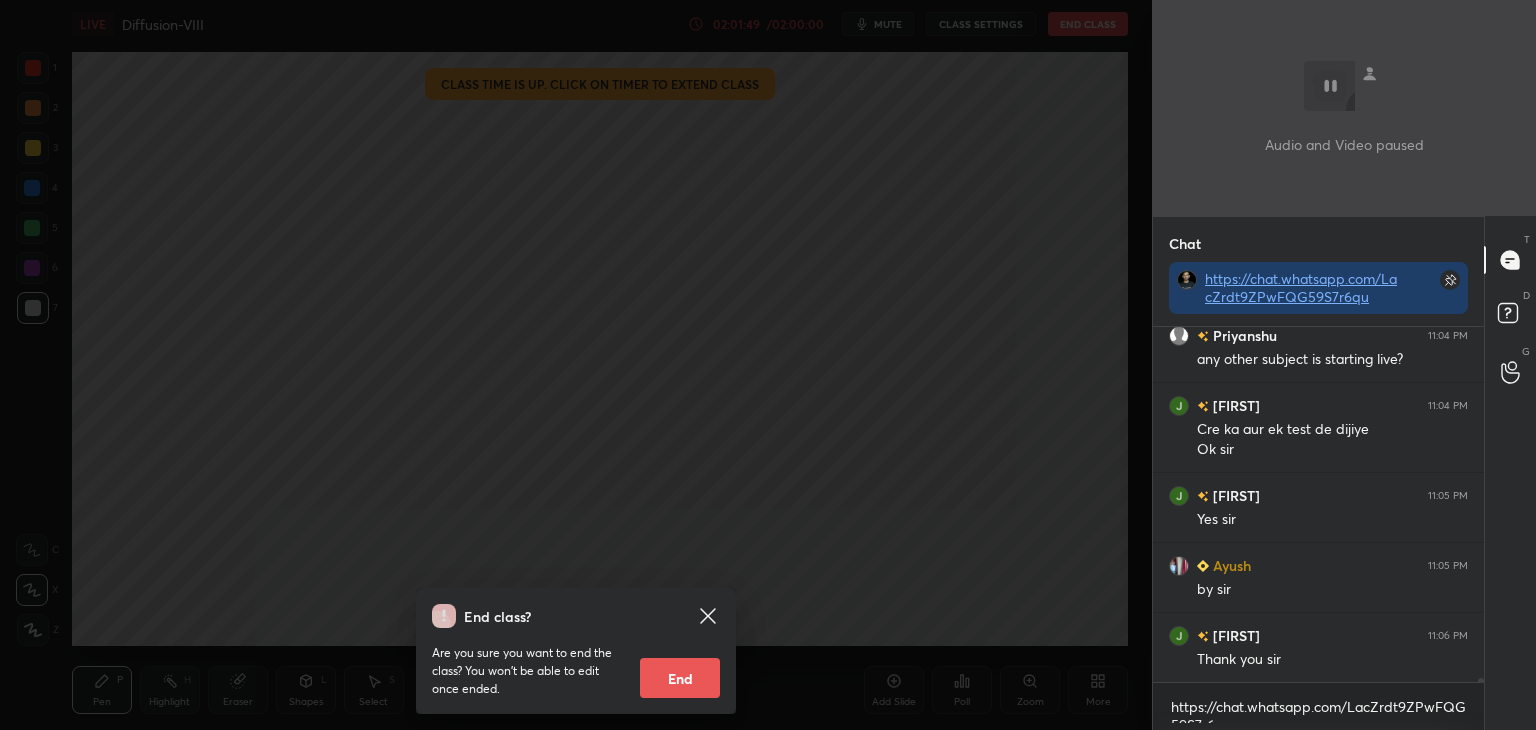 click on "End" at bounding box center (680, 678) 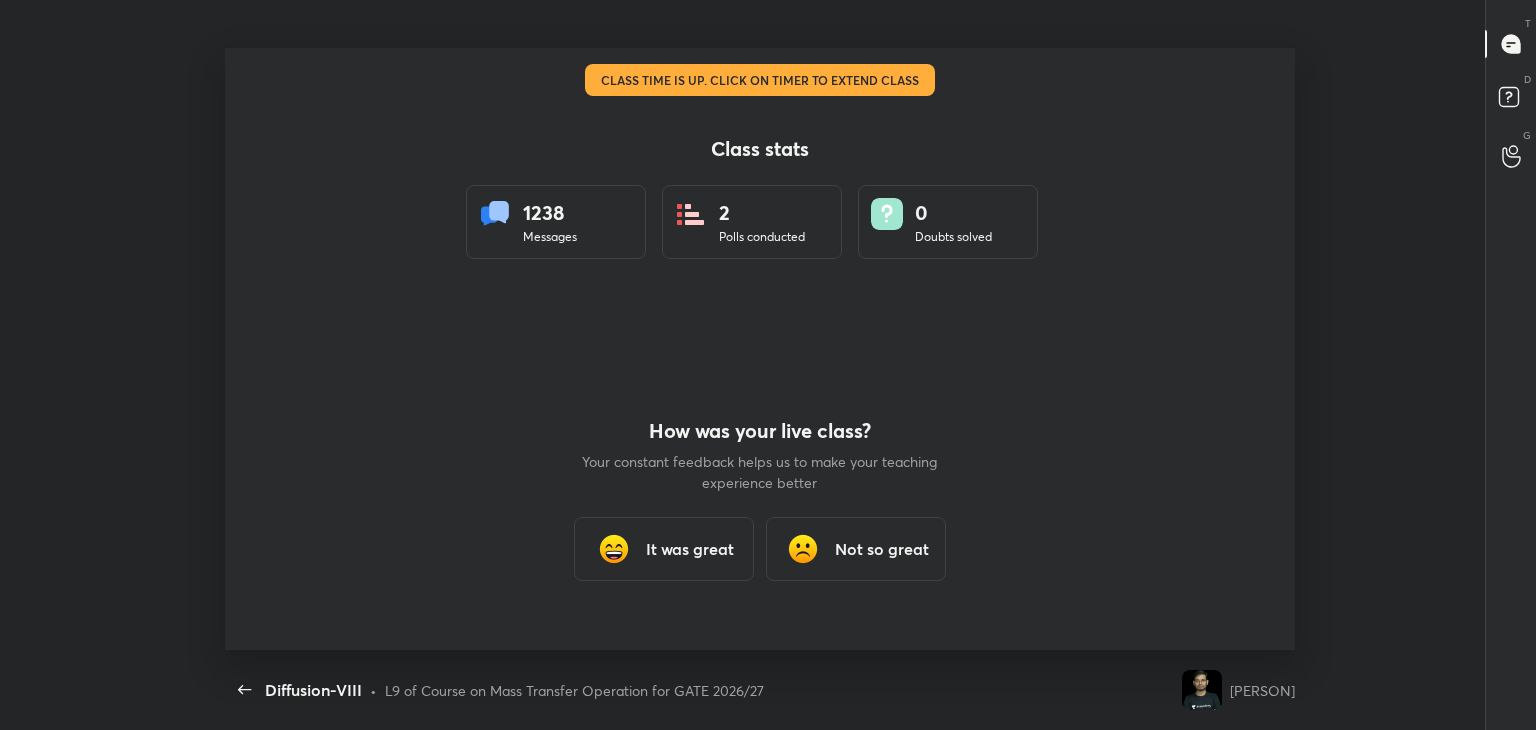 scroll, scrollTop: 99397, scrollLeft: 98792, axis: both 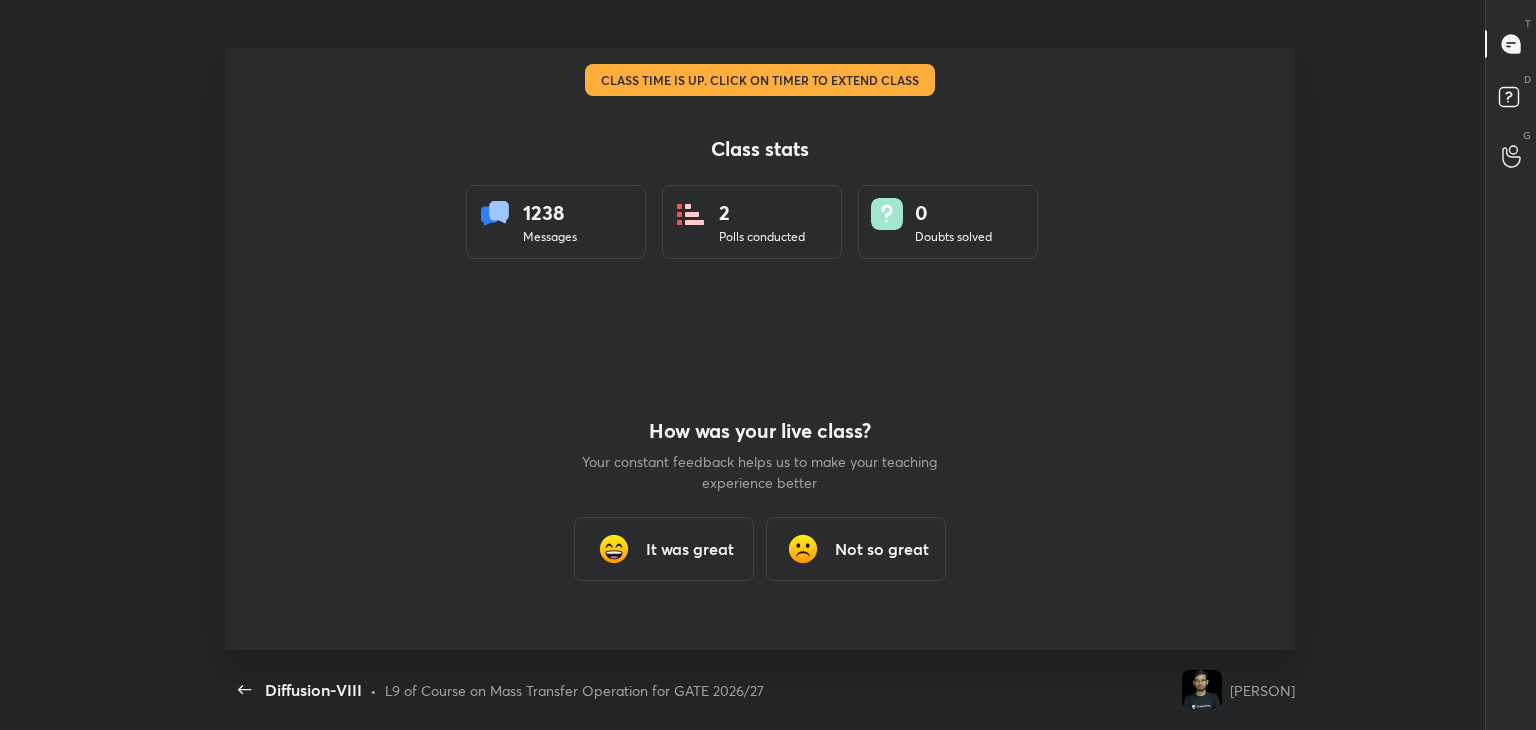 click on "It was great" at bounding box center [664, 549] 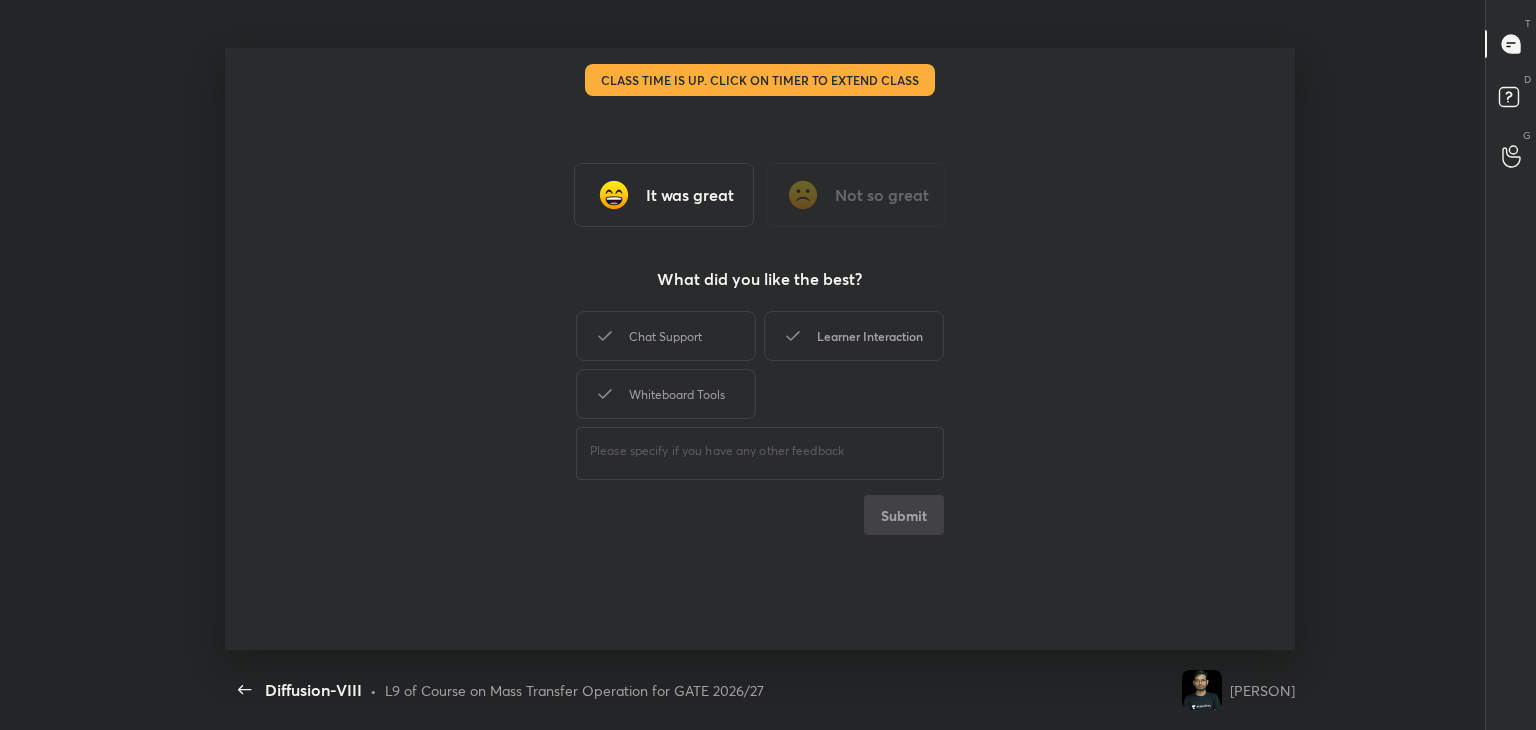 click on "Learner Interaction" at bounding box center (854, 336) 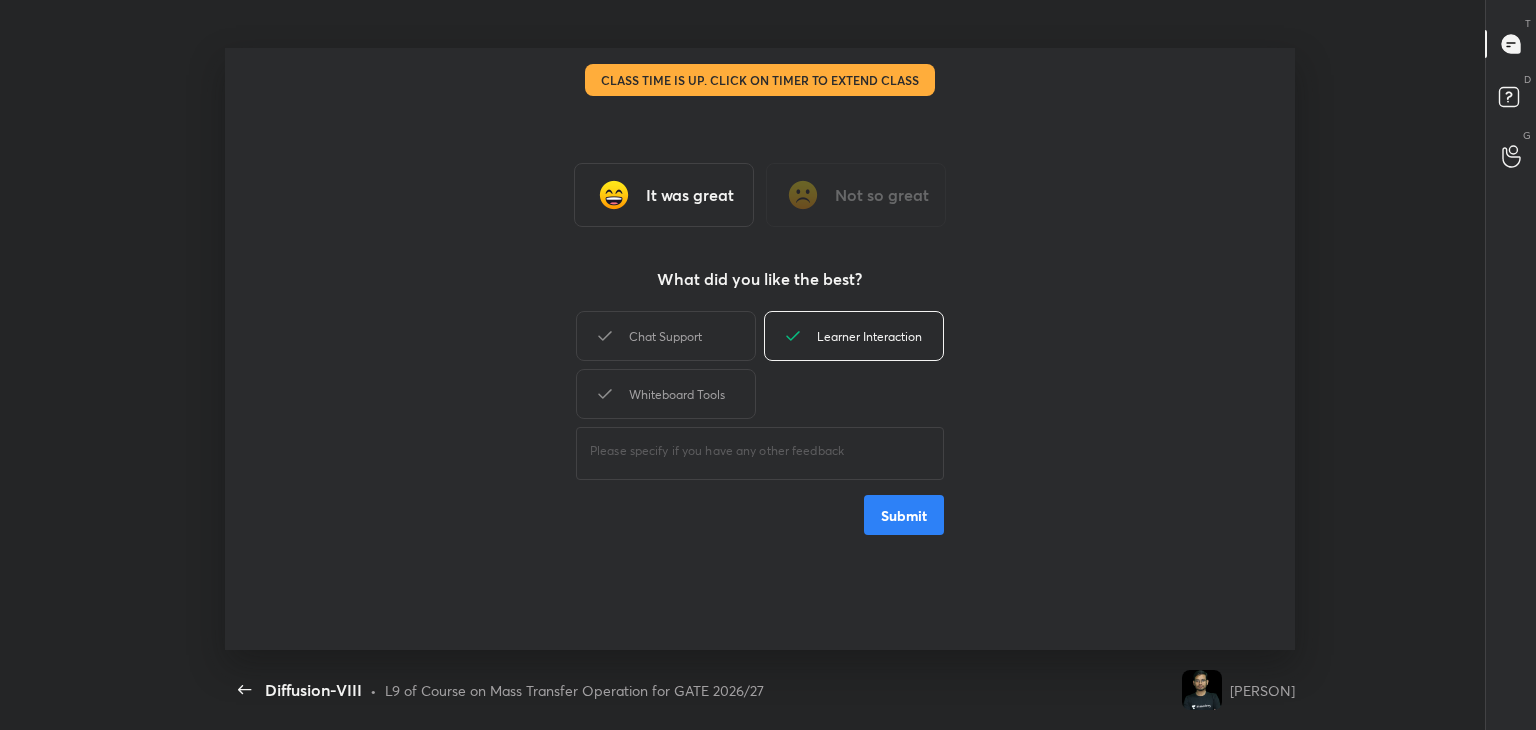 click on "Submit" at bounding box center [904, 515] 